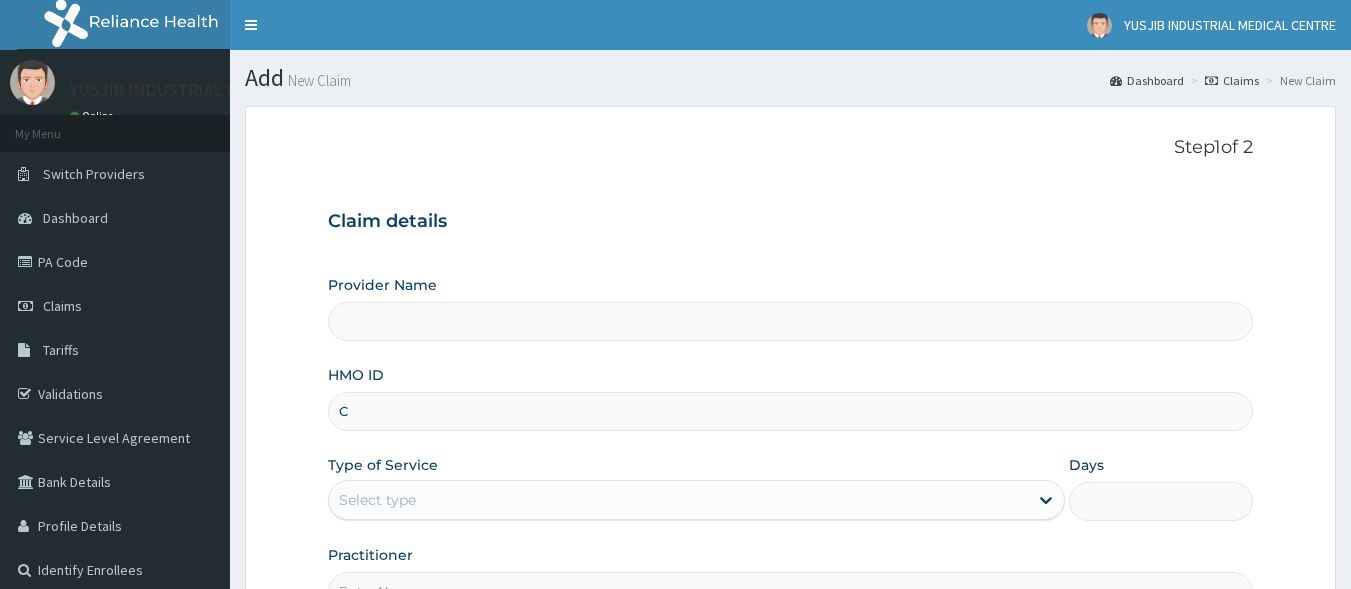 scroll, scrollTop: 0, scrollLeft: 0, axis: both 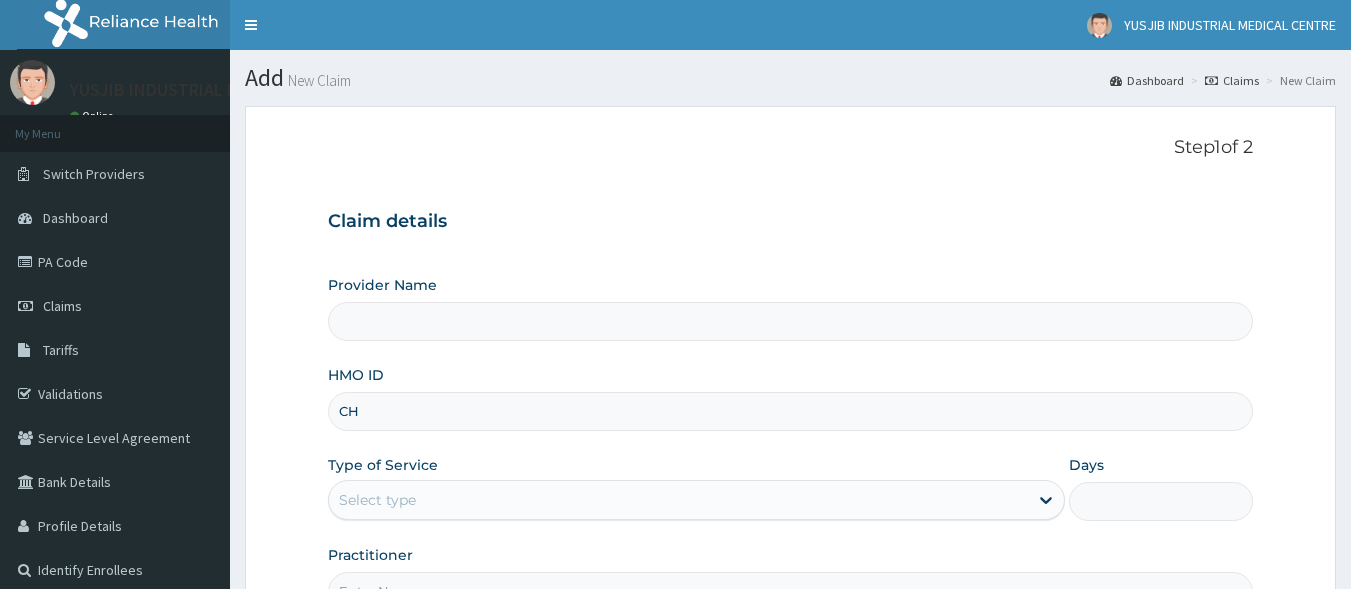 type on "CHG" 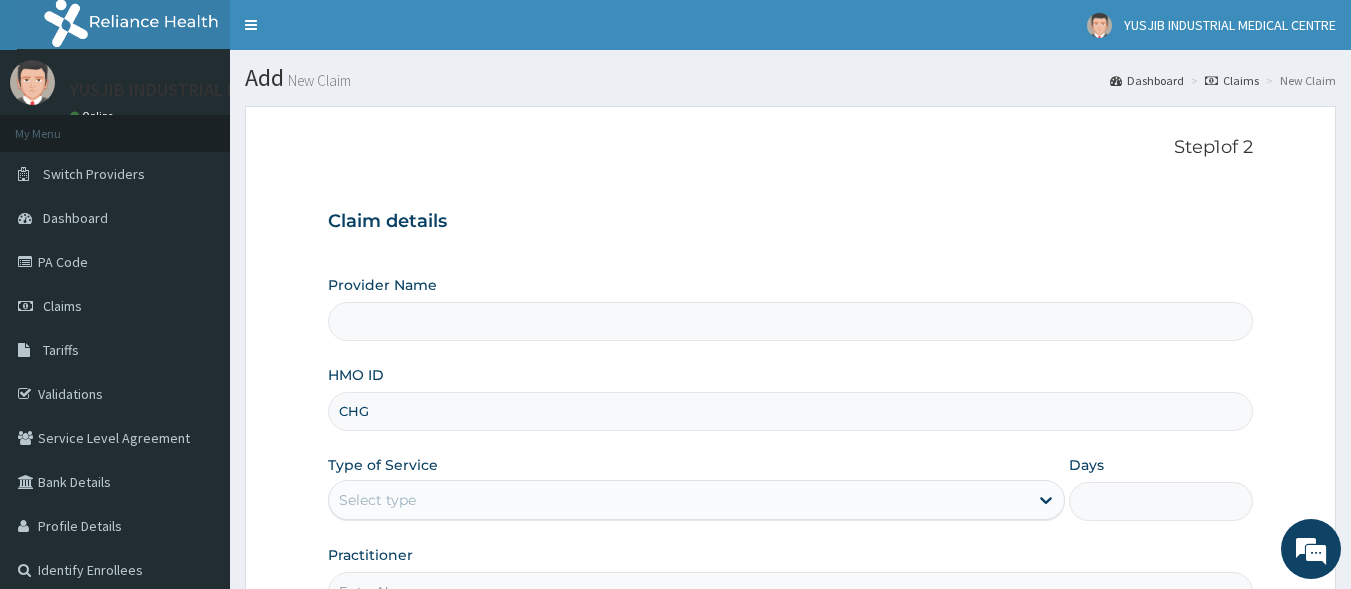 type on "Yusjib Industrial Medicare" 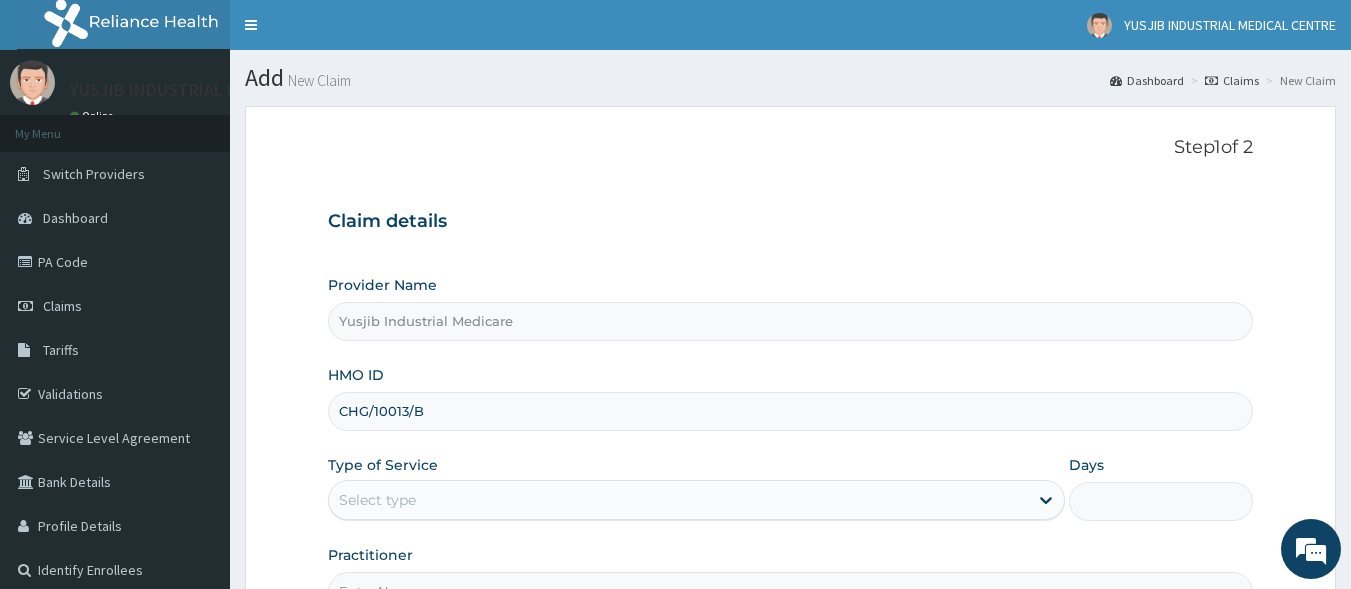 type on "CHG/10013/B" 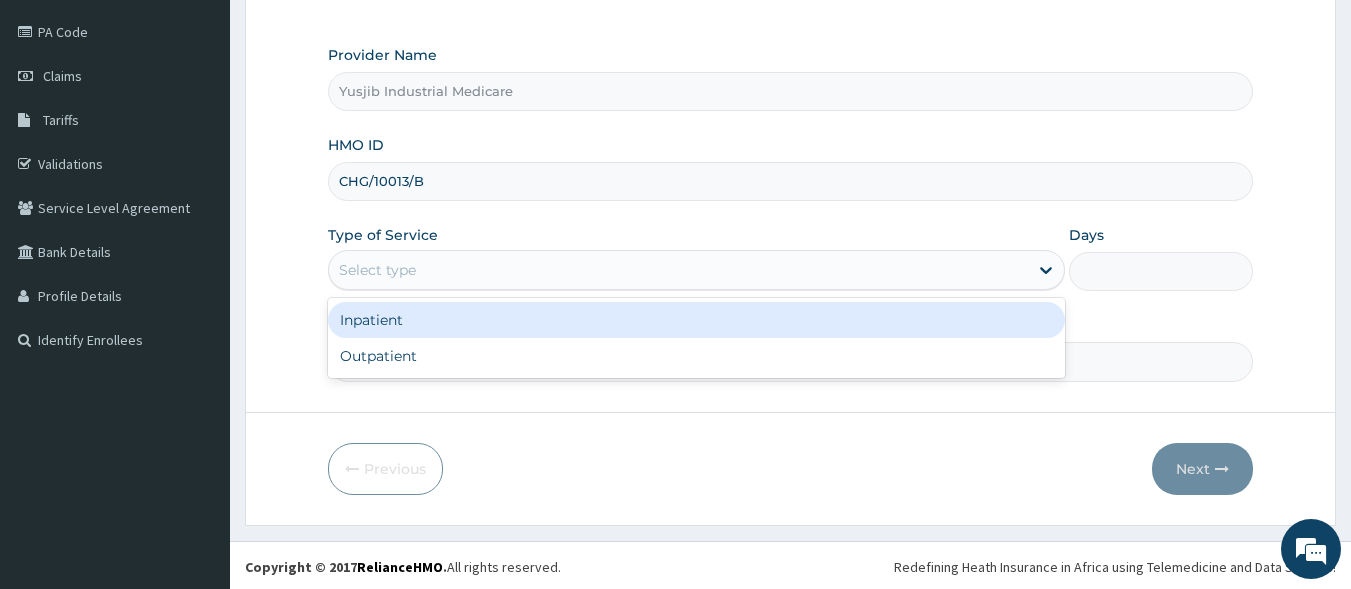 scroll, scrollTop: 233, scrollLeft: 0, axis: vertical 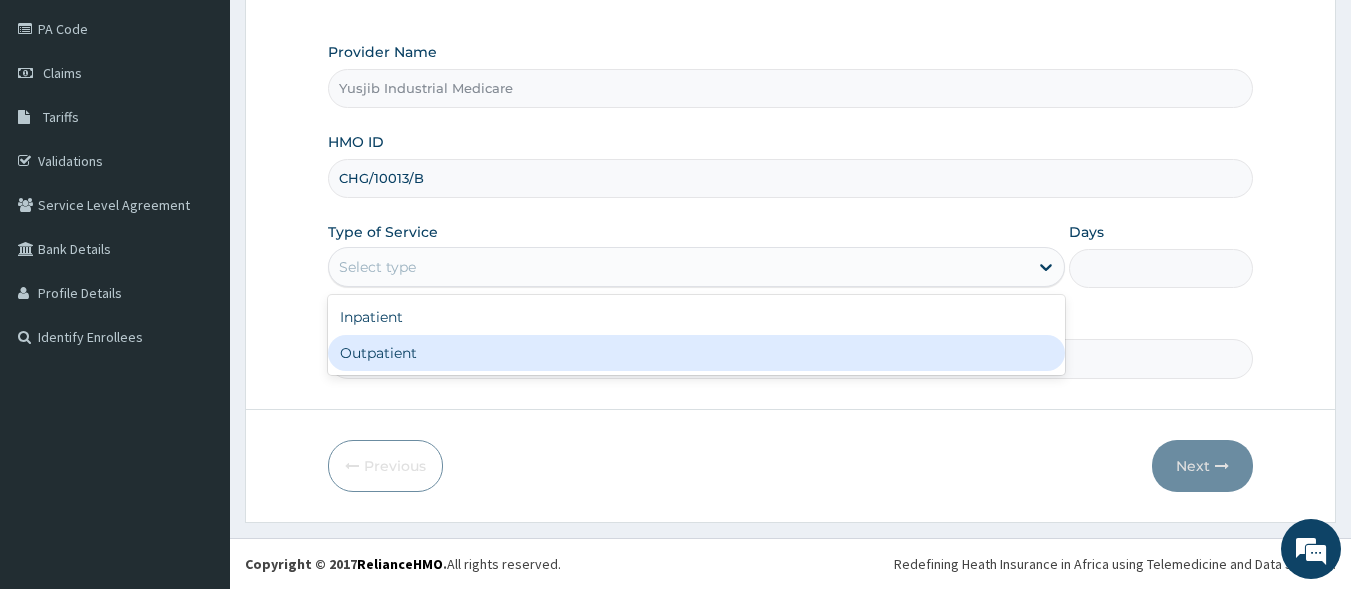 click on "Outpatient" at bounding box center [696, 353] 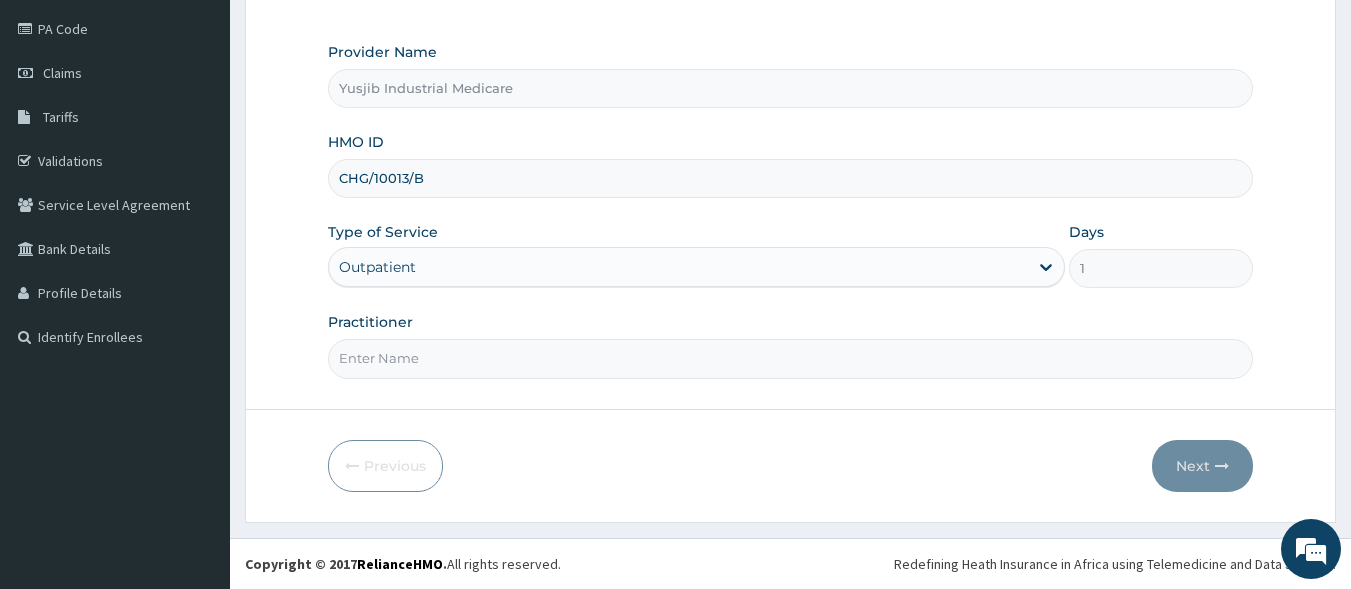 click on "Practitioner" at bounding box center [791, 358] 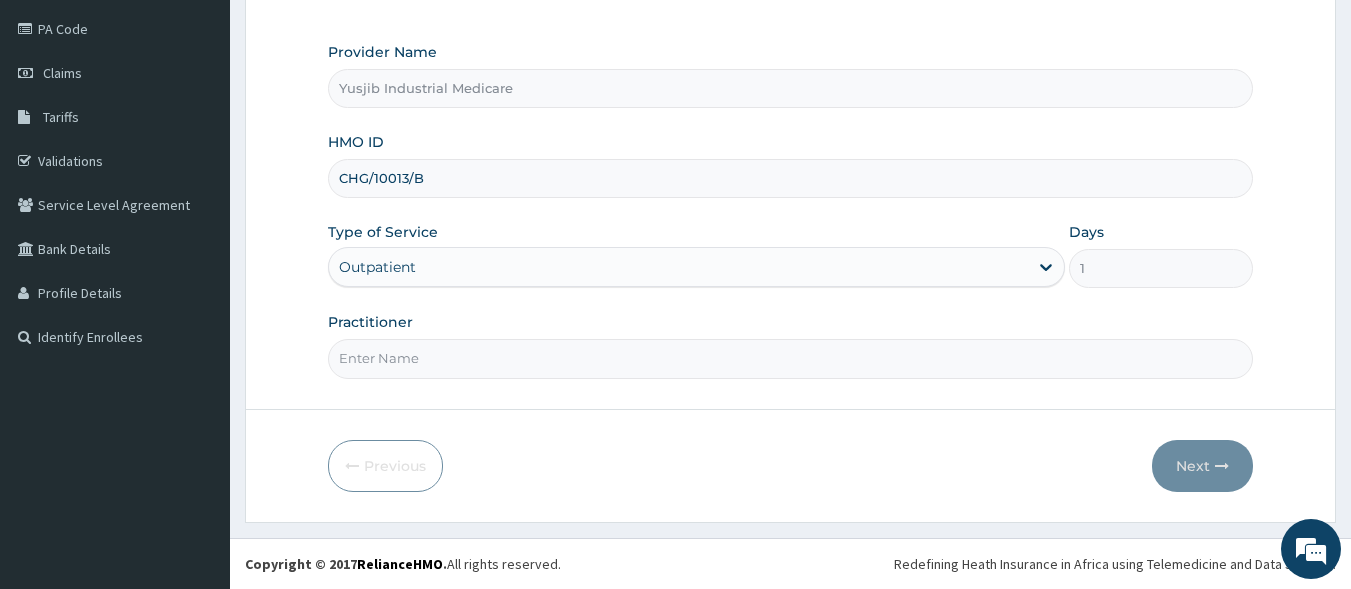 type on "DR YUSUF" 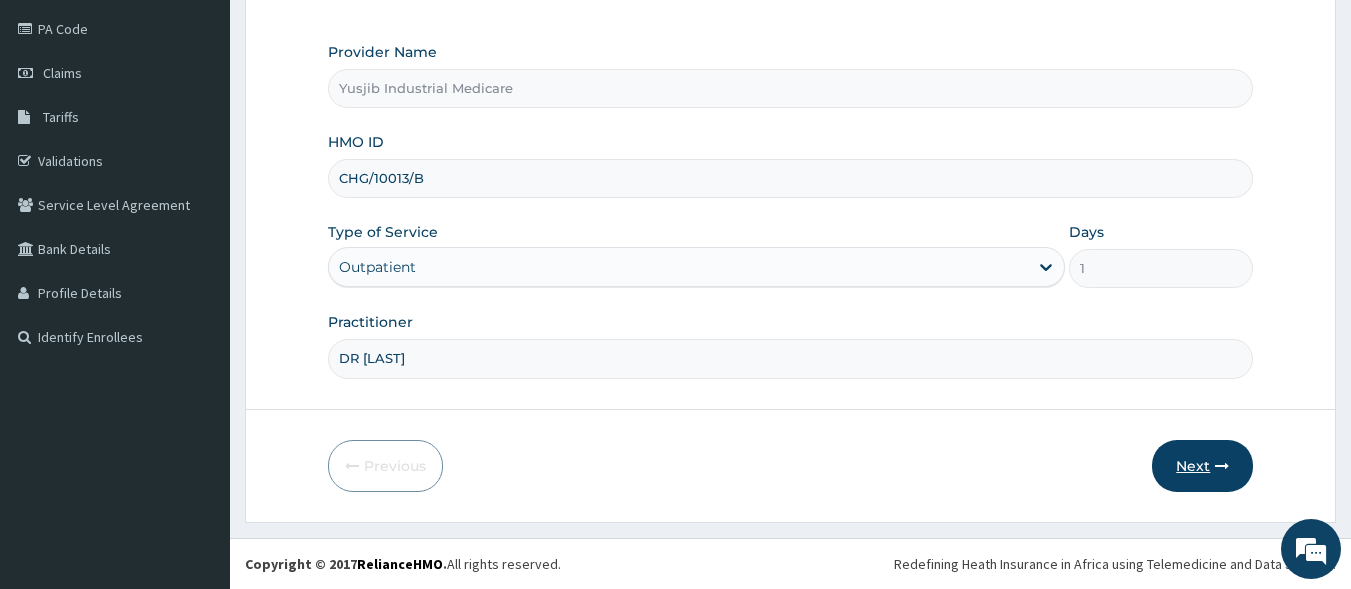 scroll, scrollTop: 0, scrollLeft: 0, axis: both 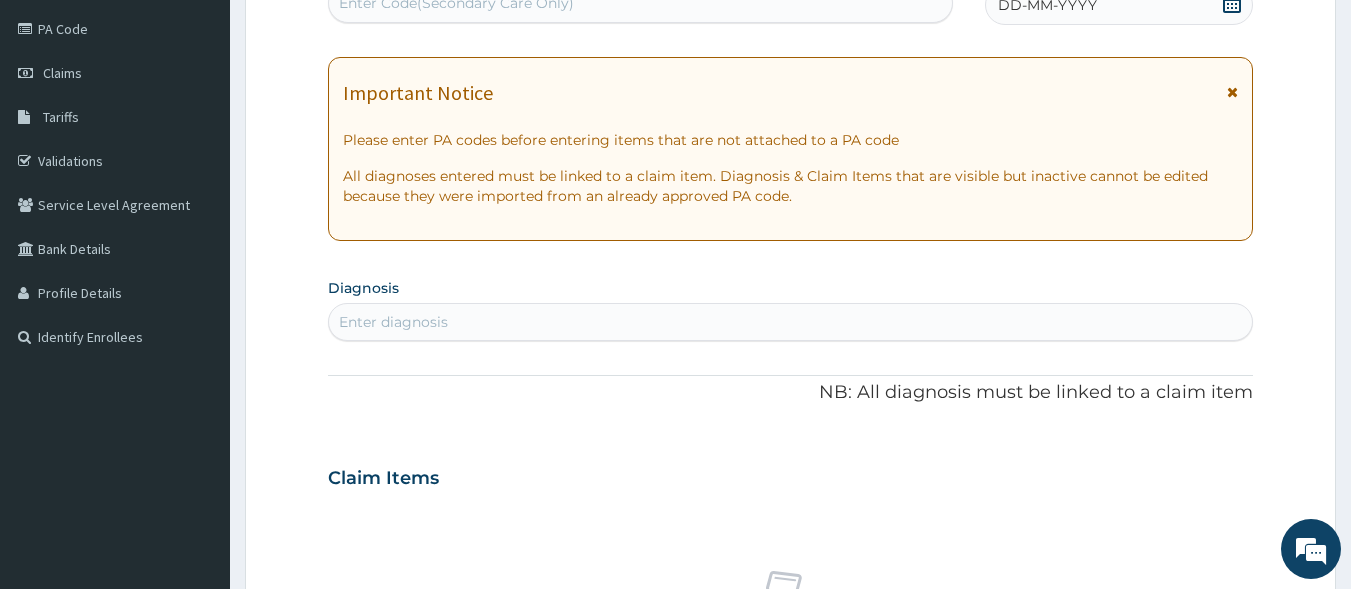 click at bounding box center [1232, 92] 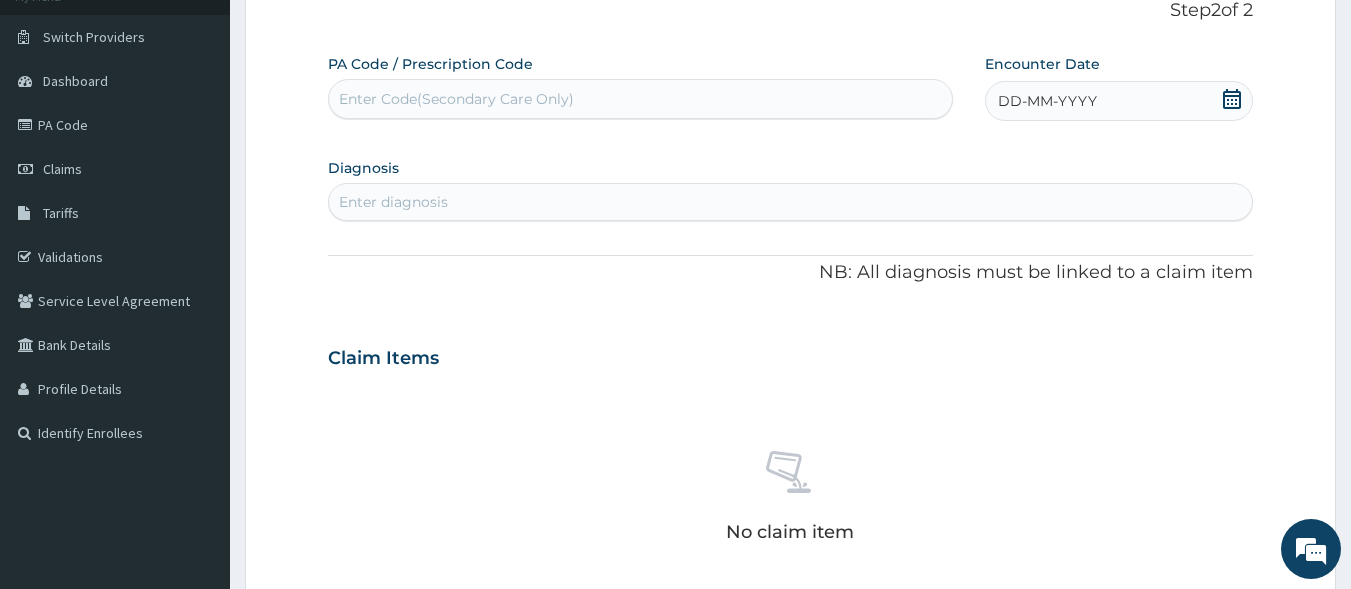 scroll, scrollTop: 33, scrollLeft: 0, axis: vertical 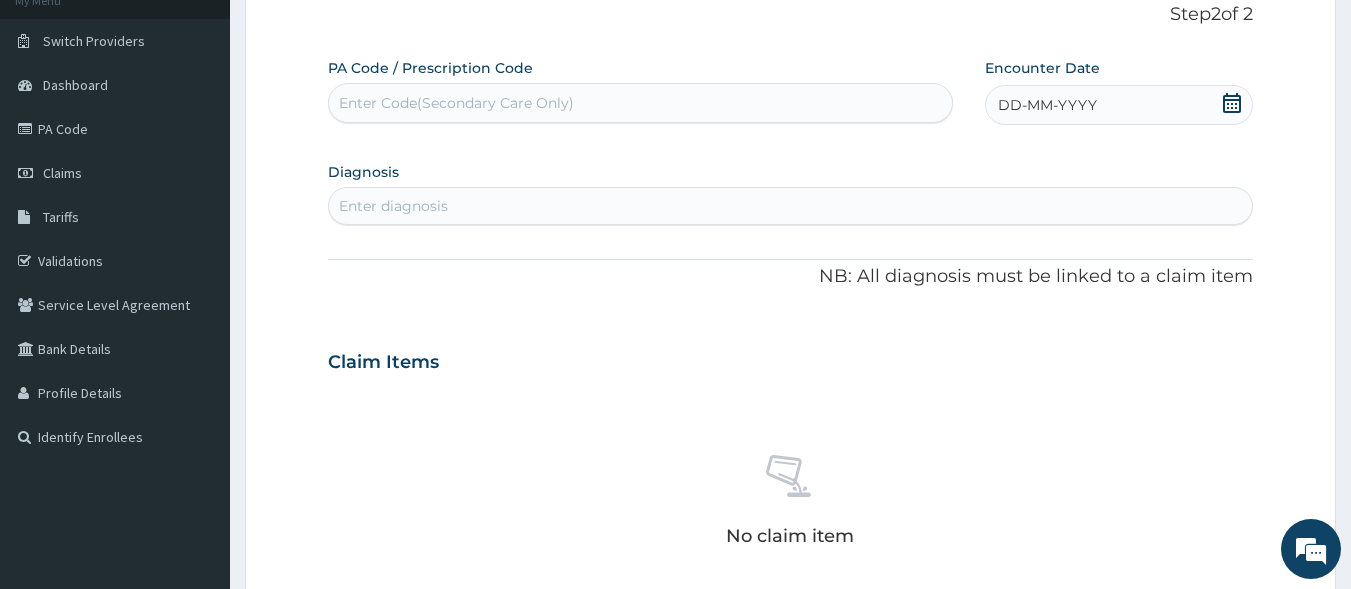 click on "PA Code / Prescription Code Enter Code(Secondary Care Only) Encounter Date DD-MM-YYYY Diagnosis Enter diagnosis NB: All diagnosis must be linked to a claim item Claim Items No claim item Types Select Type Item Select Item Pair Diagnosis Select Diagnosis Unit Price 0 Add Comment" at bounding box center (791, 467) 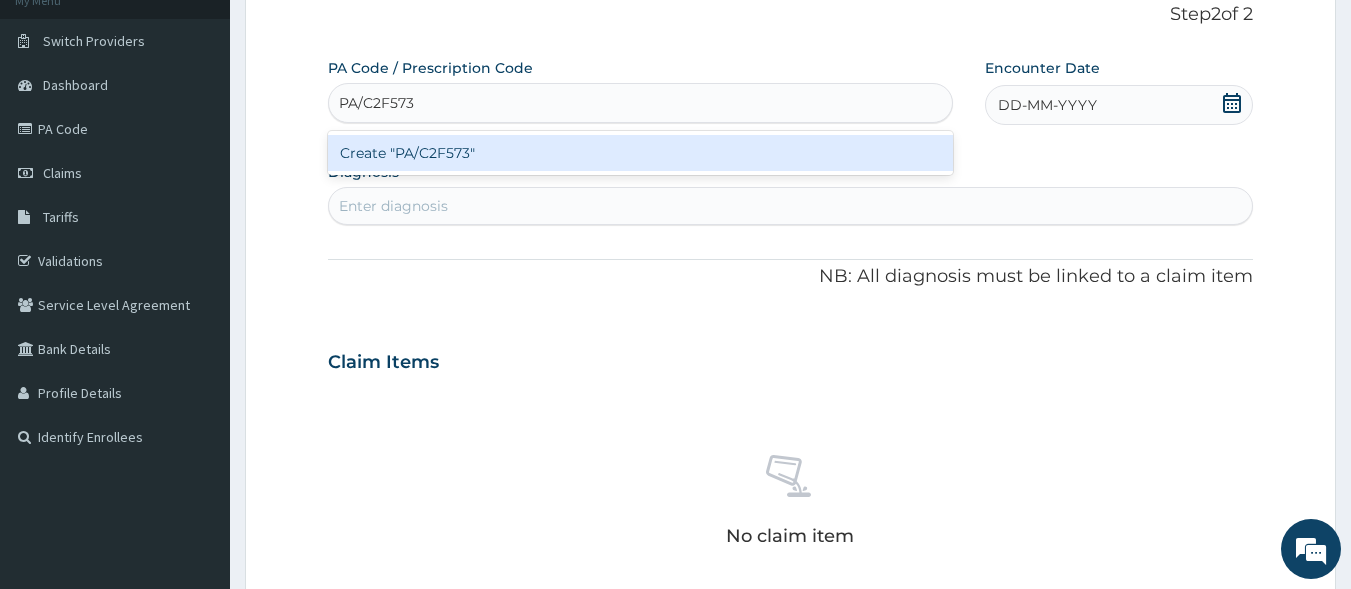 click on "Create "PA/C2F573"" at bounding box center [641, 153] 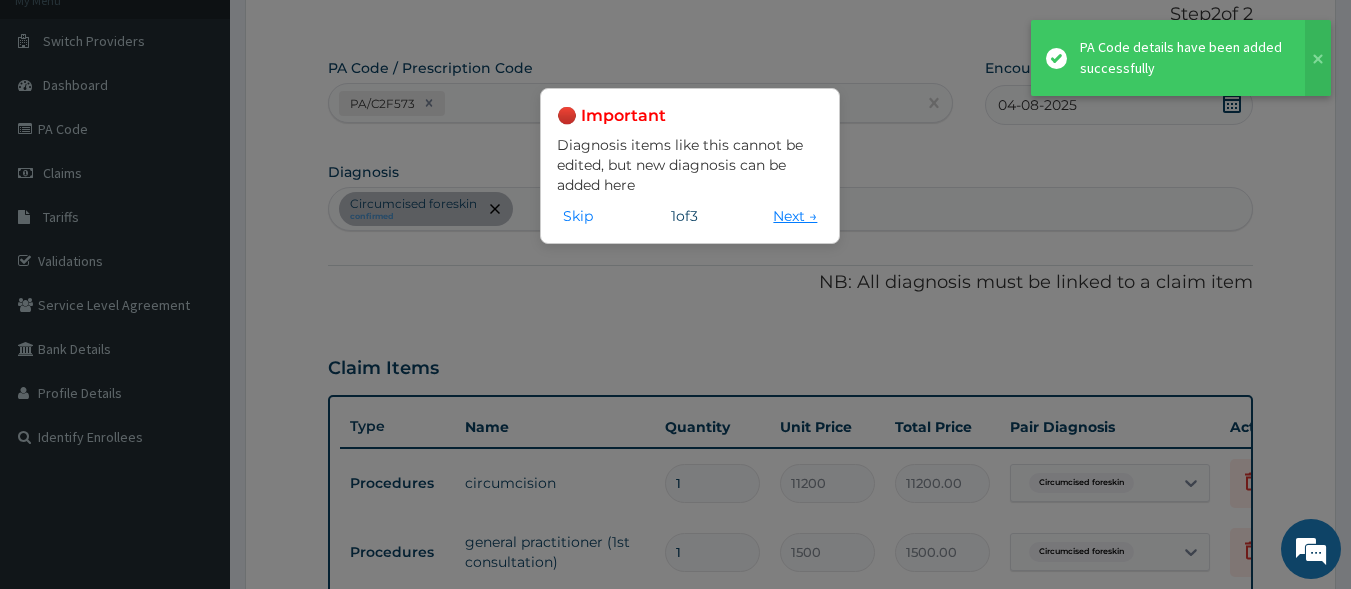 click on "Next →" at bounding box center (795, 216) 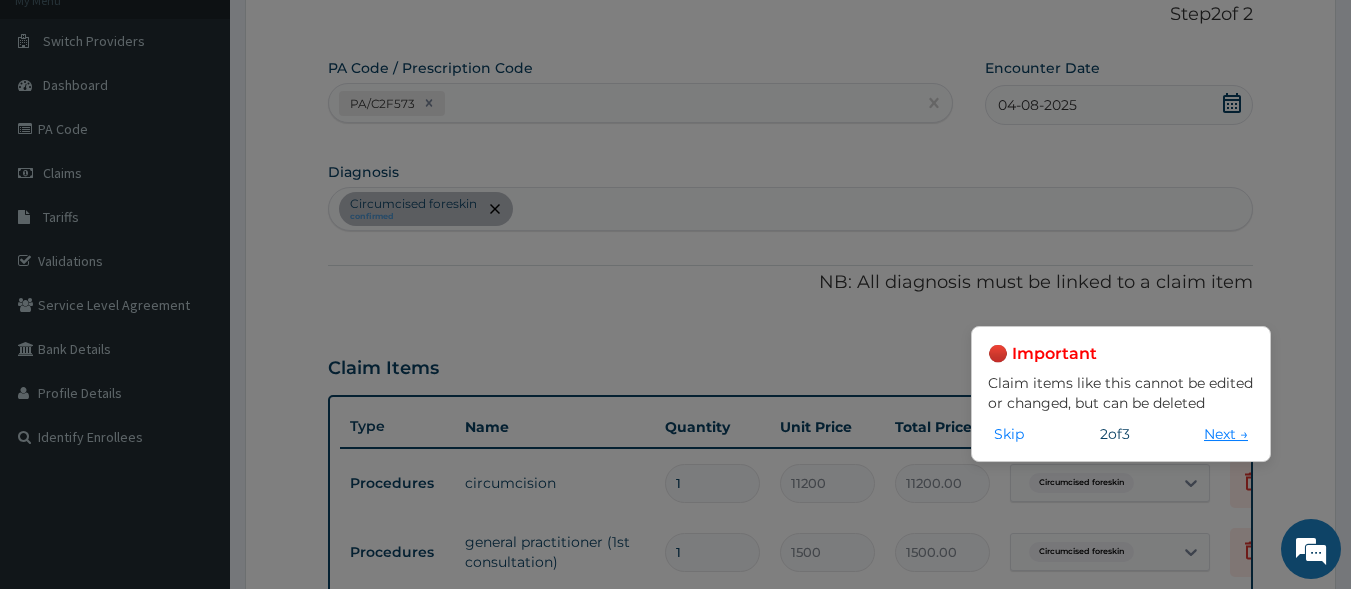 click on "Next →" at bounding box center (1226, 434) 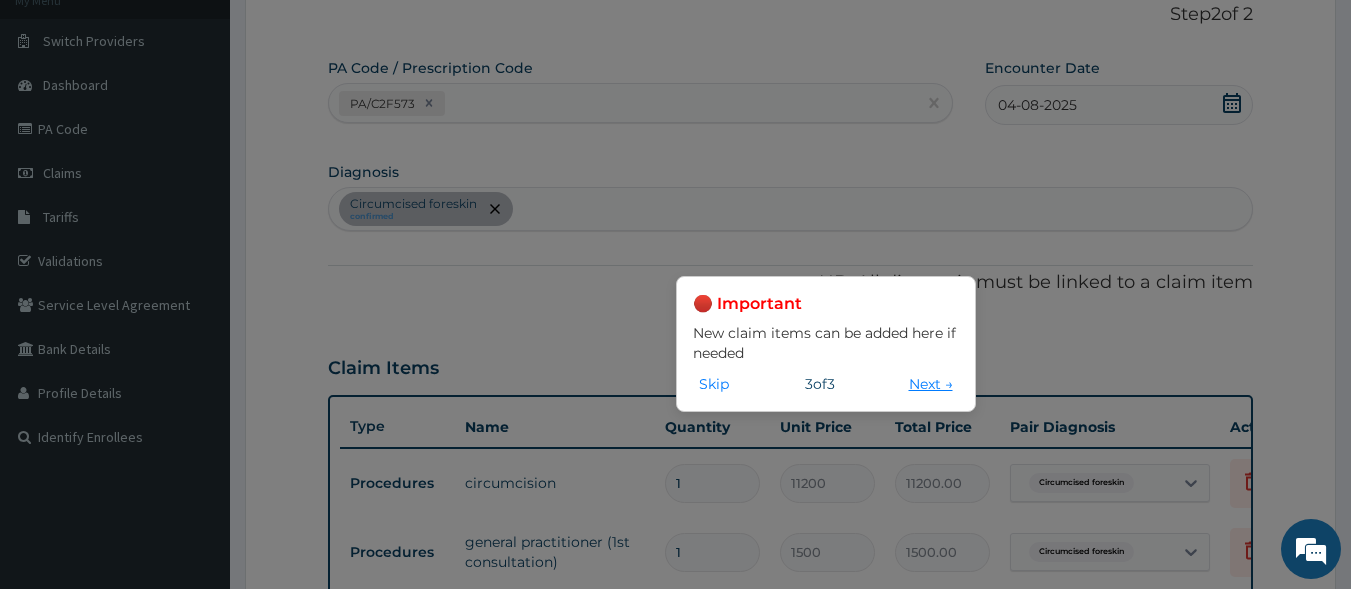 click on "Next →" at bounding box center [931, 384] 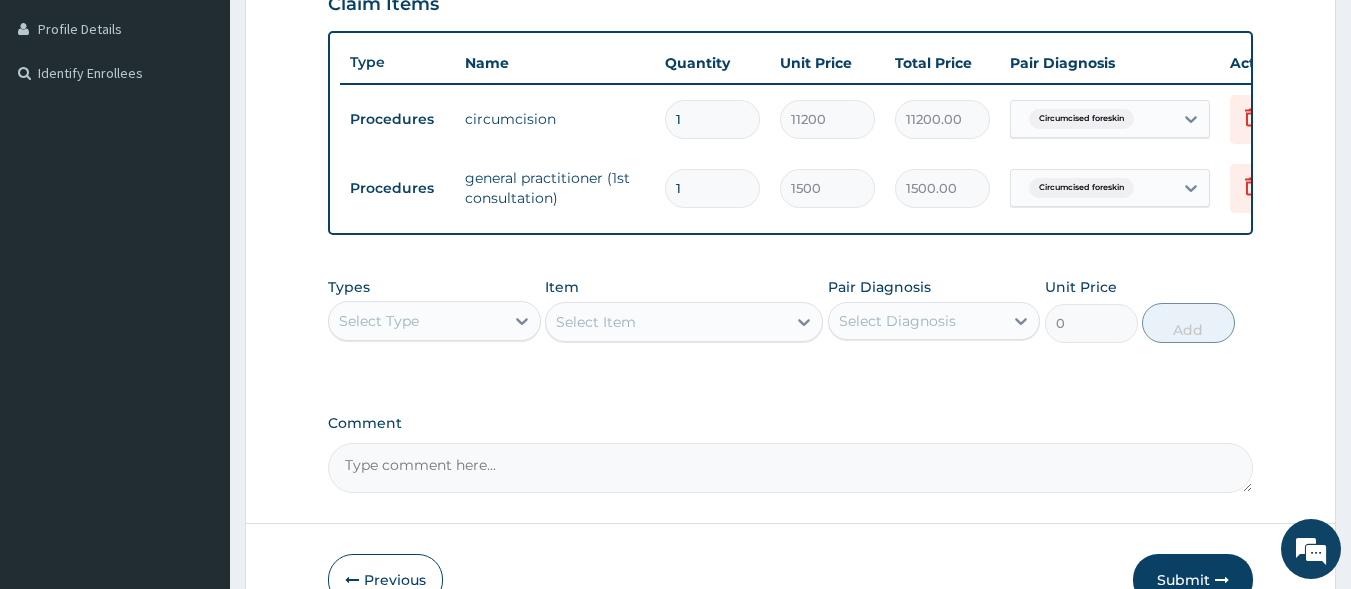 scroll, scrollTop: 533, scrollLeft: 0, axis: vertical 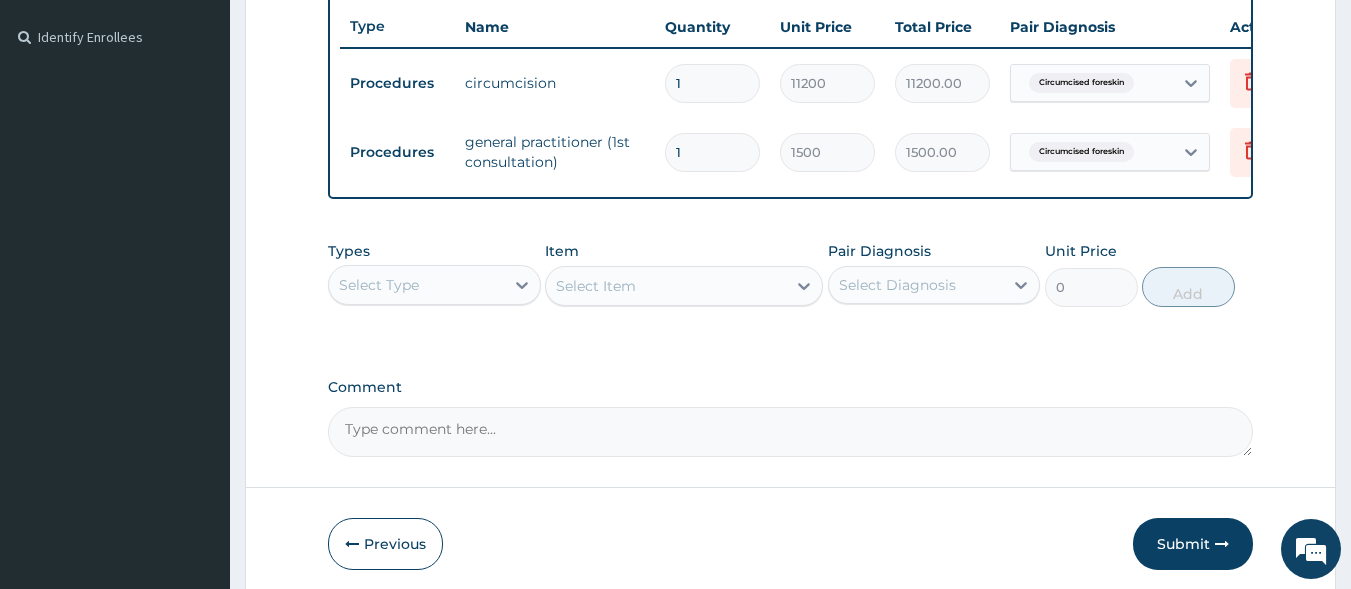 click on "Submit" at bounding box center (1193, 544) 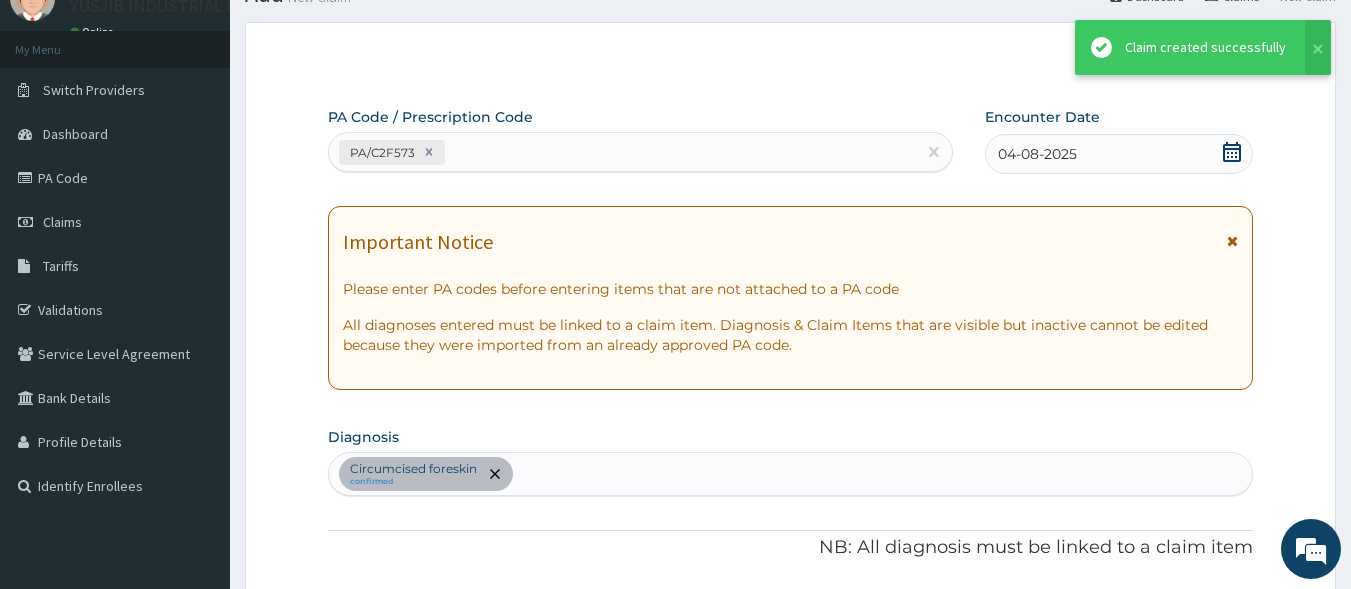 scroll, scrollTop: 533, scrollLeft: 0, axis: vertical 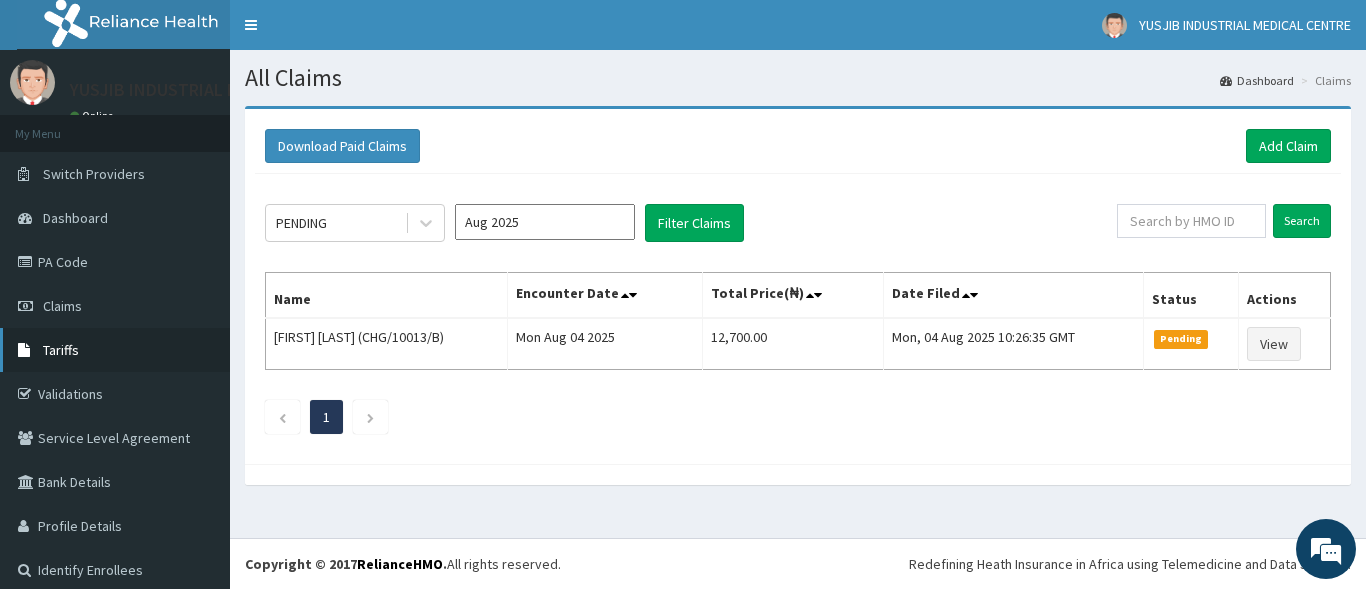 click on "Tariffs" at bounding box center (61, 350) 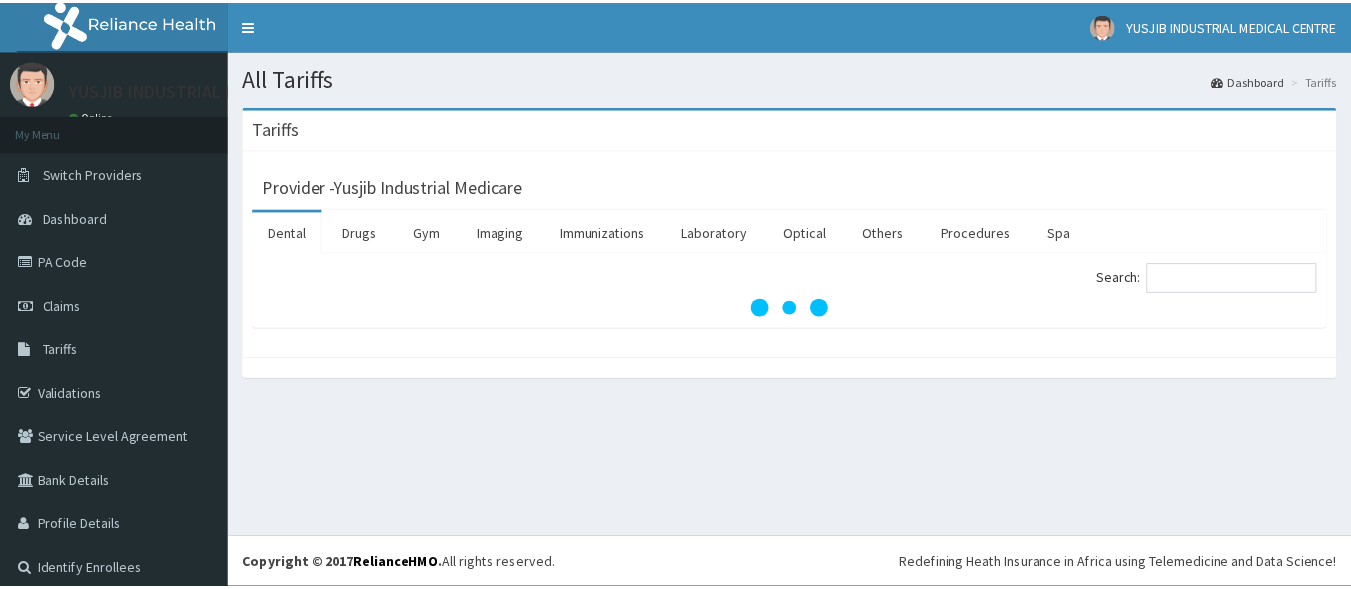 scroll, scrollTop: 0, scrollLeft: 0, axis: both 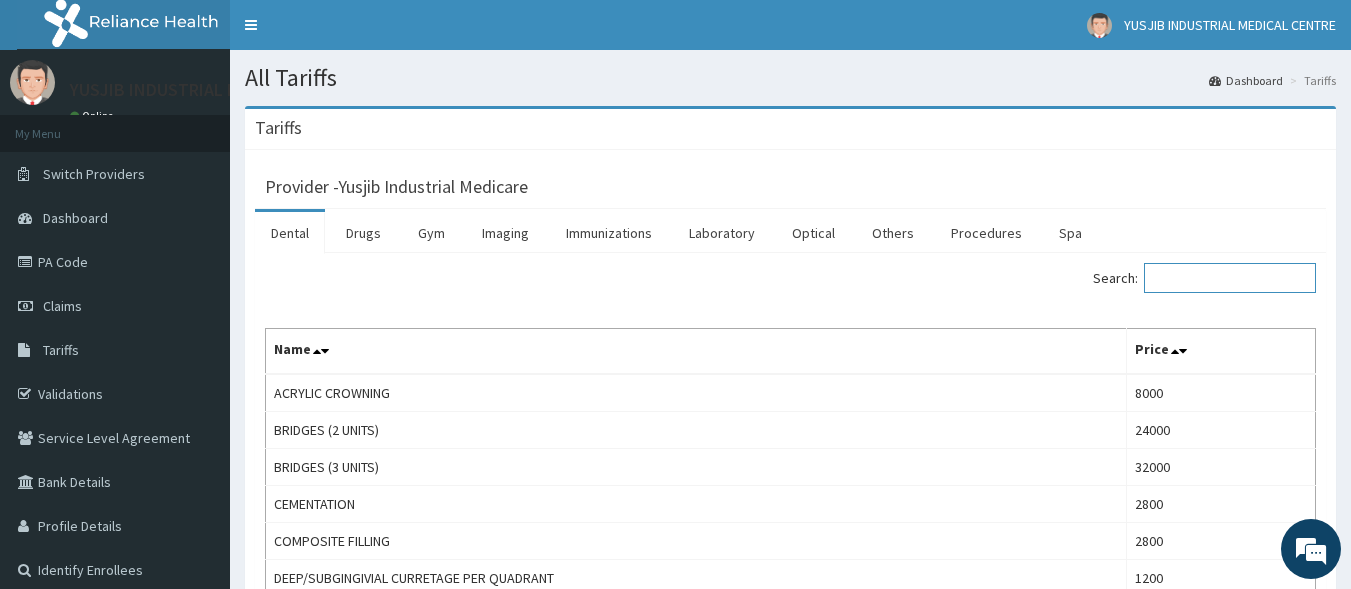 click on "Search:" at bounding box center (1230, 278) 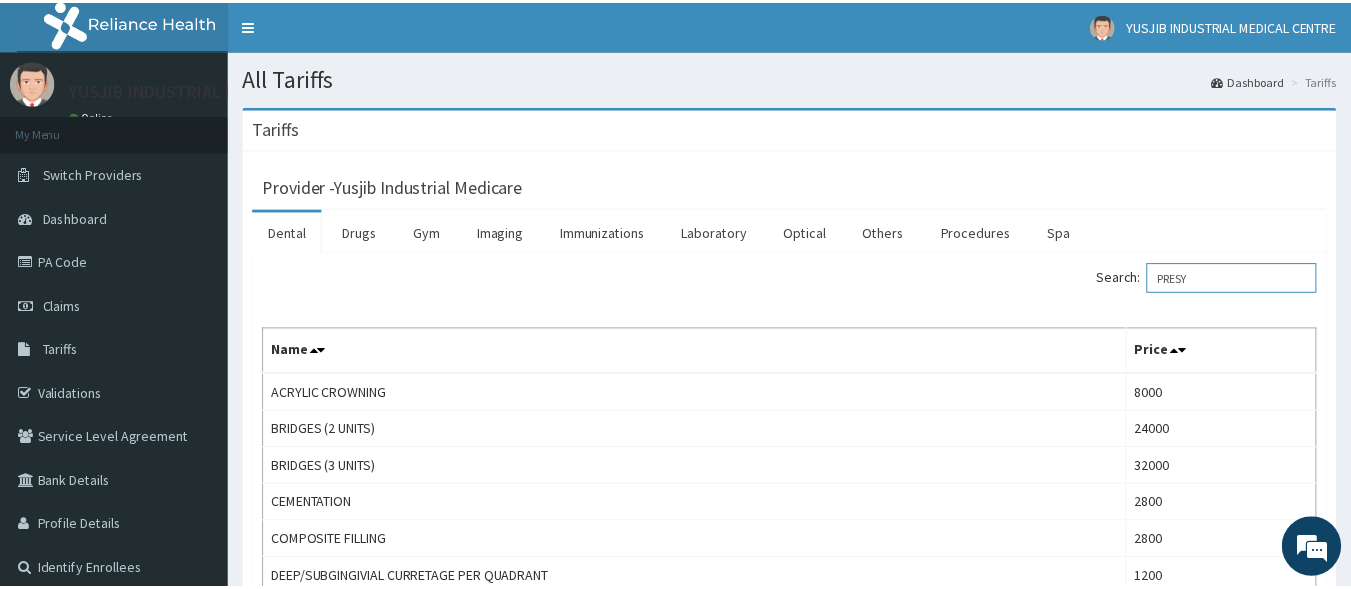 scroll, scrollTop: 0, scrollLeft: 0, axis: both 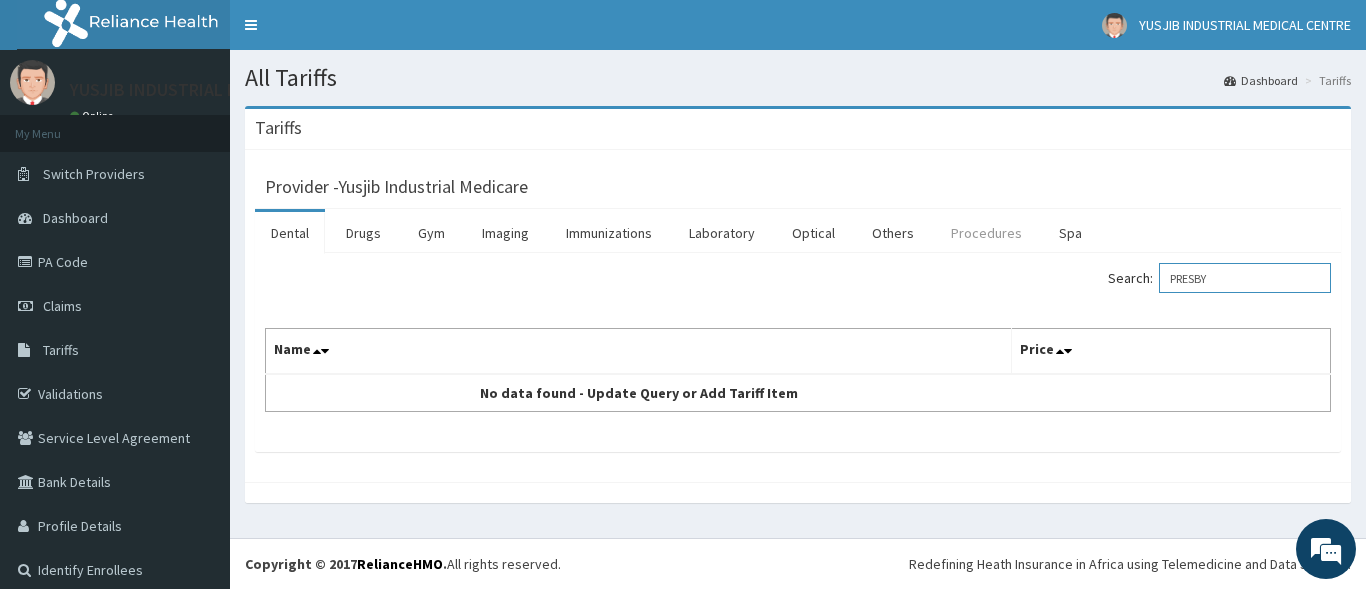 type on "PRESBY" 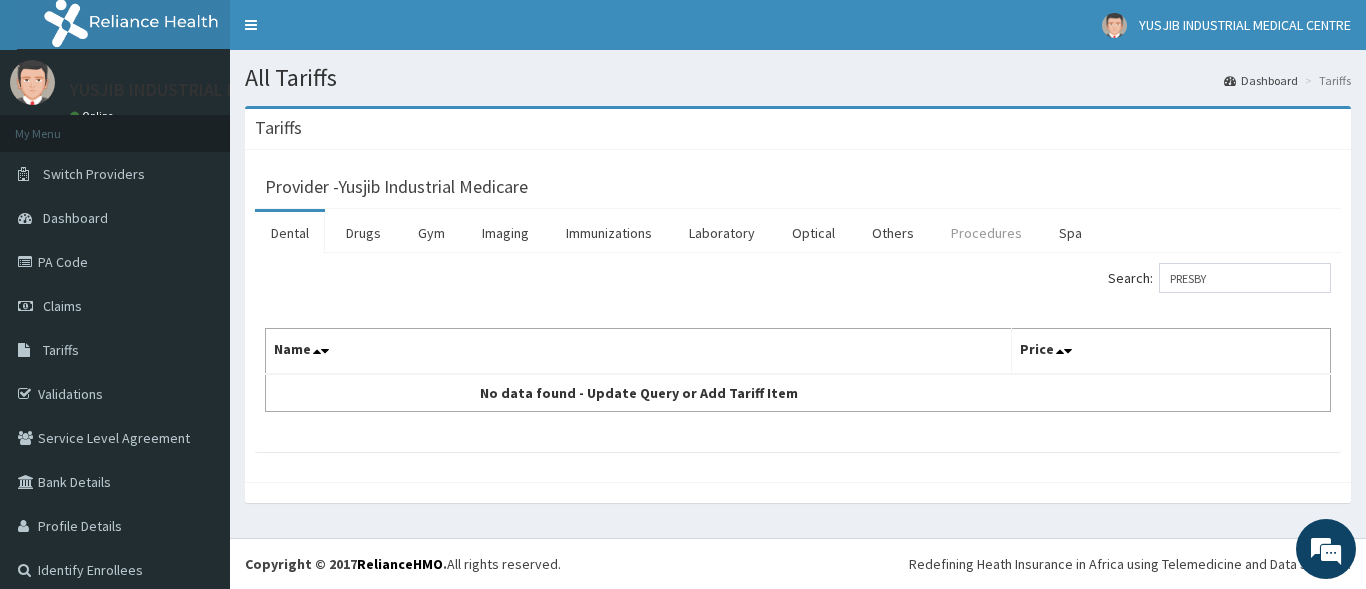 click on "Procedures" at bounding box center [986, 233] 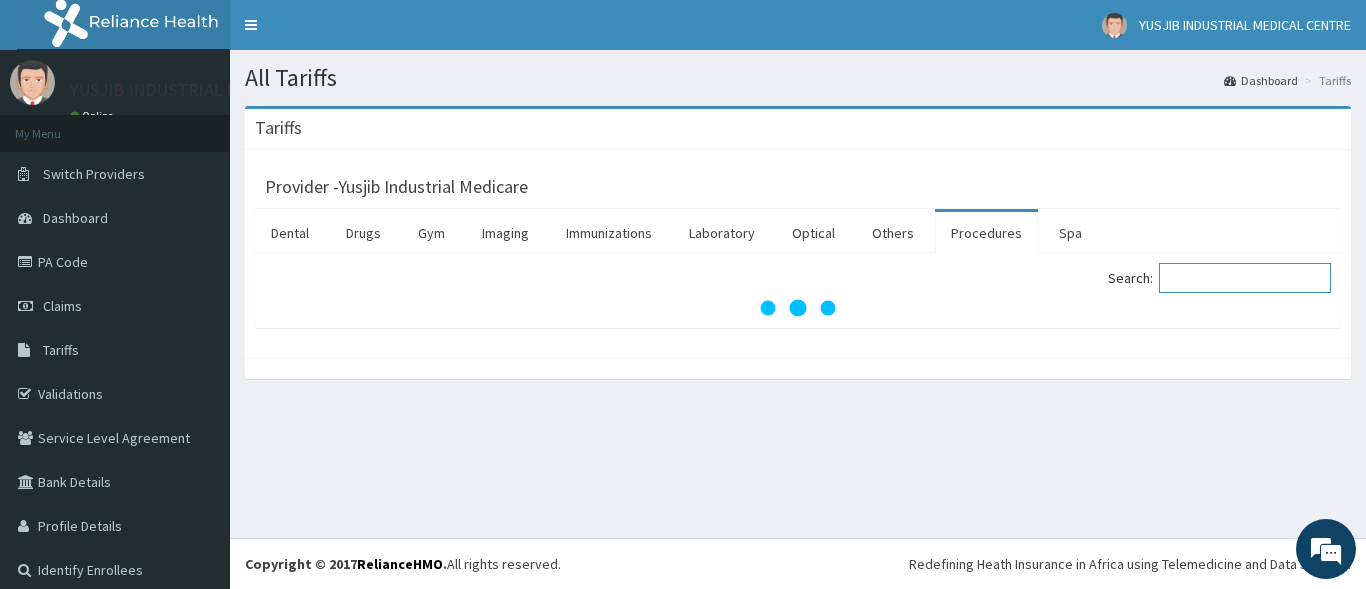 click on "Search:" at bounding box center (1245, 278) 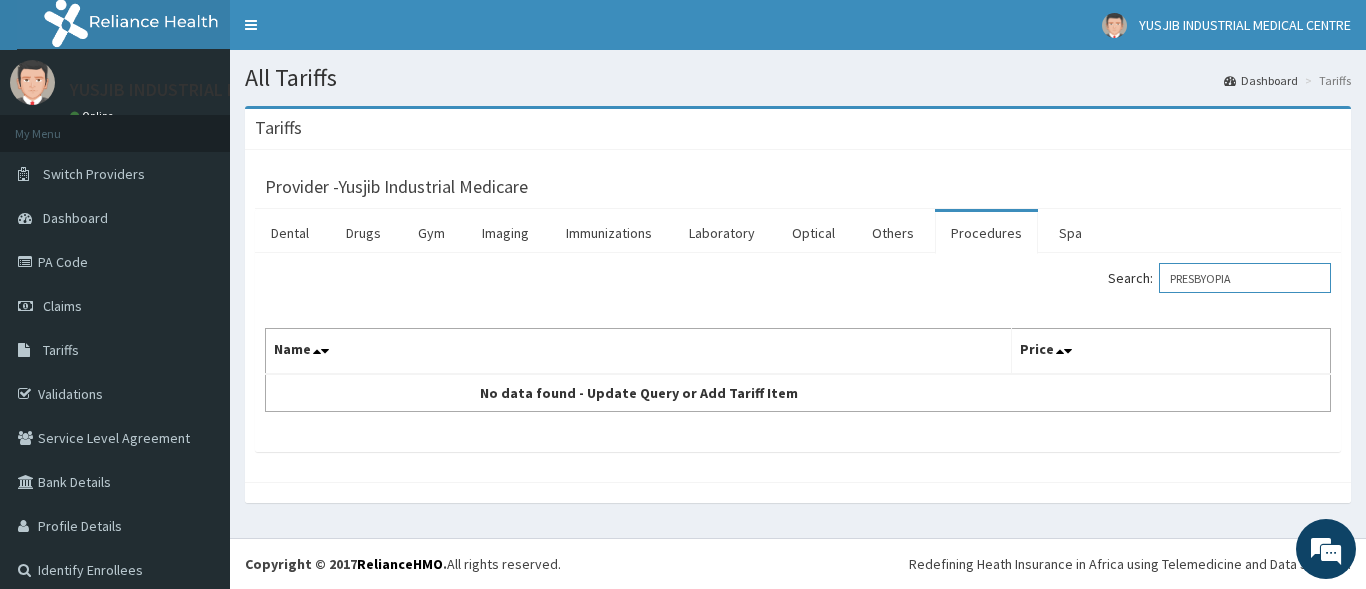 drag, startPoint x: 1236, startPoint y: 276, endPoint x: 991, endPoint y: 297, distance: 245.89835 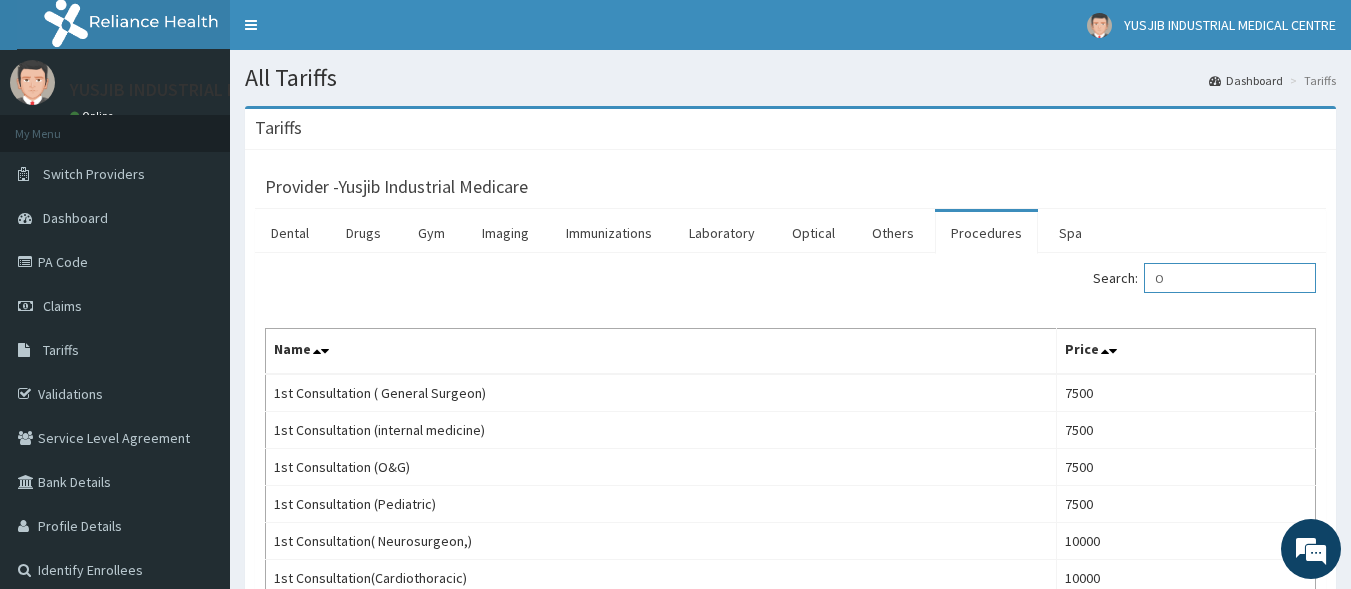 type on "O" 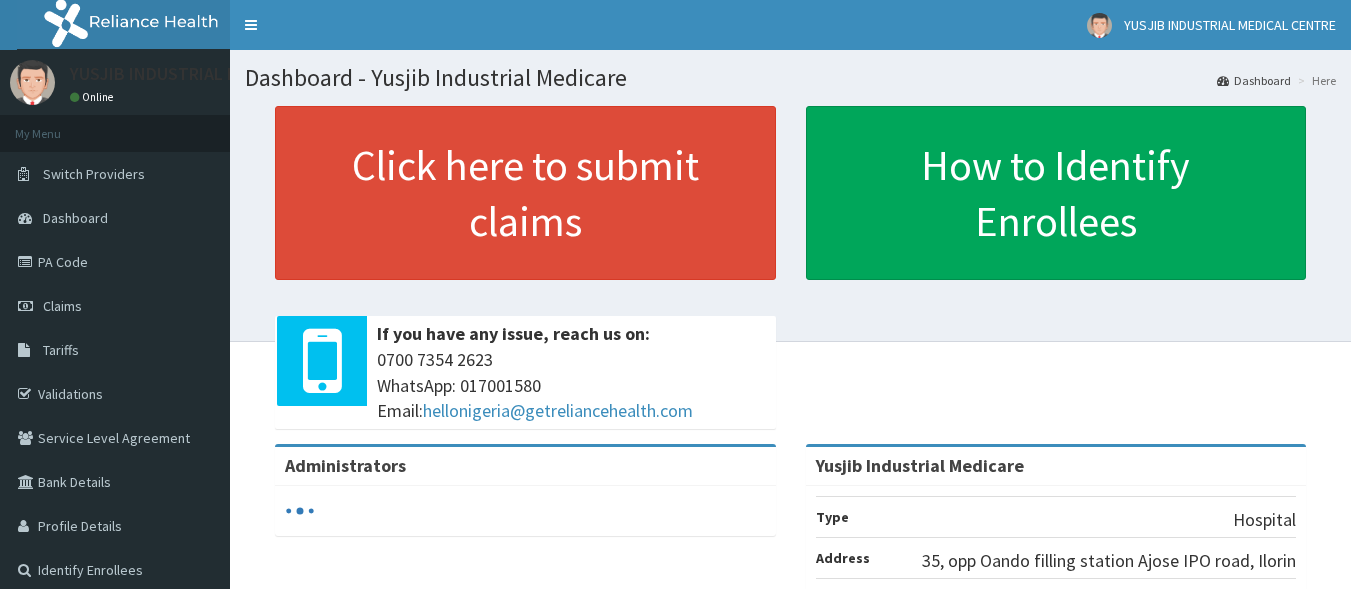 scroll, scrollTop: 0, scrollLeft: 0, axis: both 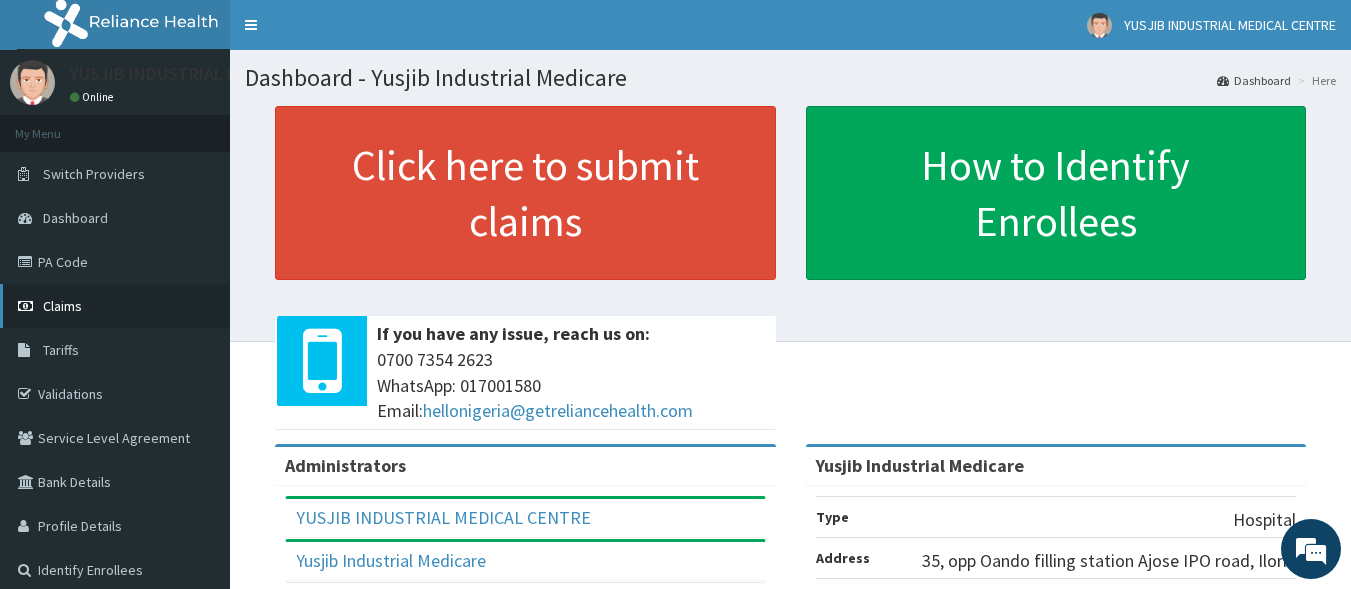 click on "Claims" at bounding box center [115, 306] 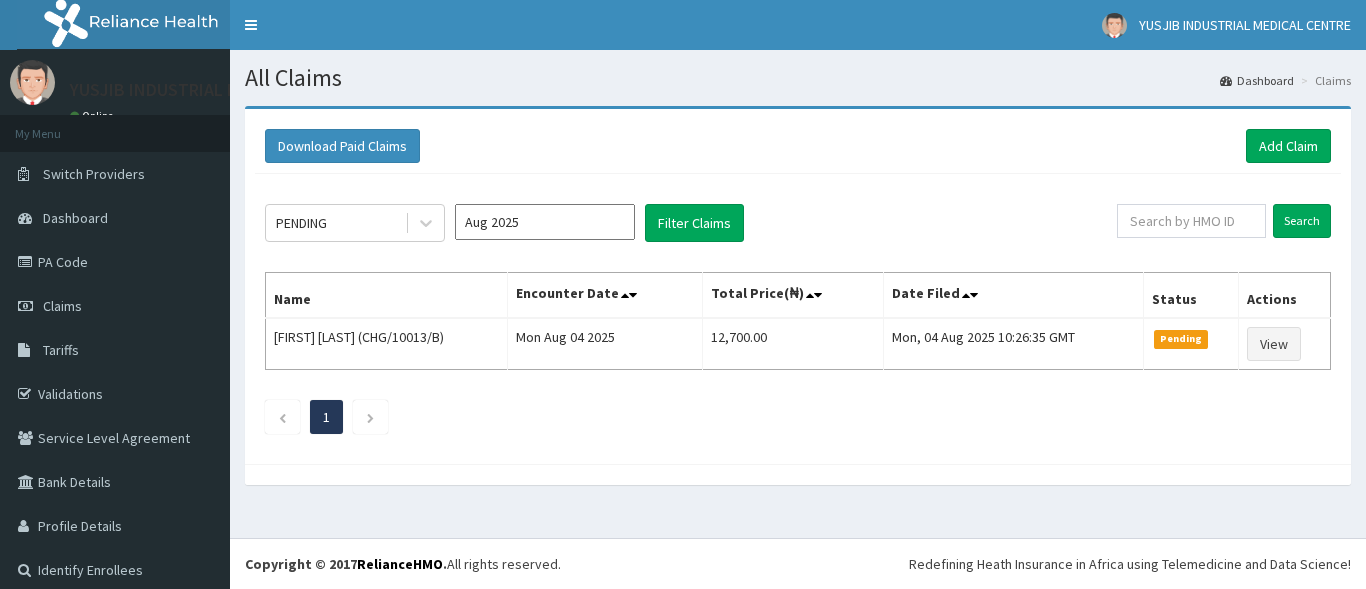 scroll, scrollTop: 0, scrollLeft: 0, axis: both 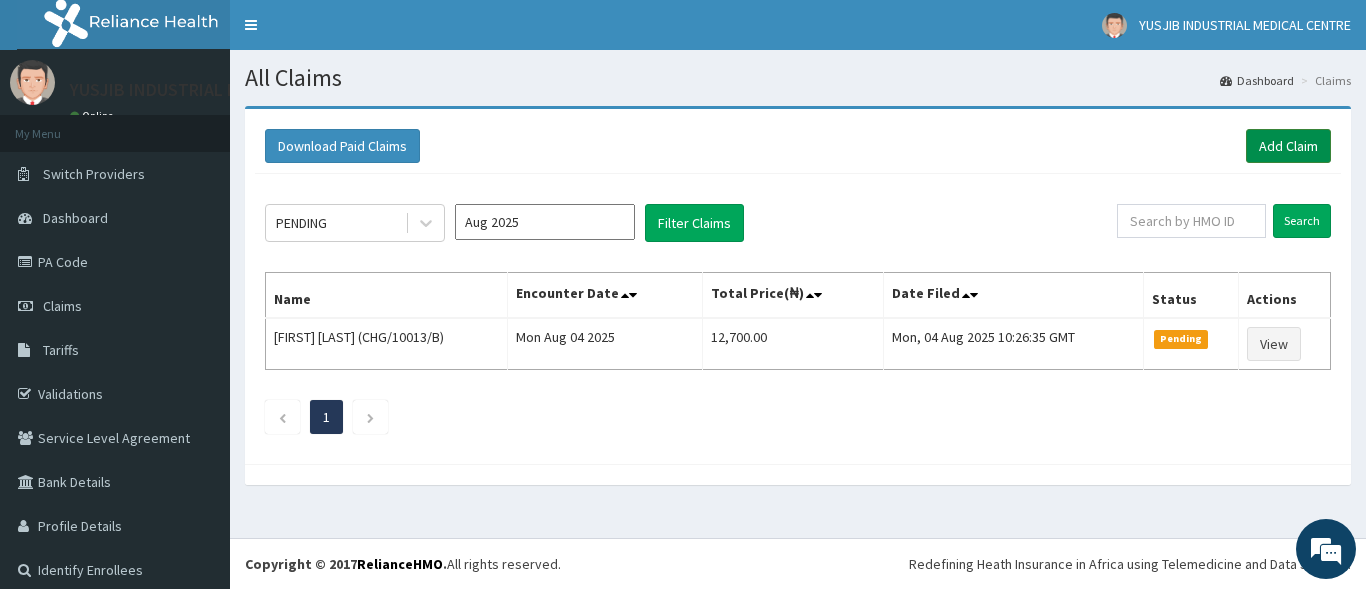 click on "Add Claim" at bounding box center (1288, 146) 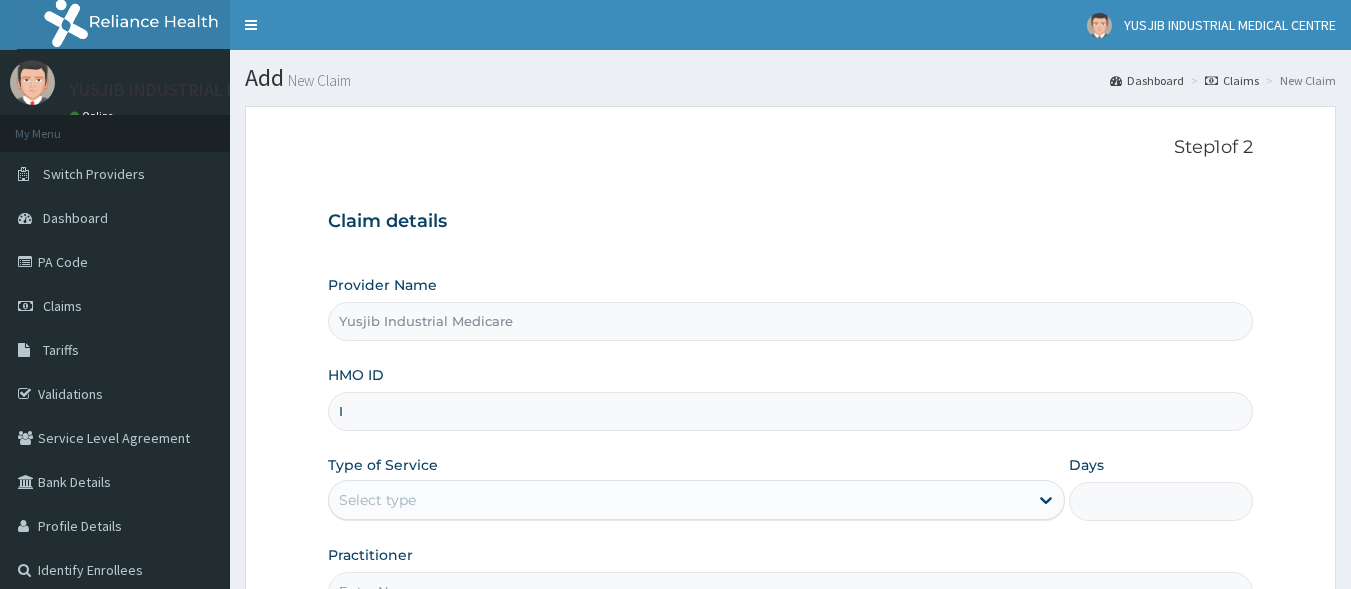 scroll, scrollTop: 0, scrollLeft: 0, axis: both 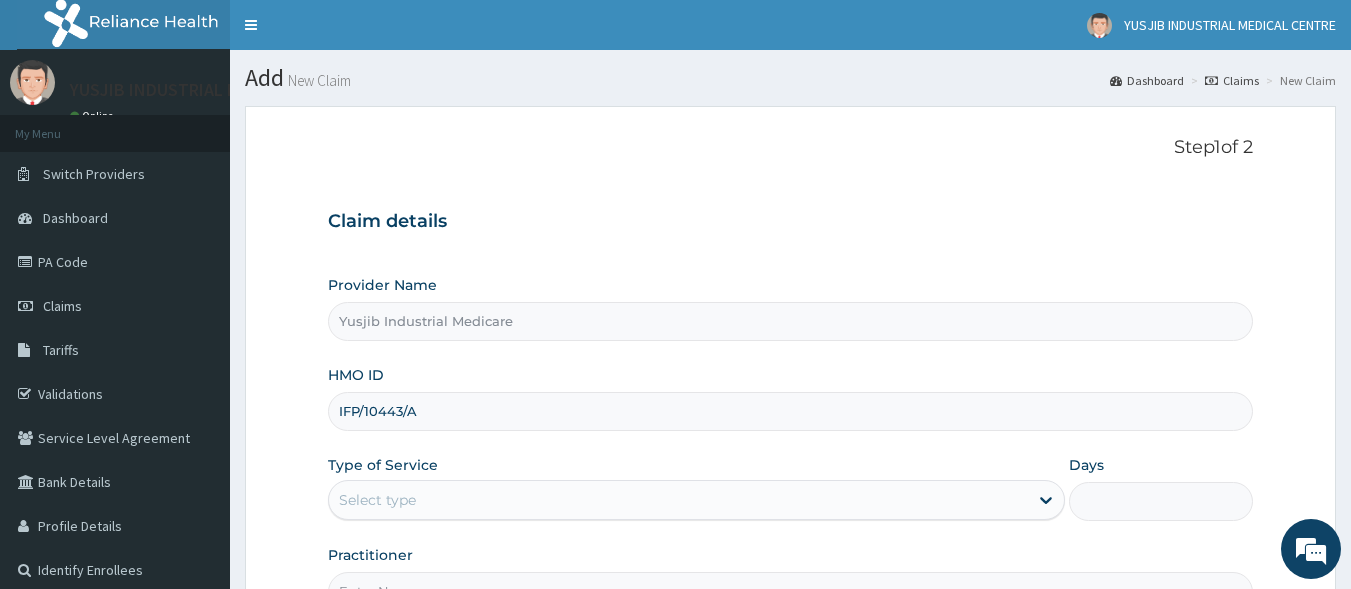 click on "IFP/10443/A" at bounding box center (791, 411) 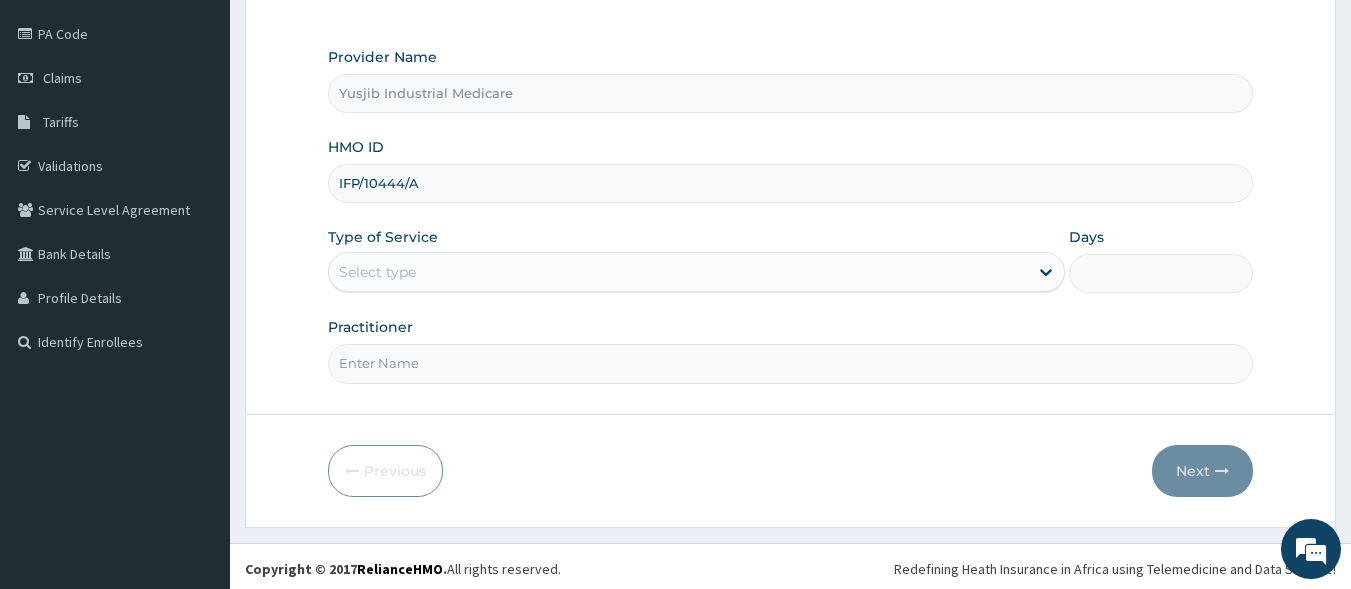 scroll, scrollTop: 233, scrollLeft: 0, axis: vertical 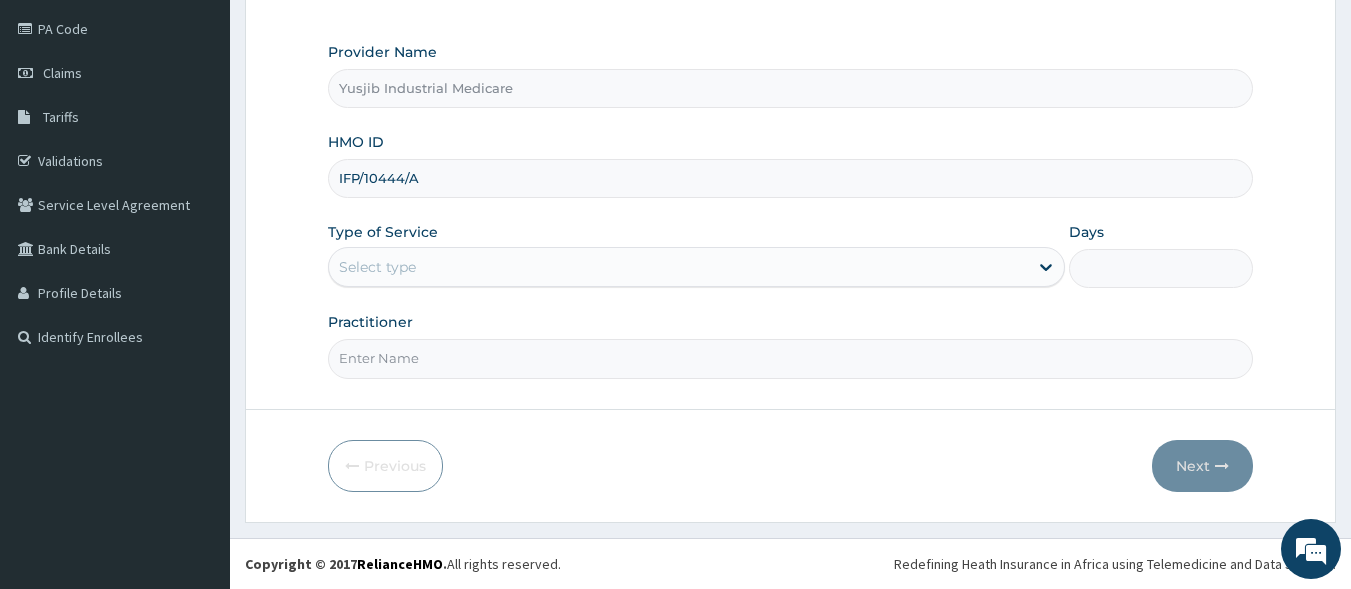 type on "IFP/10444/A" 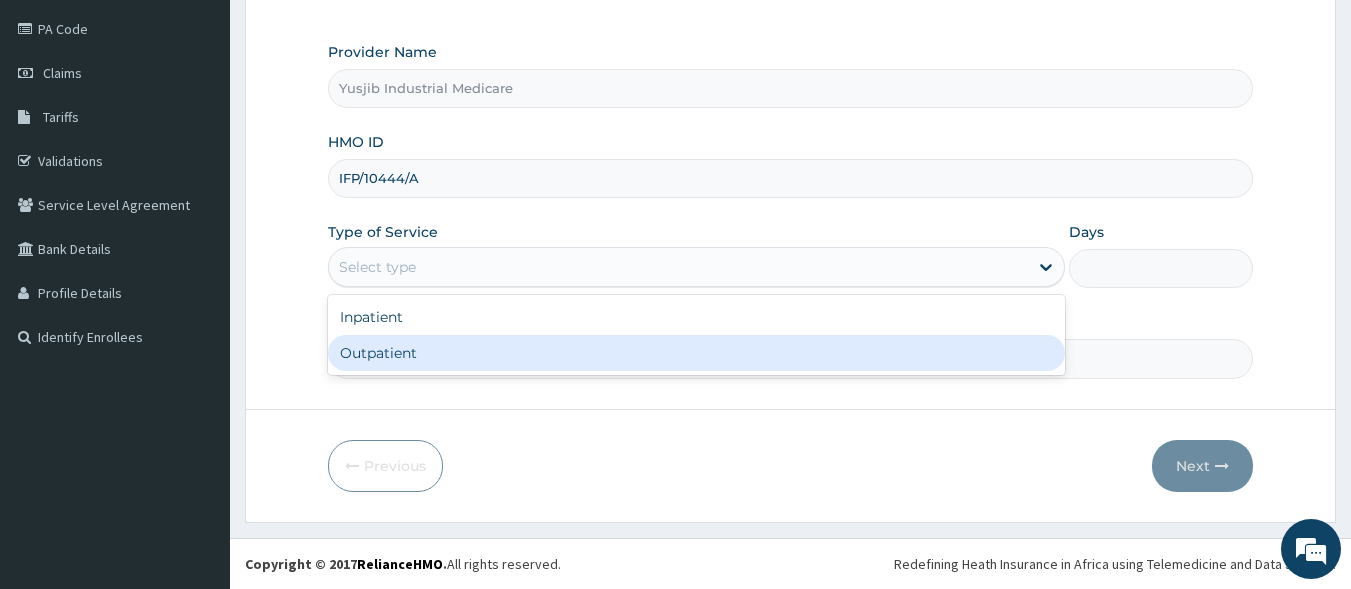 click on "Outpatient" at bounding box center [696, 353] 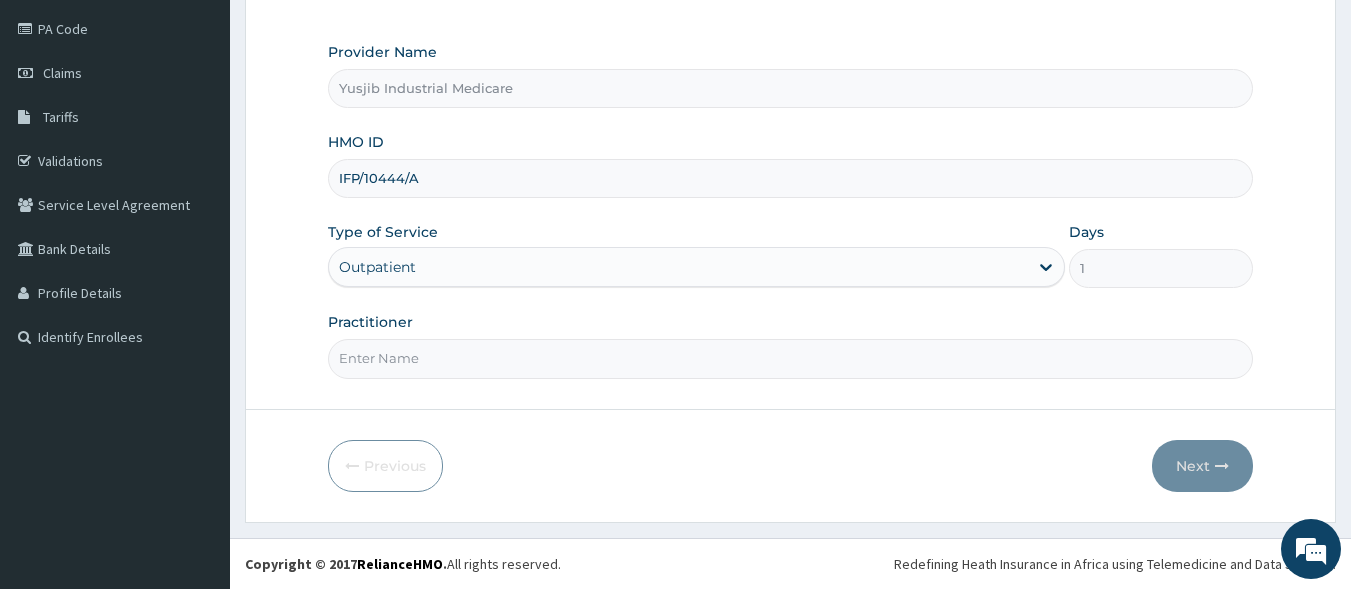 click on "Practitioner" at bounding box center (791, 358) 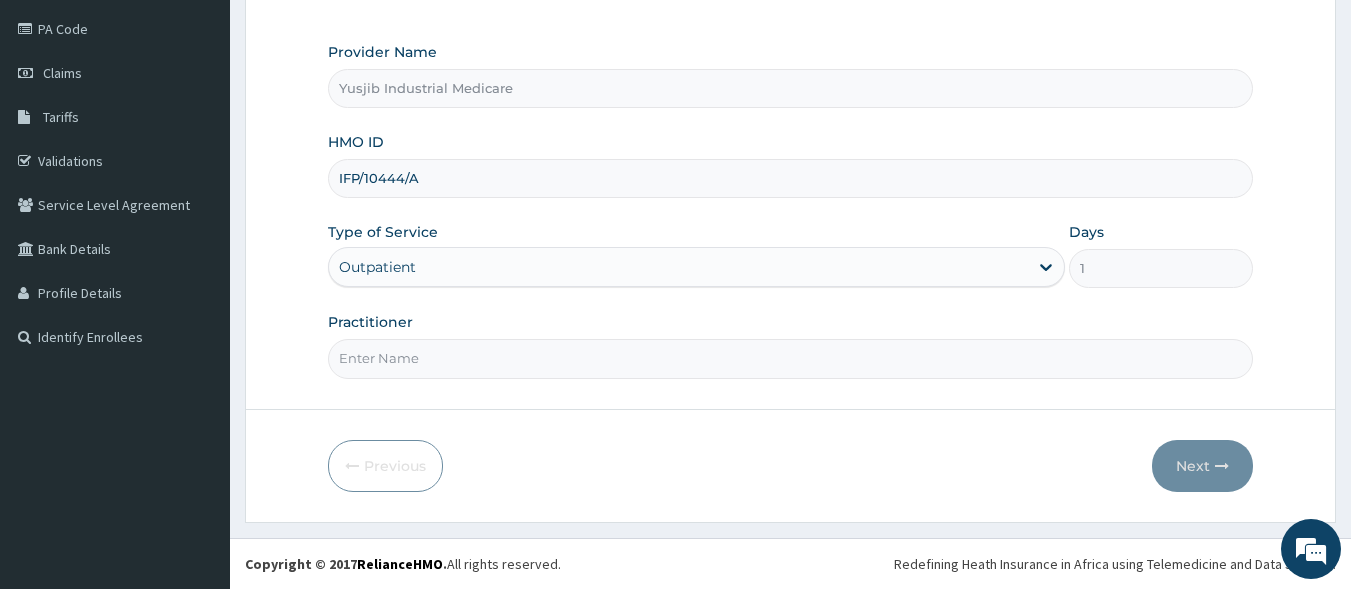 type on "[TITLE] [LAST]" 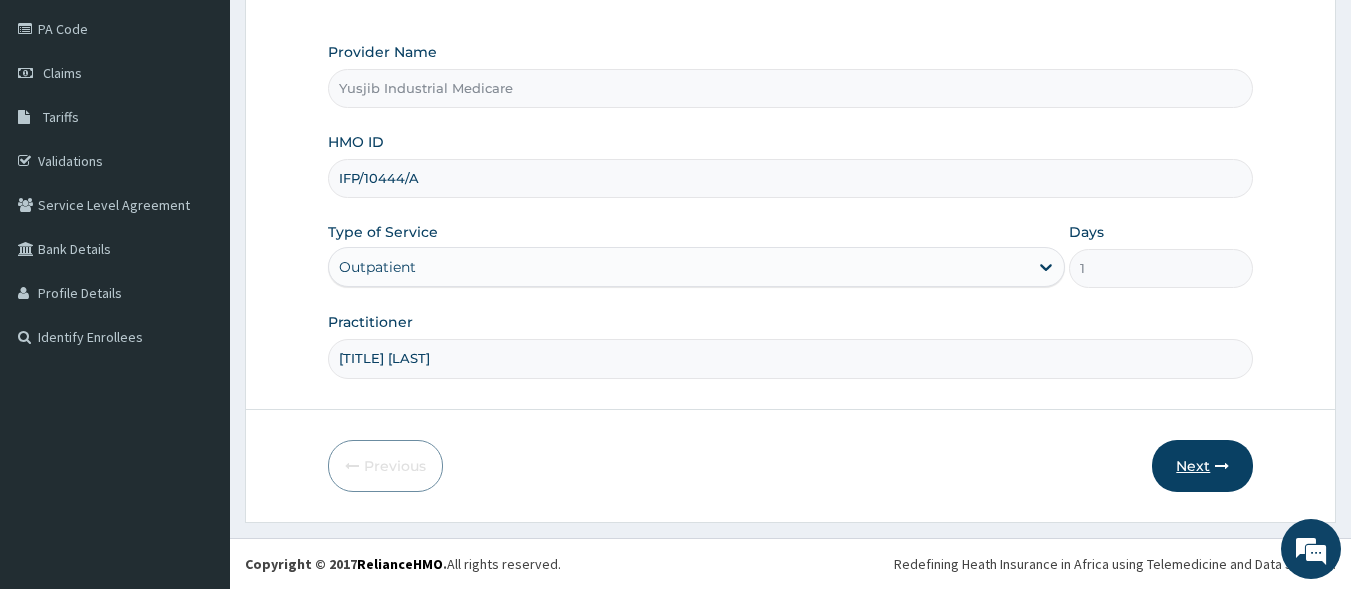 click on "Next" at bounding box center (1202, 466) 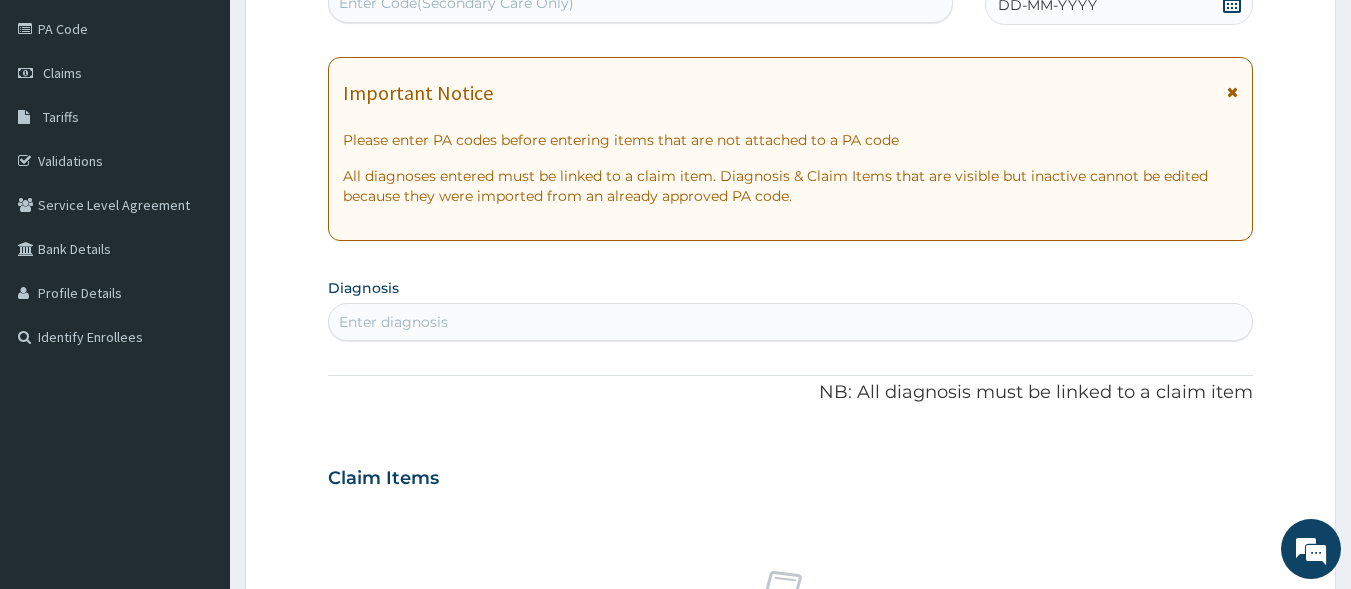 click at bounding box center [1232, 92] 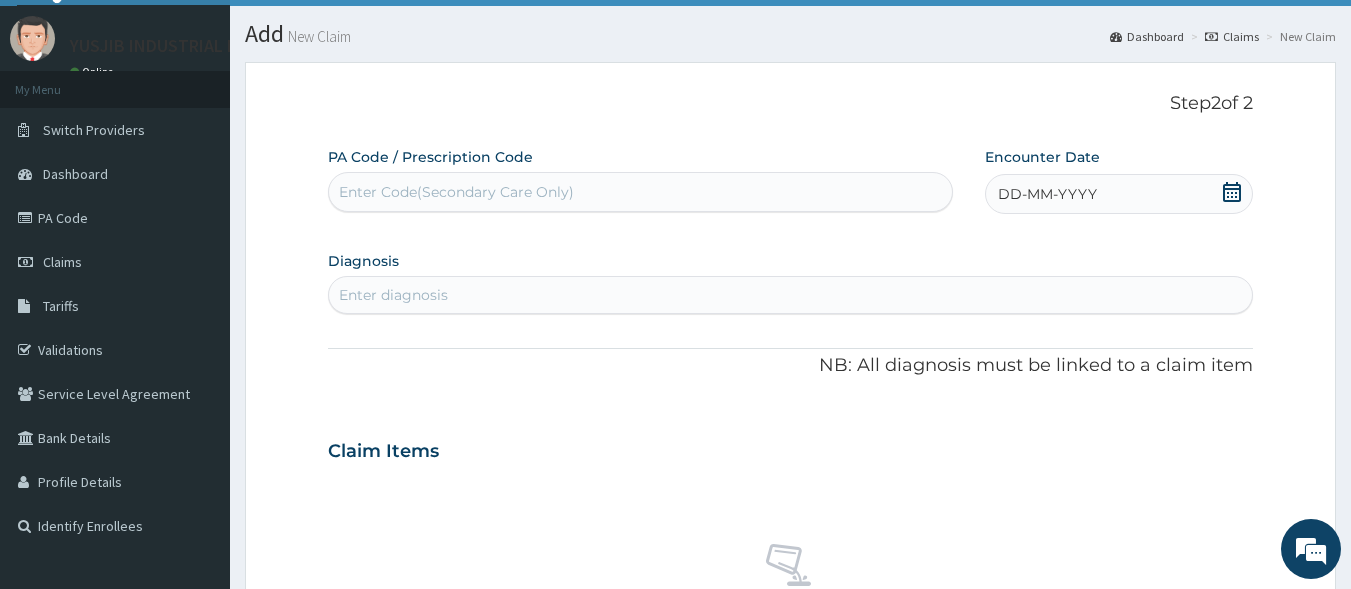 scroll, scrollTop: 33, scrollLeft: 0, axis: vertical 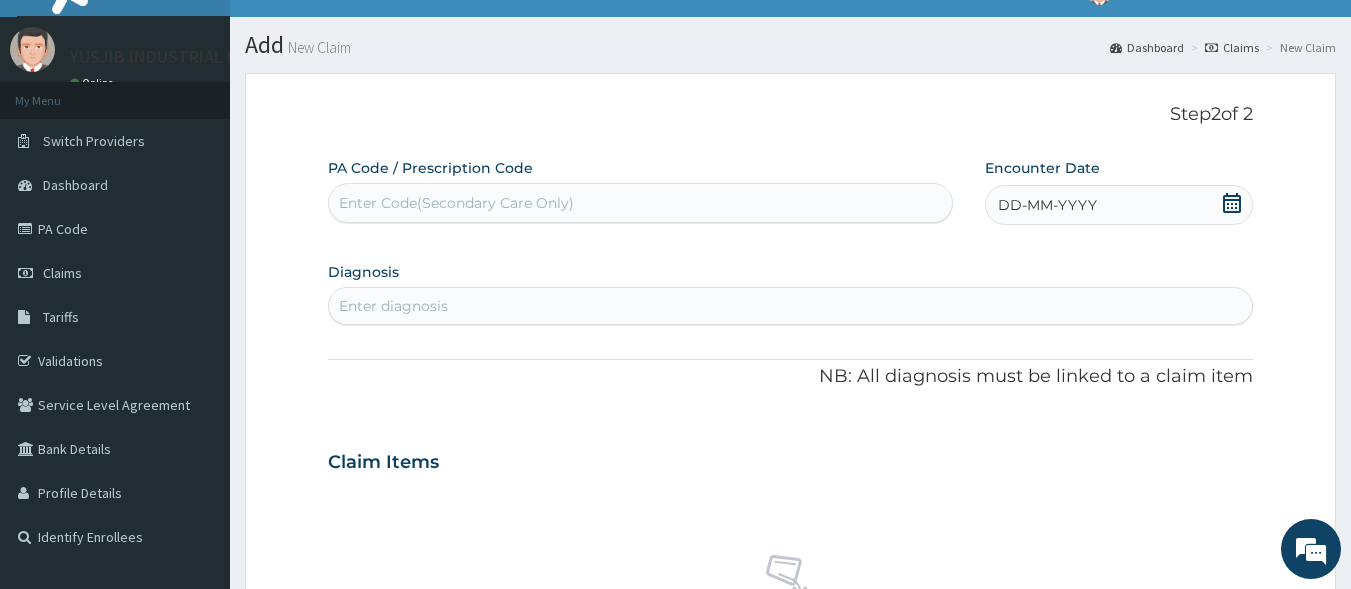 drag, startPoint x: 1095, startPoint y: 199, endPoint x: 1047, endPoint y: 217, distance: 51.264023 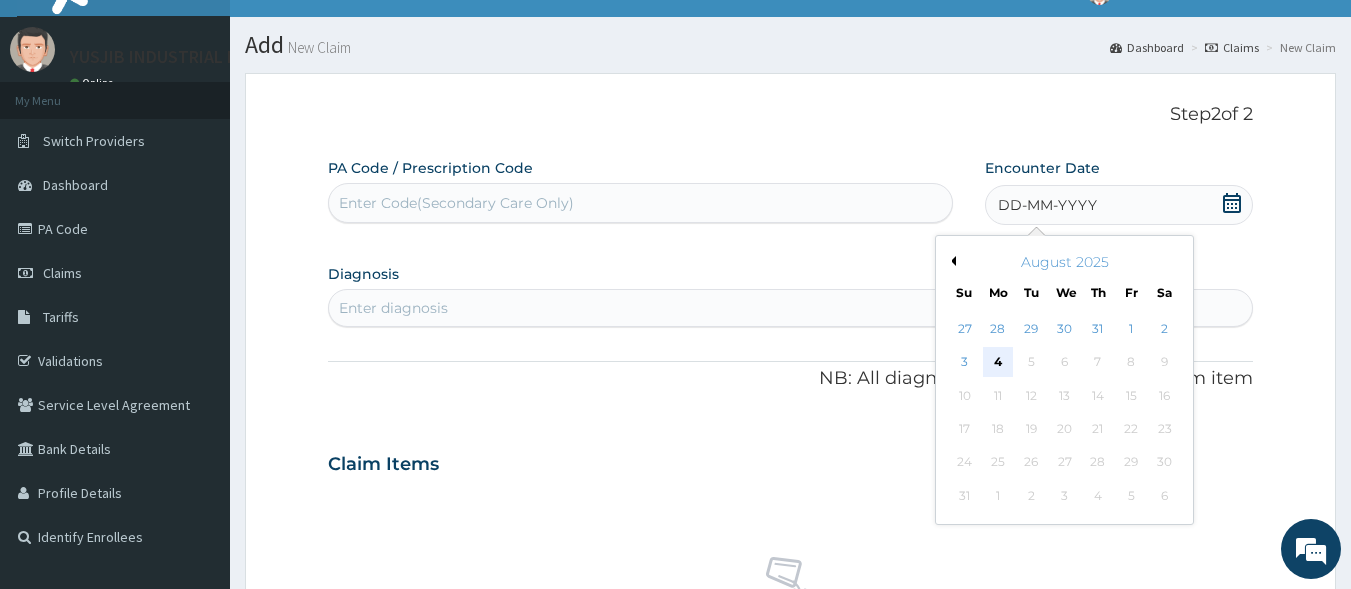 click on "4" at bounding box center (998, 363) 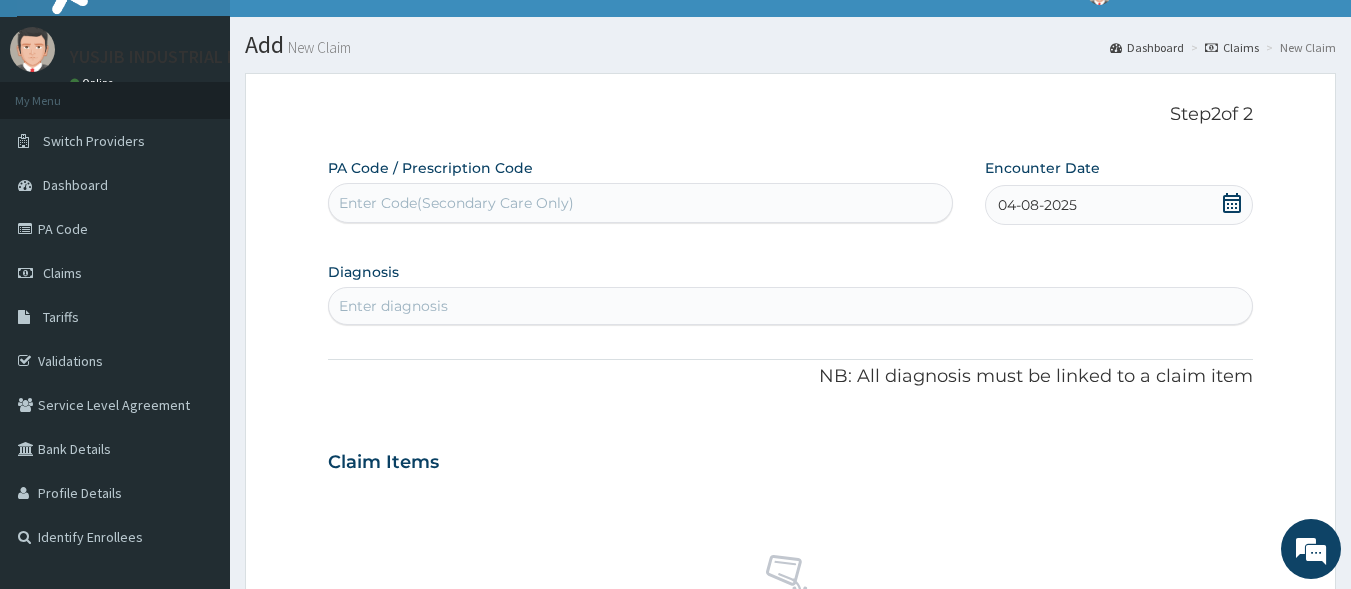 click on "Enter diagnosis" at bounding box center (791, 306) 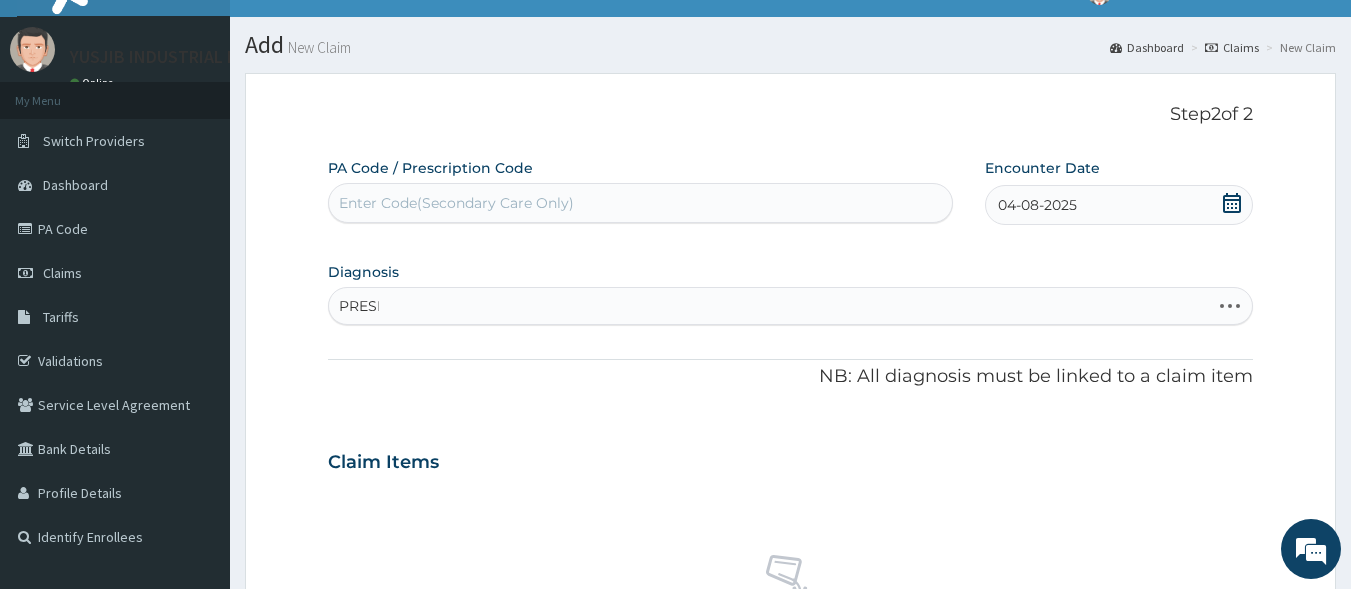 type on "PRESBY" 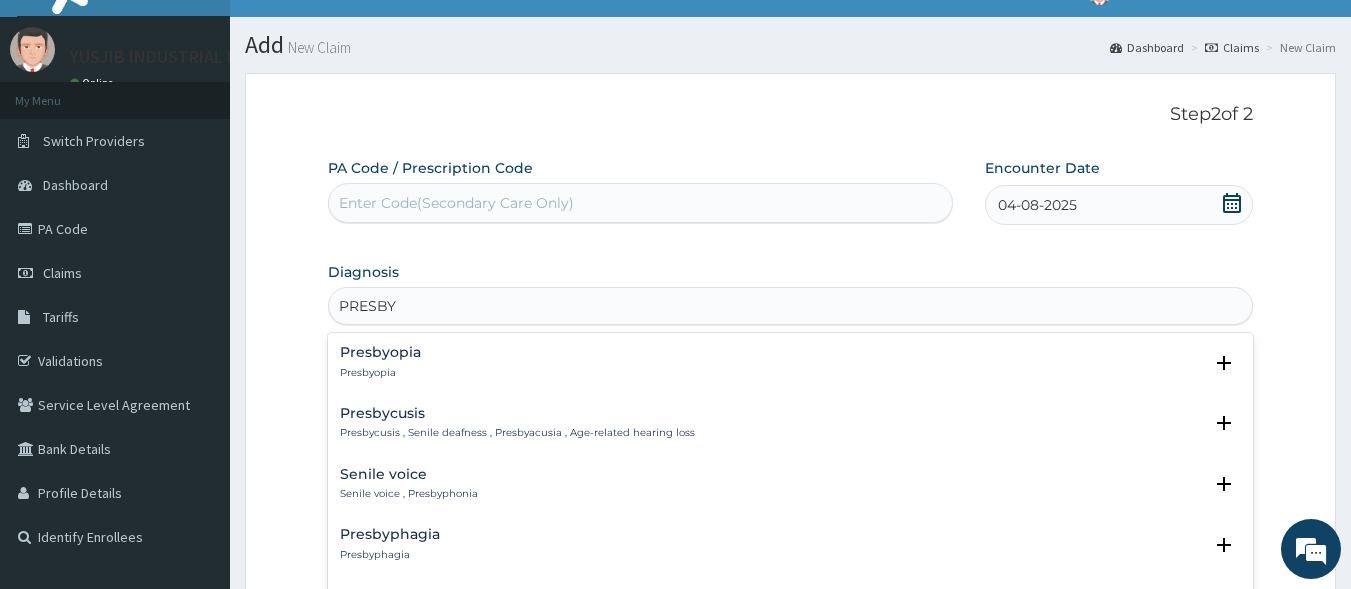click on "Presbyopia" at bounding box center (380, 352) 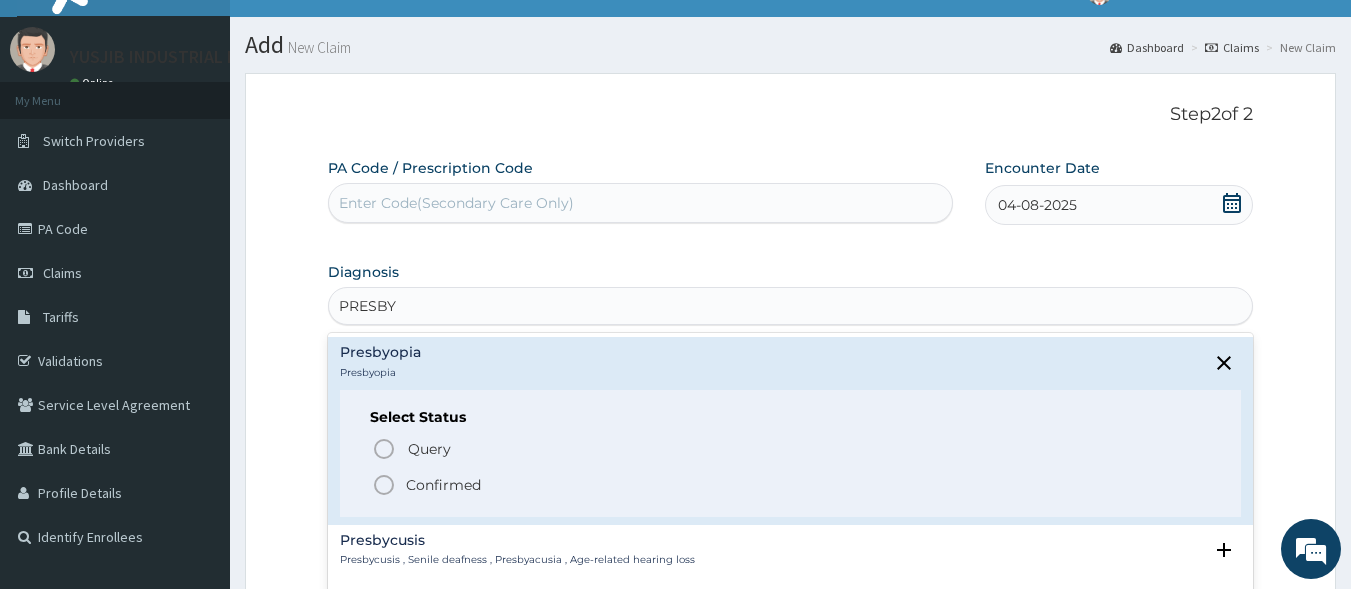 click 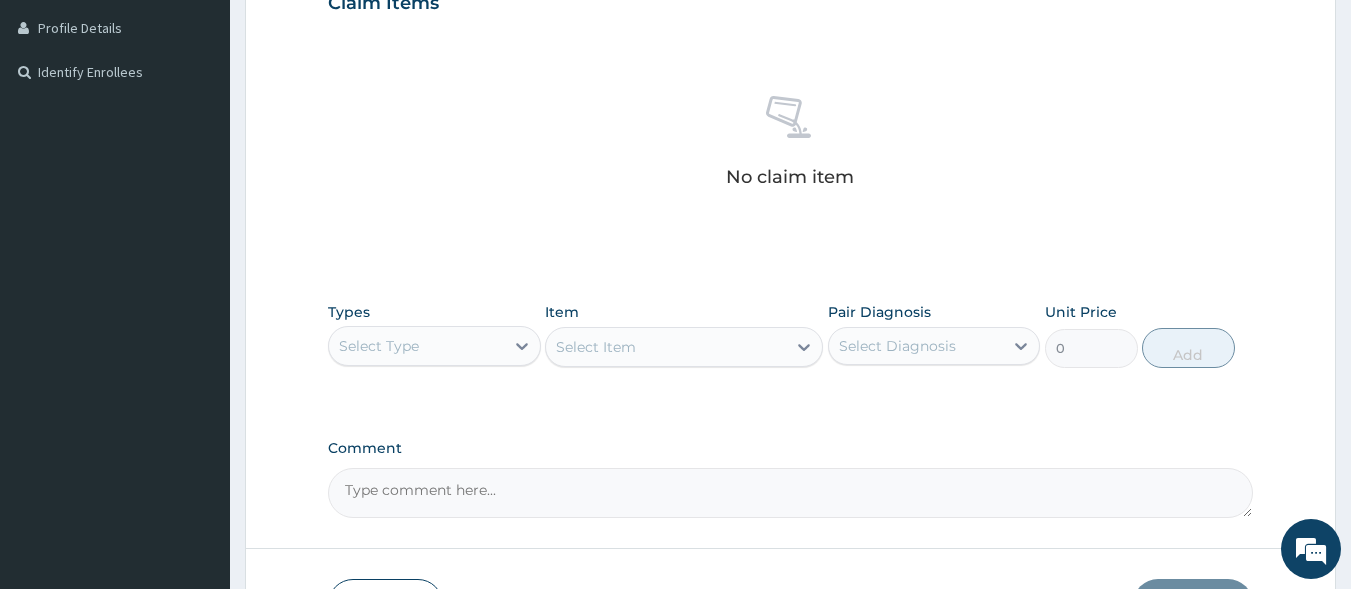 scroll, scrollTop: 633, scrollLeft: 0, axis: vertical 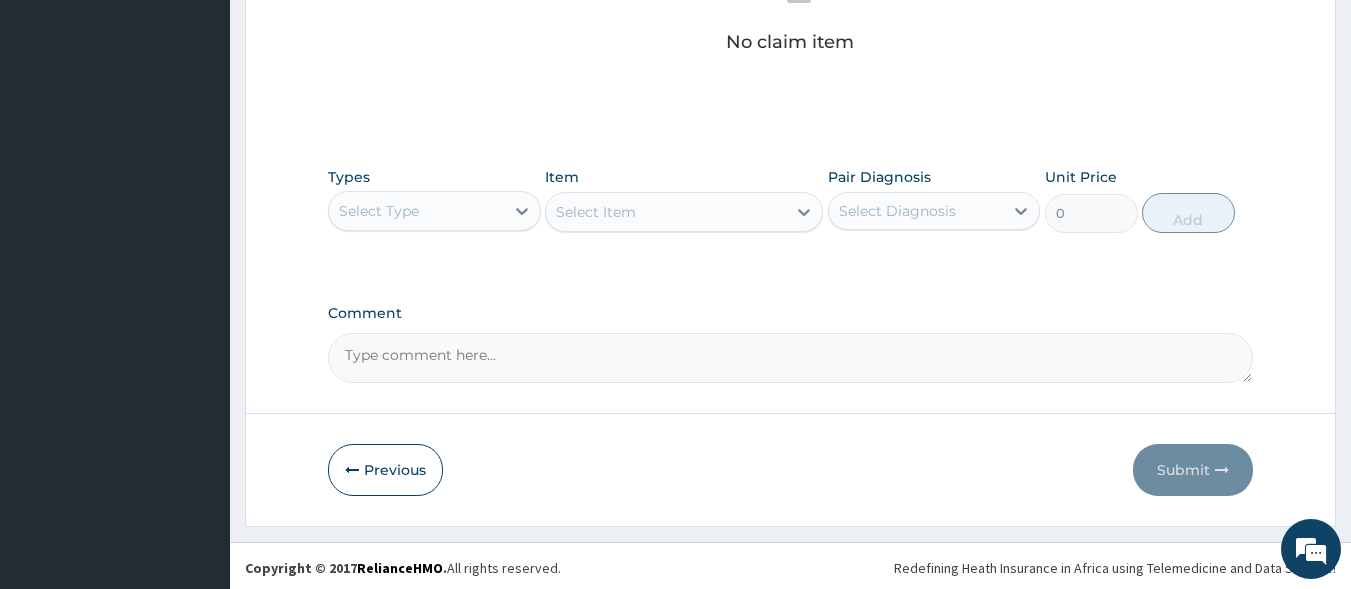 click on "Select Type" at bounding box center [416, 211] 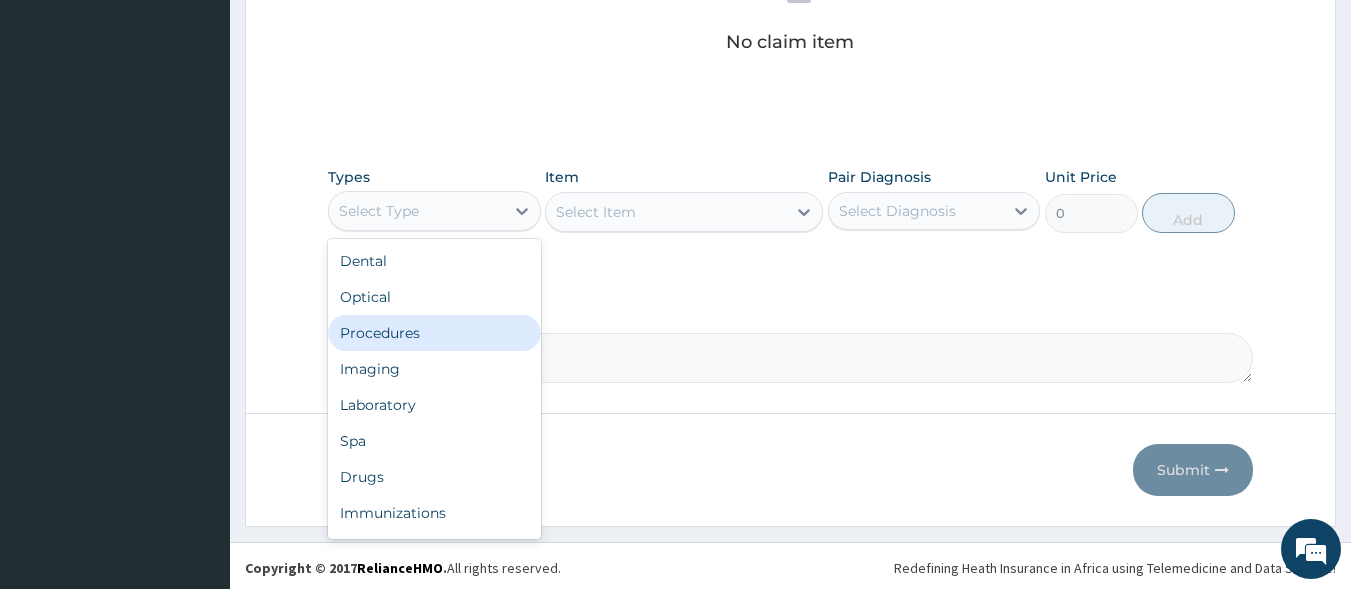 drag, startPoint x: 430, startPoint y: 331, endPoint x: 440, endPoint y: 326, distance: 11.18034 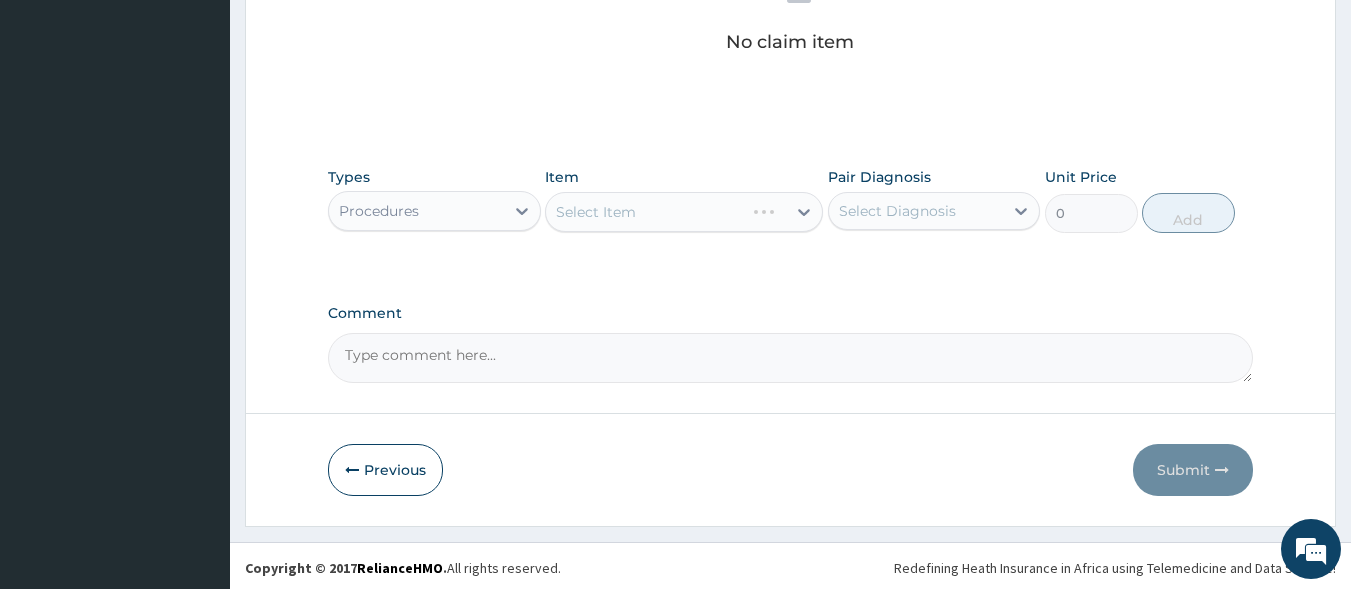 click on "Select Item" at bounding box center (684, 212) 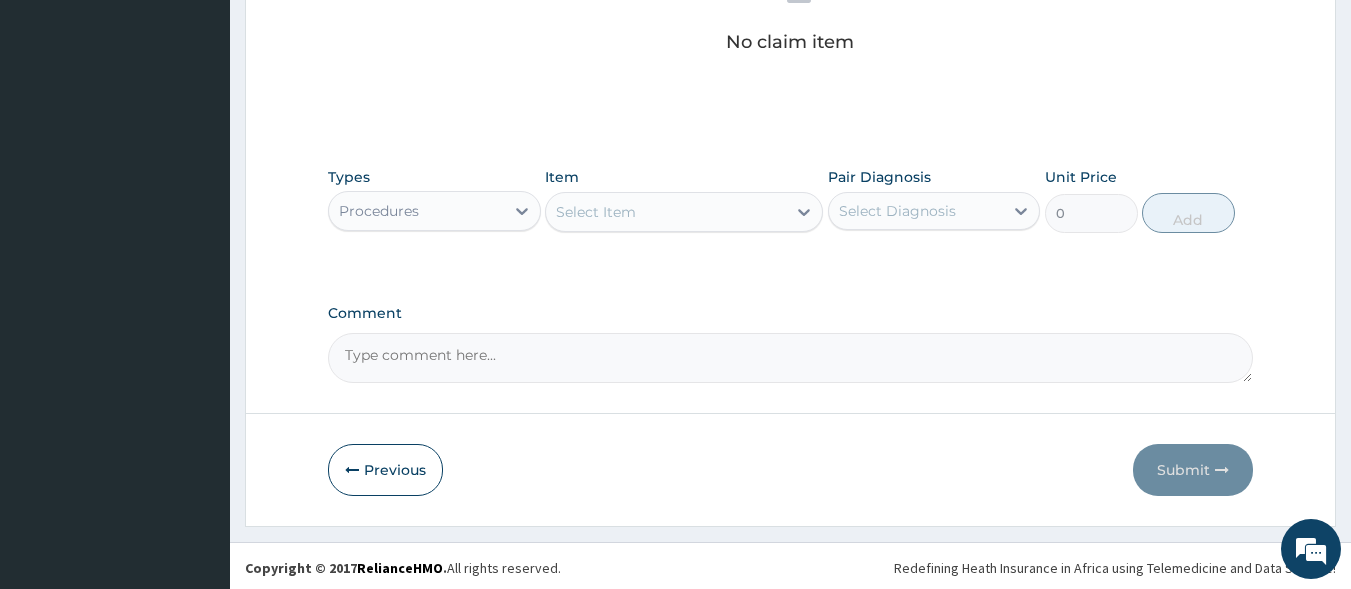 click on "Select Item" at bounding box center (666, 212) 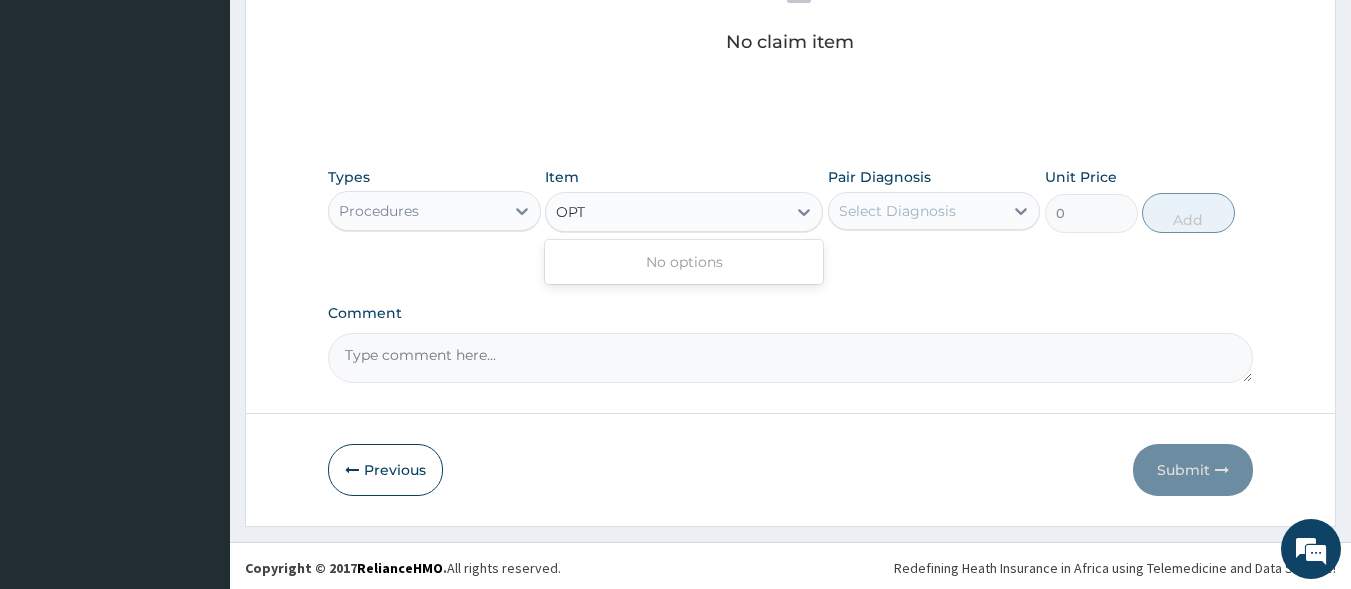 scroll, scrollTop: 0, scrollLeft: 0, axis: both 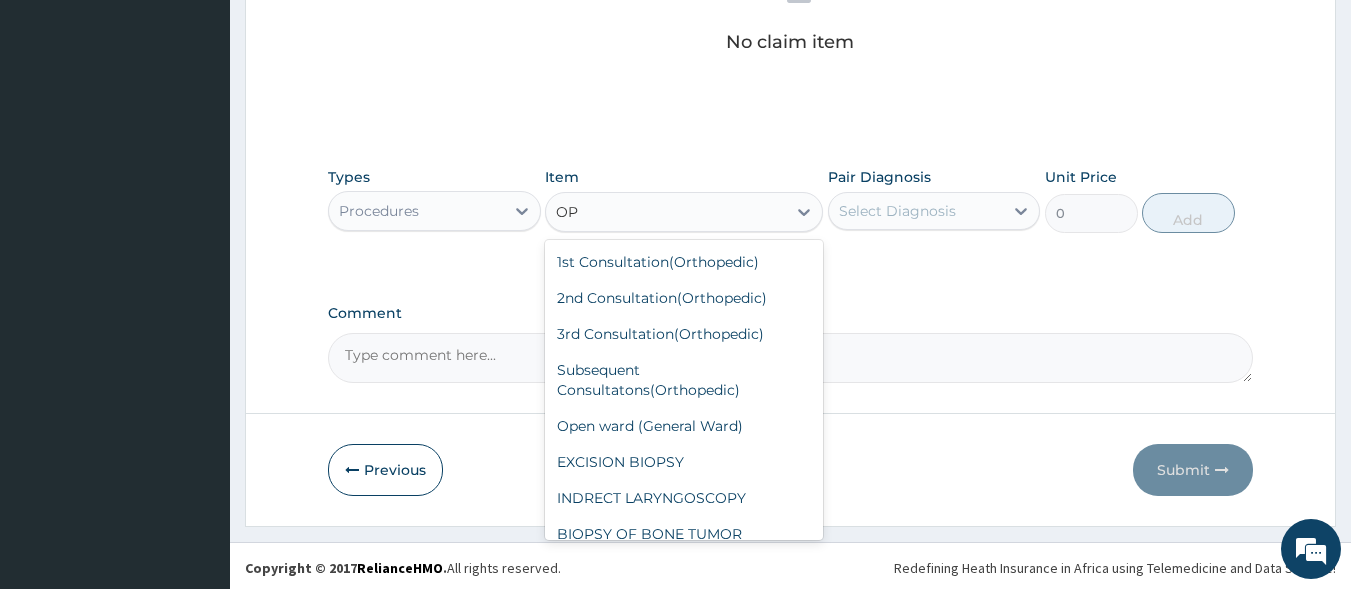 type on "O" 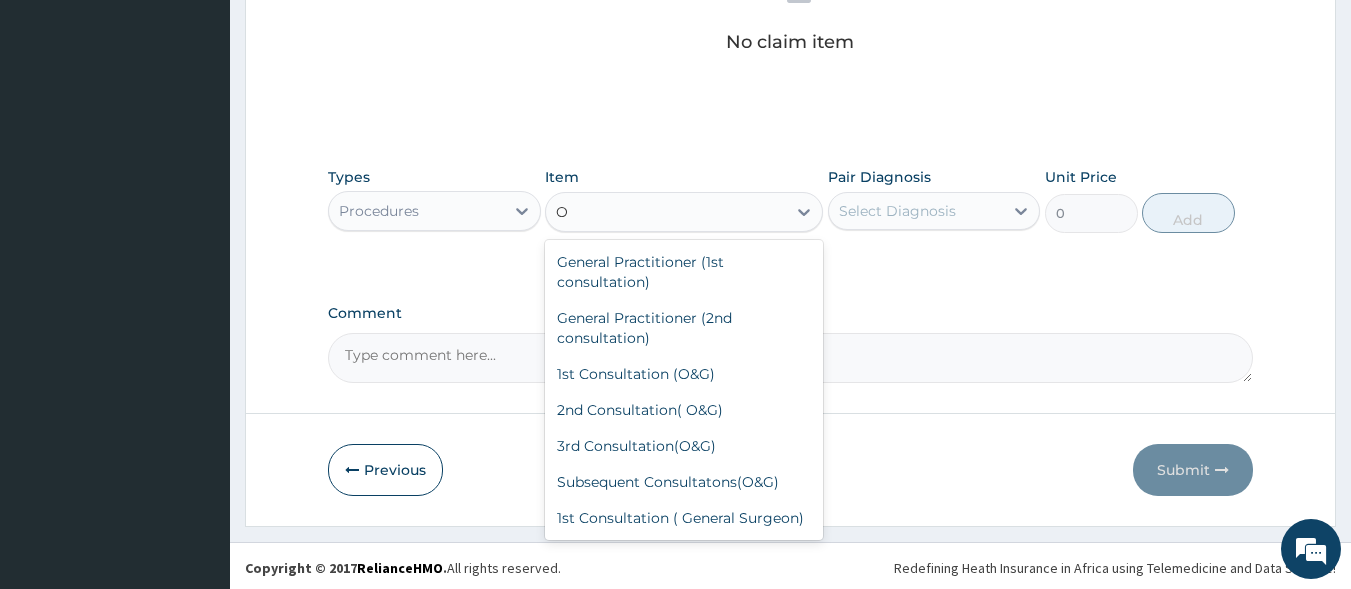type 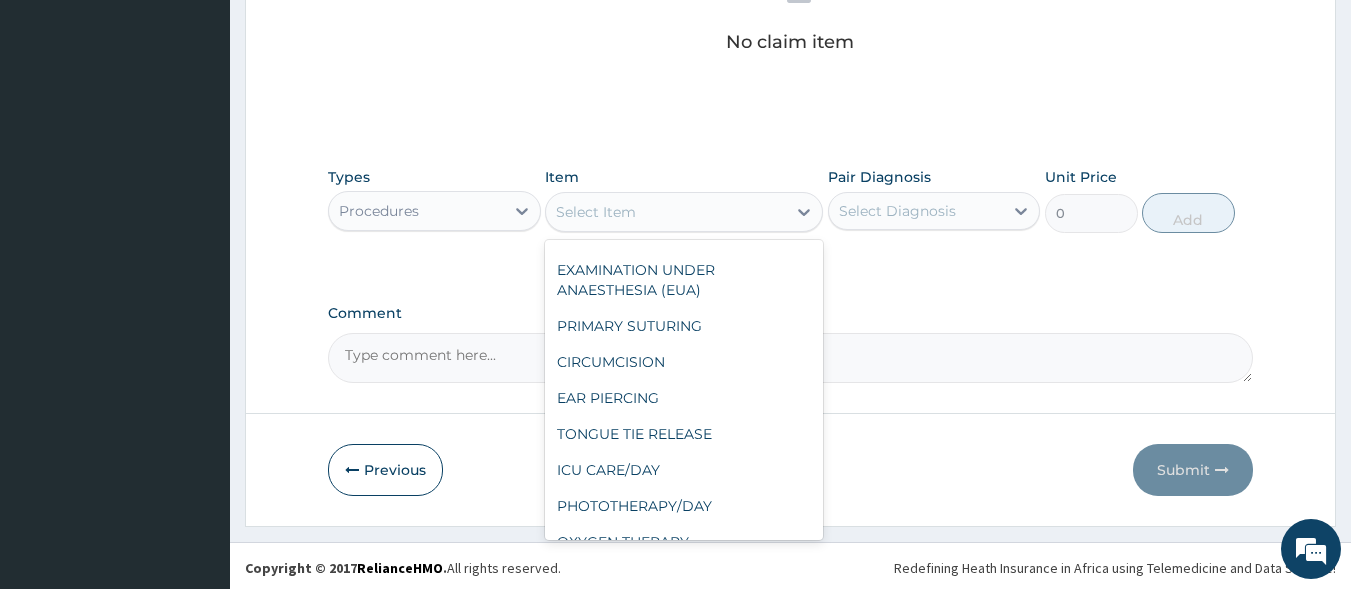 scroll, scrollTop: 3600, scrollLeft: 0, axis: vertical 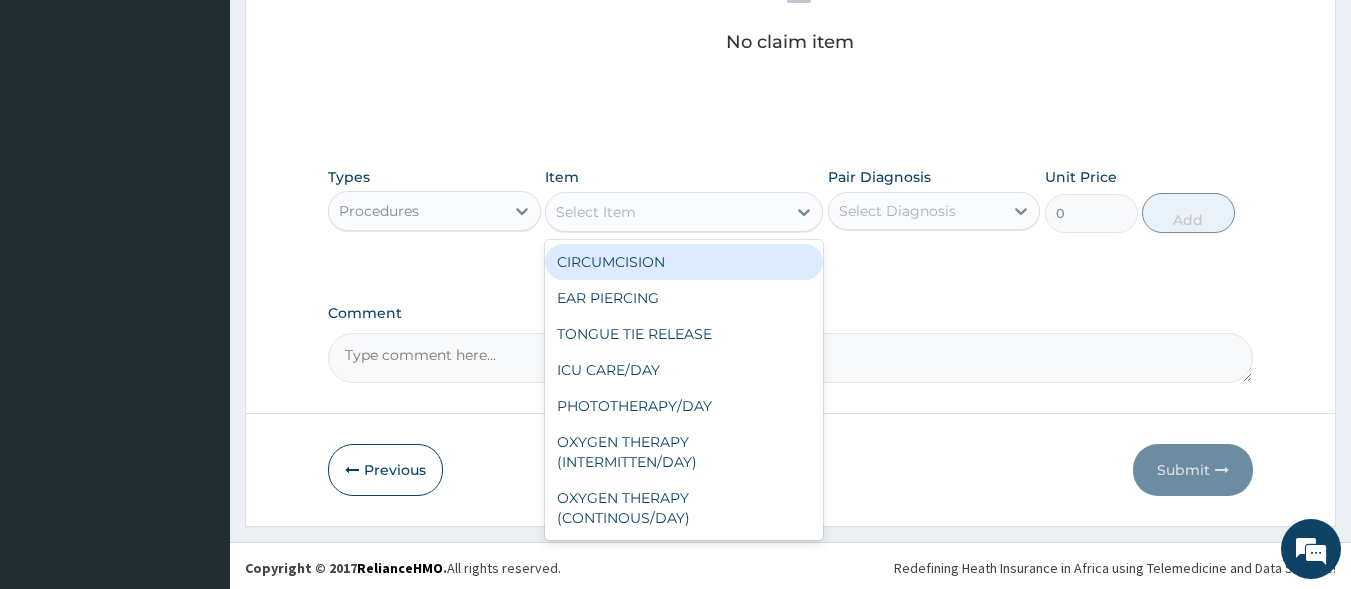 click on "CIRCUMCISION" at bounding box center [684, 262] 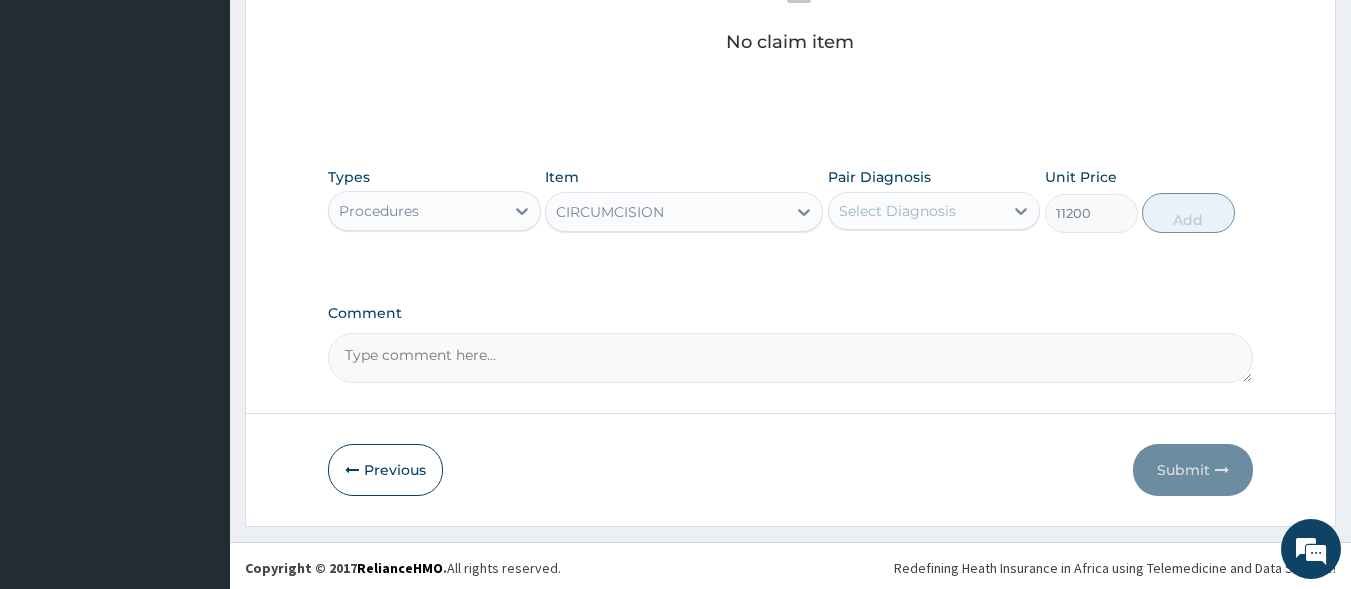 click on "CIRCUMCISION" at bounding box center (666, 212) 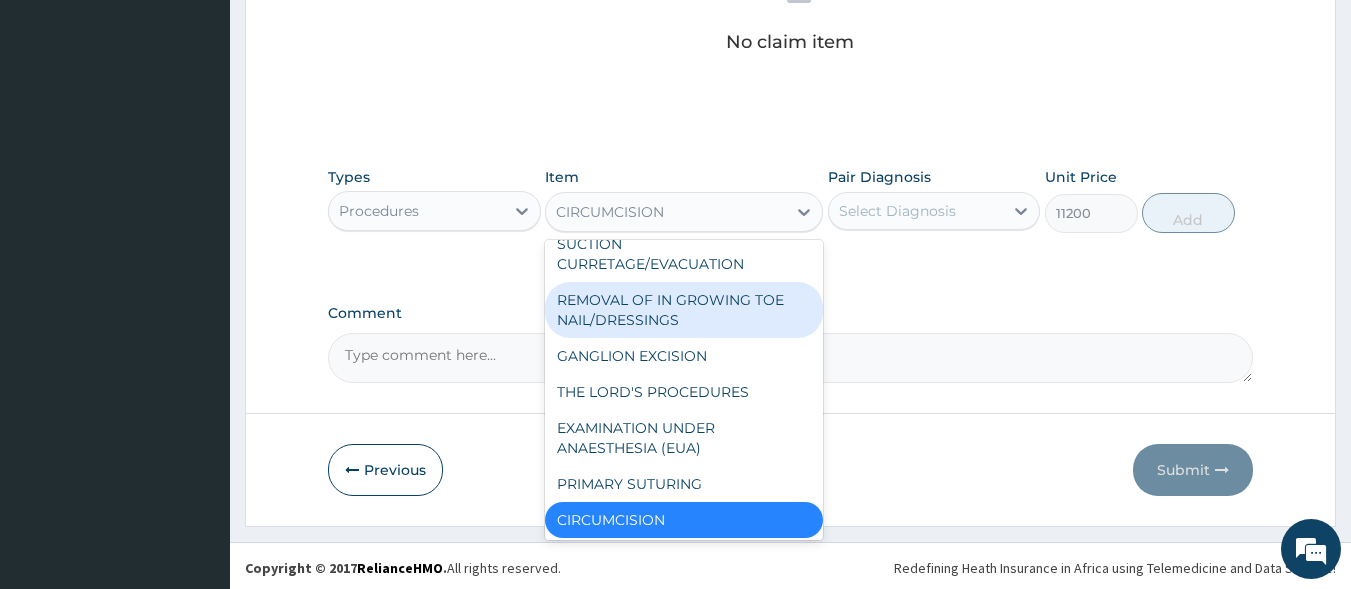 scroll, scrollTop: 3312, scrollLeft: 0, axis: vertical 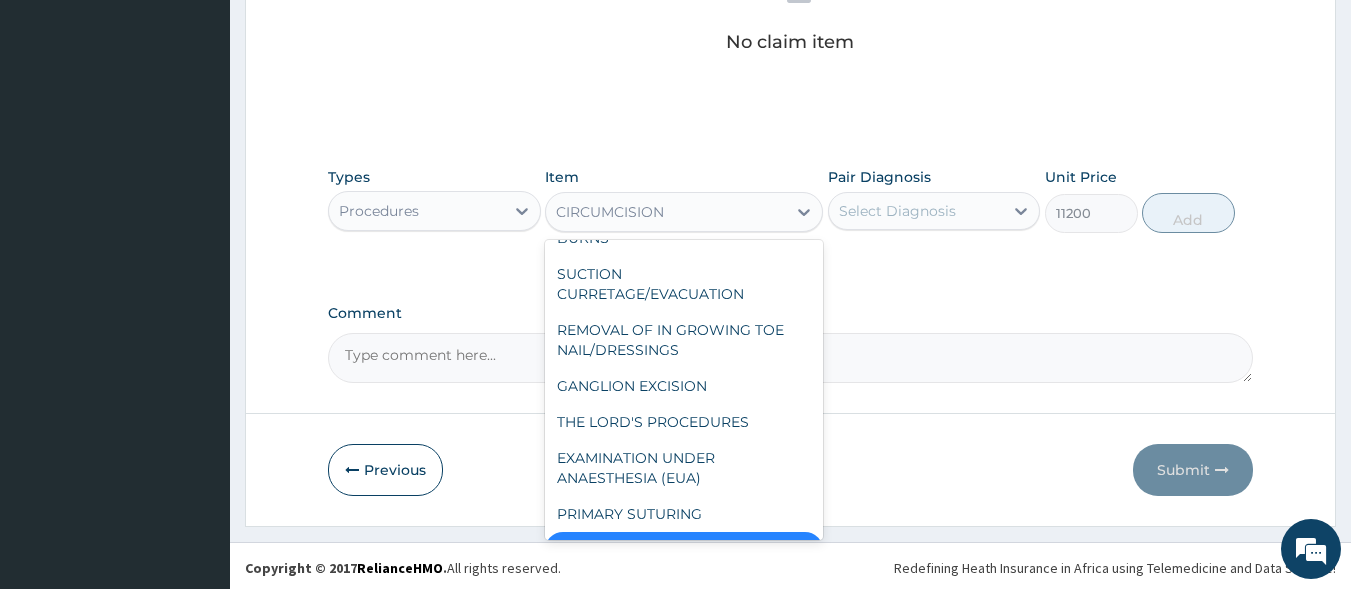 click on "MAJOR DRESSING" at bounding box center (684, 202) 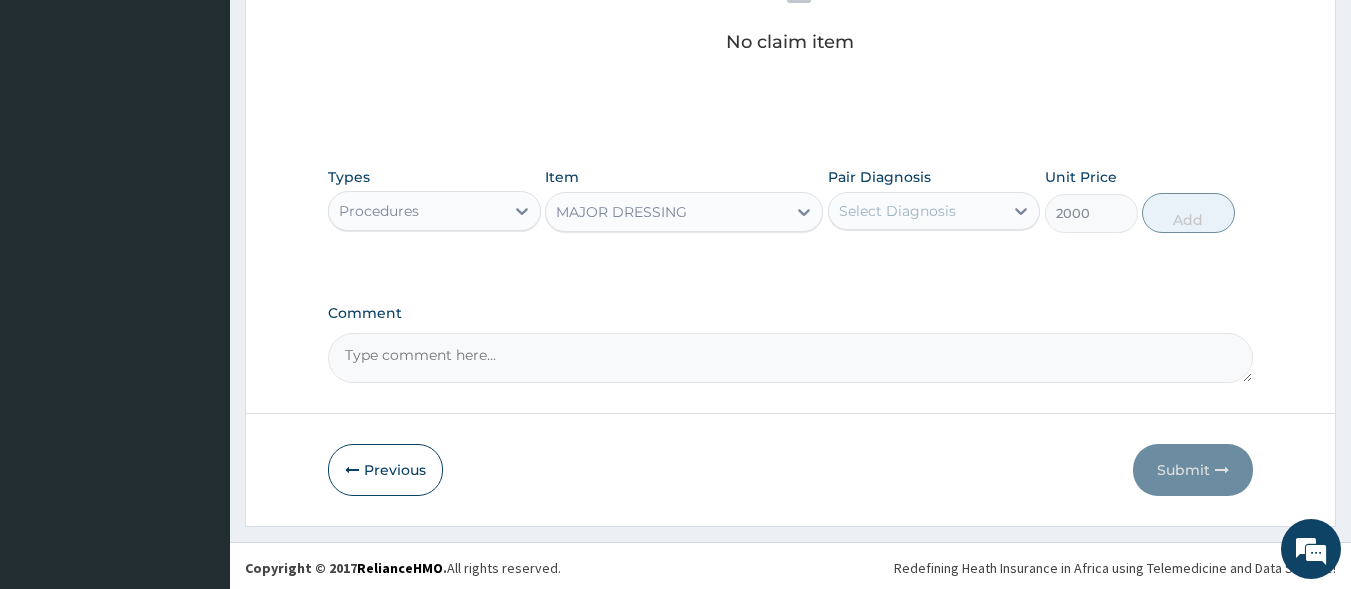 click on "MAJOR DRESSING" at bounding box center (666, 212) 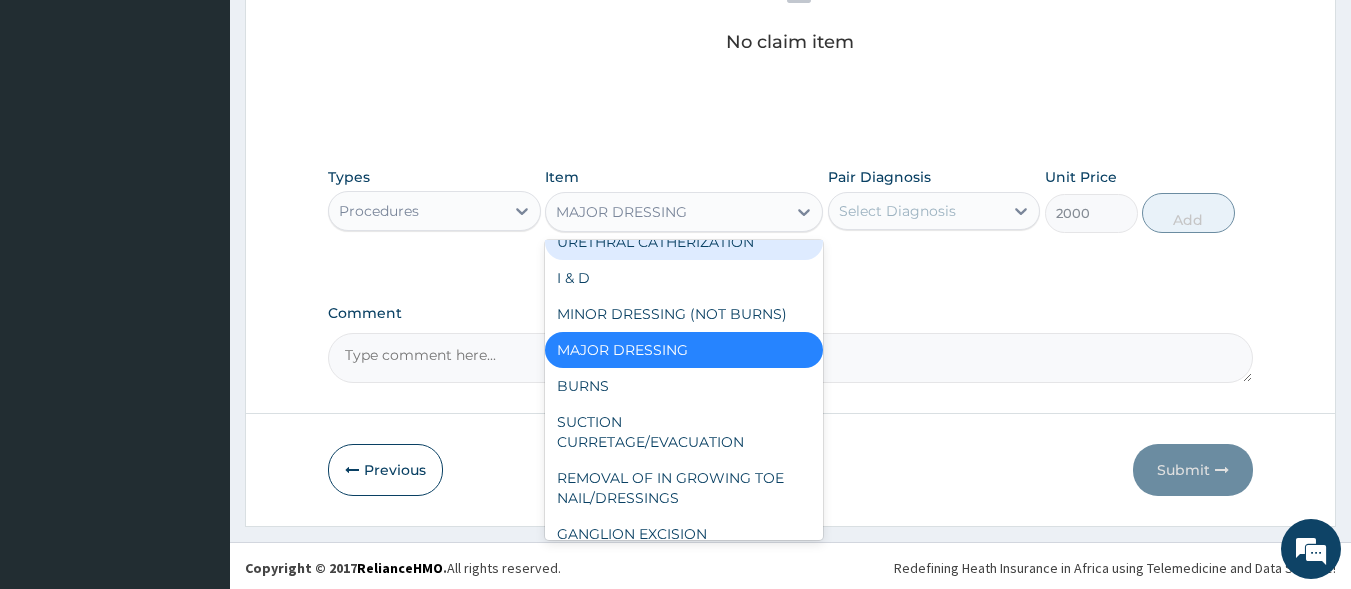 scroll, scrollTop: 3264, scrollLeft: 0, axis: vertical 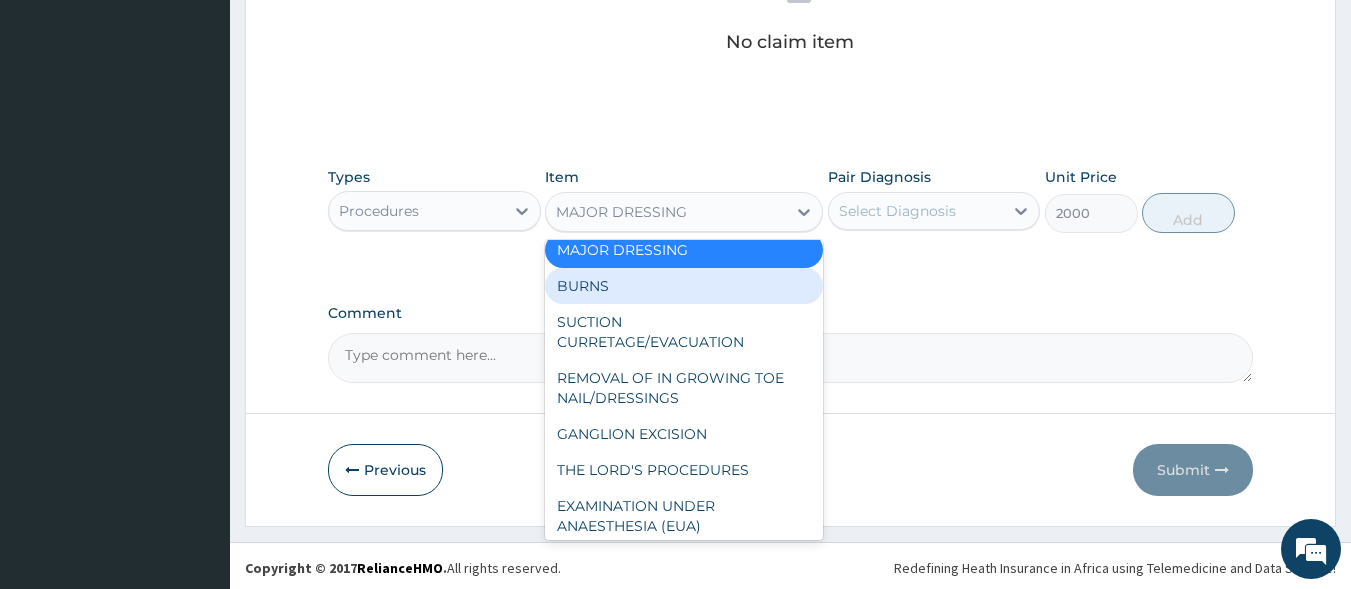 click on "BURNS" at bounding box center [684, 286] 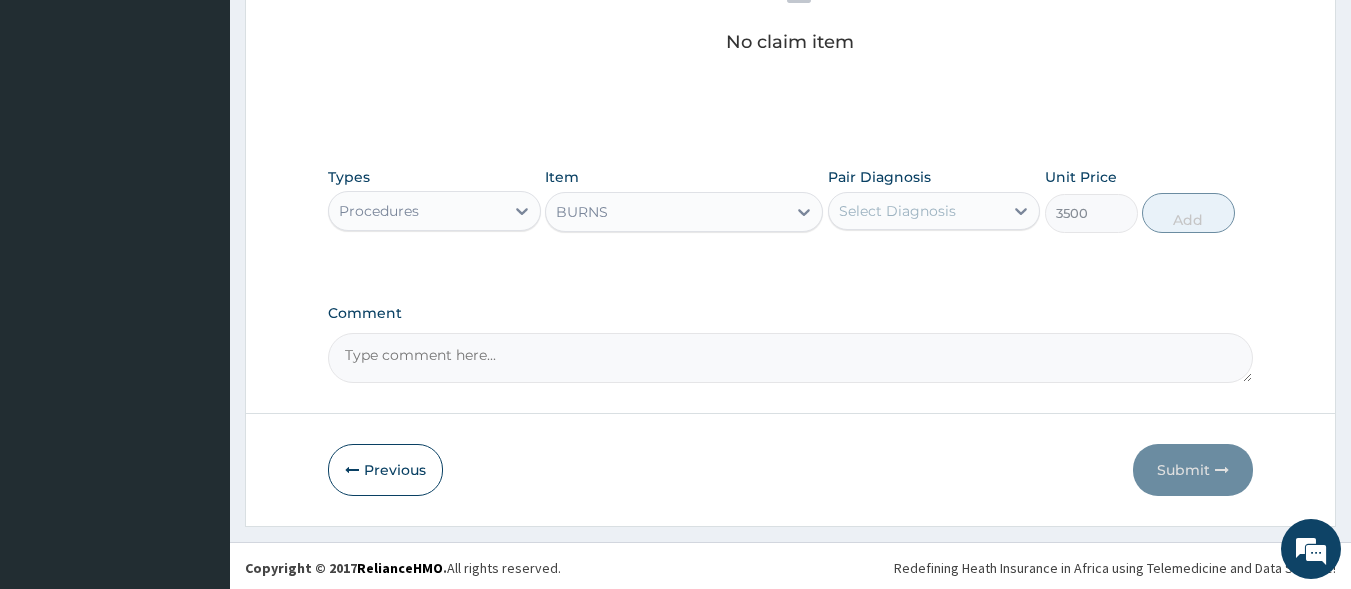 click on "BURNS" at bounding box center [666, 212] 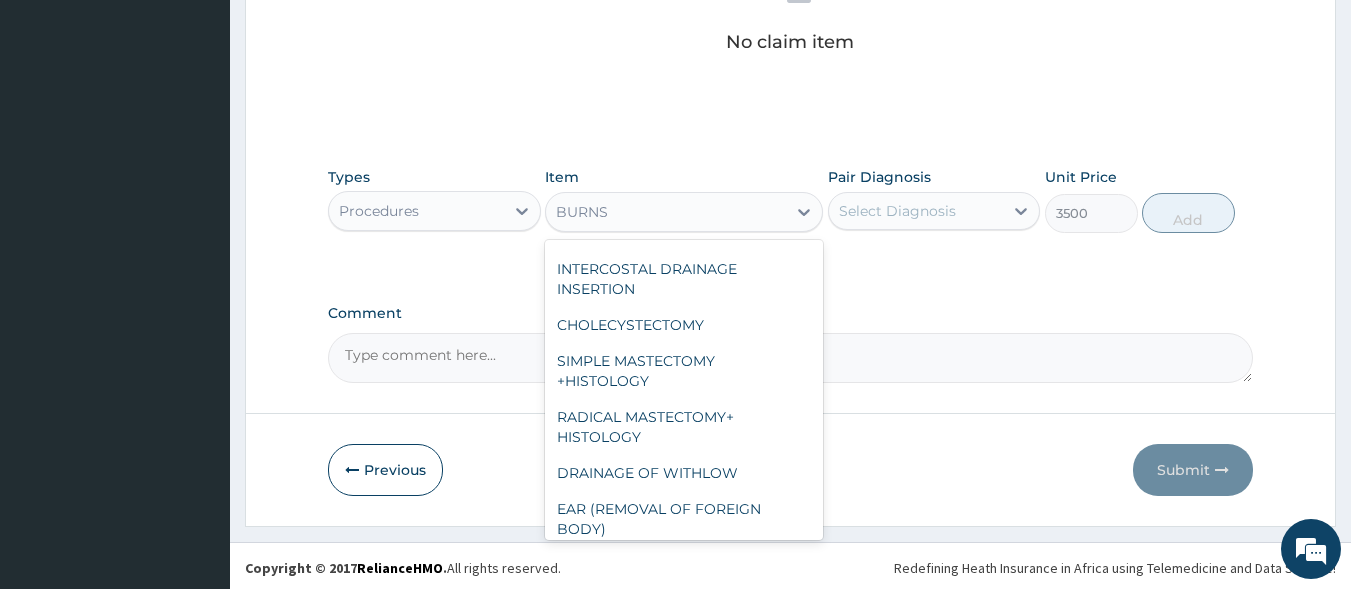 scroll, scrollTop: 4400, scrollLeft: 0, axis: vertical 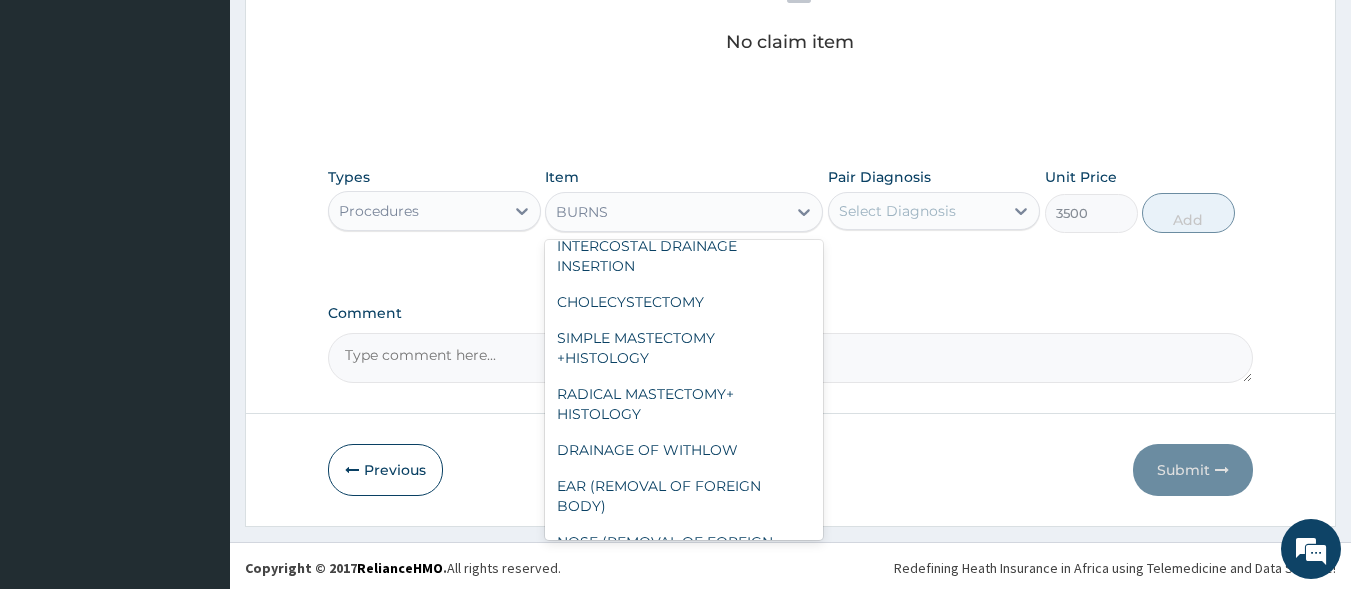 click on "MINOR BURNS/WOUND DEBRIDEMENT" at bounding box center [684, 92] 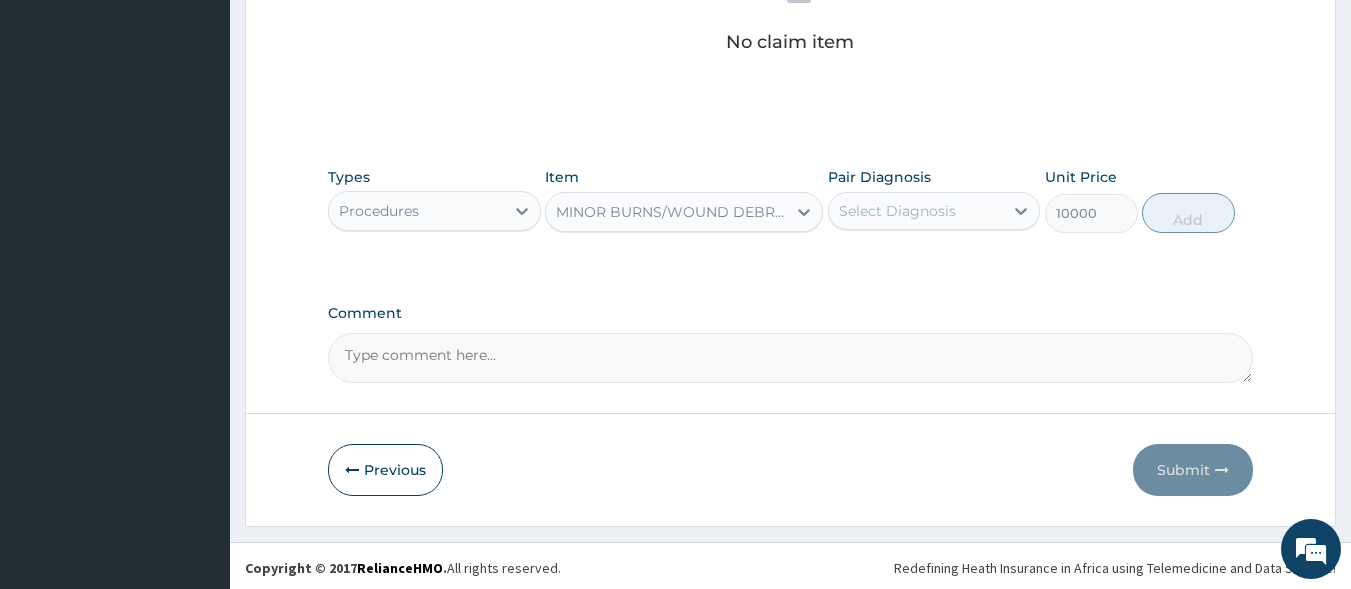 click on "MINOR BURNS/WOUND DEBRIDEMENT" at bounding box center (672, 212) 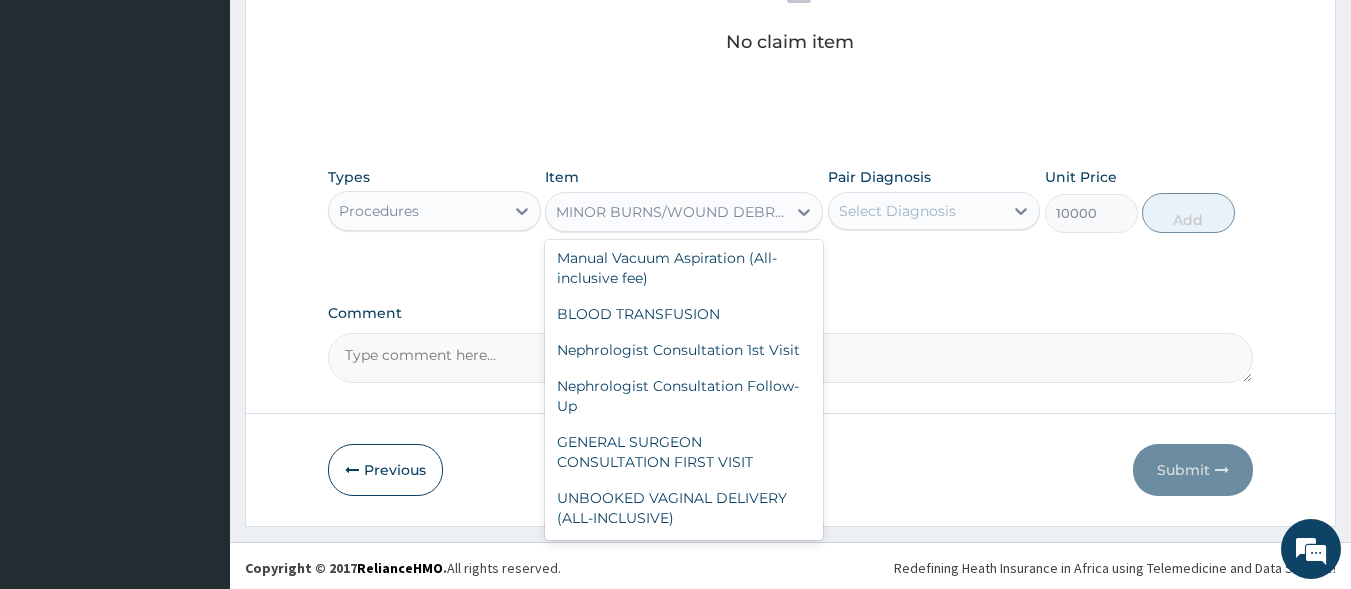 scroll, scrollTop: 7559, scrollLeft: 0, axis: vertical 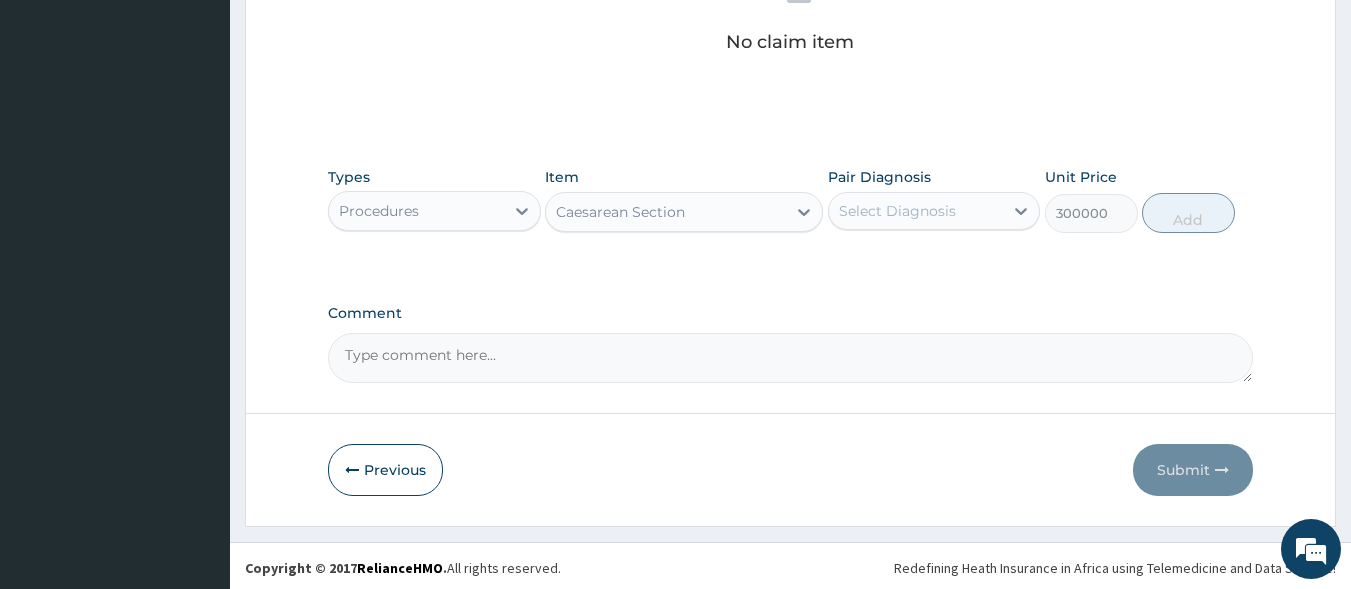 click on "Caesarean Section" at bounding box center (620, 212) 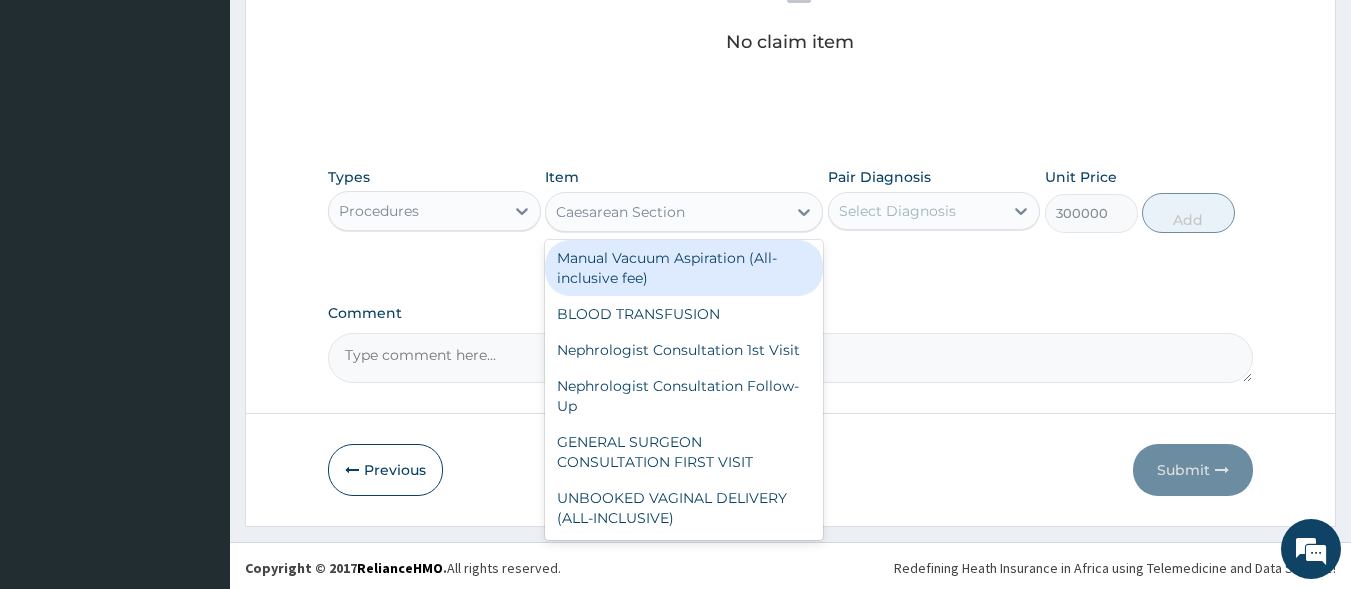 scroll, scrollTop: 7660, scrollLeft: 0, axis: vertical 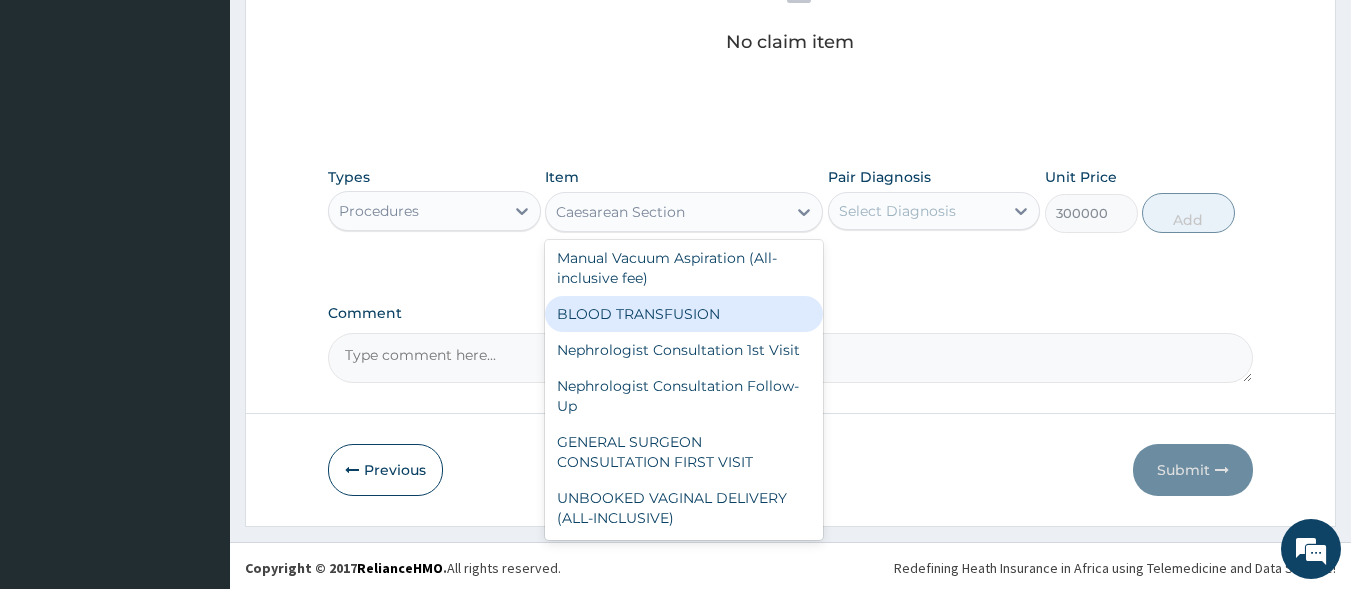 click on "BLOOD TRANSFUSION" at bounding box center (684, 314) 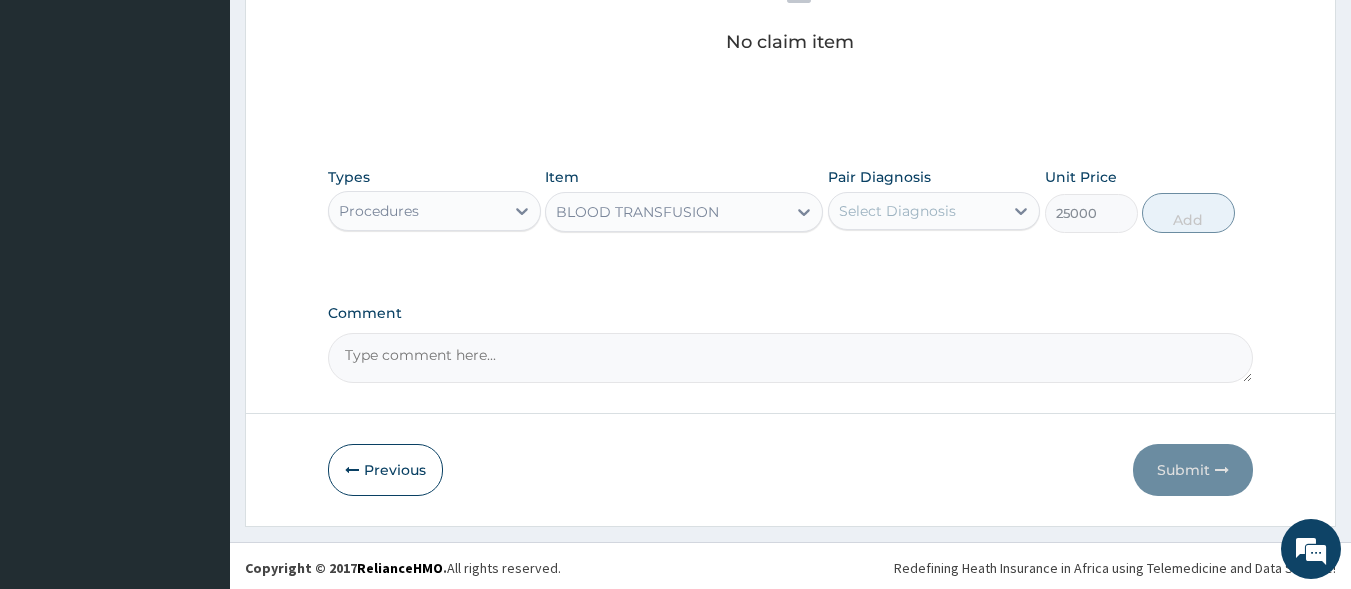 click on "BLOOD TRANSFUSION" at bounding box center (637, 212) 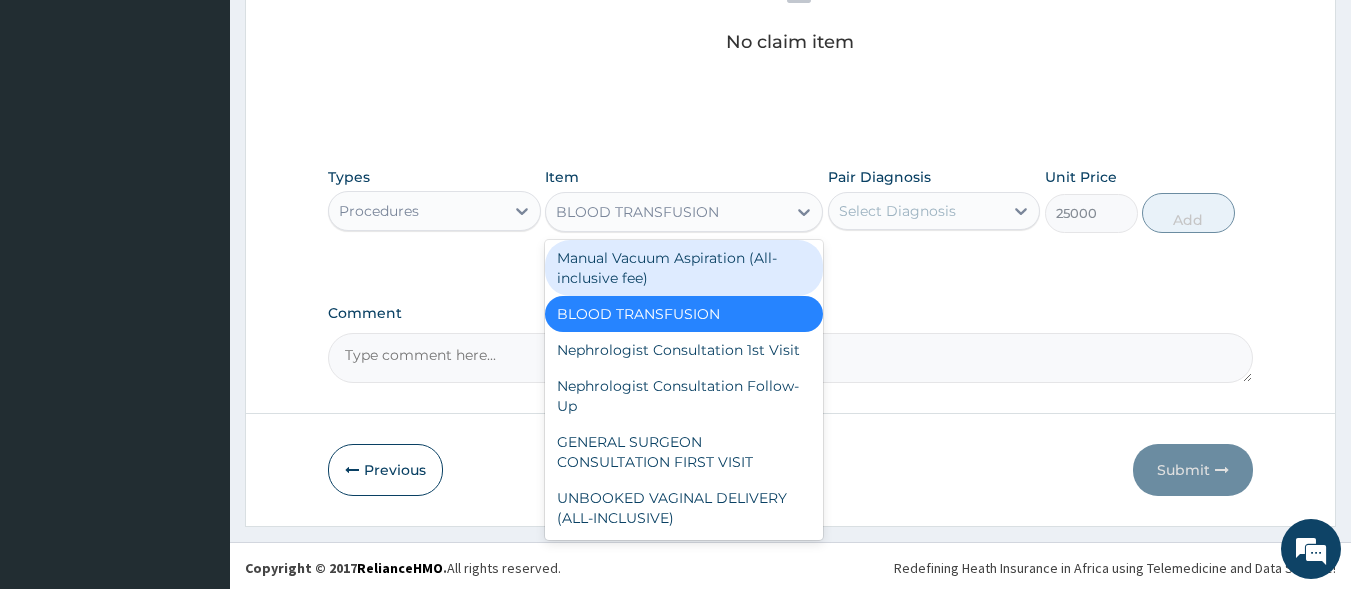 scroll, scrollTop: 7748, scrollLeft: 0, axis: vertical 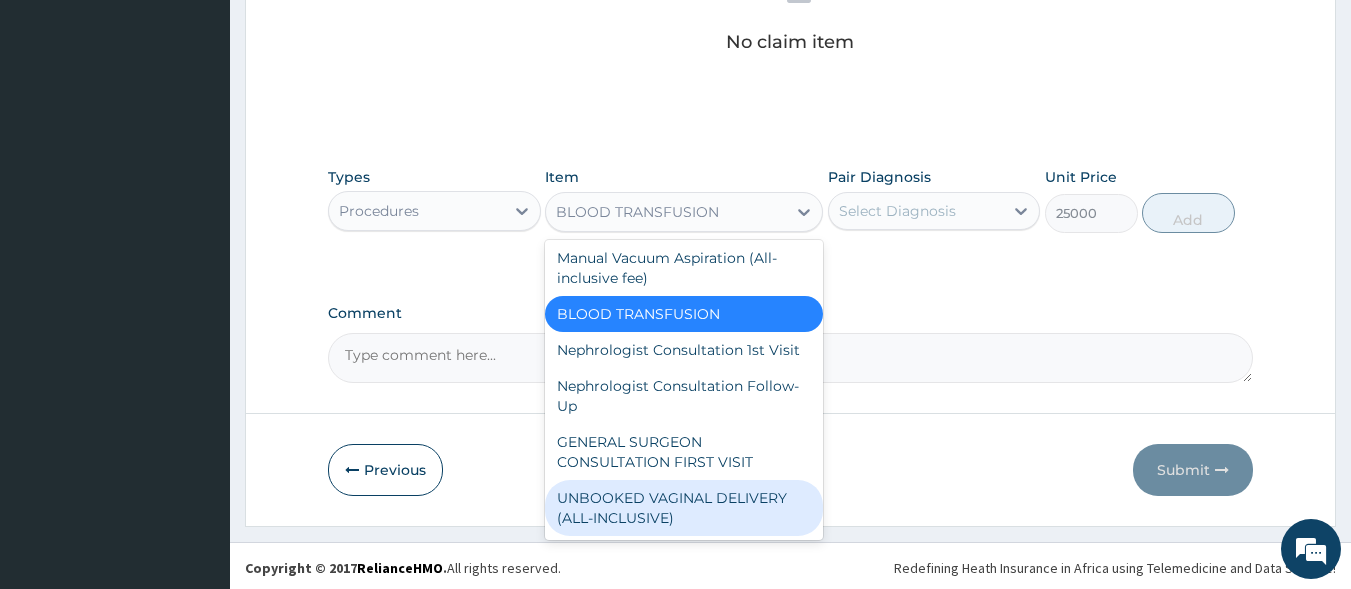 click on "UNBOOKED VAGINAL DELIVERY (ALL-INCLUSIVE)" at bounding box center [684, 508] 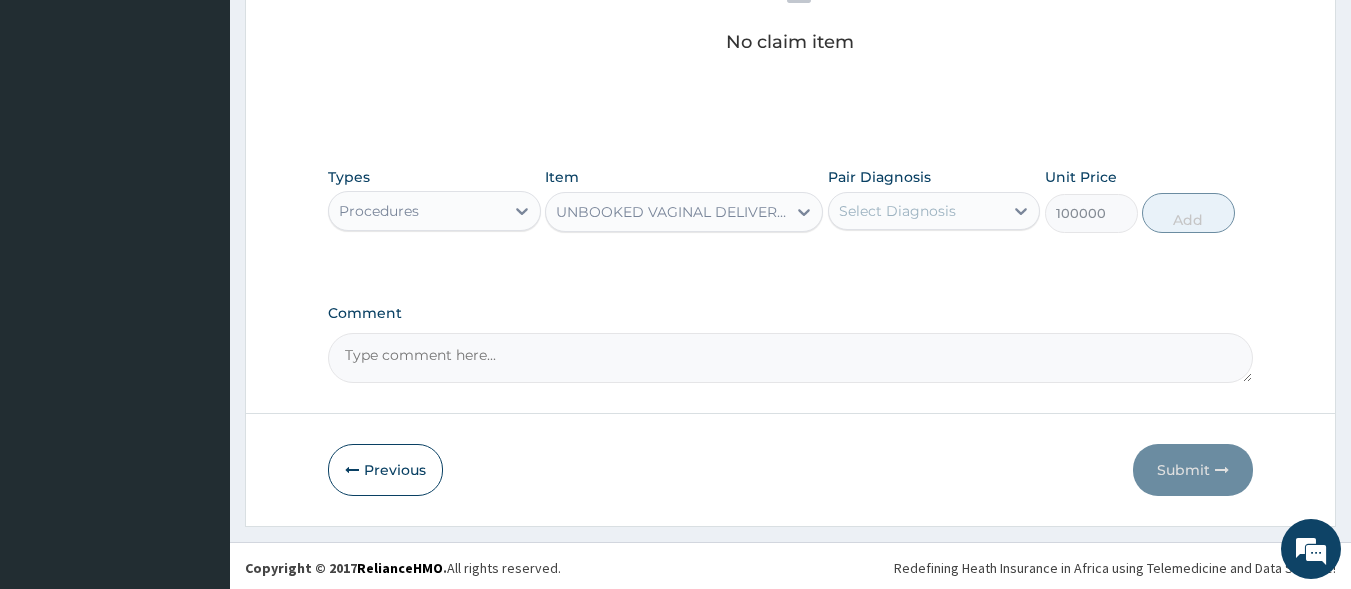 click on "UNBOOKED VAGINAL DELIVERY (ALL-INCLUSIVE)" at bounding box center [672, 212] 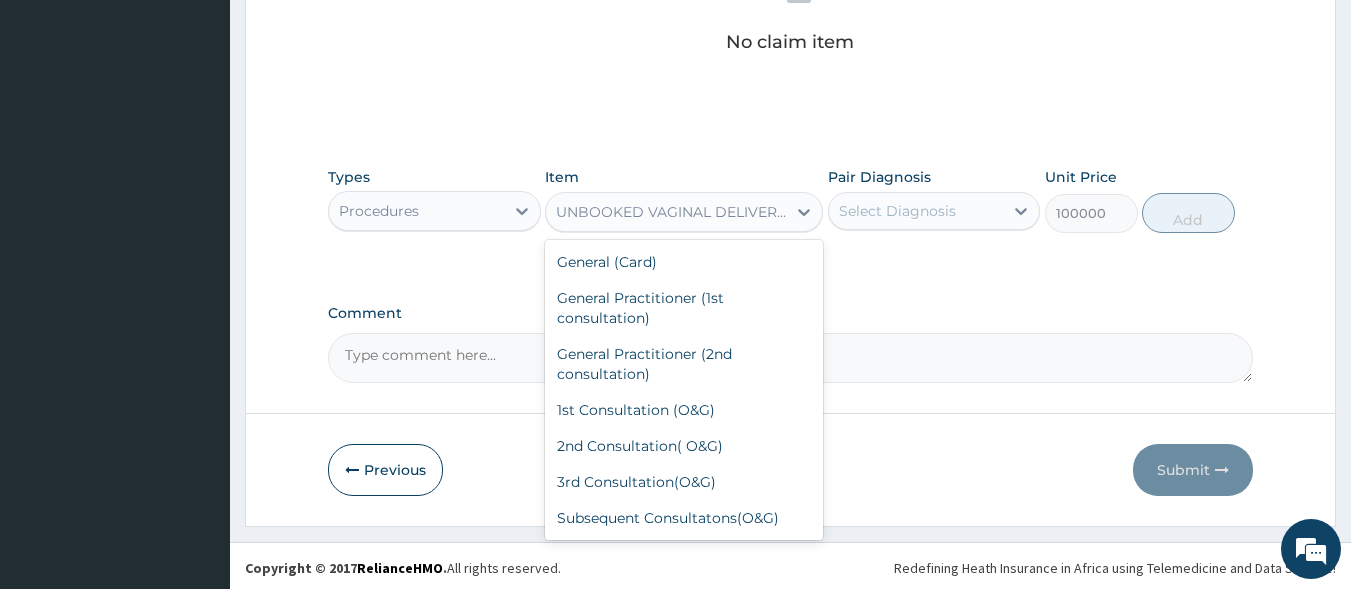 scroll, scrollTop: 7748, scrollLeft: 0, axis: vertical 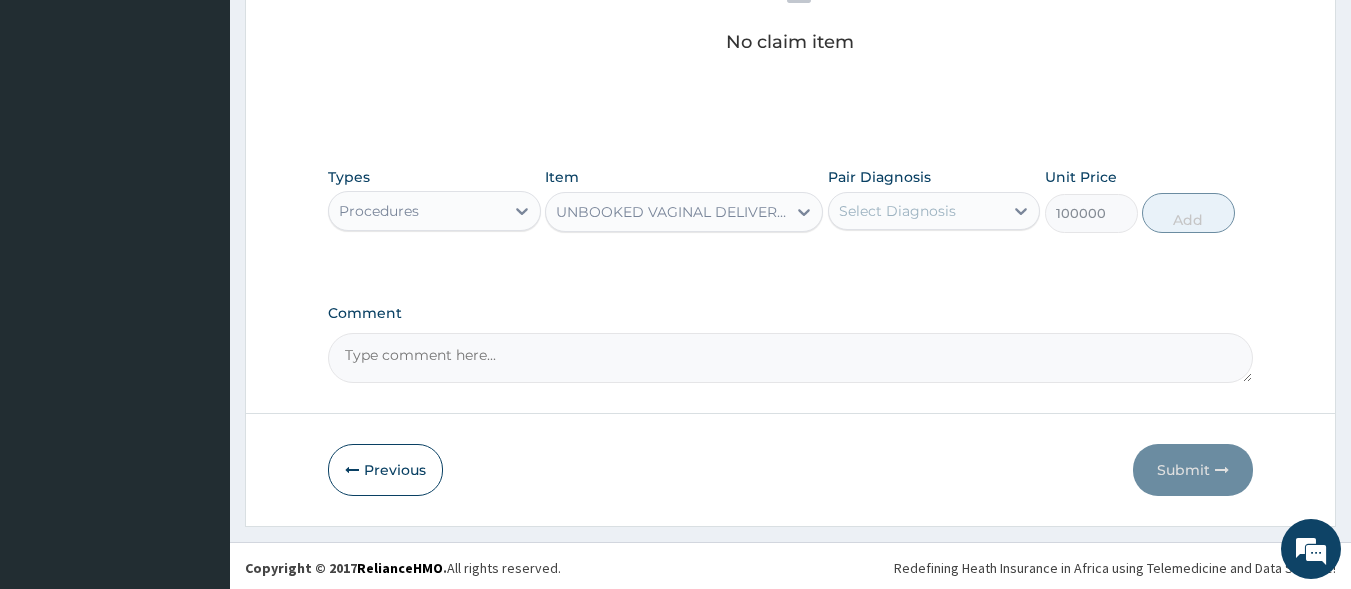 click on "UNBOOKED VAGINAL DELIVERY (ALL-INCLUSIVE)" at bounding box center [672, 212] 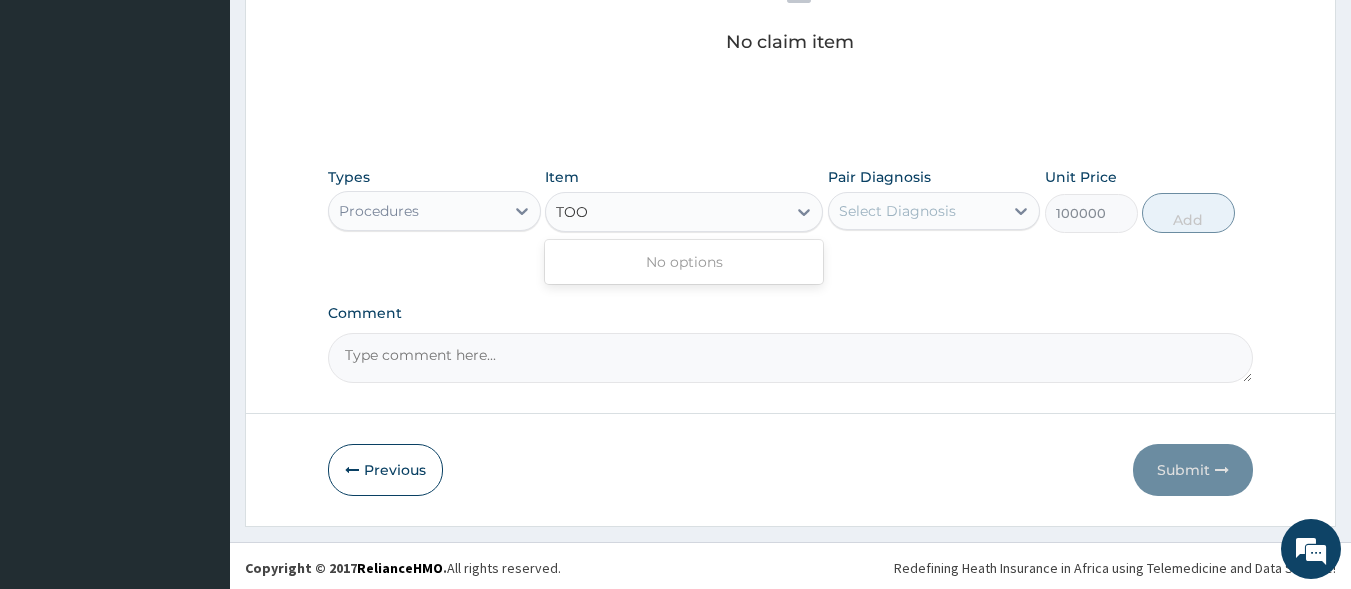 scroll, scrollTop: 0, scrollLeft: 0, axis: both 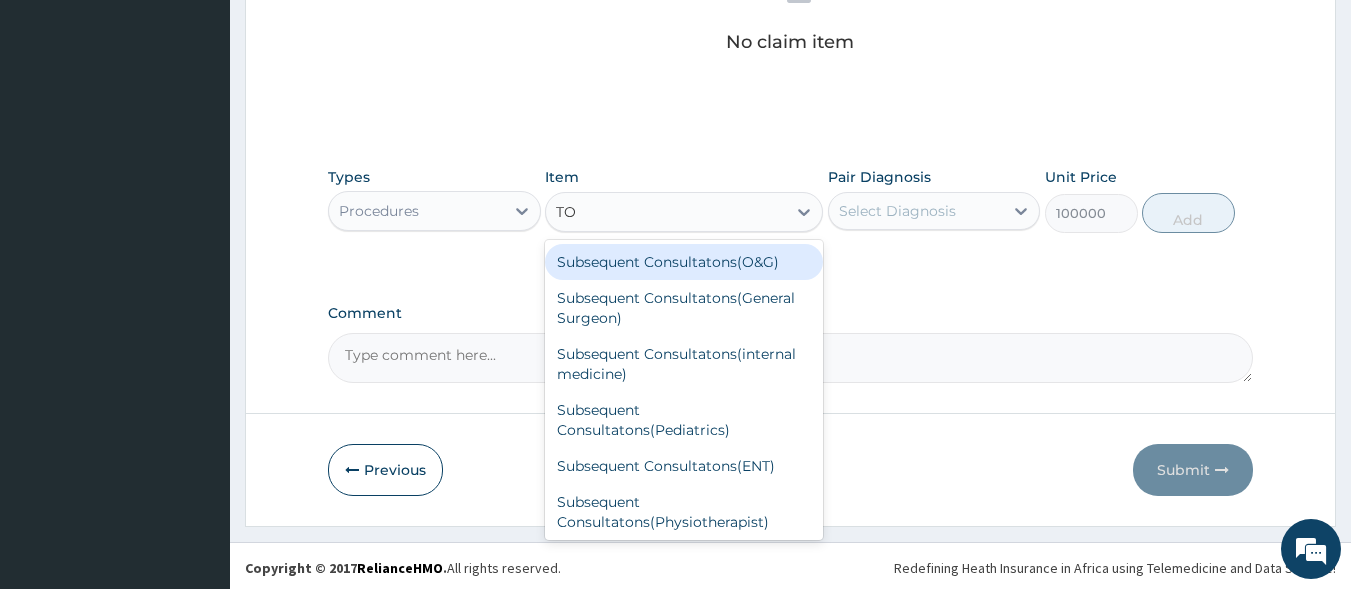 type on "T" 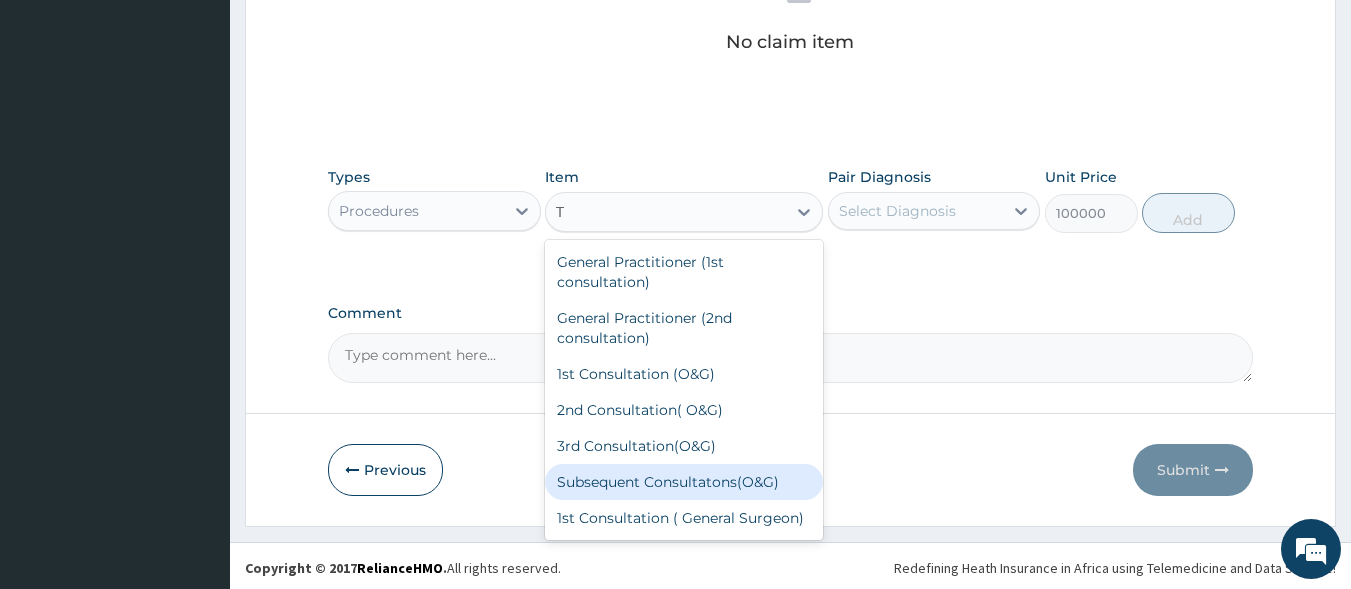 type 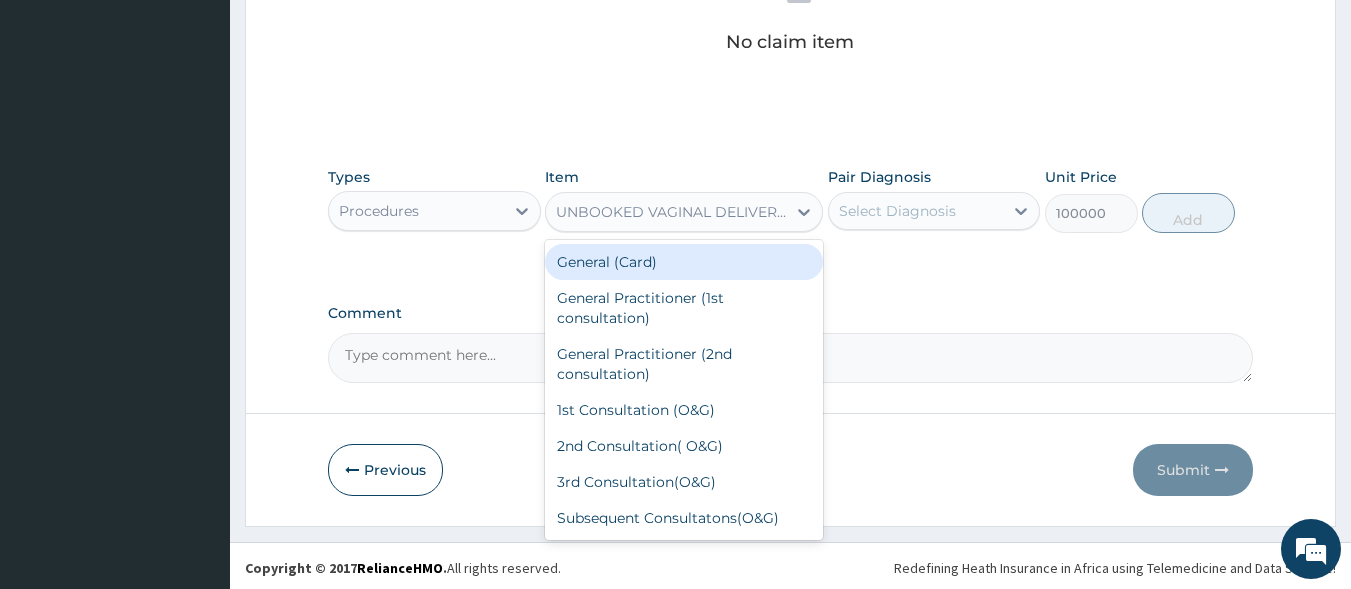 click on "General (Card)" at bounding box center (684, 262) 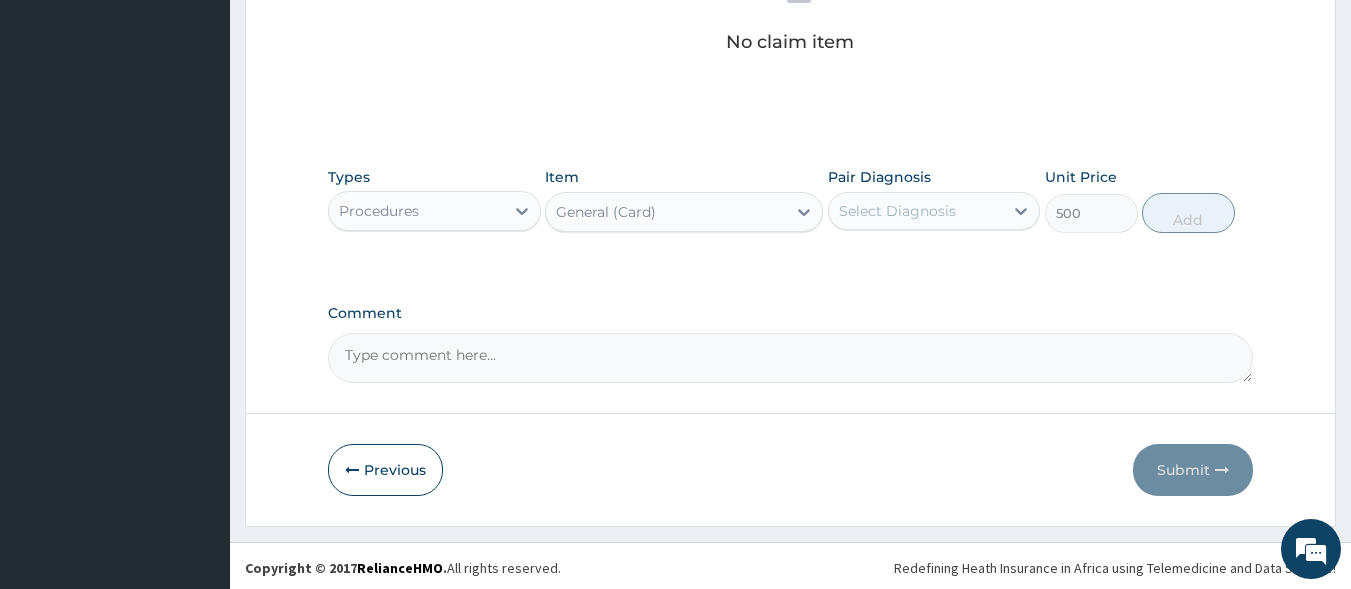 click on "General (Card)" at bounding box center (666, 212) 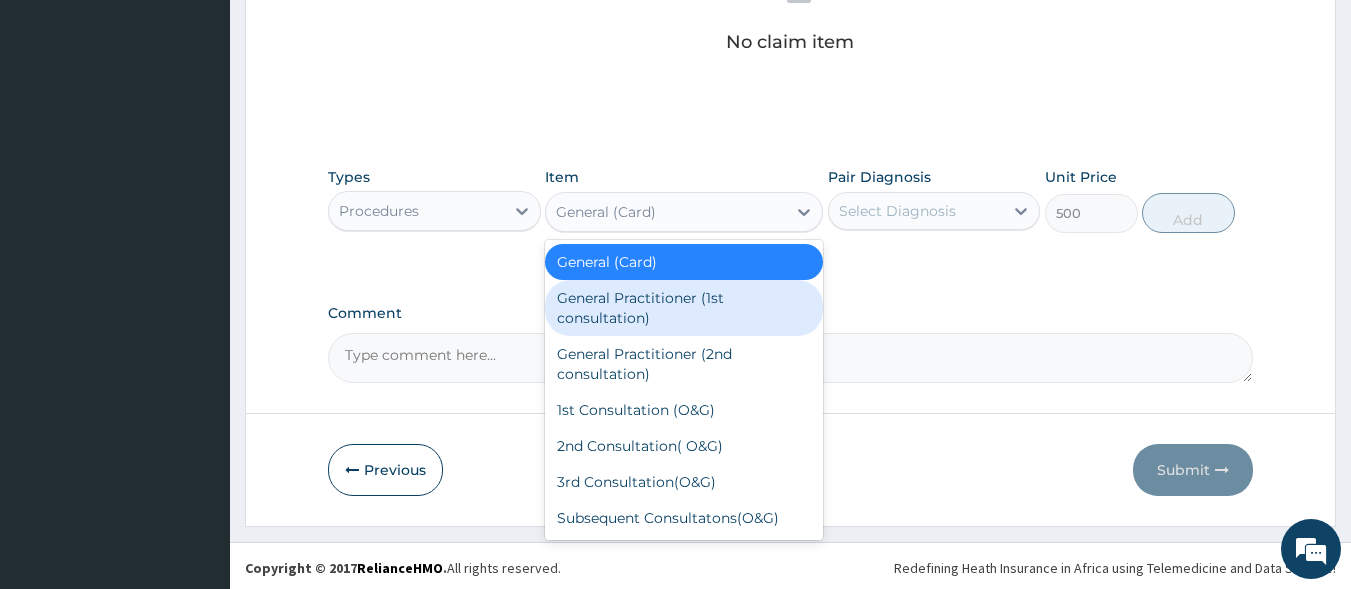 click on "General Practitioner (1st consultation)" at bounding box center (684, 308) 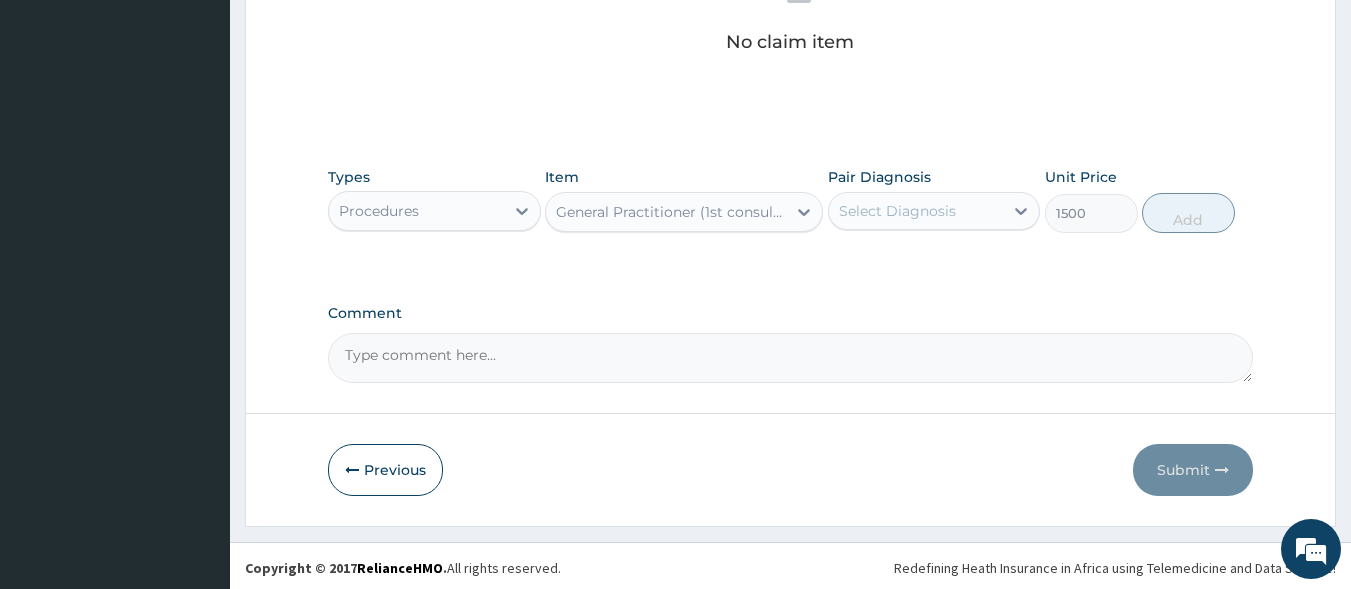 click on "Select Diagnosis" at bounding box center (916, 211) 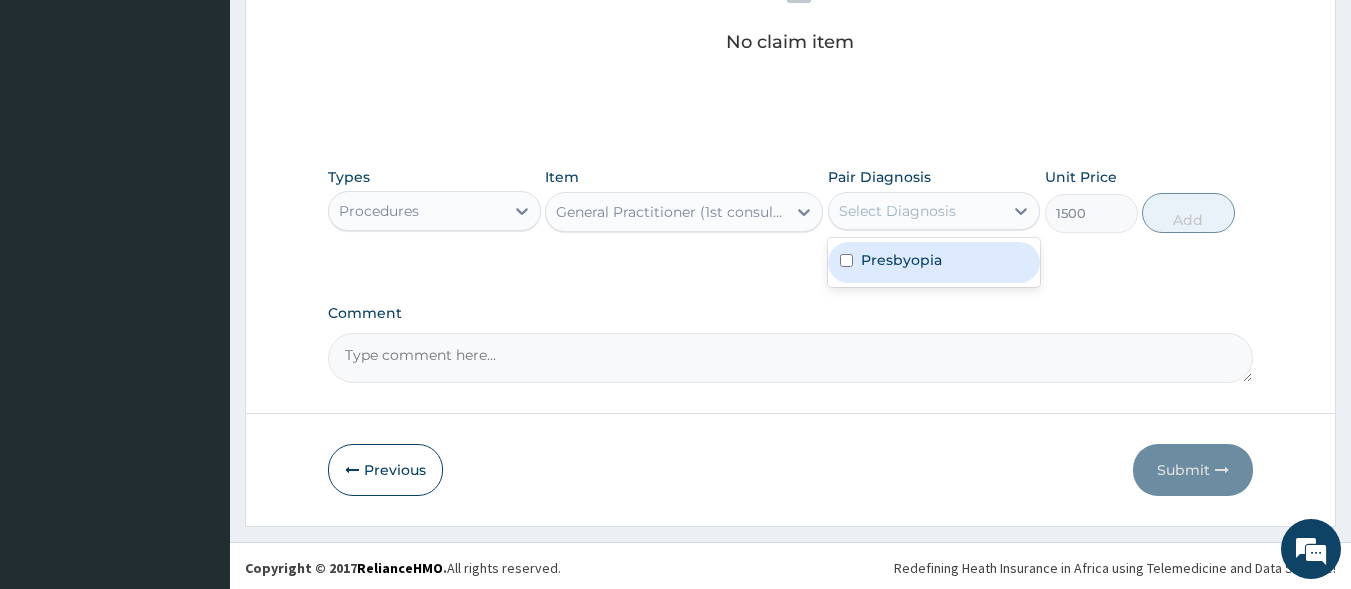click on "Presbyopia" at bounding box center [934, 262] 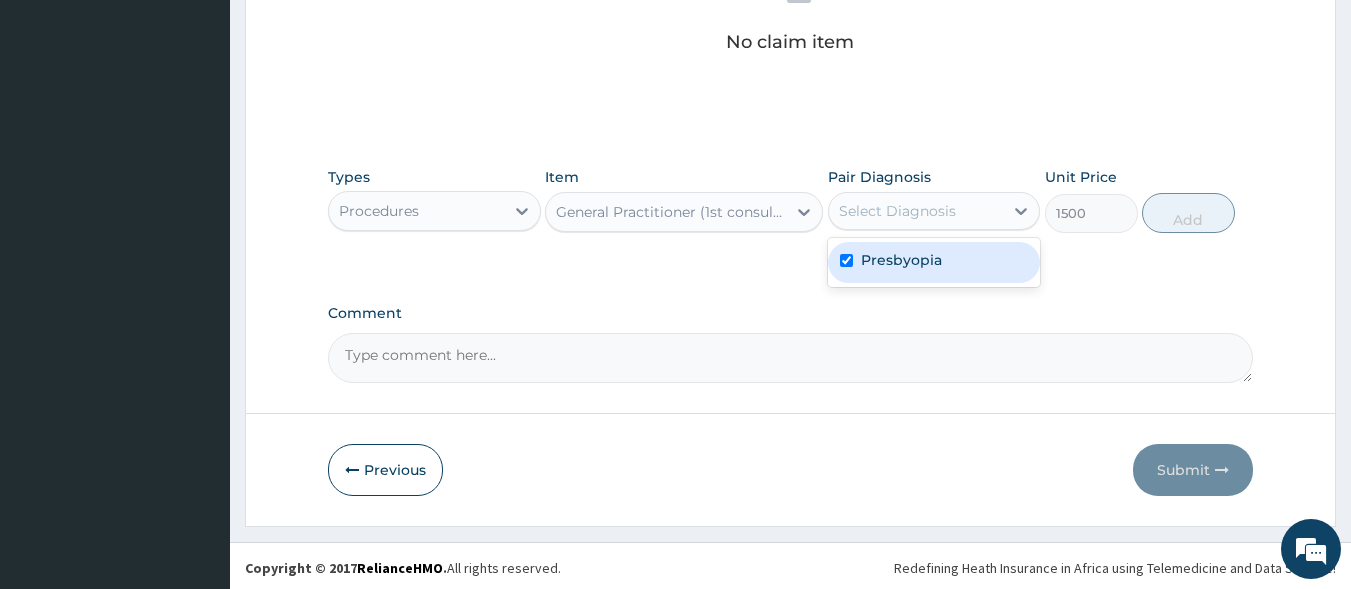 checkbox on "true" 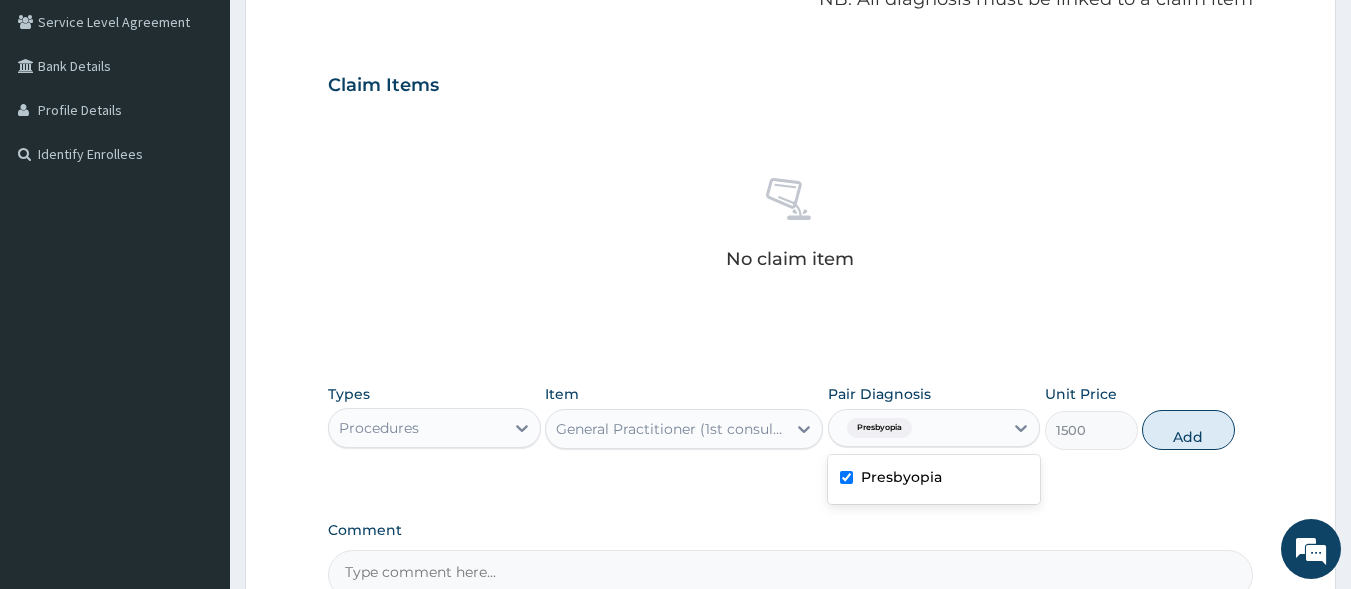 scroll, scrollTop: 33, scrollLeft: 0, axis: vertical 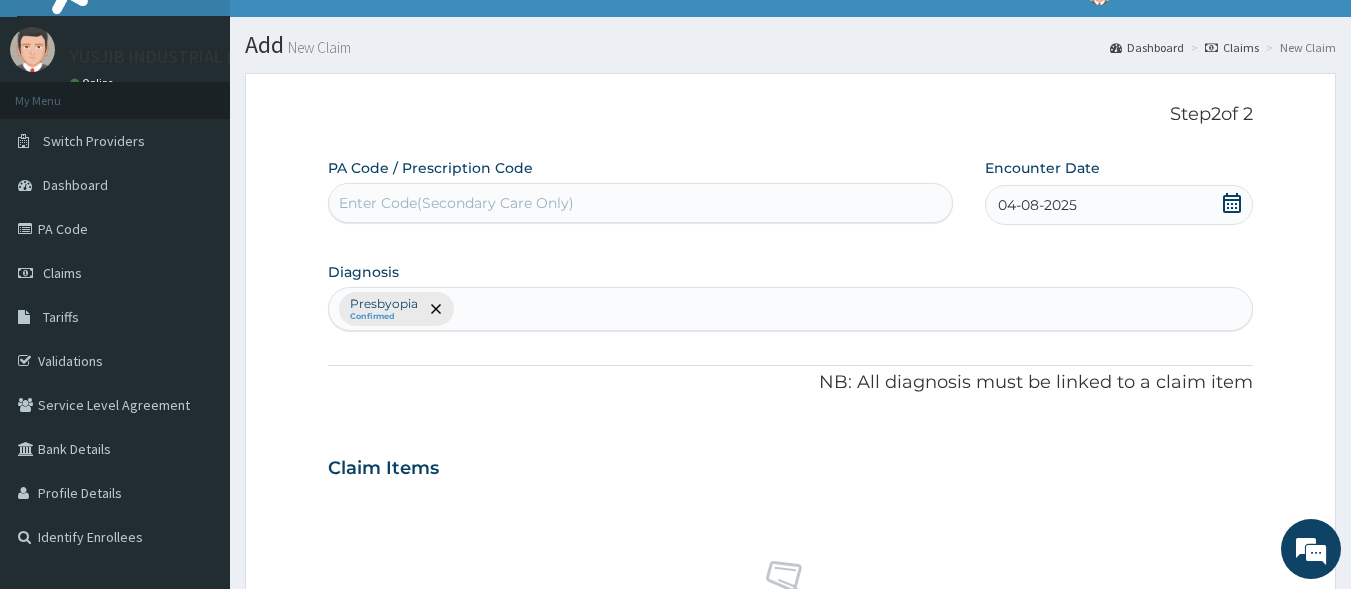 click on "Presbyopia Confirmed" at bounding box center [791, 309] 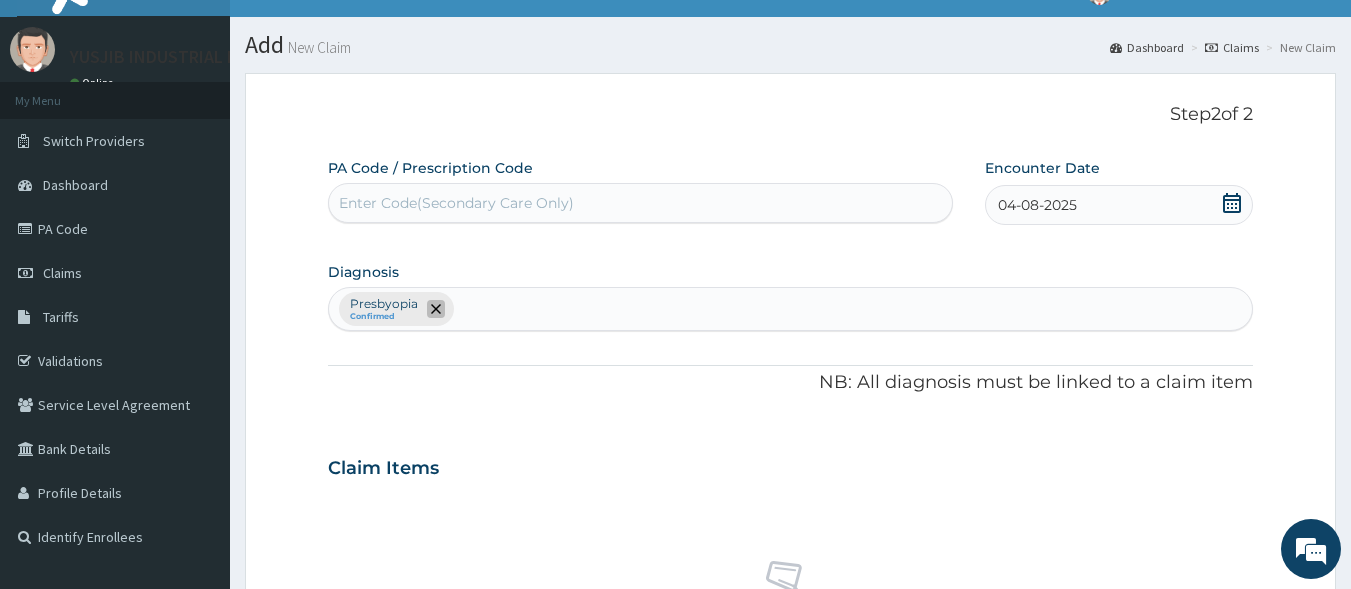 click 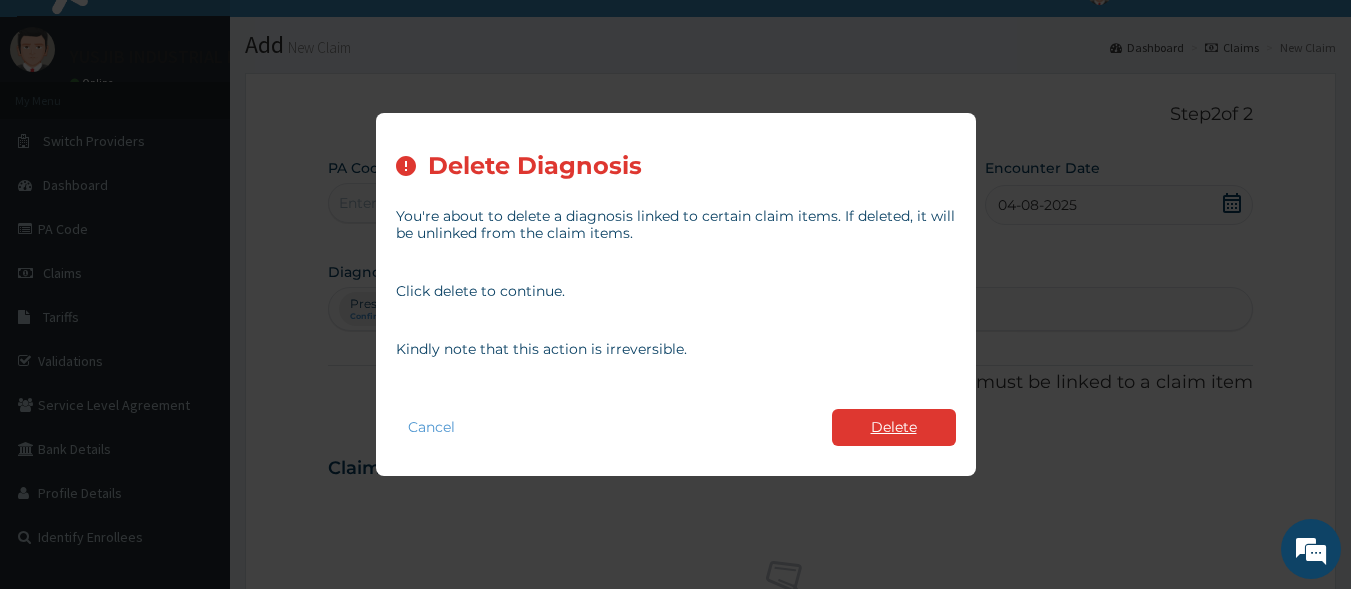 click on "Delete" at bounding box center [894, 427] 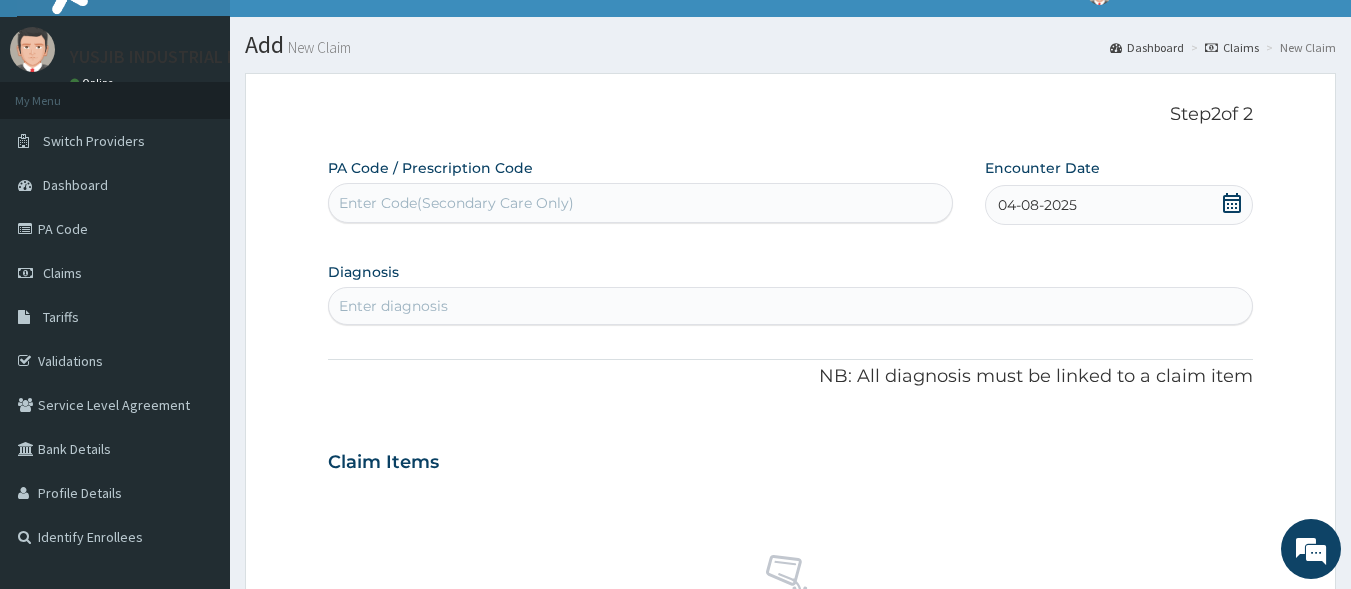 click on "Enter diagnosis" at bounding box center (791, 306) 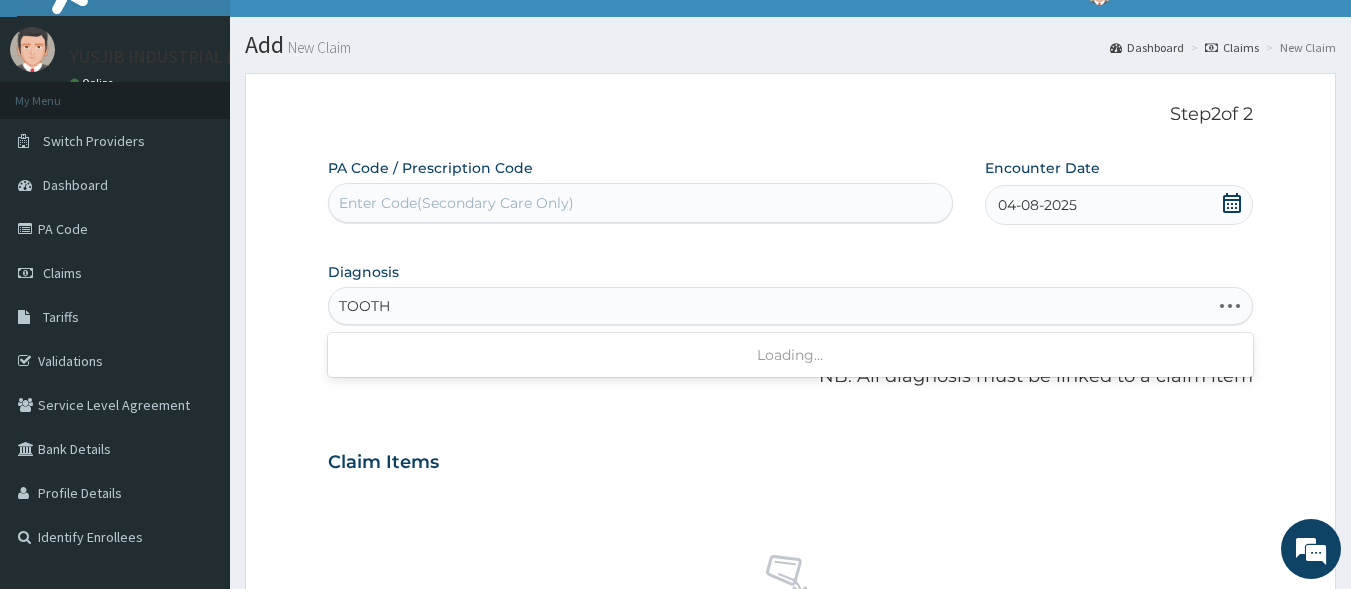 type on "TOOTH" 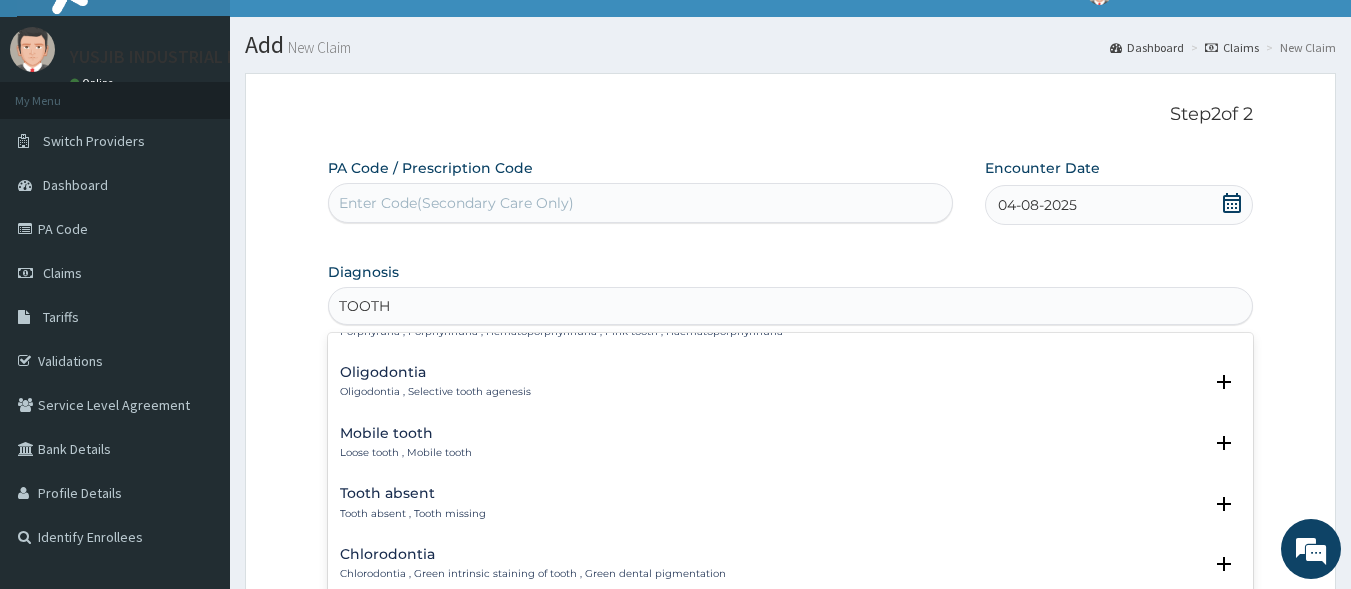 scroll, scrollTop: 400, scrollLeft: 0, axis: vertical 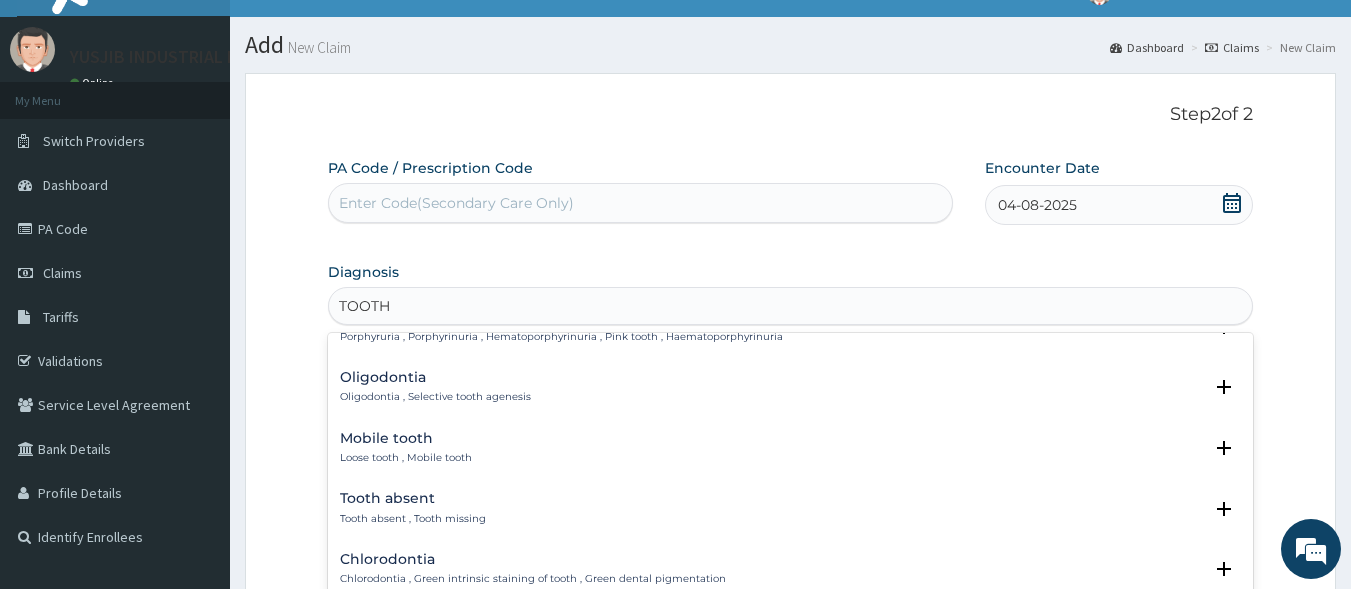 click on "Mobile tooth" at bounding box center [406, 438] 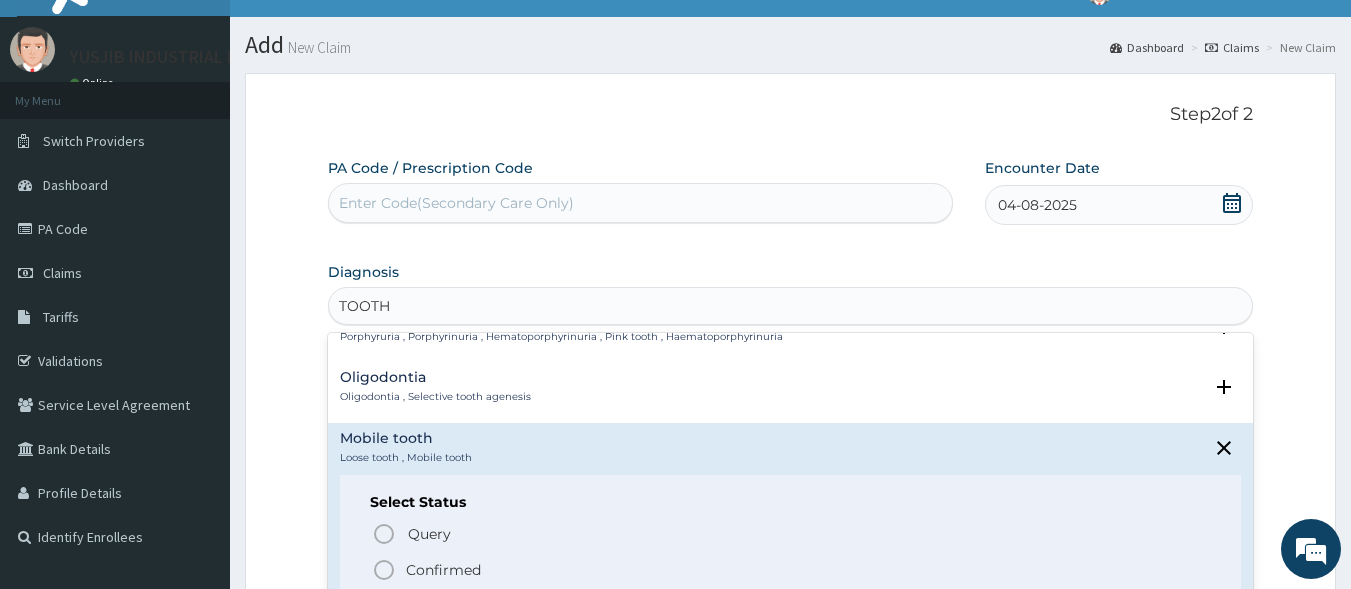 click 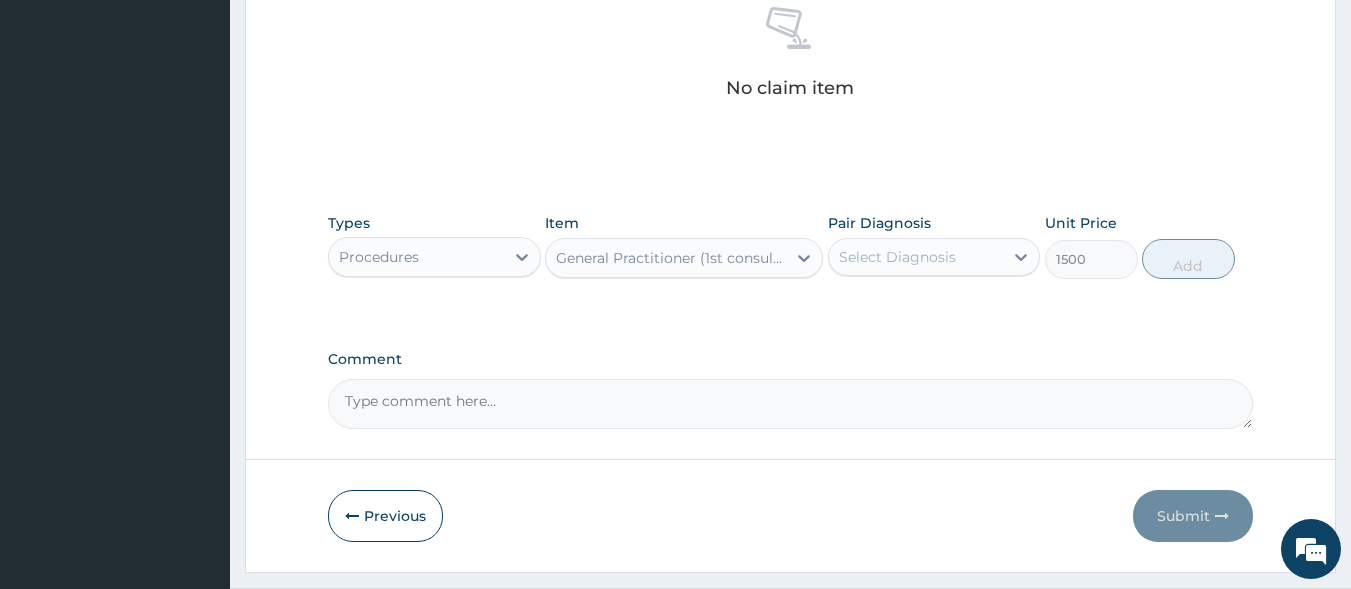 scroll, scrollTop: 633, scrollLeft: 0, axis: vertical 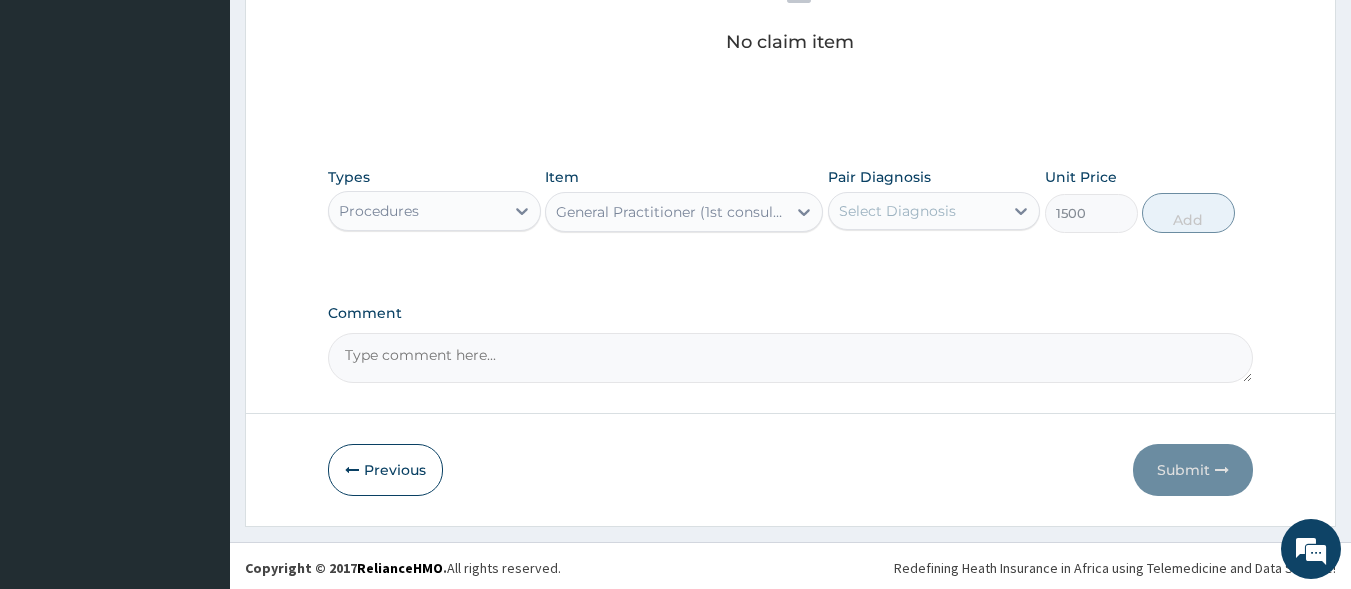 click on "Select Diagnosis" at bounding box center [916, 211] 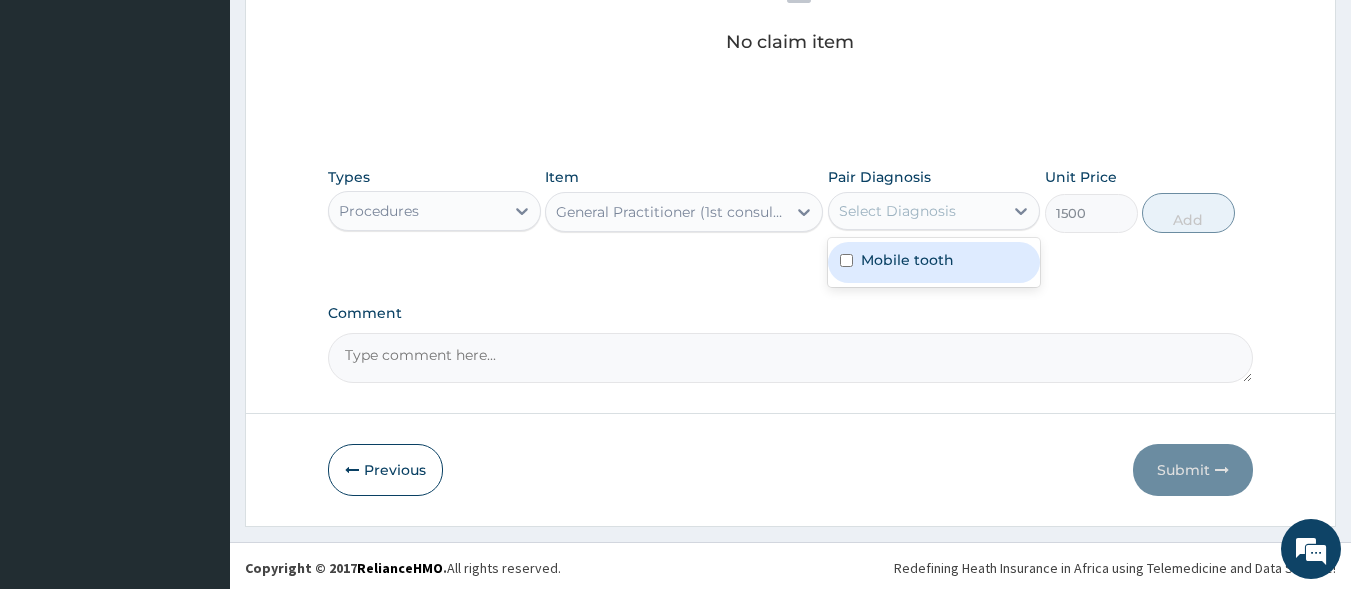 click on "Mobile tooth" at bounding box center [934, 262] 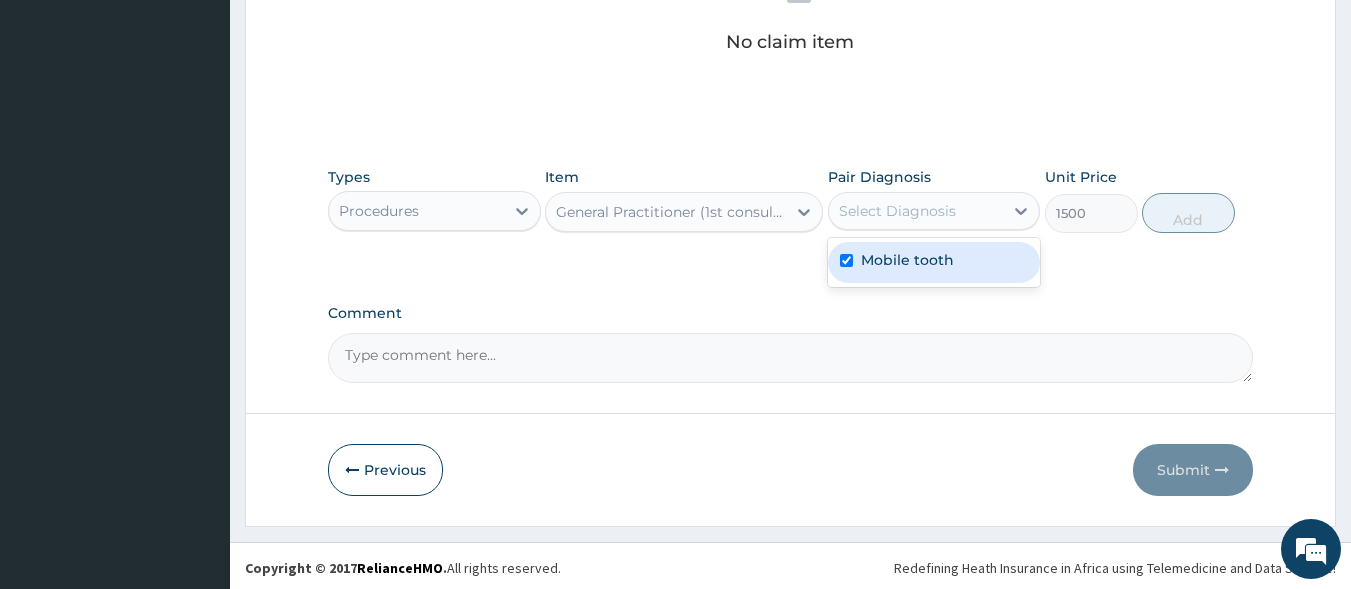 checkbox on "true" 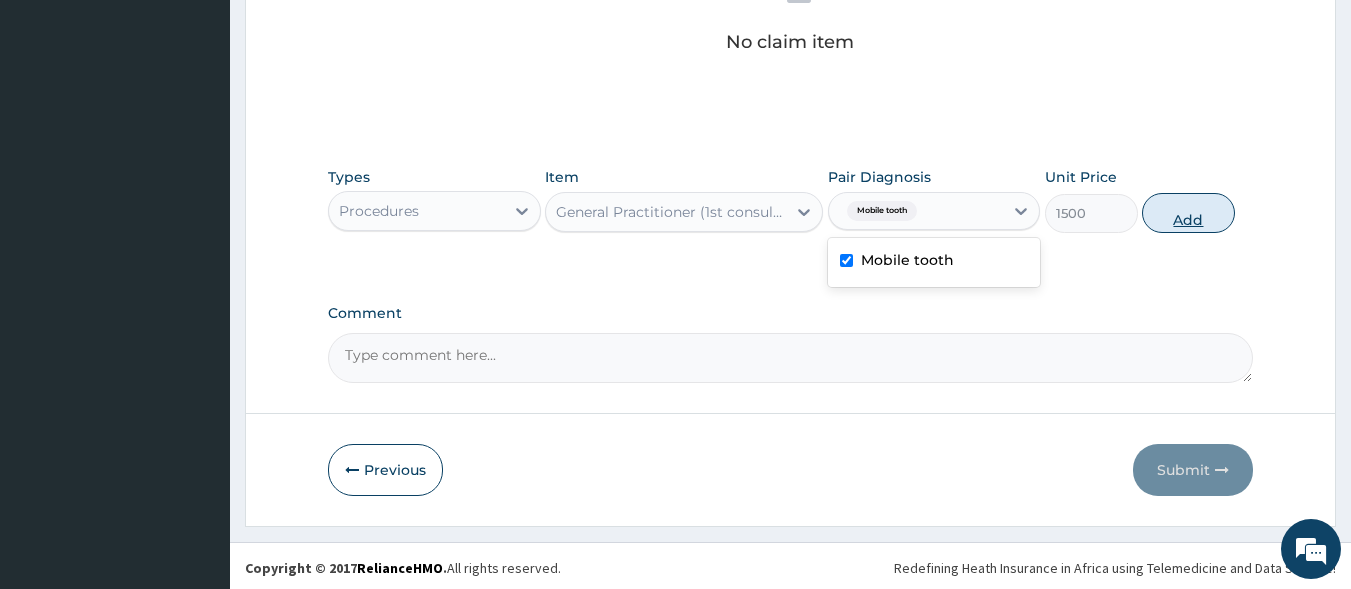 drag, startPoint x: 1200, startPoint y: 217, endPoint x: 1183, endPoint y: 225, distance: 18.788294 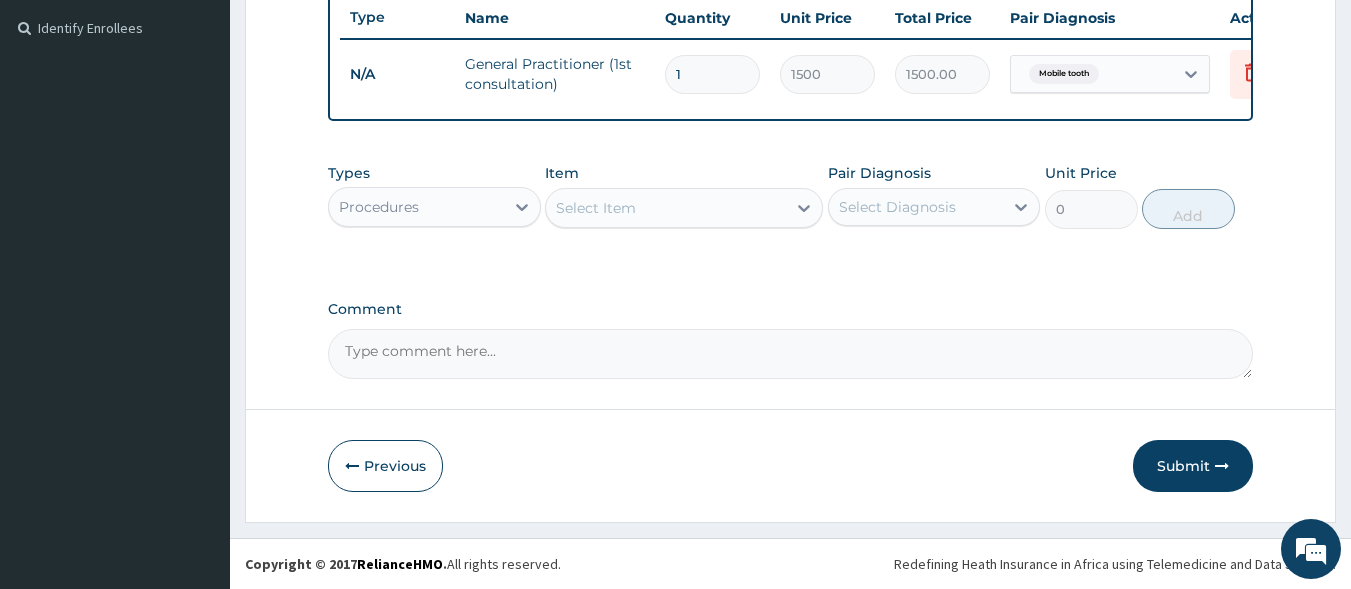 scroll, scrollTop: 557, scrollLeft: 0, axis: vertical 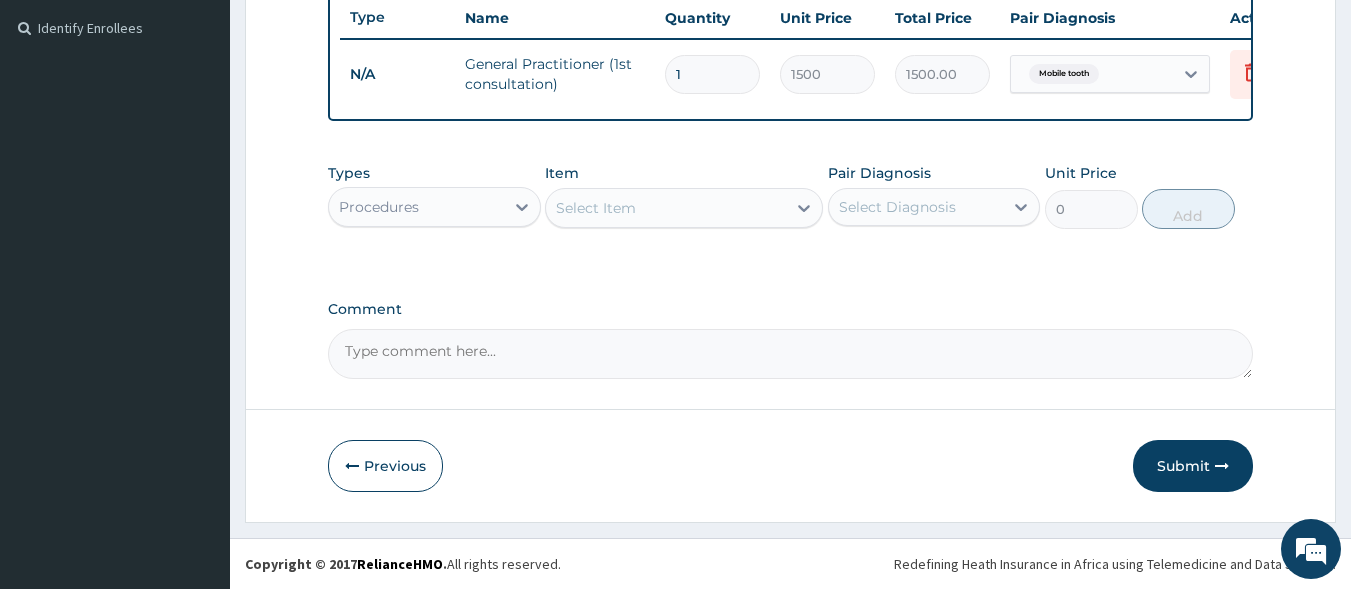click on "Procedures" at bounding box center [416, 207] 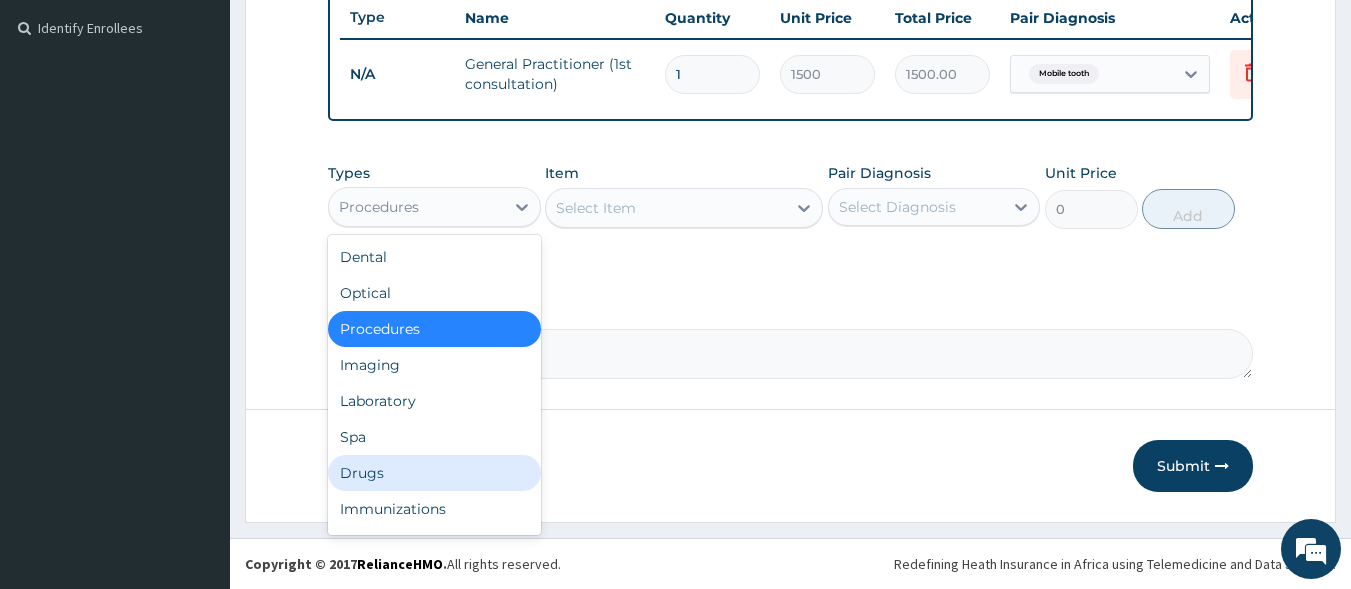 click on "Drugs" at bounding box center (434, 473) 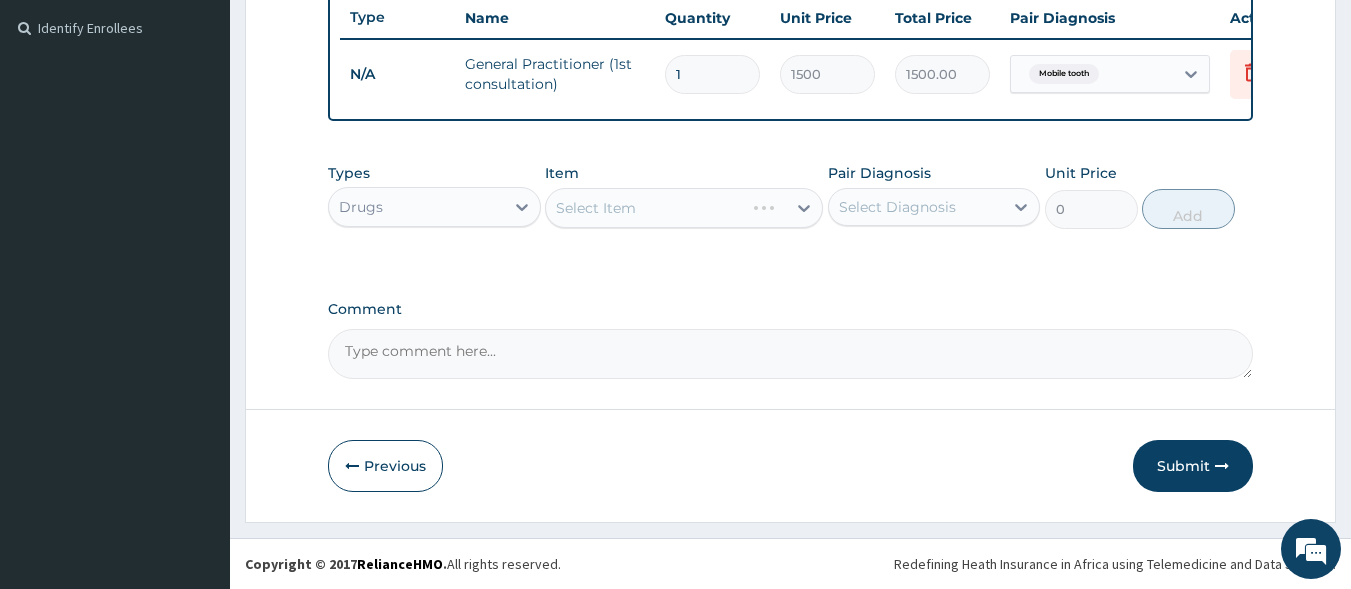click on "Select Item" at bounding box center (684, 208) 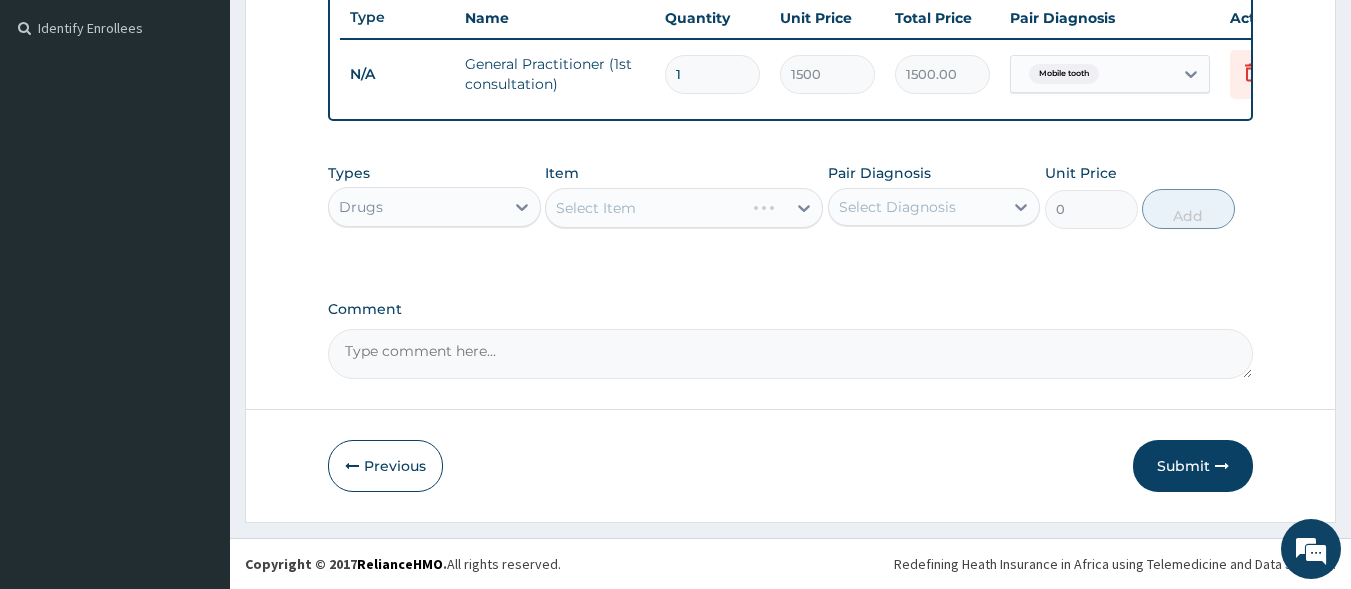 click on "Select Item" at bounding box center (684, 208) 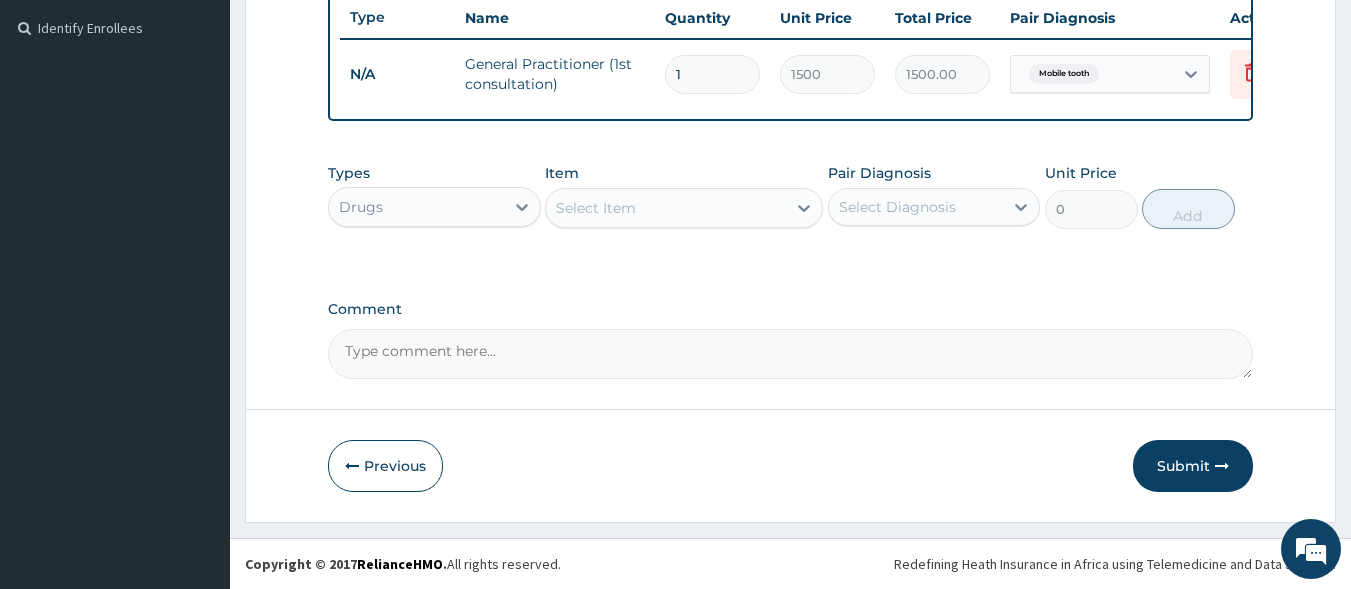 click on "Select Item" at bounding box center [666, 208] 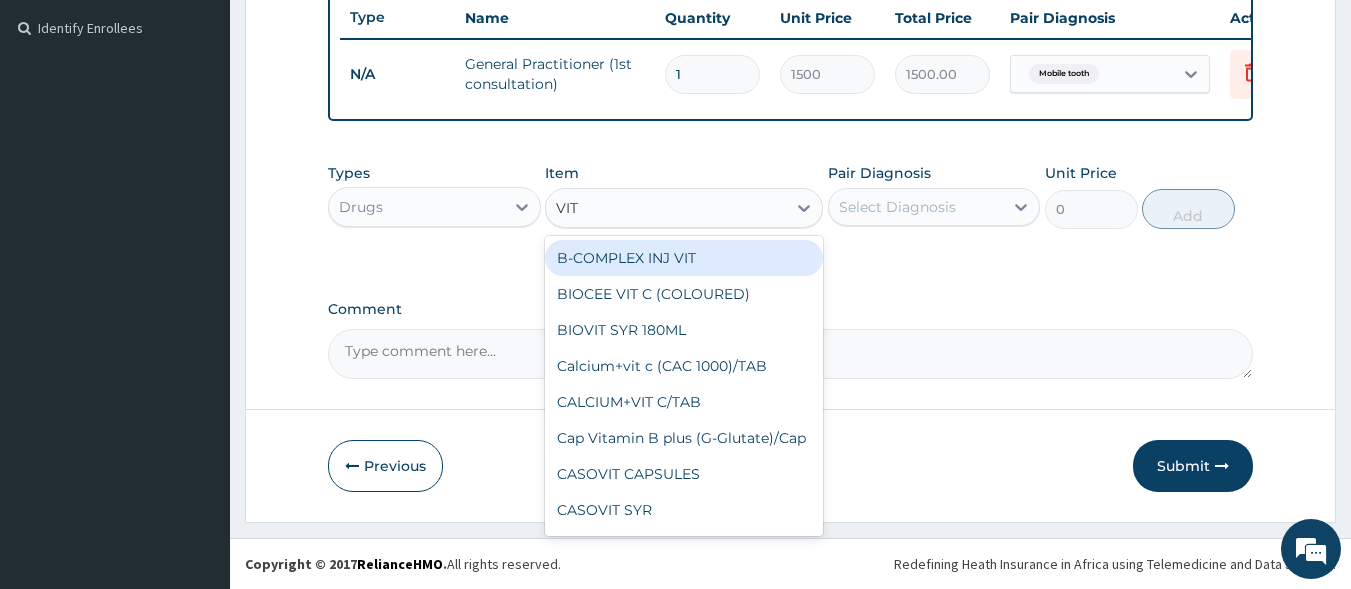 type on "VIT C" 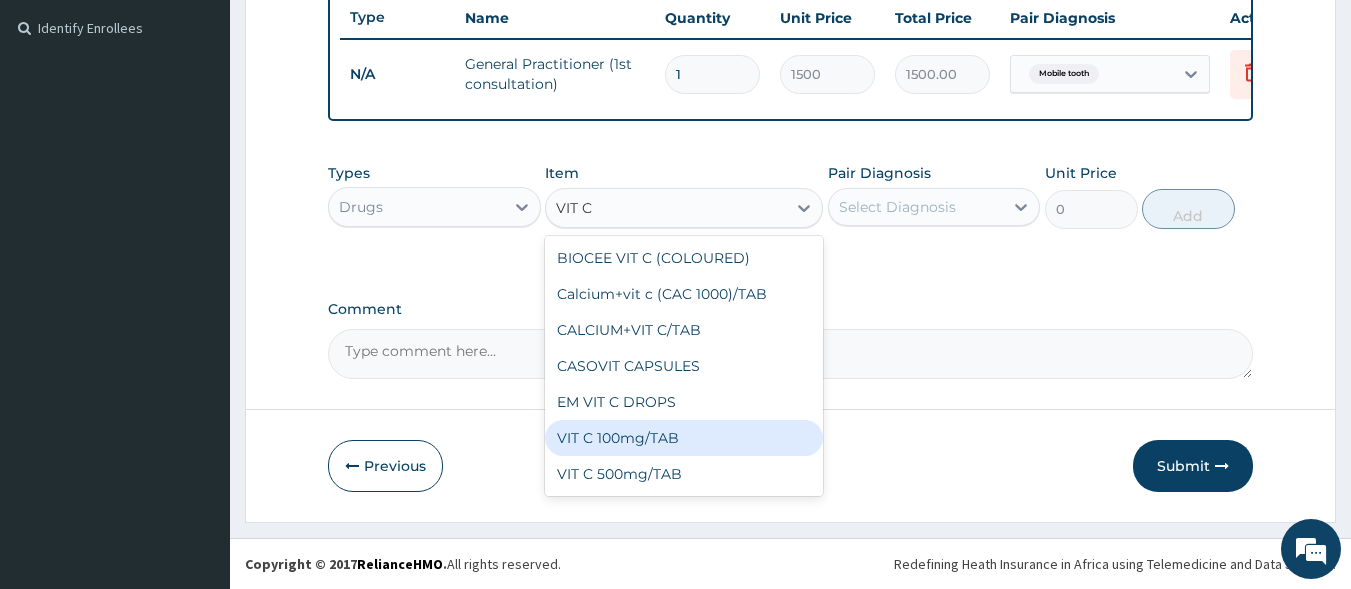 click on "VIT C 100mg/TAB" at bounding box center [684, 438] 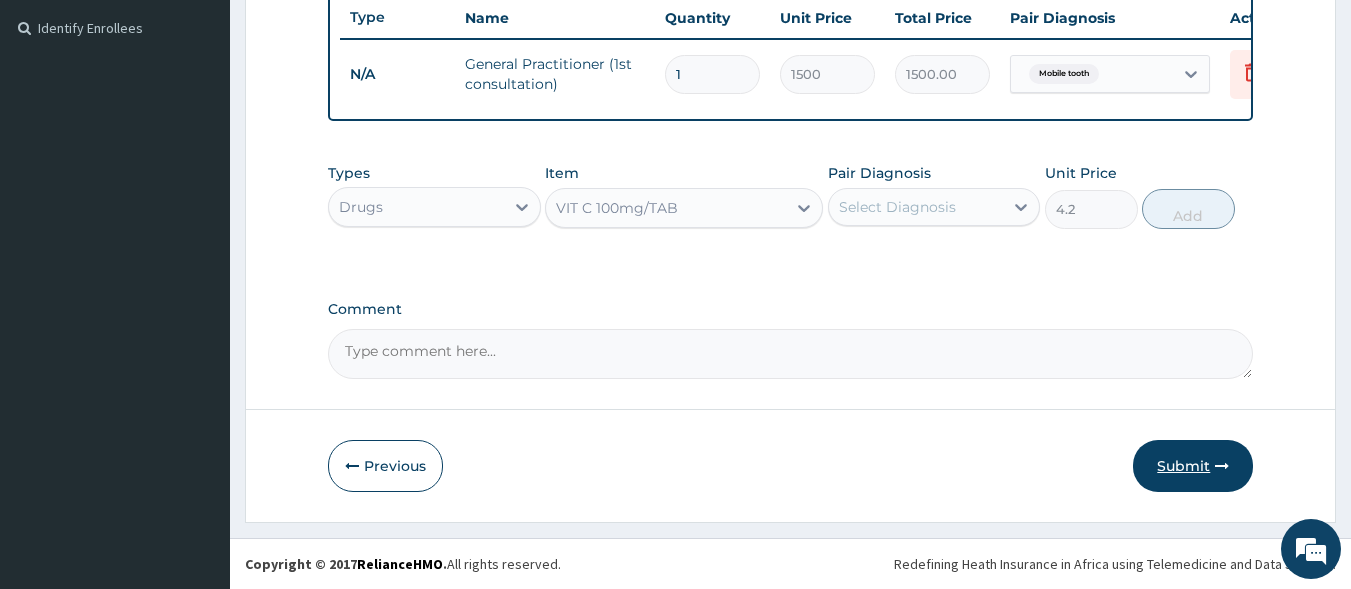 click on "Submit" at bounding box center [1193, 466] 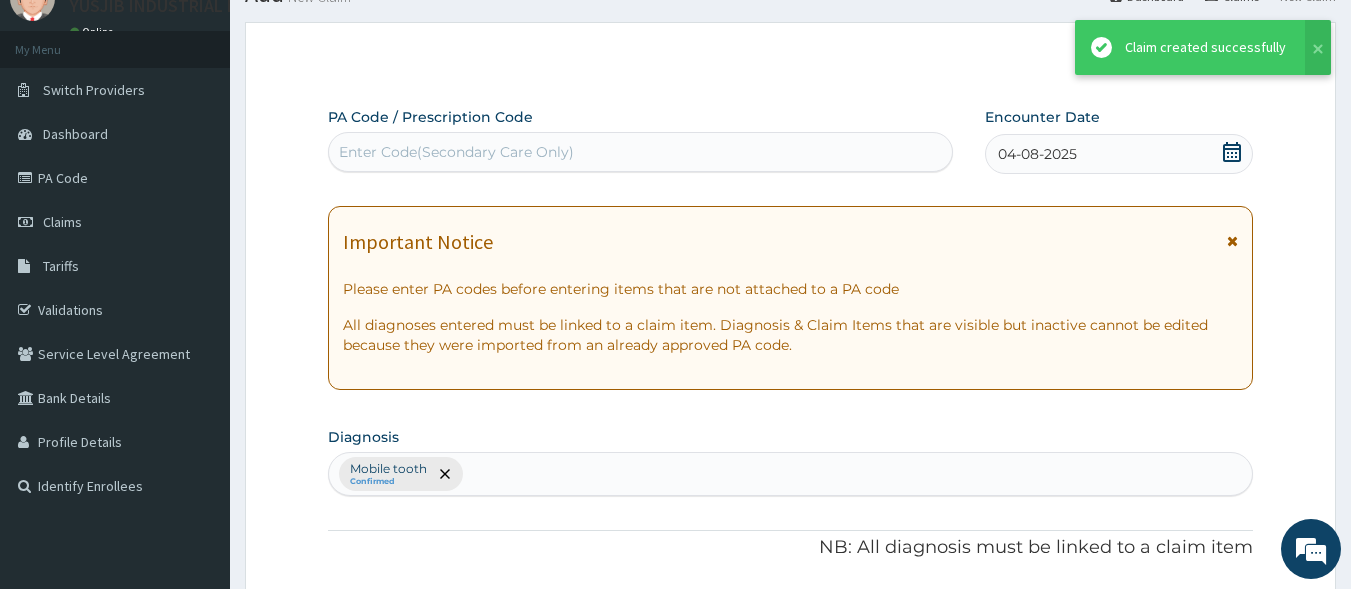 scroll, scrollTop: 557, scrollLeft: 0, axis: vertical 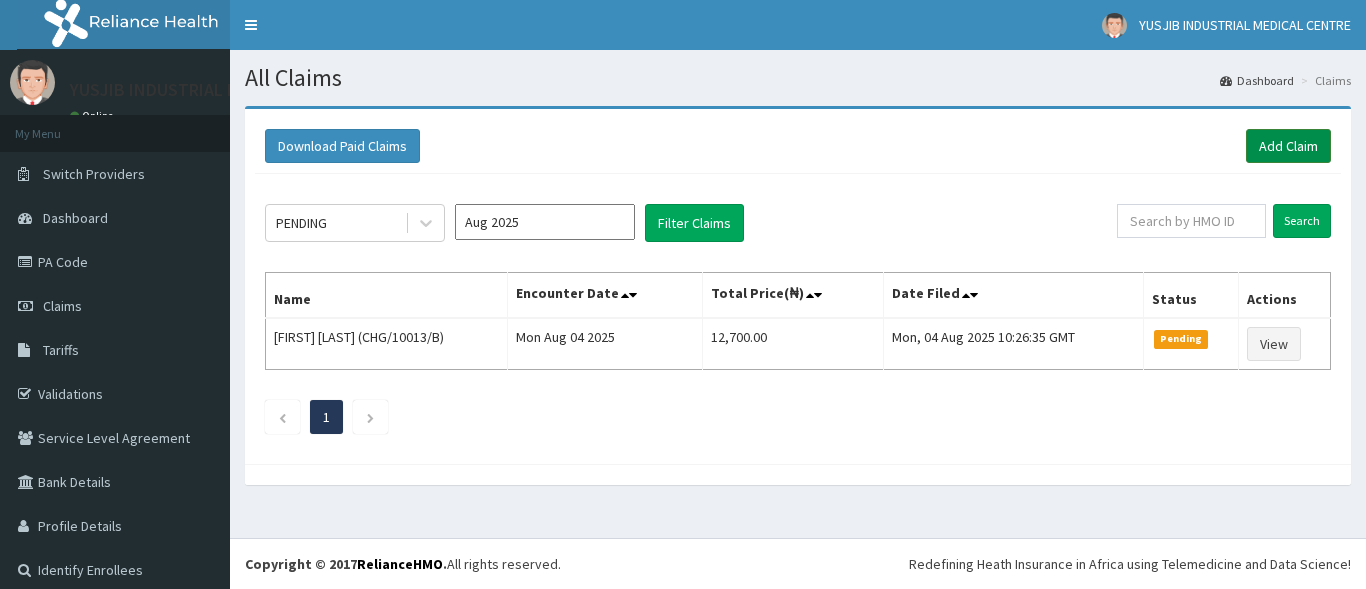 click on "Add Claim" at bounding box center [1288, 146] 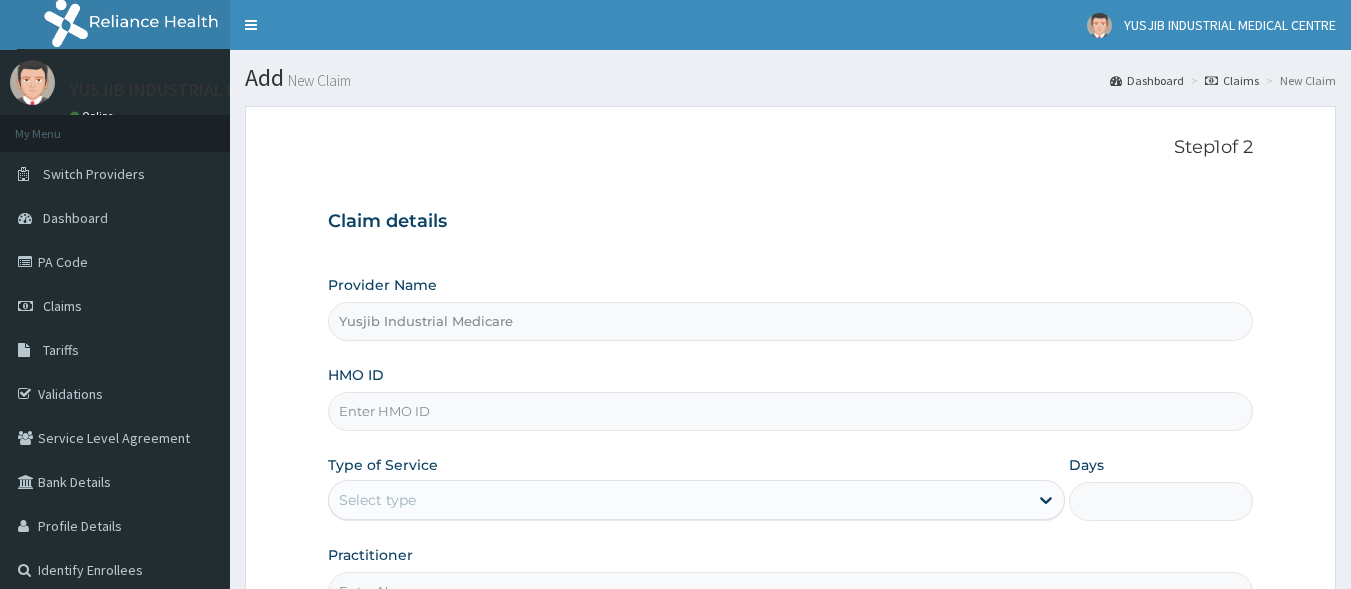 scroll, scrollTop: 0, scrollLeft: 0, axis: both 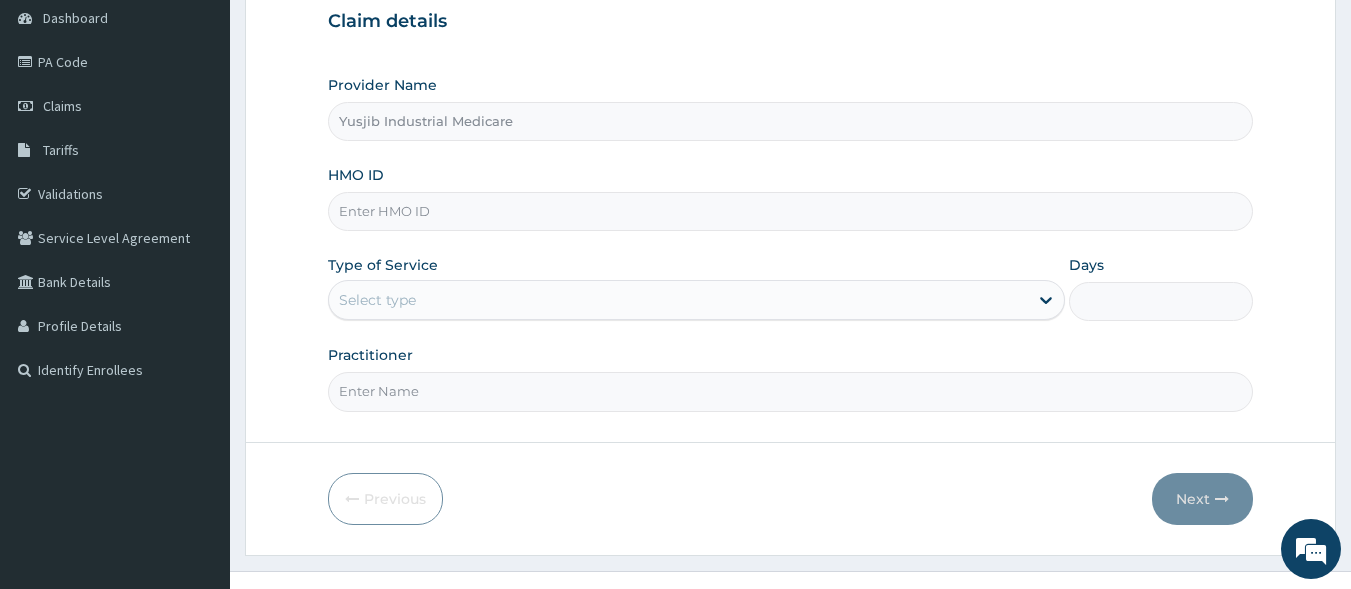 click on "HMO ID" at bounding box center (791, 211) 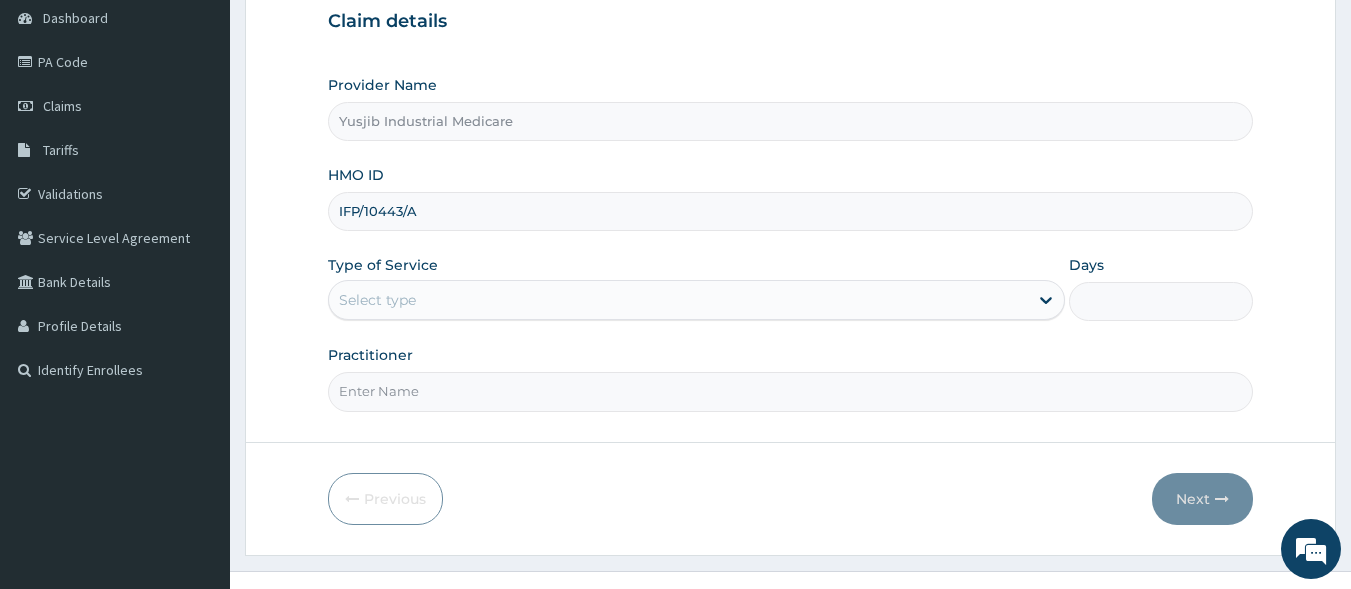 click on "IFP/10443/A" at bounding box center (791, 211) 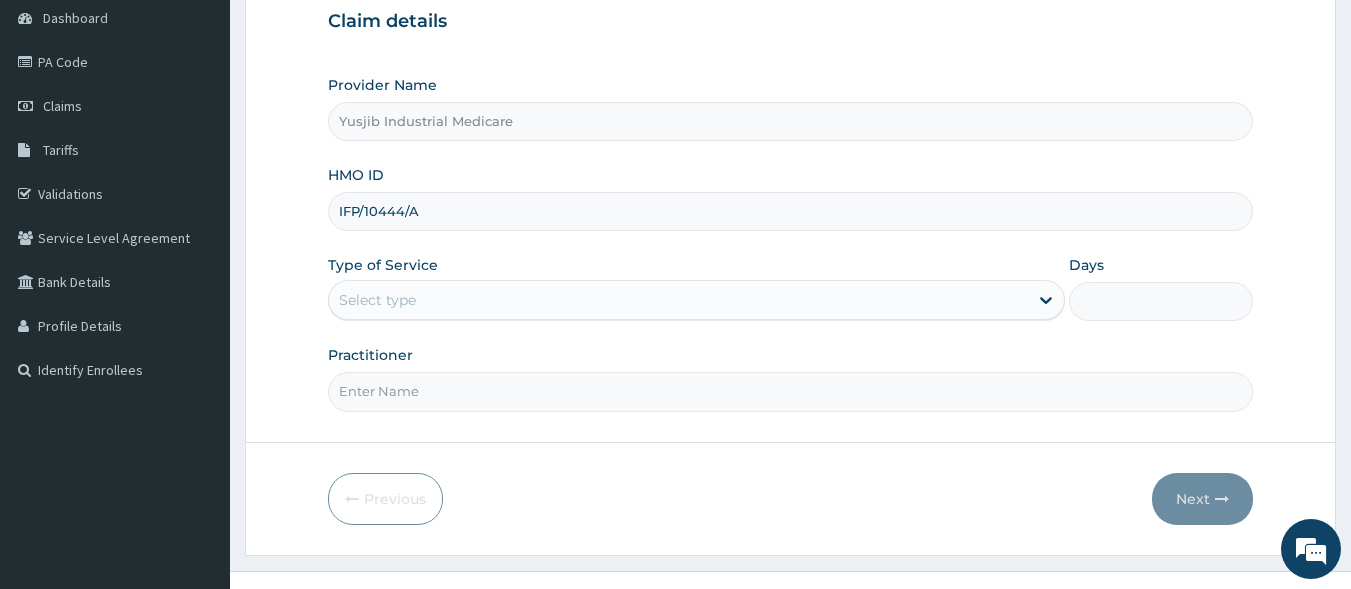 type on "IFP/10444/A" 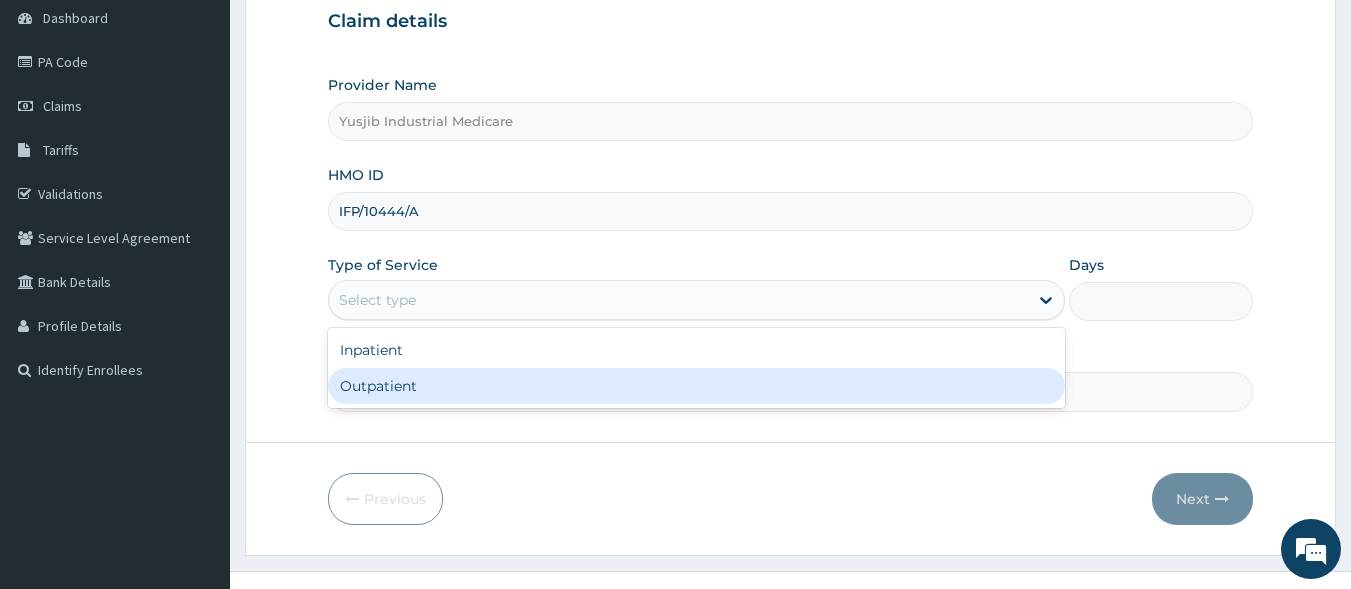 click on "Outpatient" at bounding box center [696, 386] 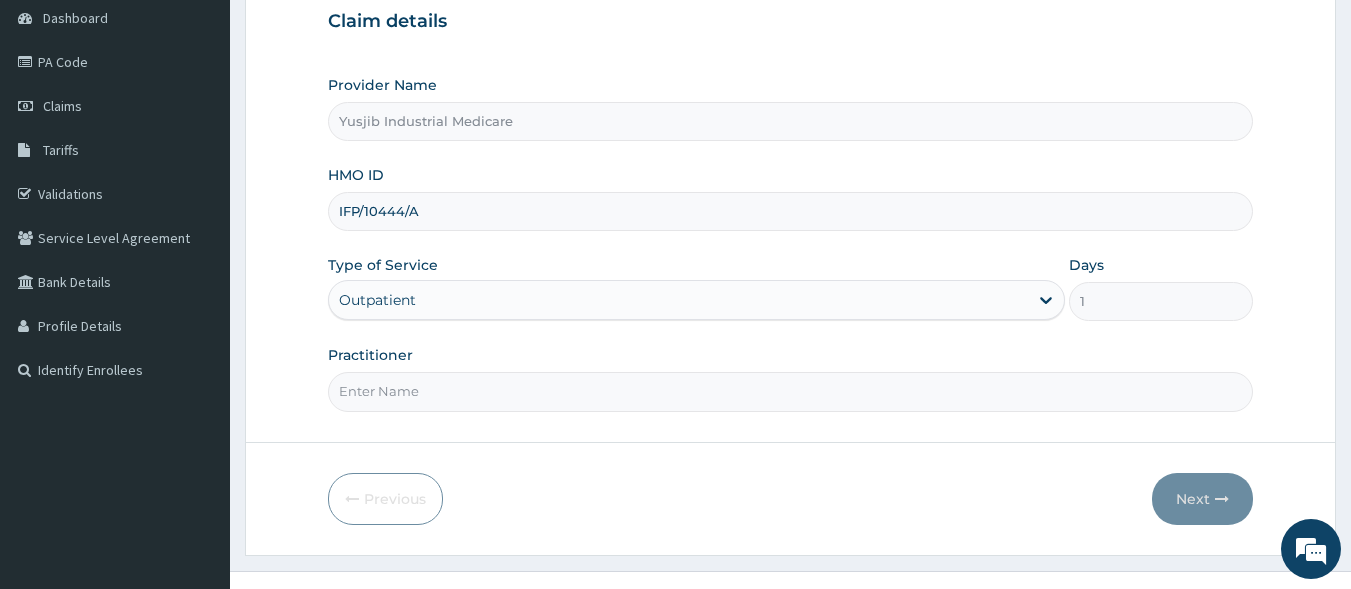 click on "Practitioner" at bounding box center [791, 391] 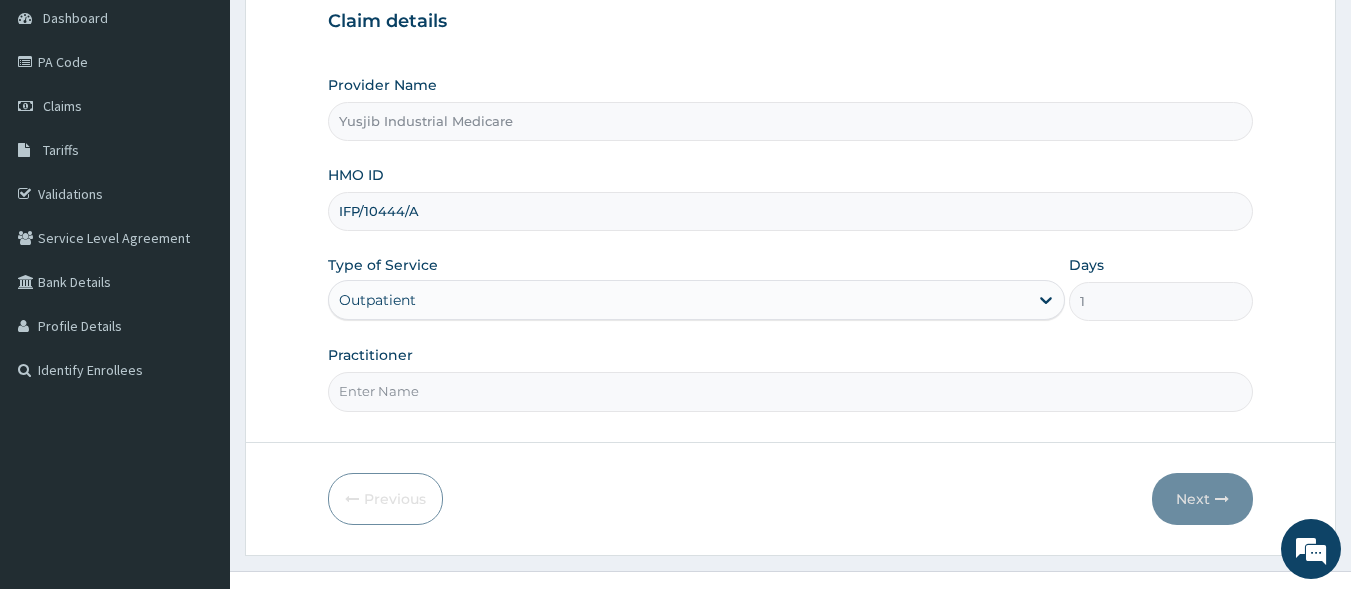 type on "DR [LAST]" 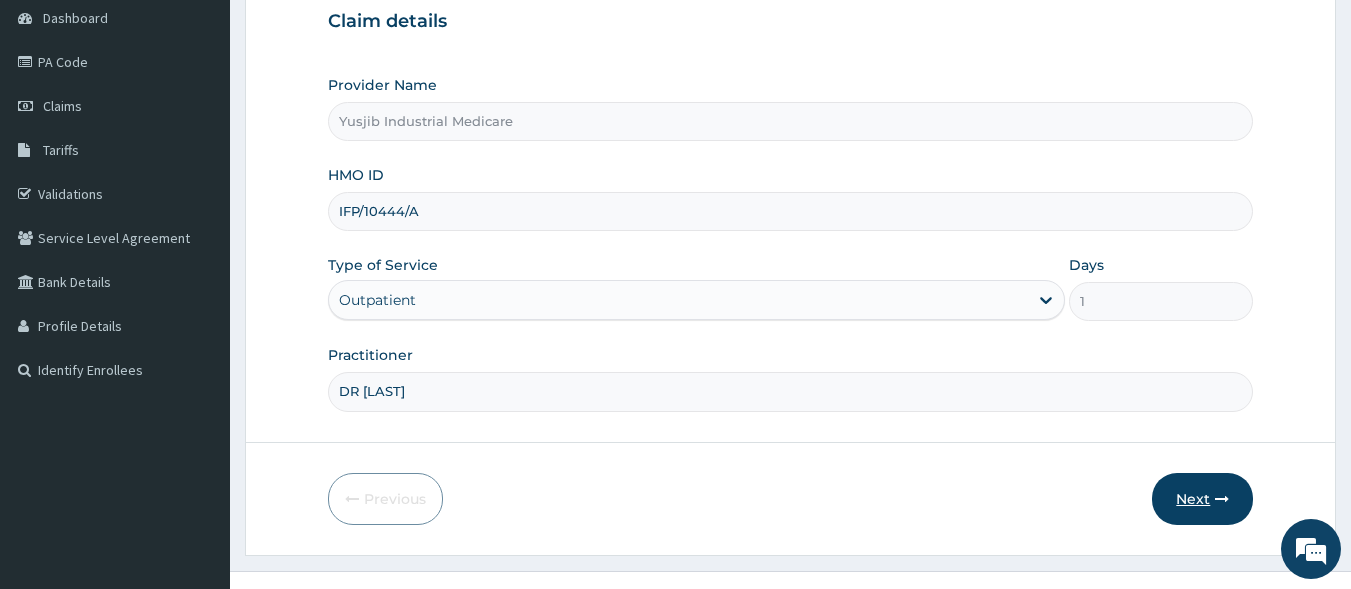 click on "Next" at bounding box center [1202, 499] 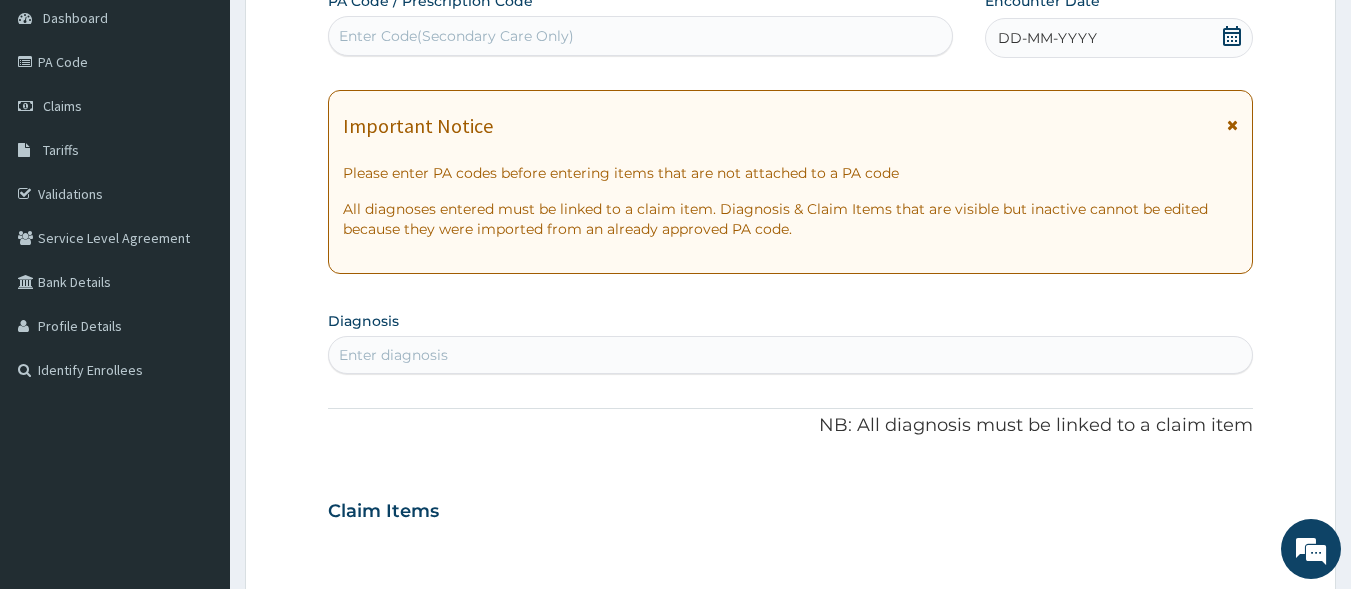 click at bounding box center (1232, 125) 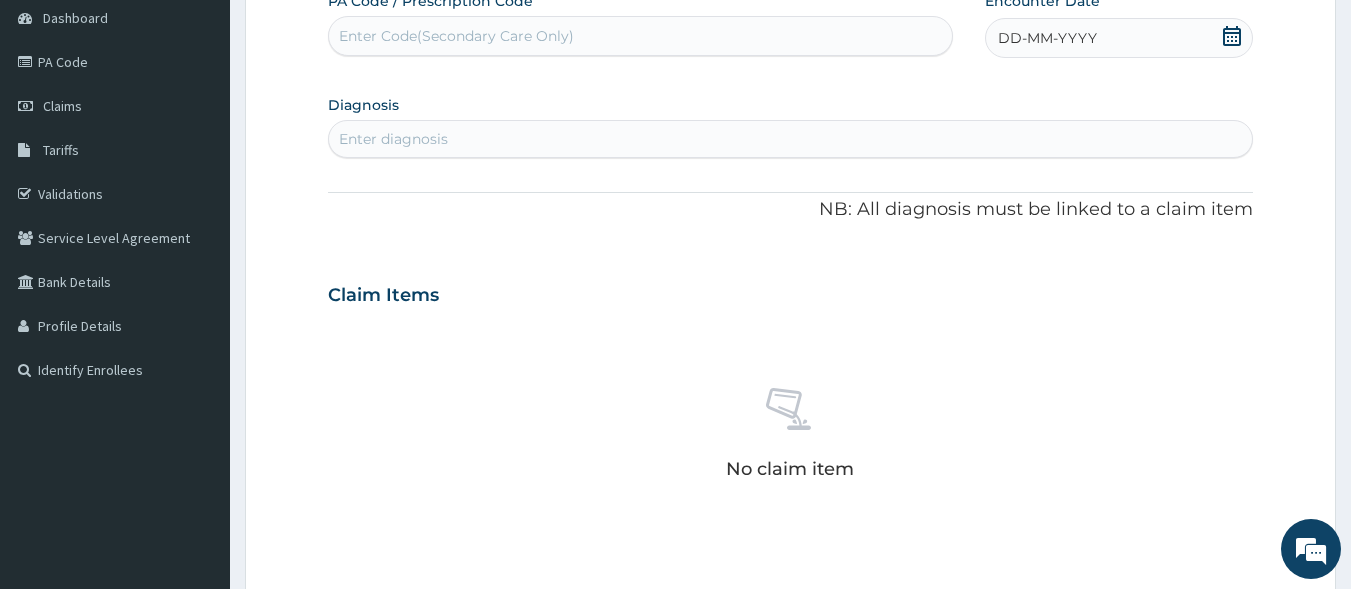 click on "DD-MM-YYYY" at bounding box center [1047, 38] 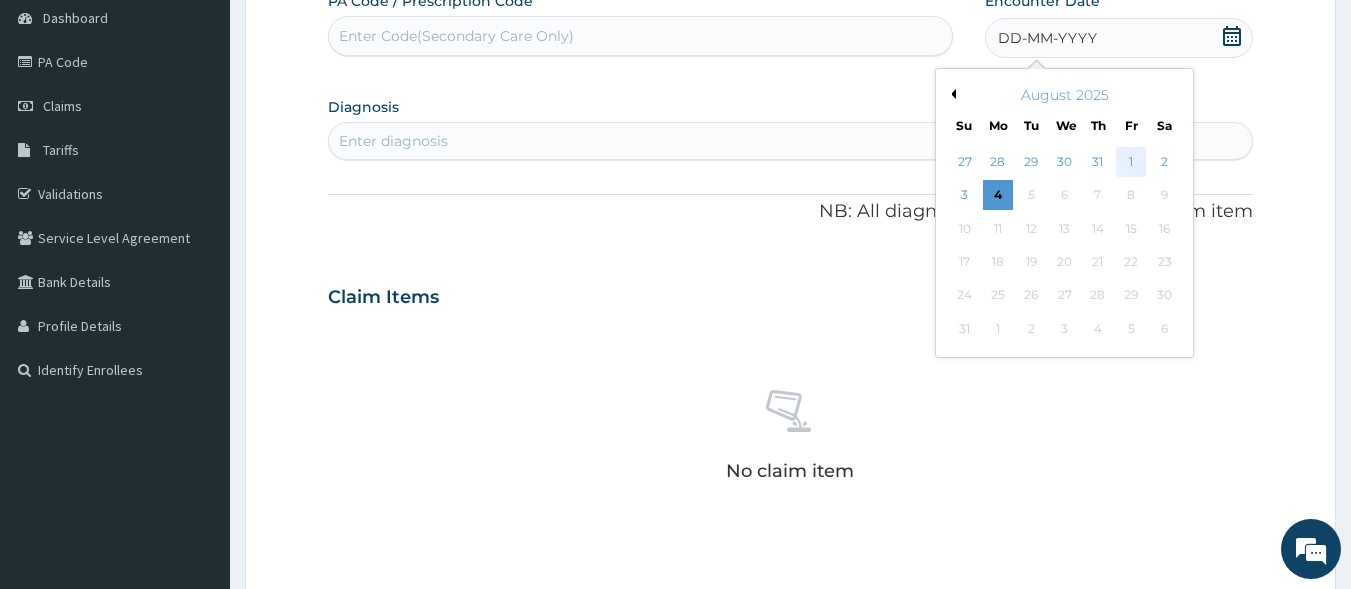 click on "1" at bounding box center [1131, 162] 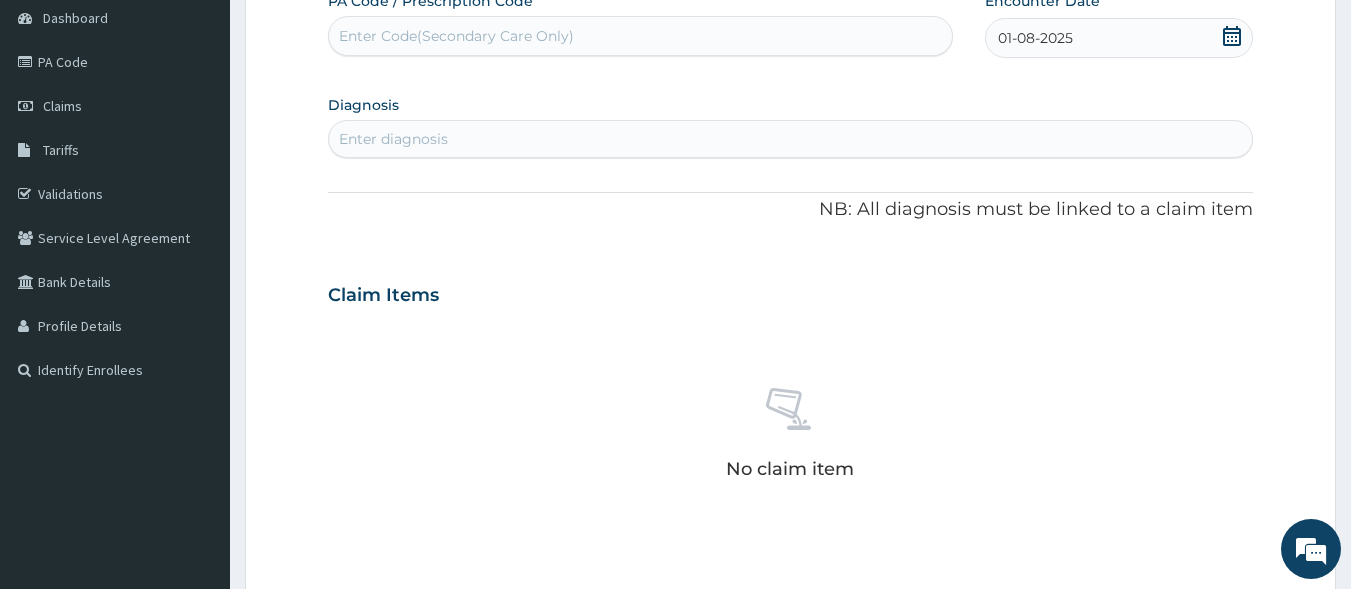 click on "Enter diagnosis" at bounding box center [791, 139] 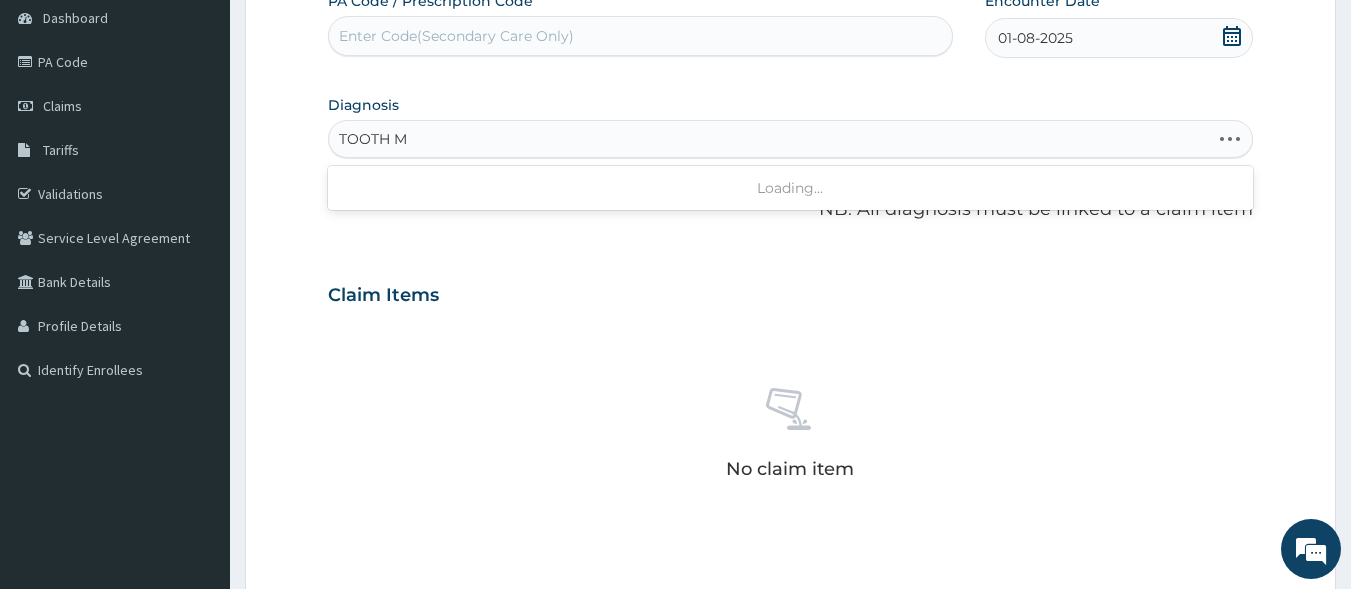 type on "TOOTH MO" 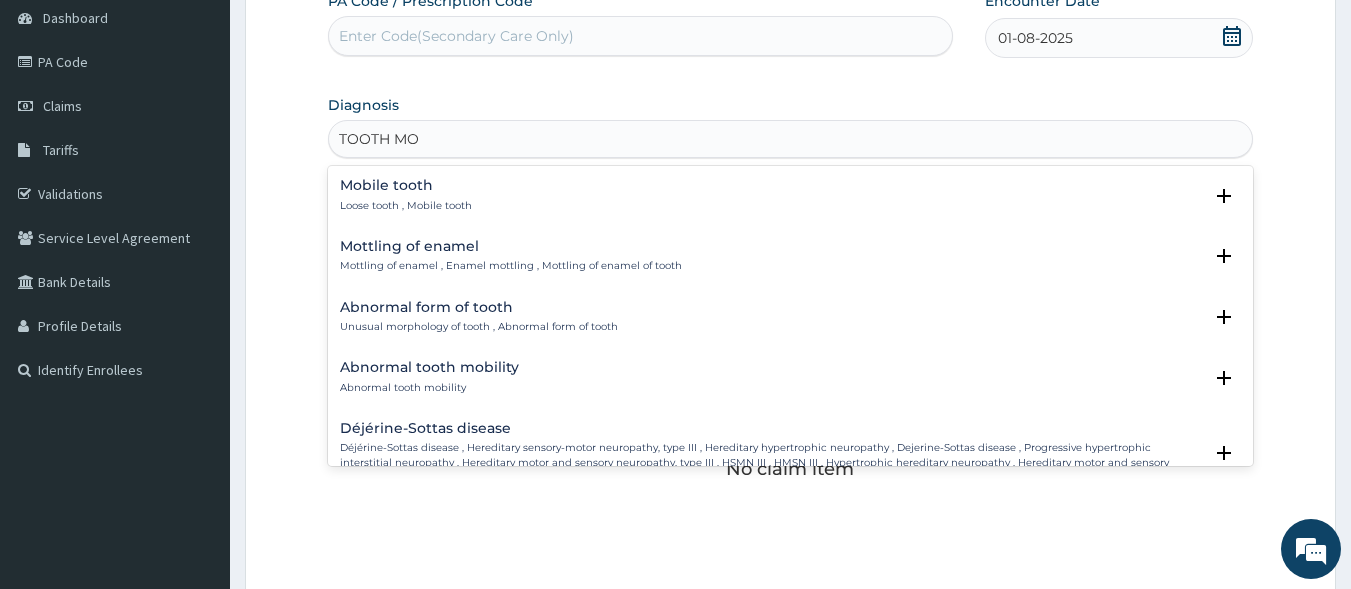 click on "Mobile tooth" at bounding box center (406, 185) 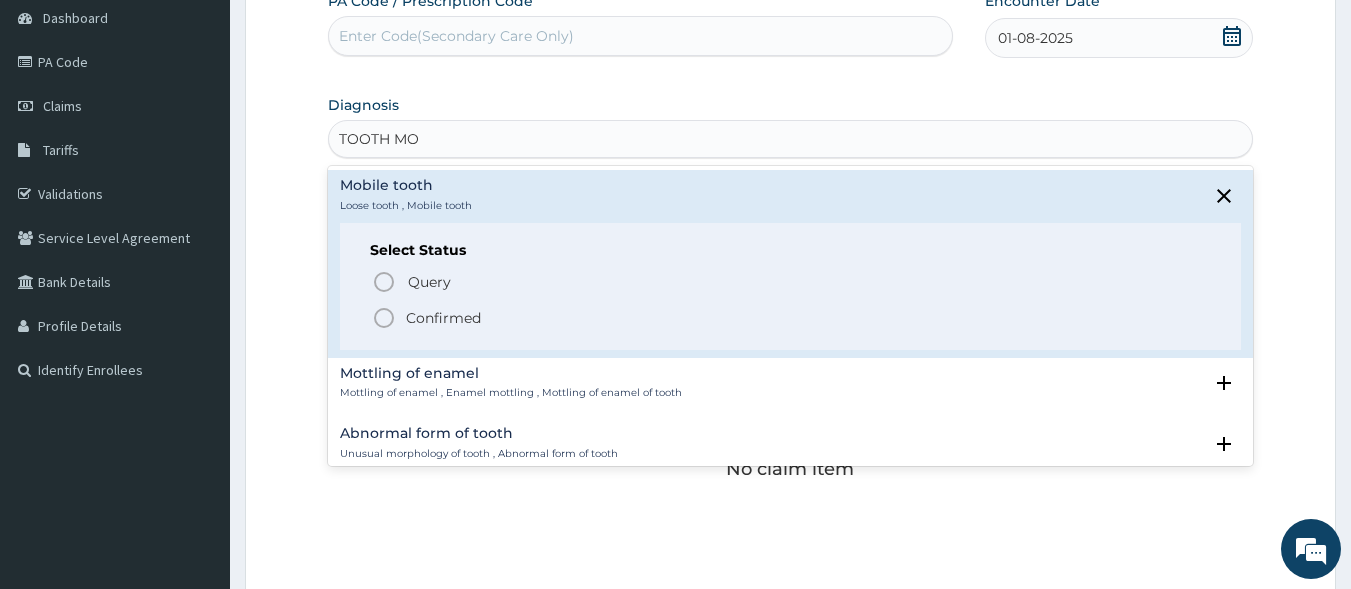click 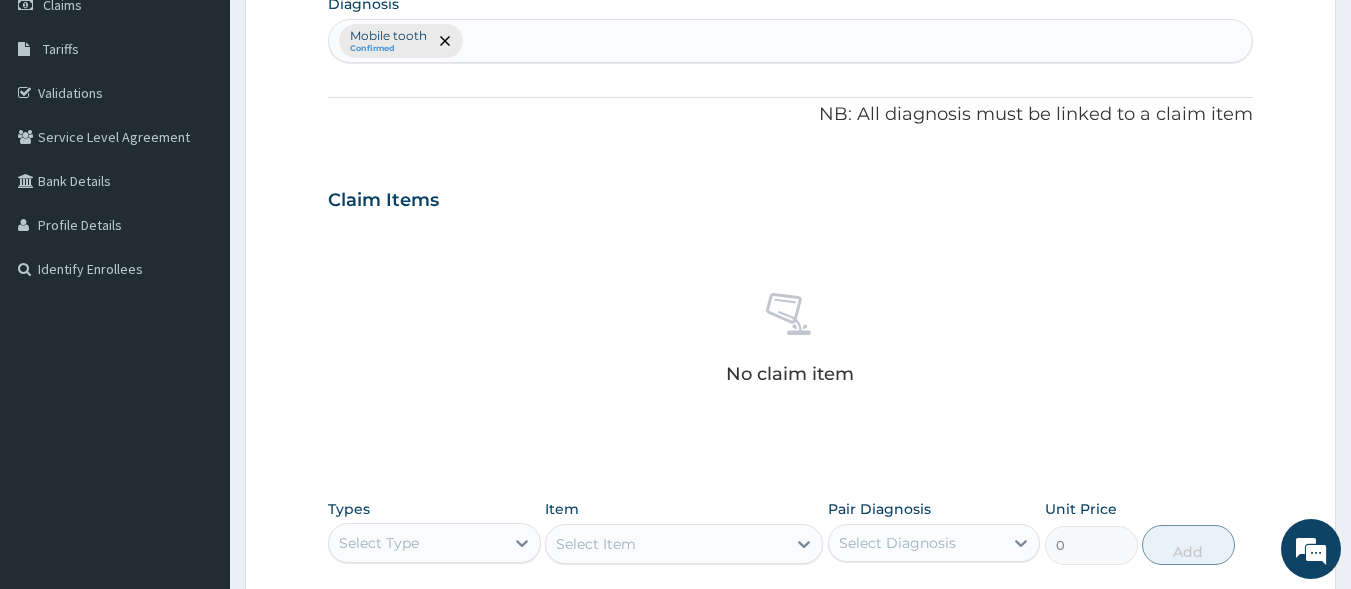 scroll, scrollTop: 637, scrollLeft: 0, axis: vertical 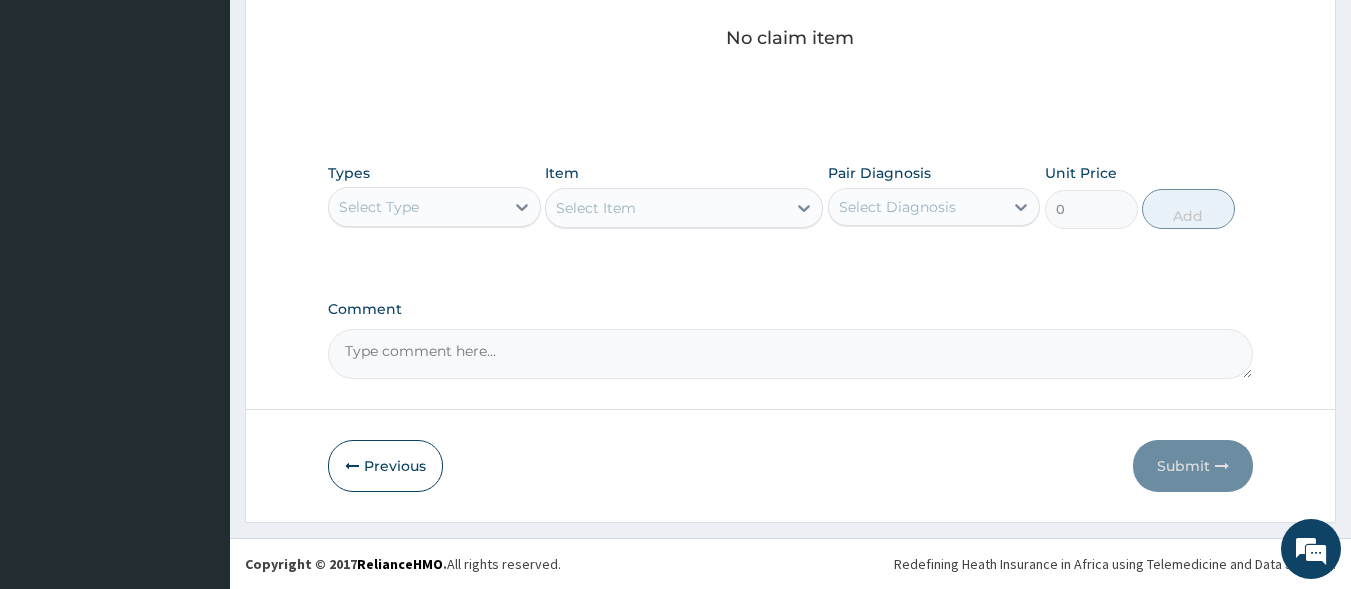 click on "Select Type" at bounding box center (416, 207) 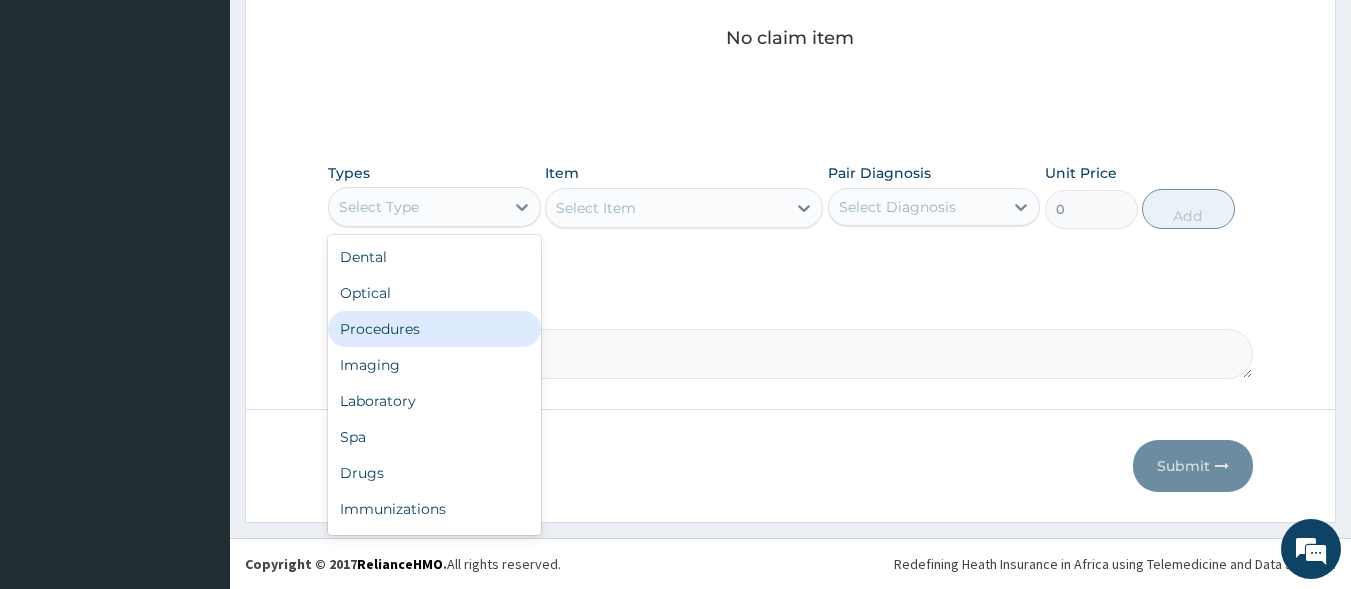 drag, startPoint x: 471, startPoint y: 330, endPoint x: 630, endPoint y: 205, distance: 202.25232 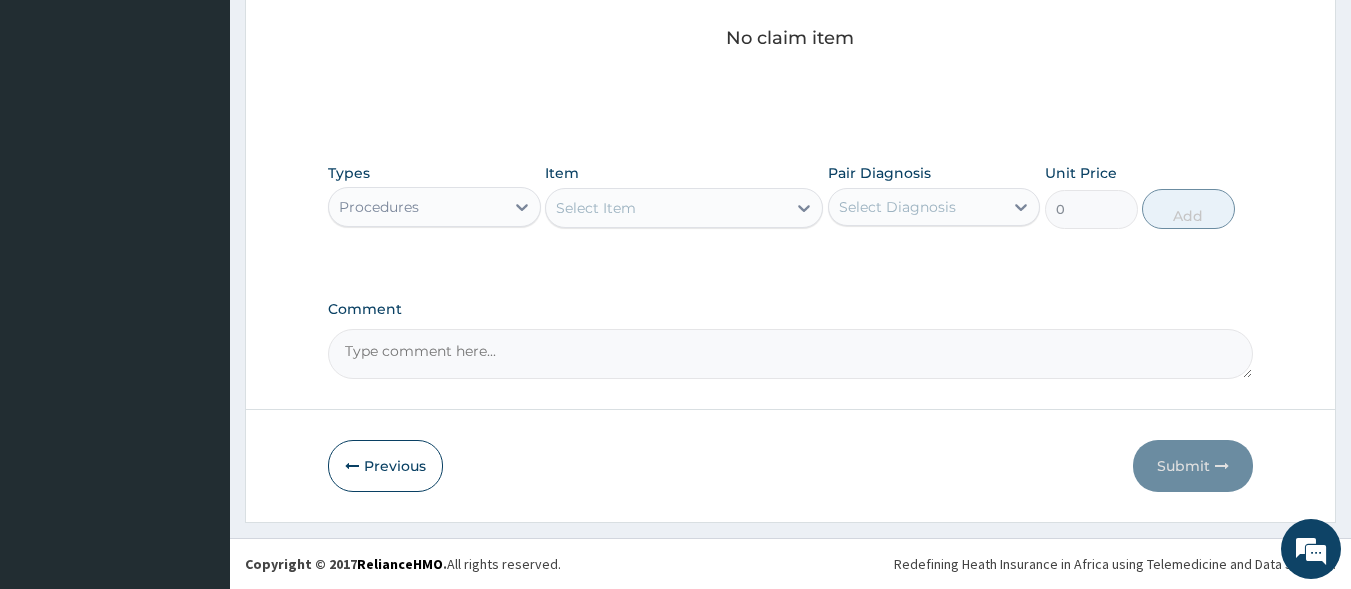 click on "Select Item" at bounding box center (666, 208) 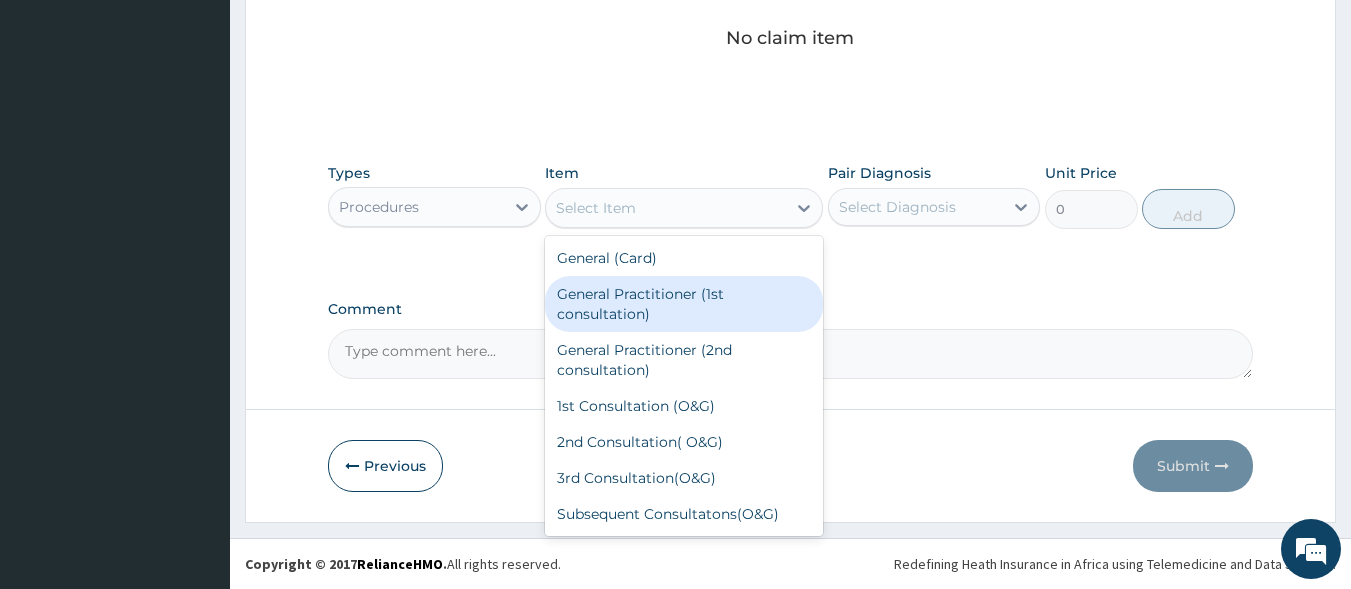 click on "General Practitioner (1st consultation)" at bounding box center [684, 304] 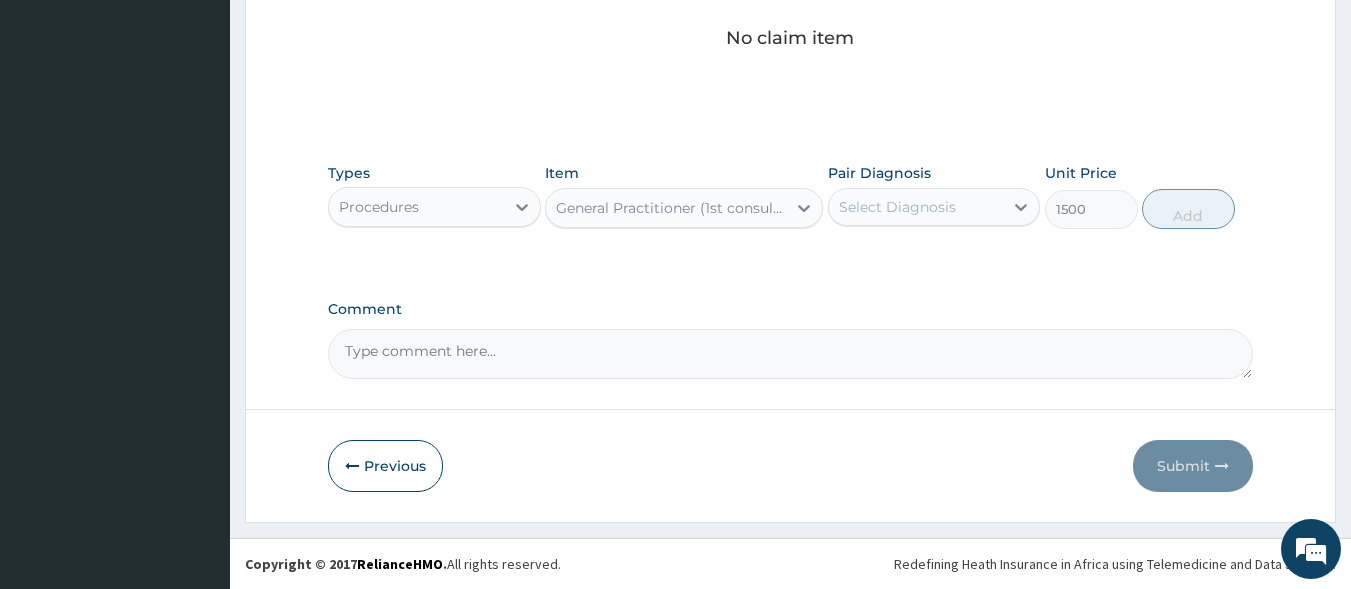 click on "Select Diagnosis" at bounding box center [897, 207] 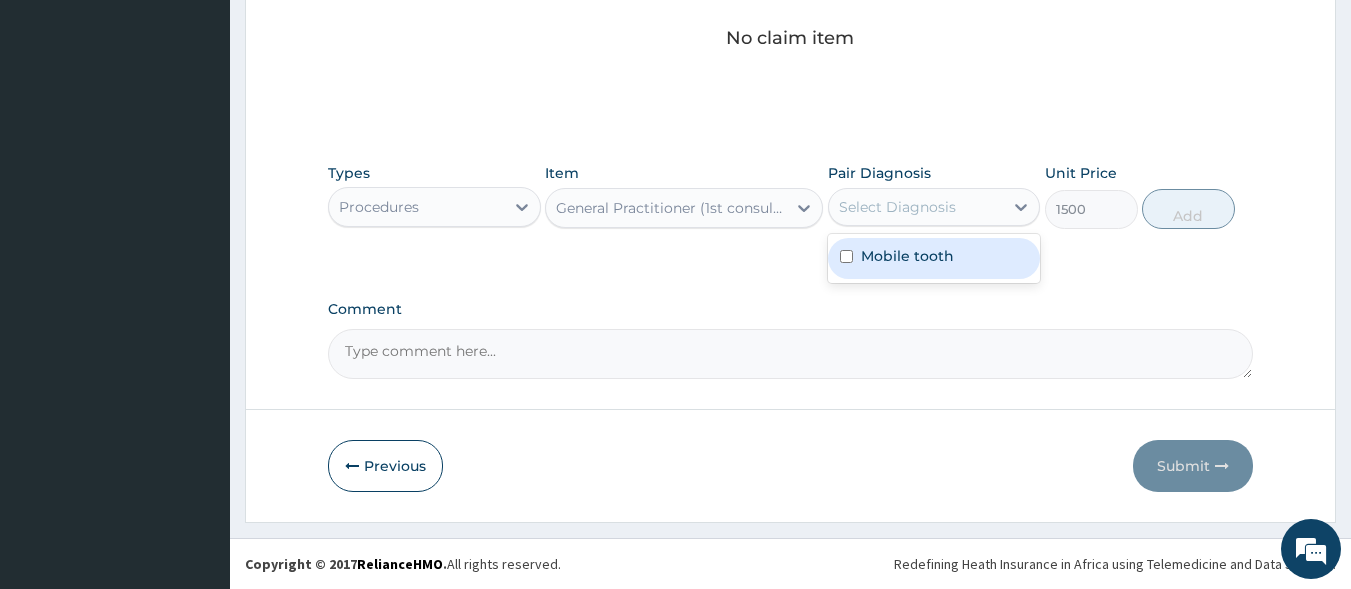 drag, startPoint x: 968, startPoint y: 260, endPoint x: 957, endPoint y: 279, distance: 21.954498 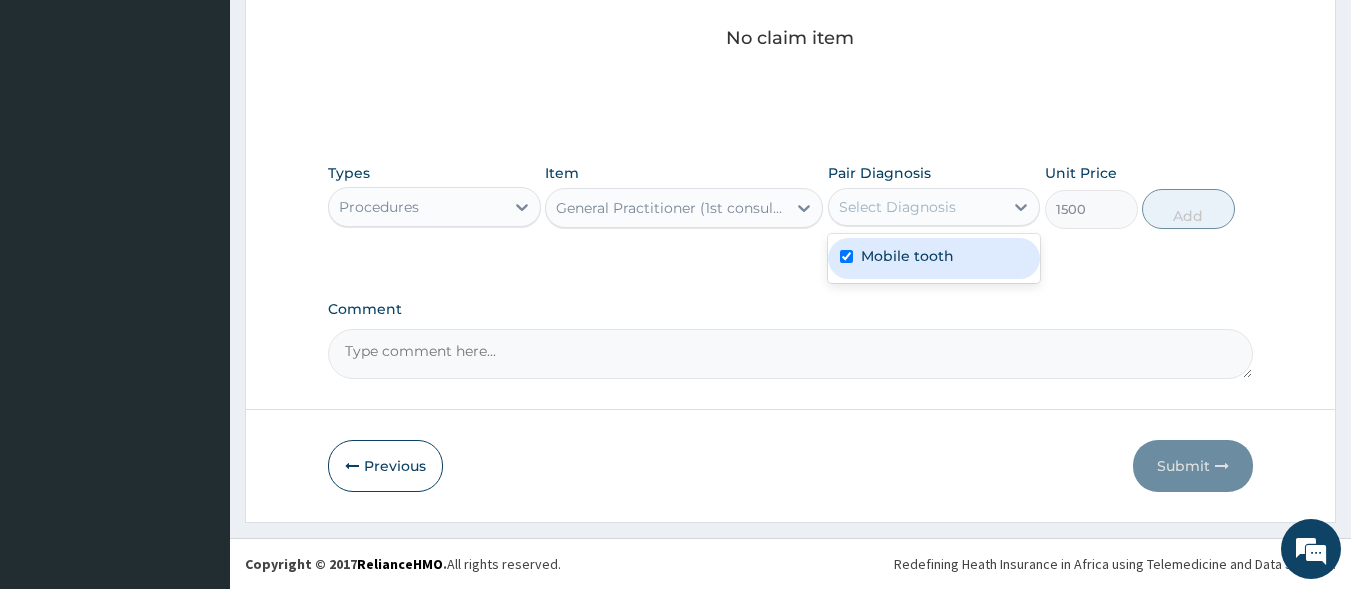 checkbox on "true" 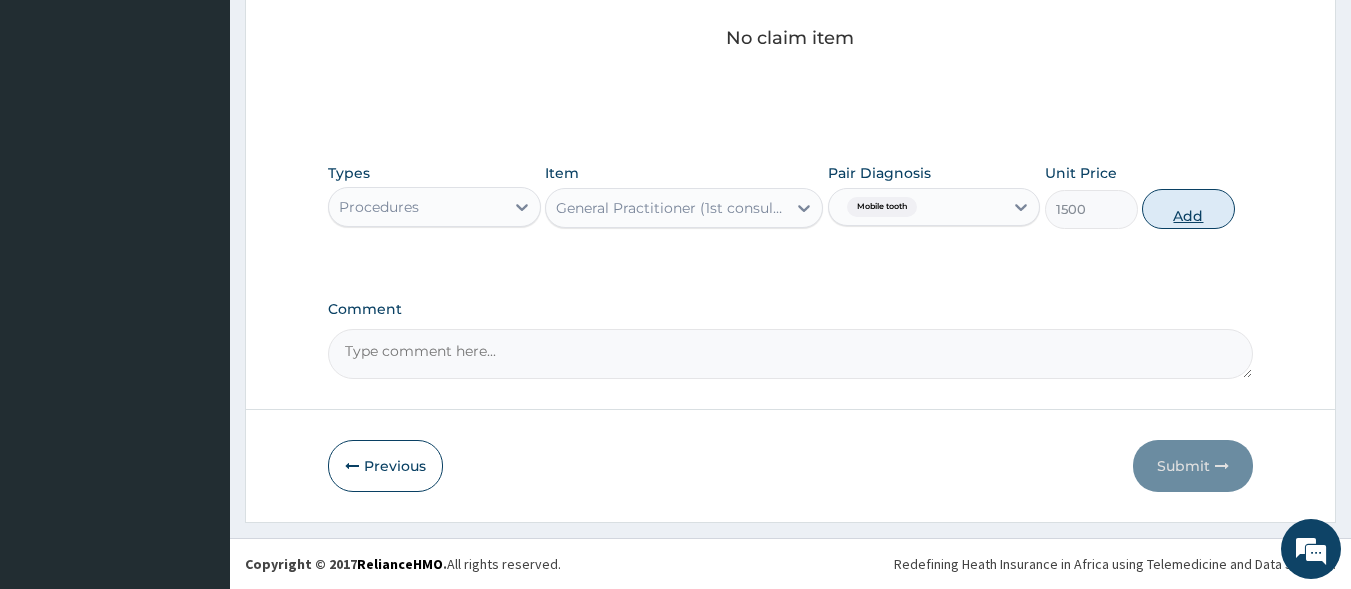 click on "Add" at bounding box center (1188, 209) 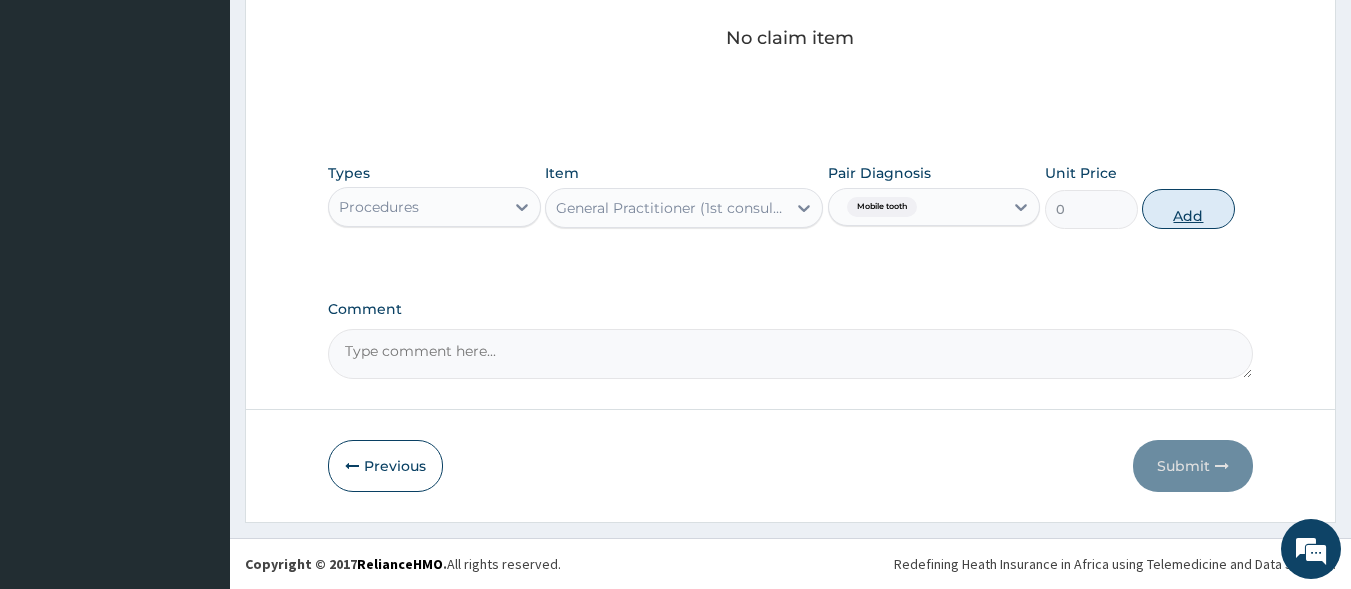 scroll, scrollTop: 557, scrollLeft: 0, axis: vertical 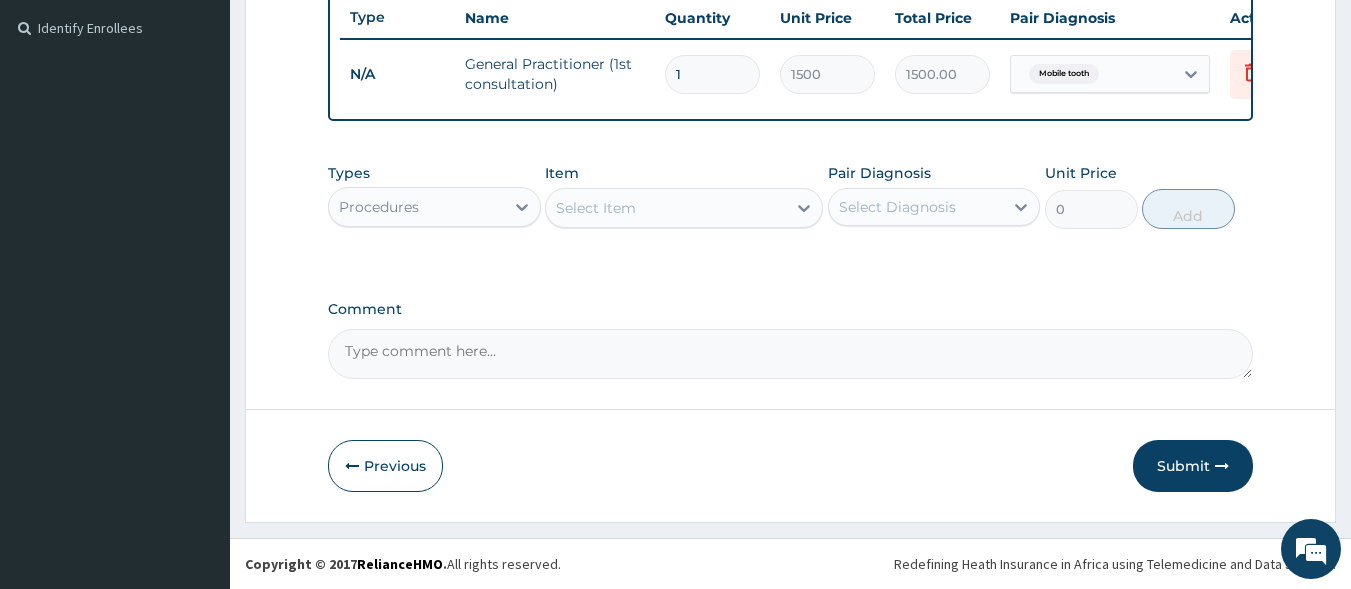 click on "Procedures" at bounding box center [416, 207] 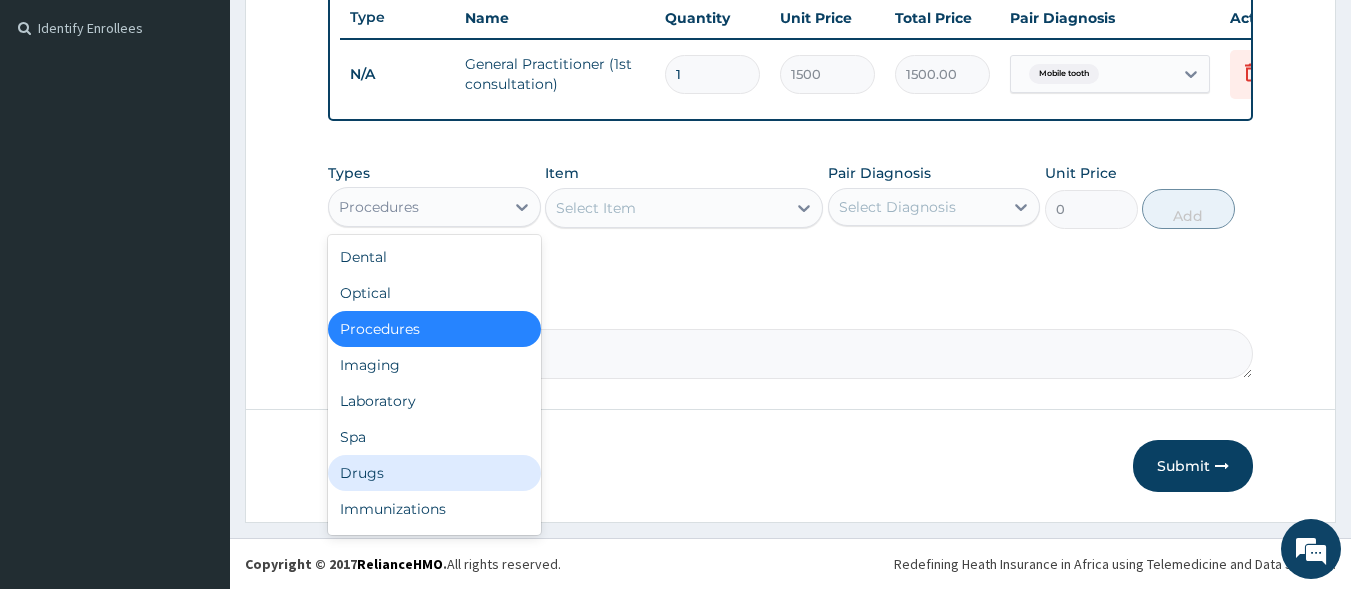 drag, startPoint x: 385, startPoint y: 478, endPoint x: 484, endPoint y: 402, distance: 124.80785 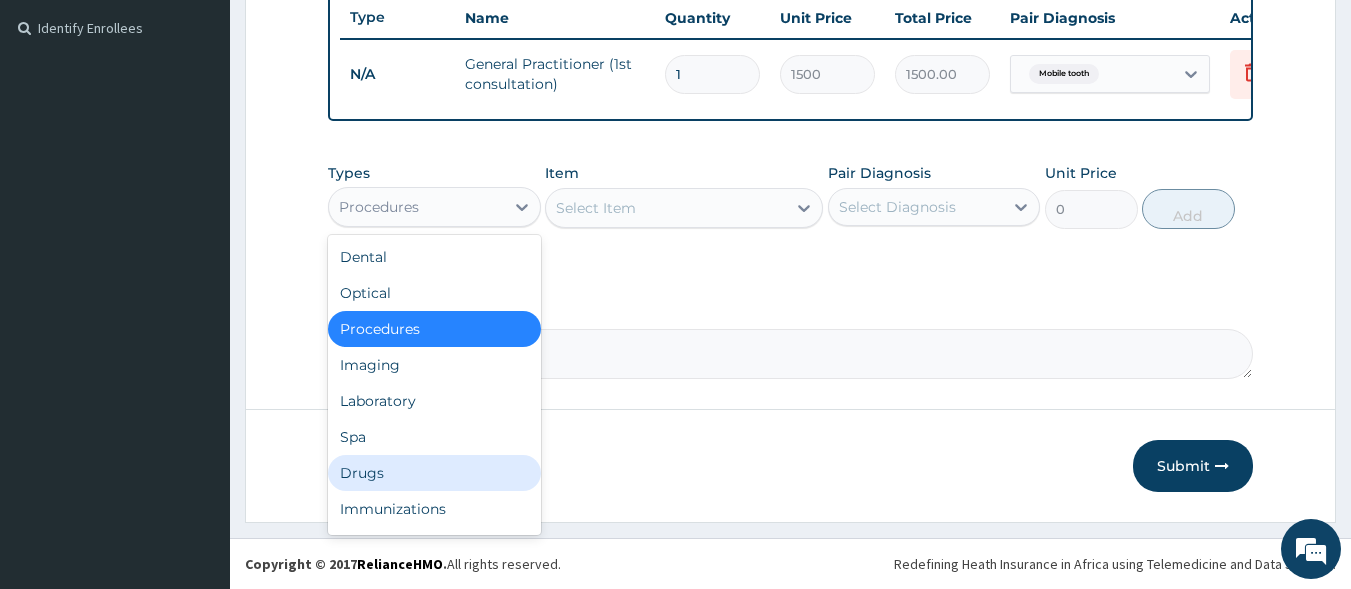 click on "Drugs" at bounding box center (434, 473) 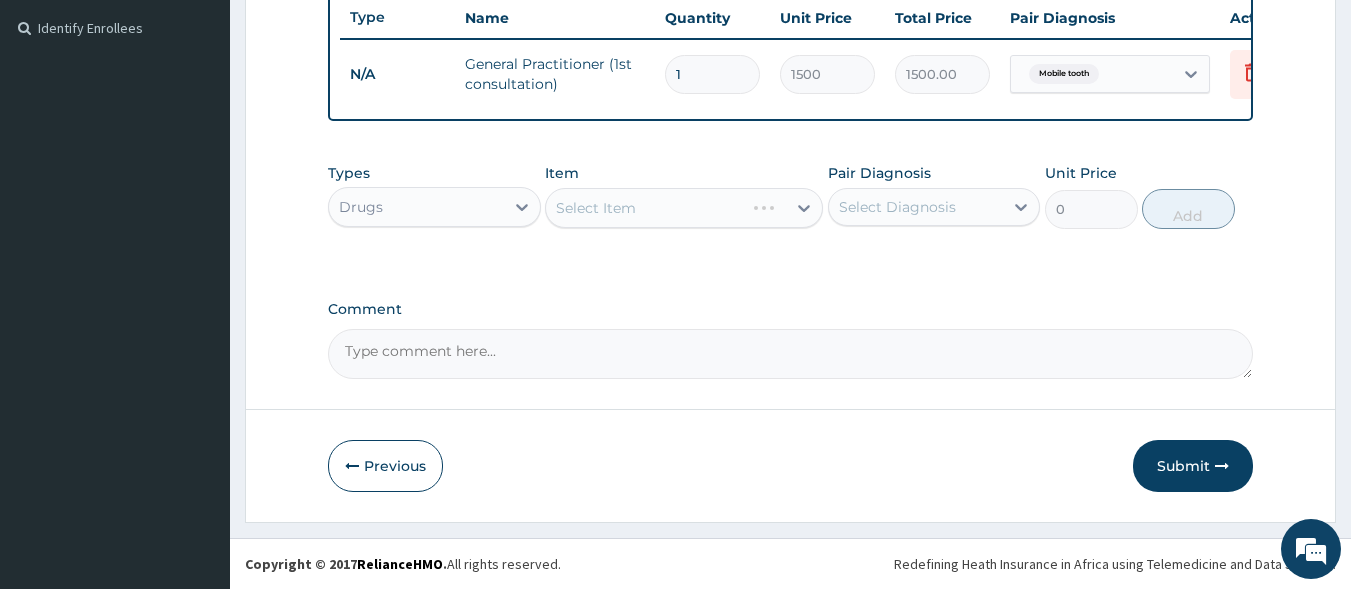 click on "Select Item" at bounding box center [684, 208] 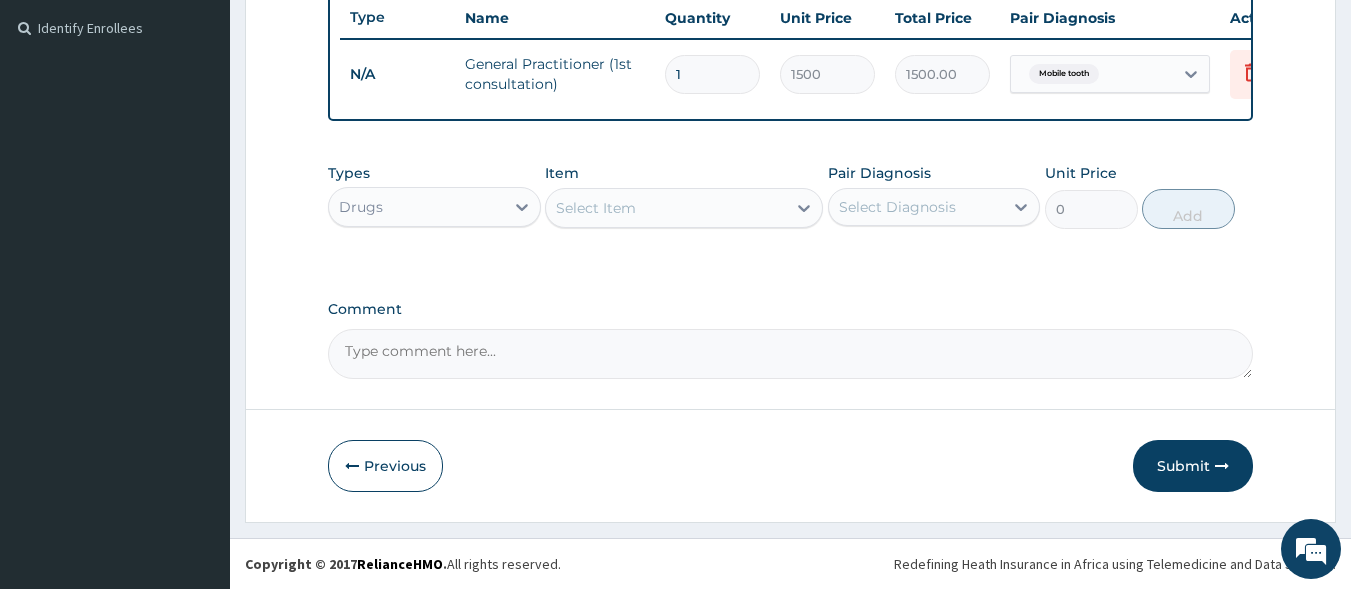 click on "Select Item" at bounding box center [666, 208] 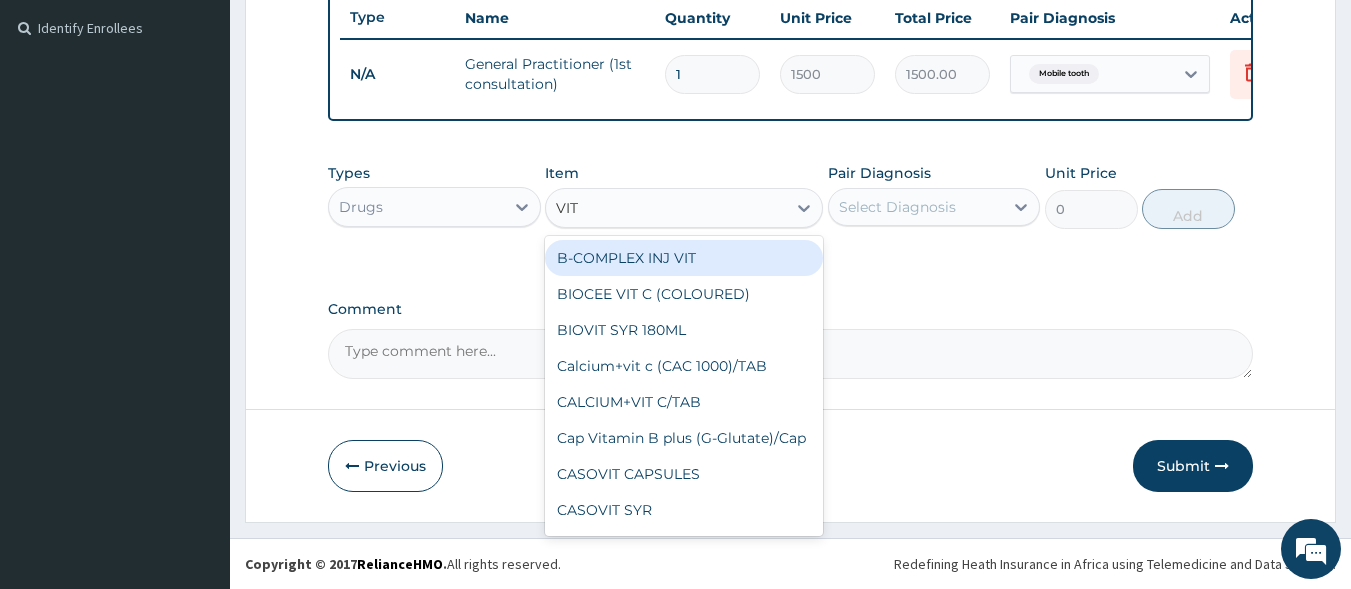 type on "VIT C" 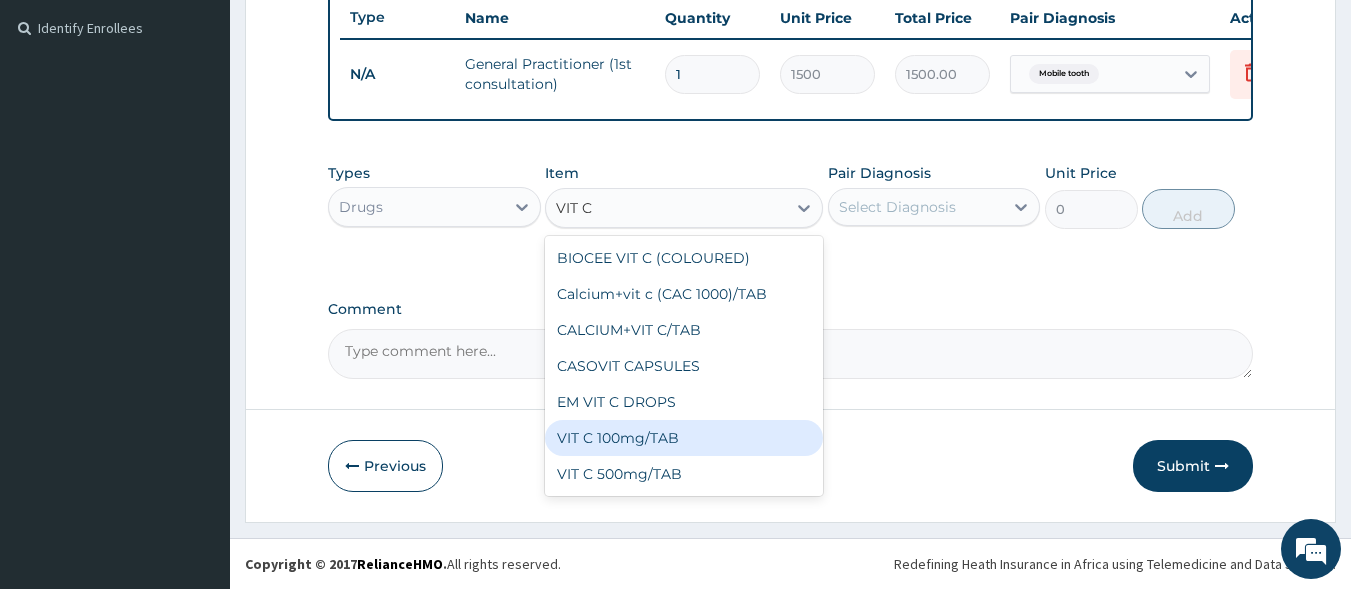 click on "VIT C 100mg/TAB" at bounding box center (684, 438) 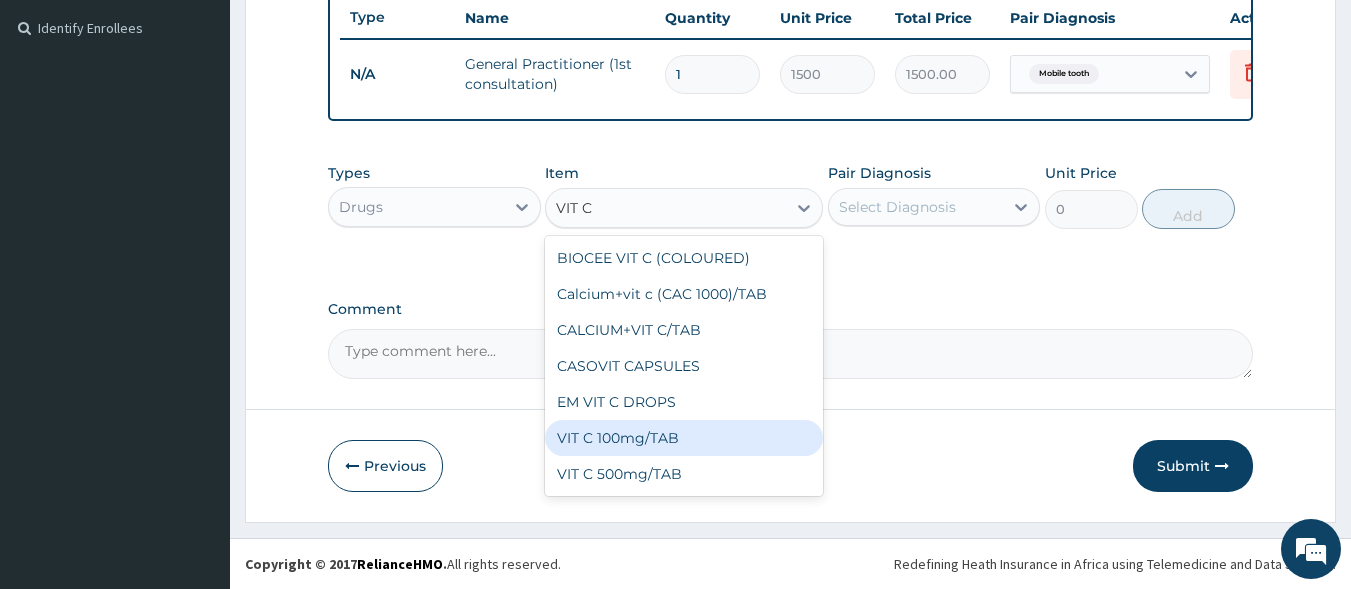 type 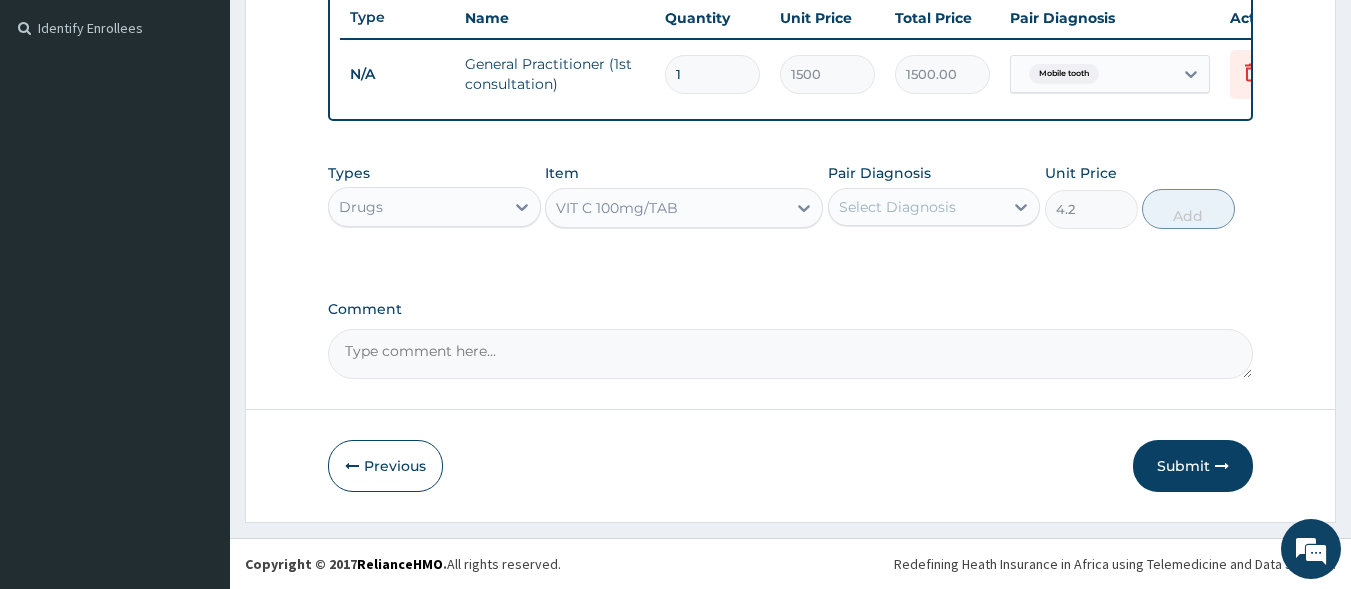 click on "Select Diagnosis" at bounding box center [916, 207] 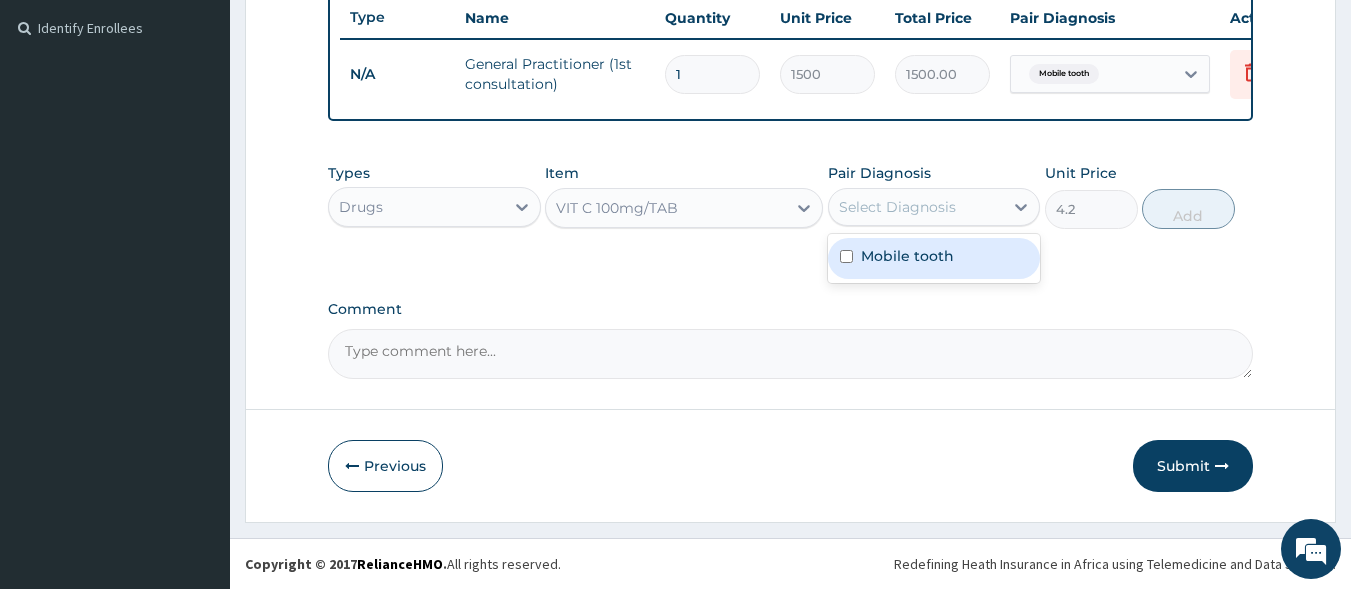 click on "Mobile tooth" at bounding box center [934, 258] 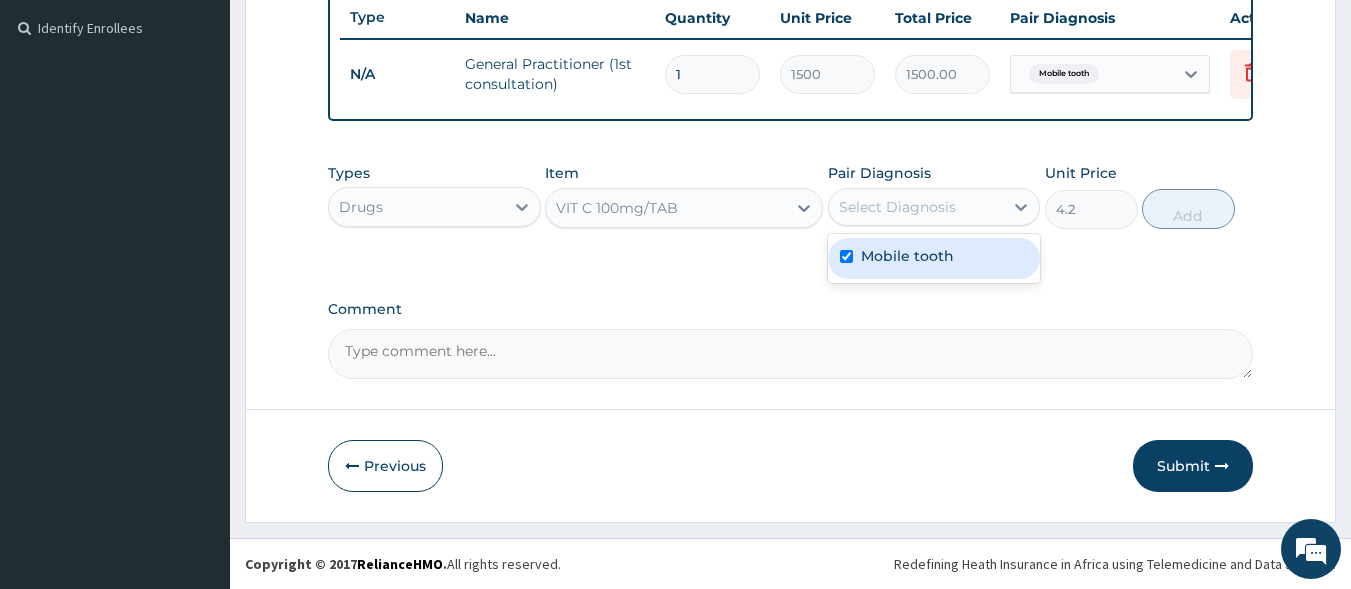 checkbox on "true" 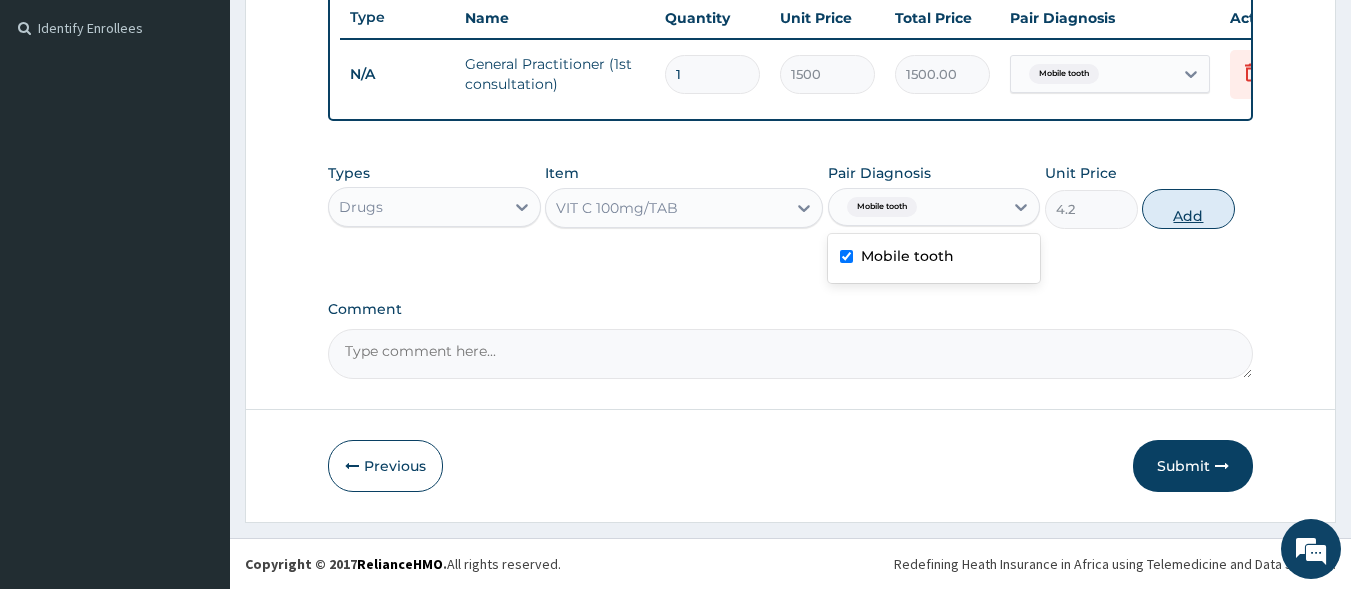 click on "Add" at bounding box center (1188, 209) 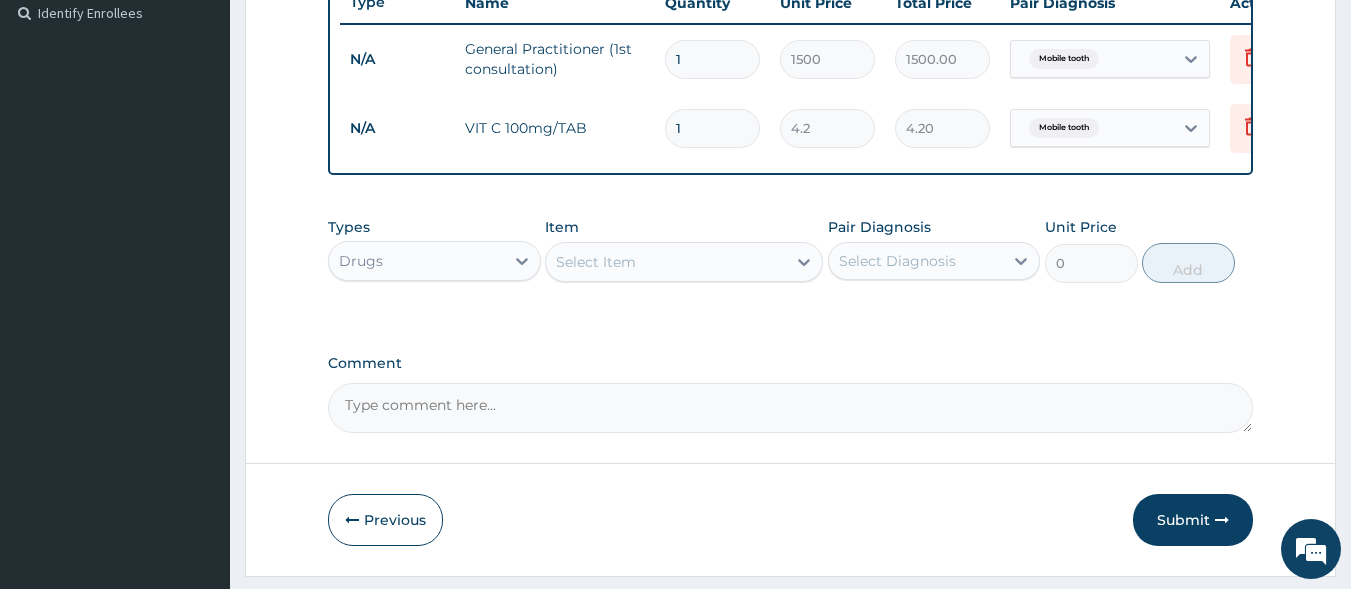 type 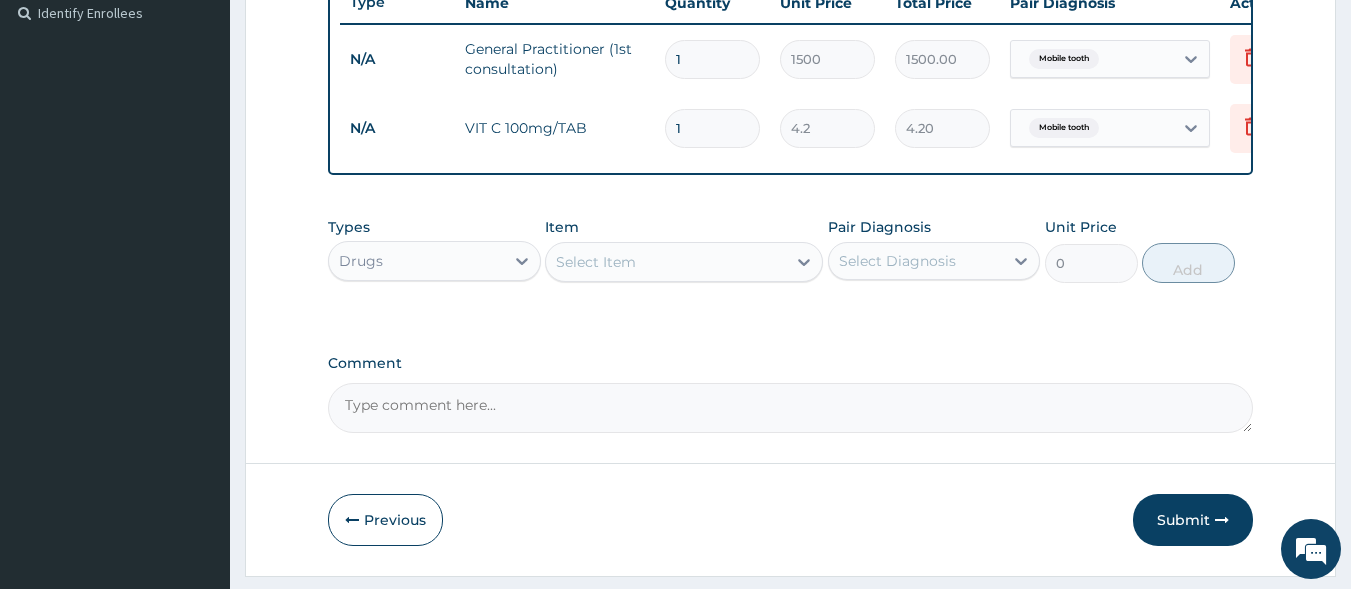 type on "0.00" 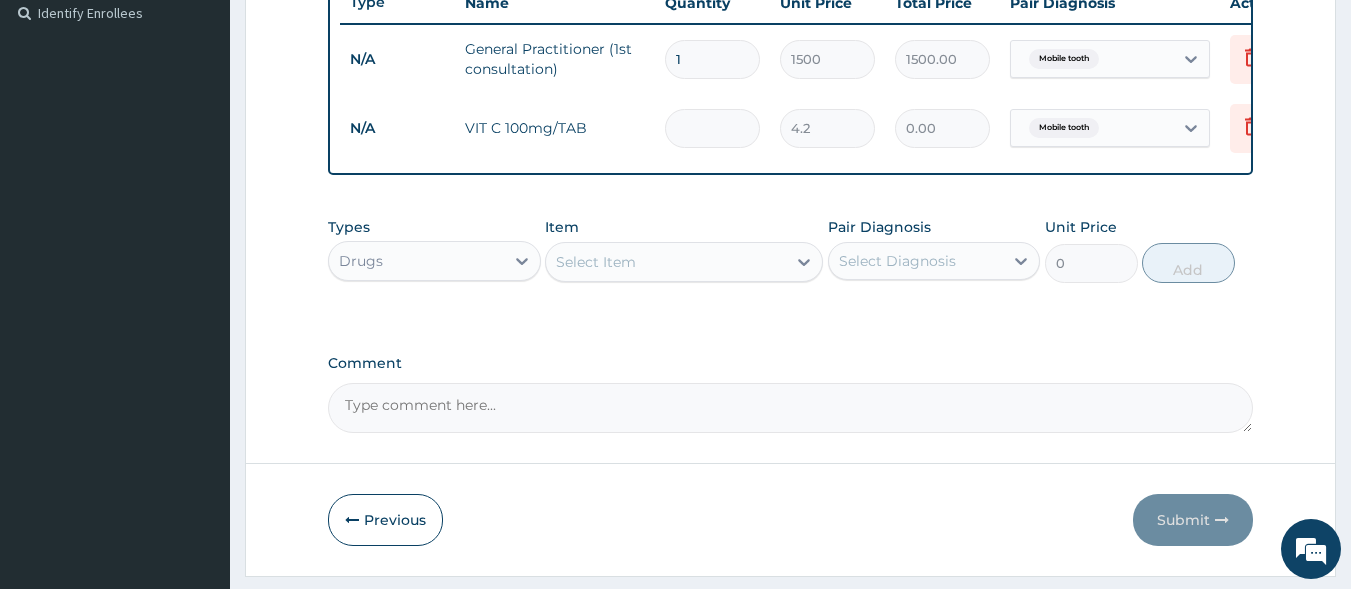 type on "6" 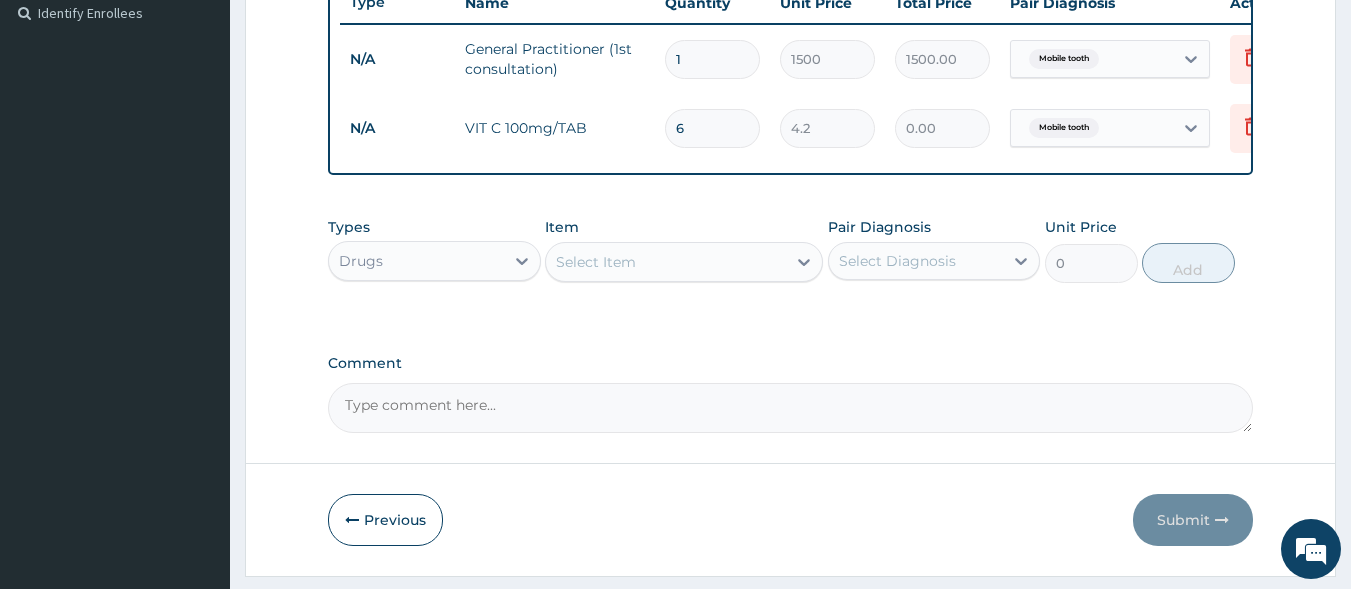 type on "25.20" 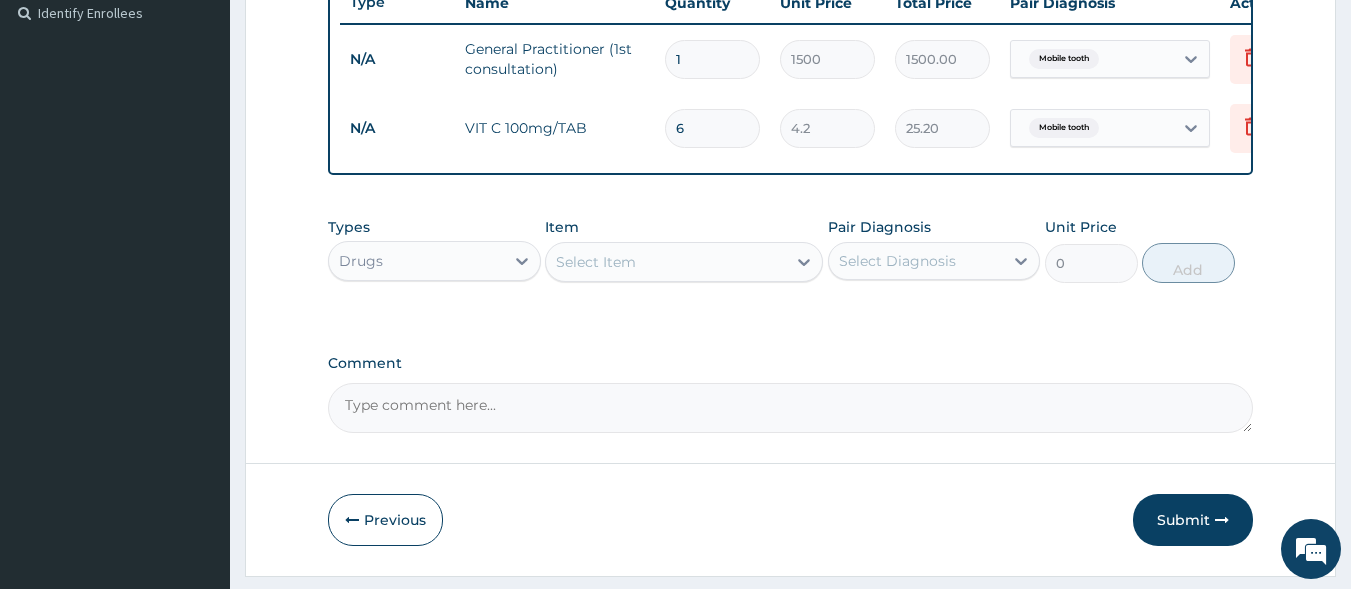 type on "60" 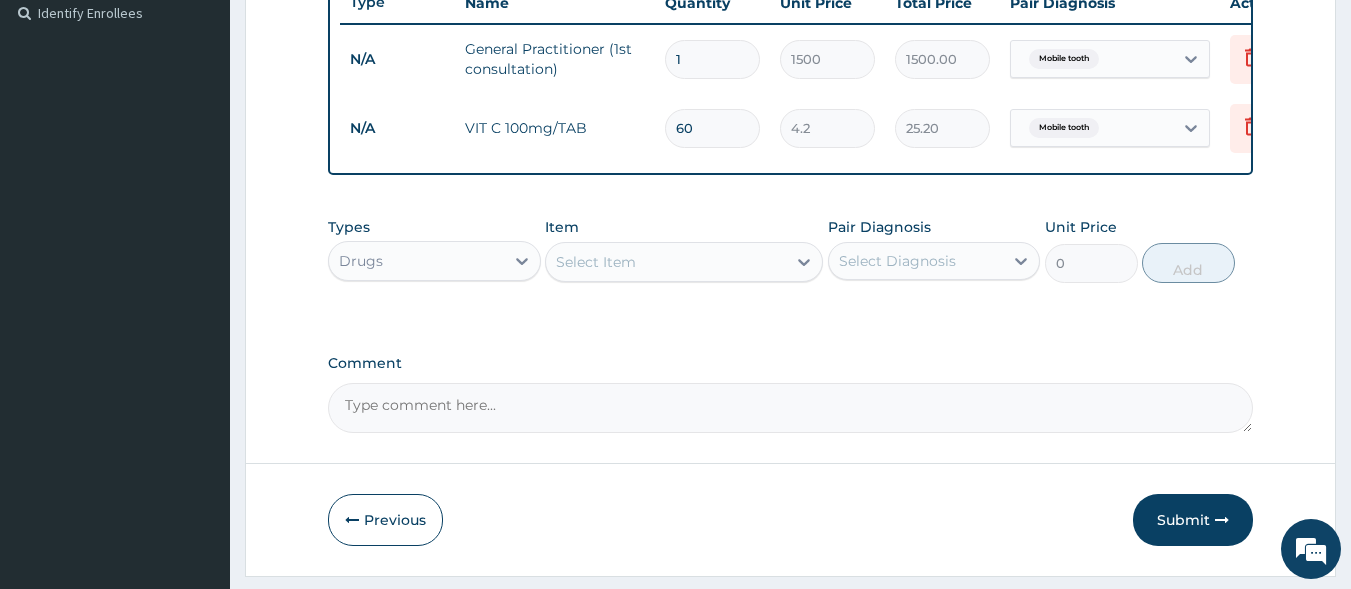 type on "252.00" 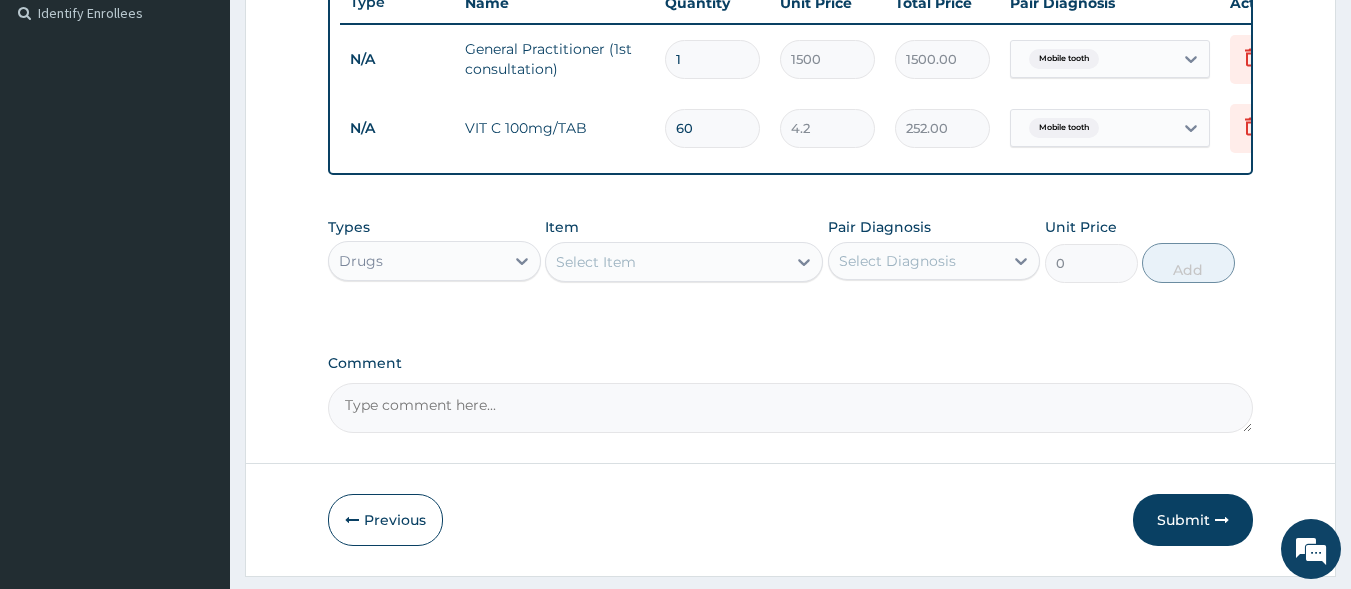 type on "60" 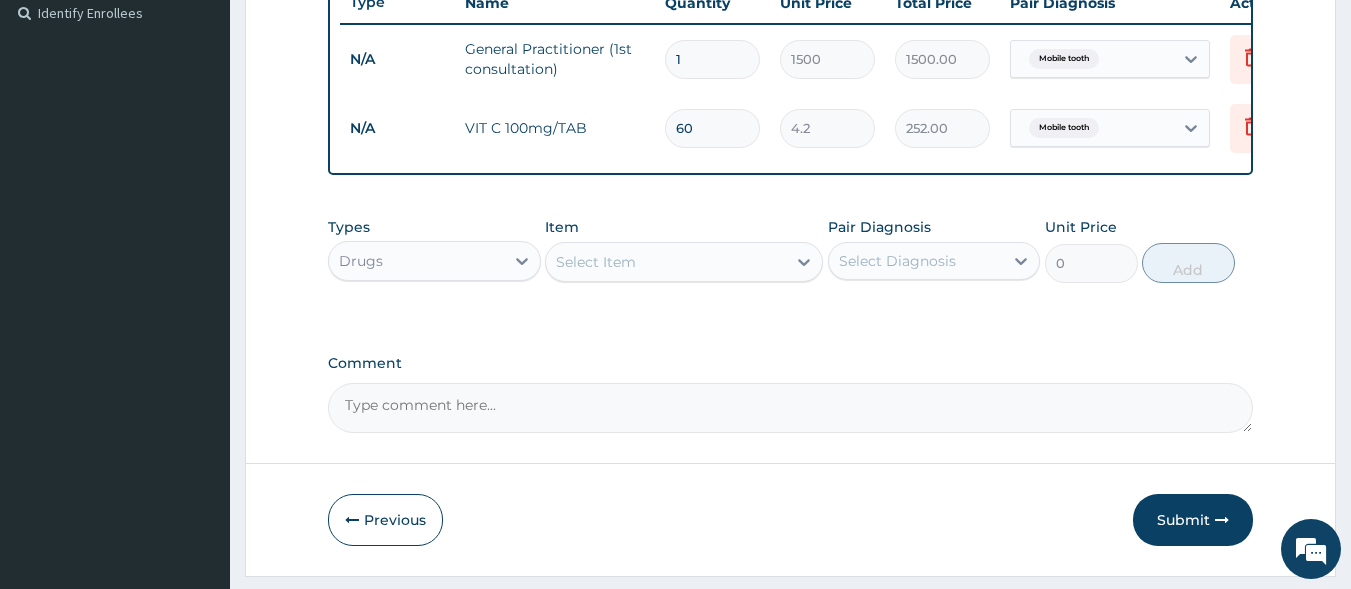 click on "Select Item" at bounding box center [666, 262] 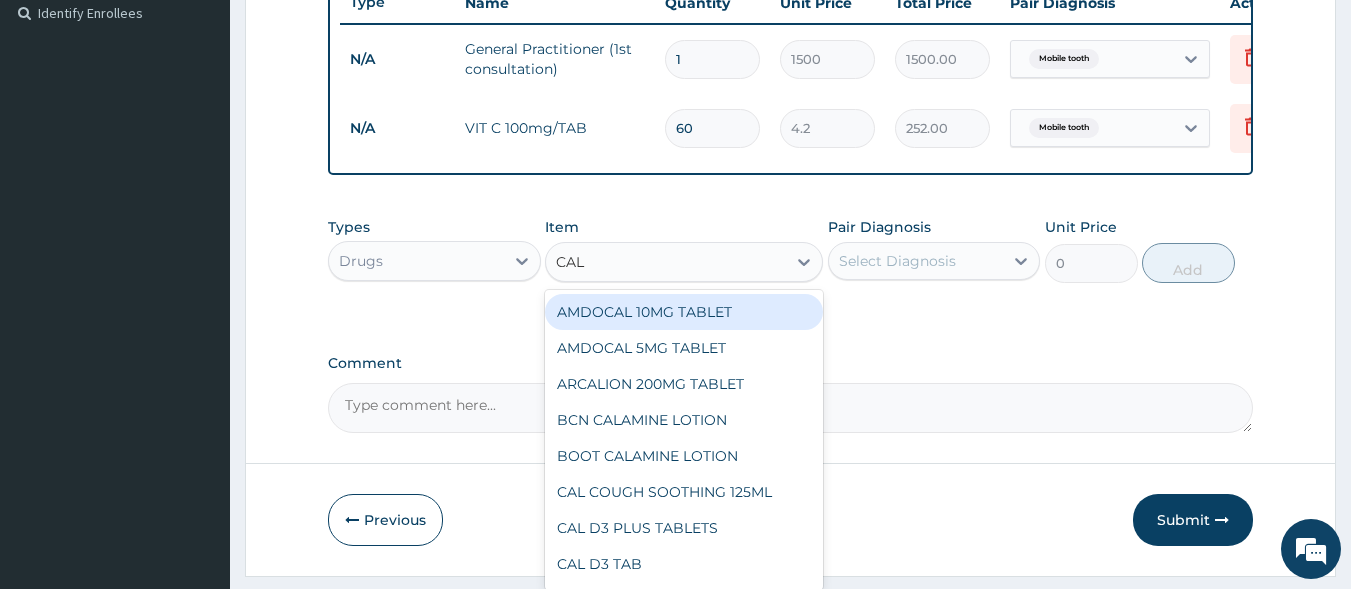 type on "CALC" 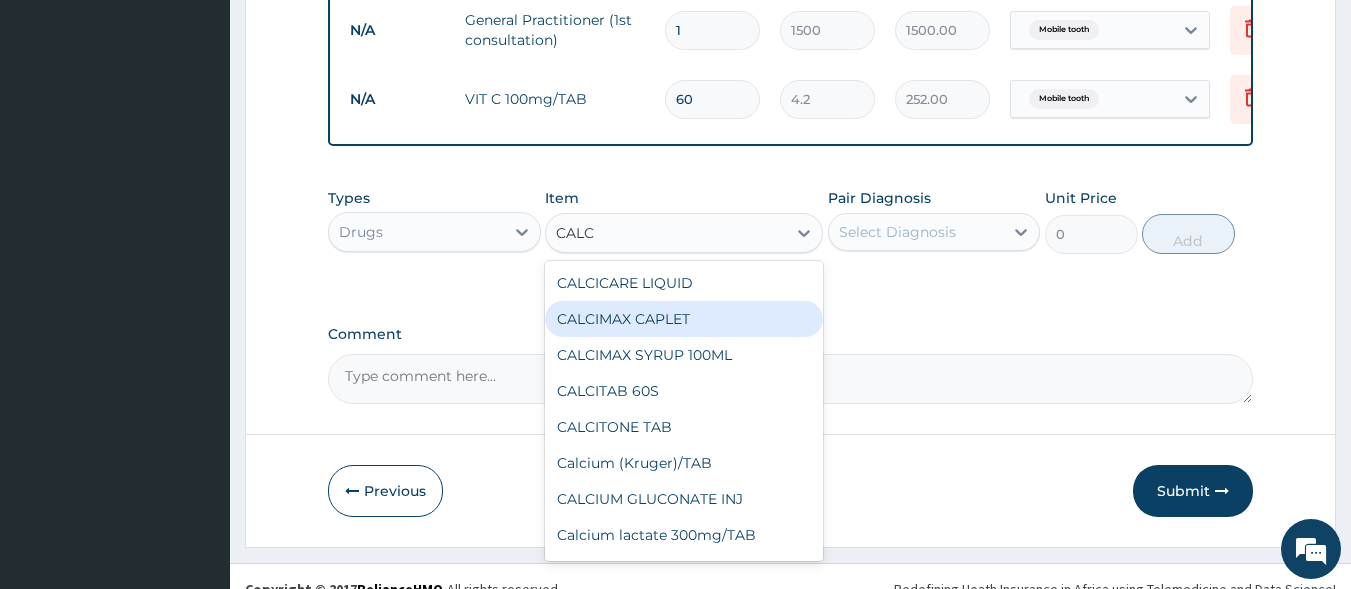 scroll, scrollTop: 626, scrollLeft: 0, axis: vertical 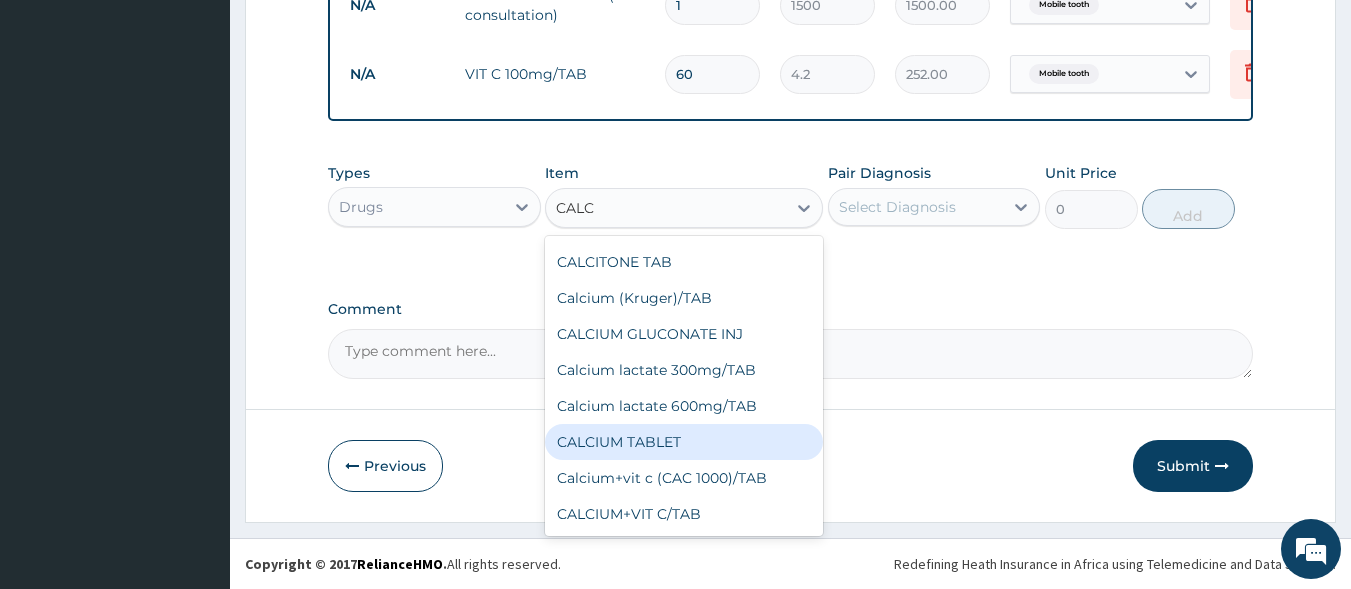 click on "CALCIUM TABLET" at bounding box center [684, 442] 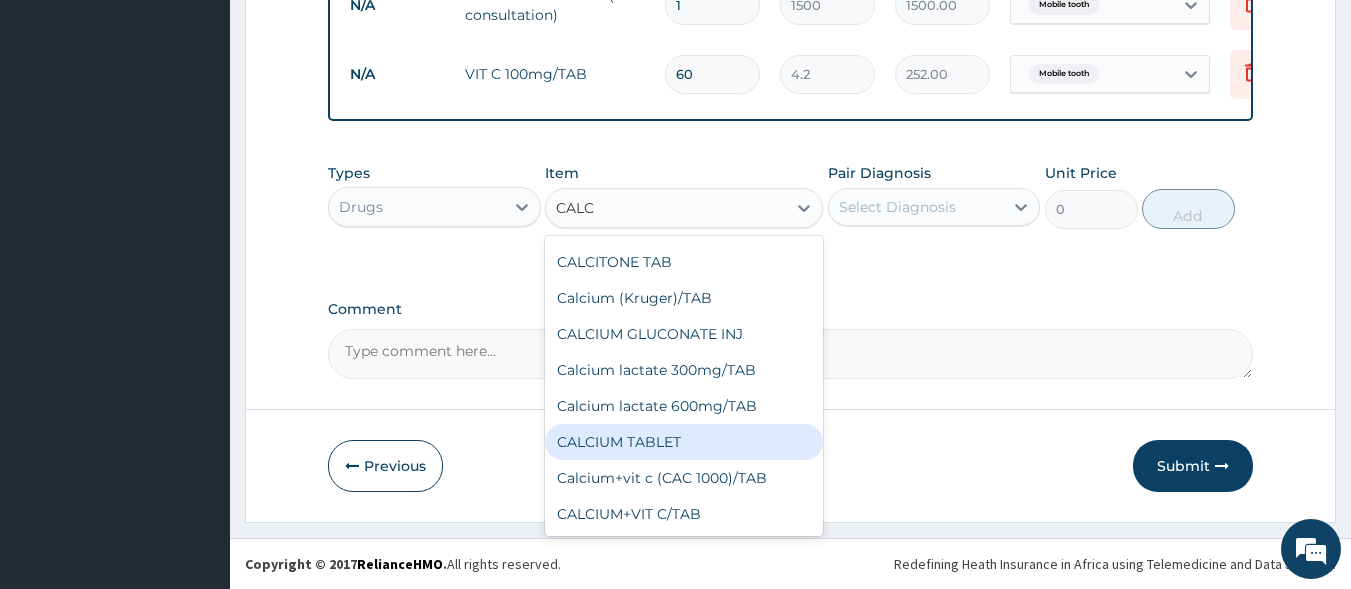 type 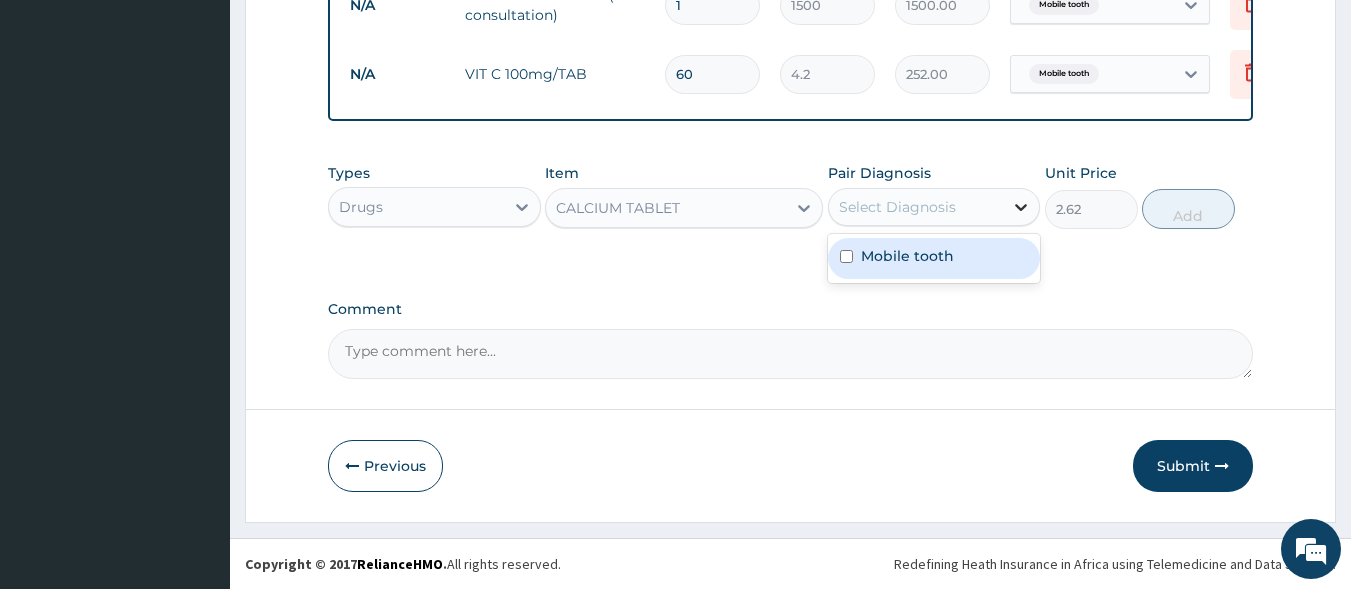 click 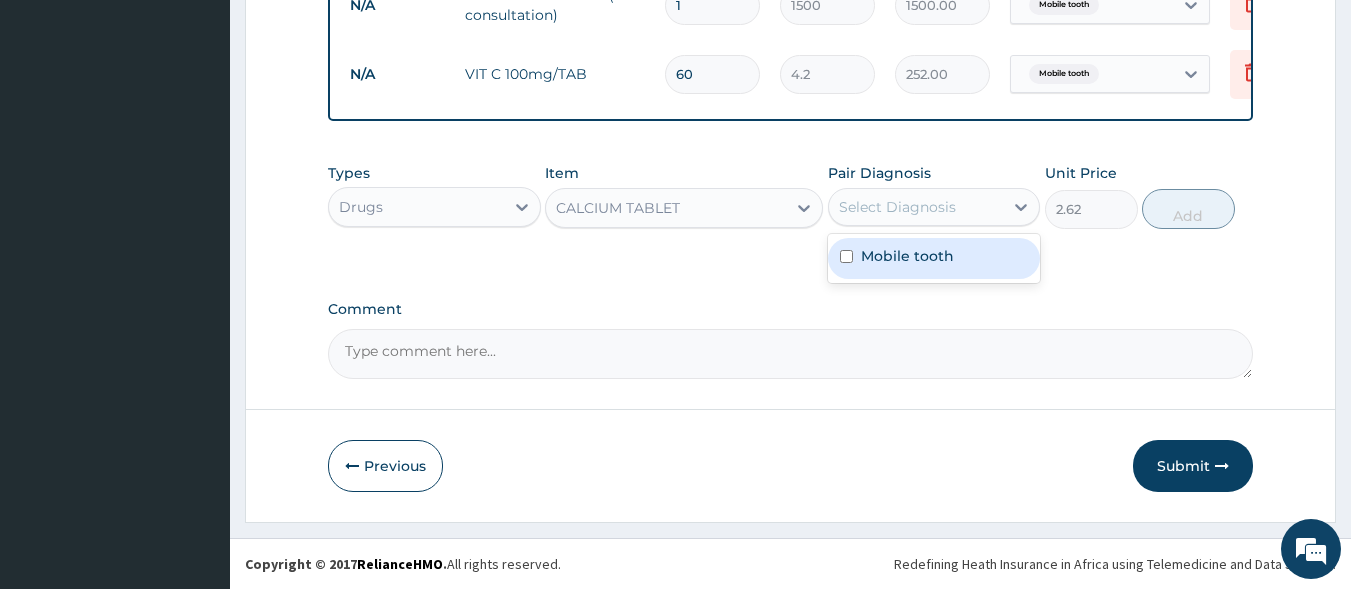 click on "Mobile tooth" at bounding box center [907, 256] 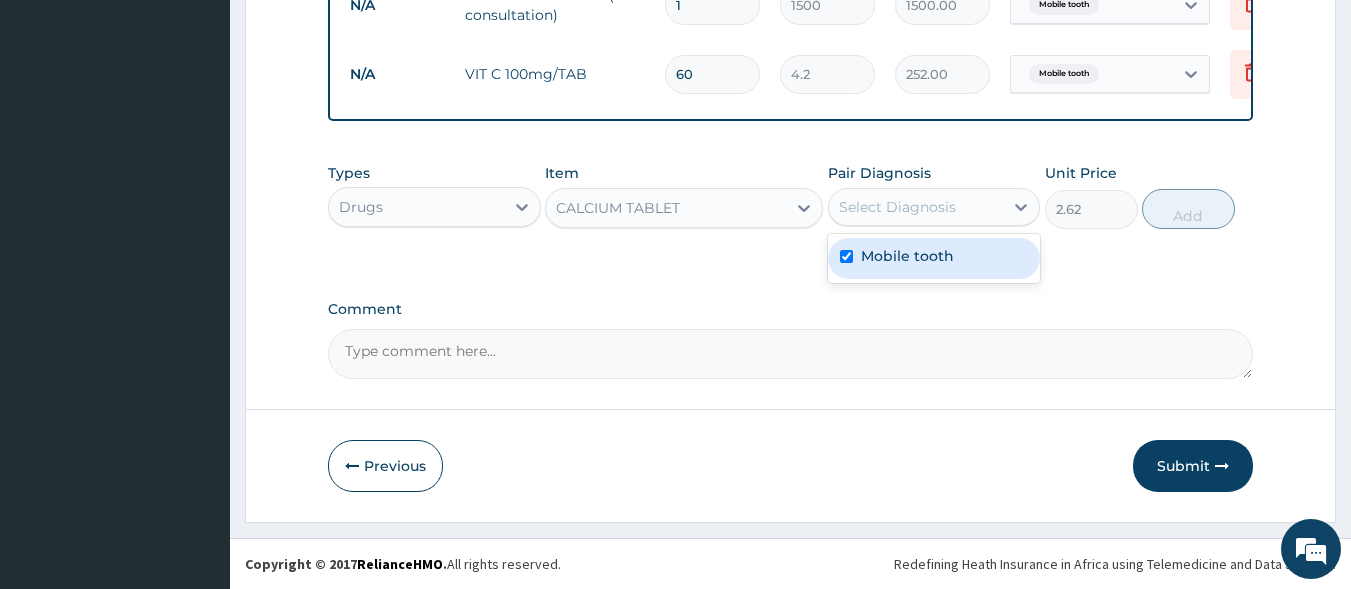 checkbox on "true" 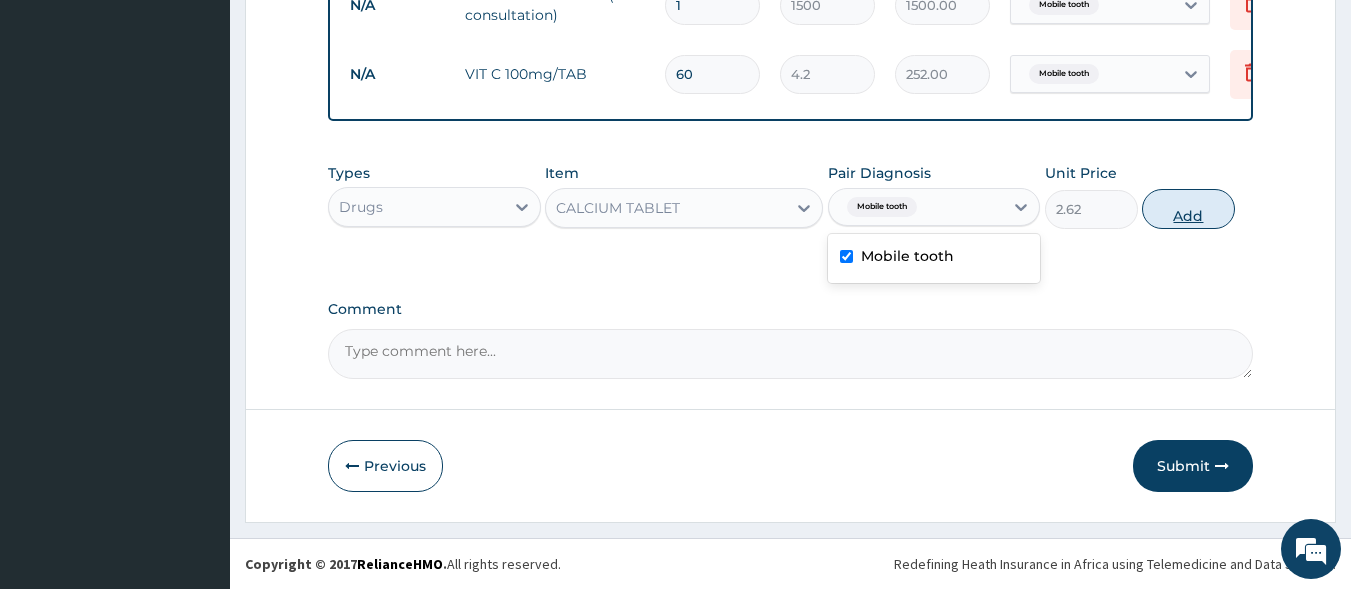 click on "Add" at bounding box center (1188, 209) 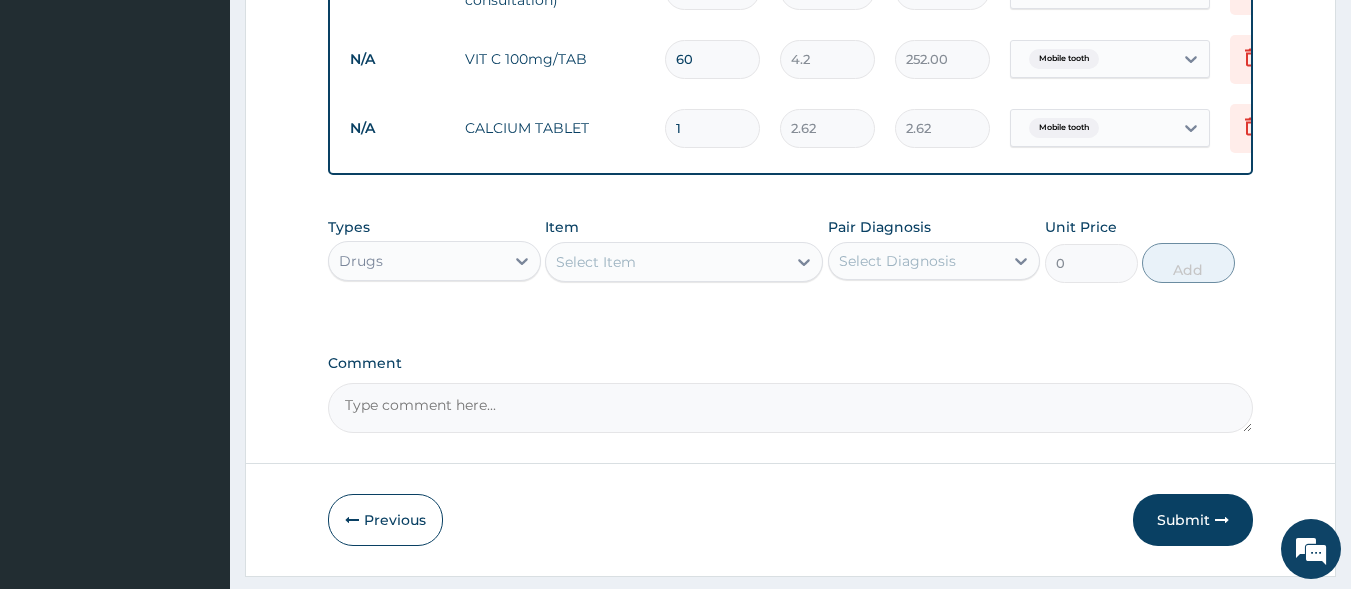 type 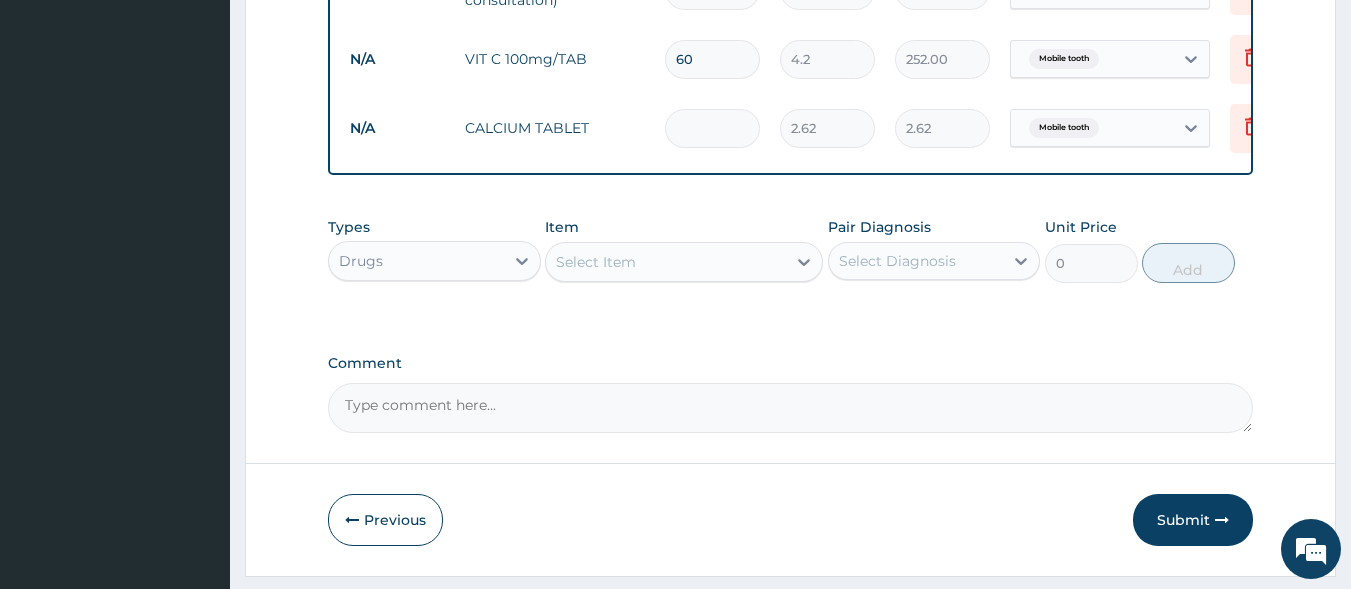 type on "0.00" 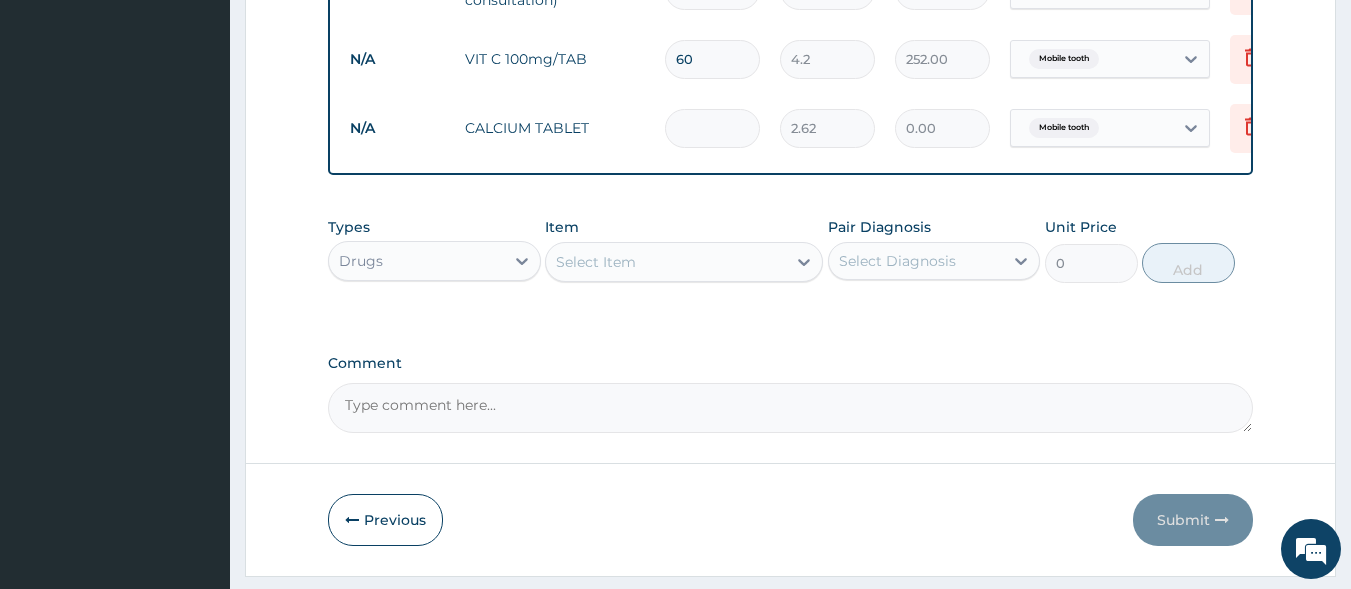 type on "3" 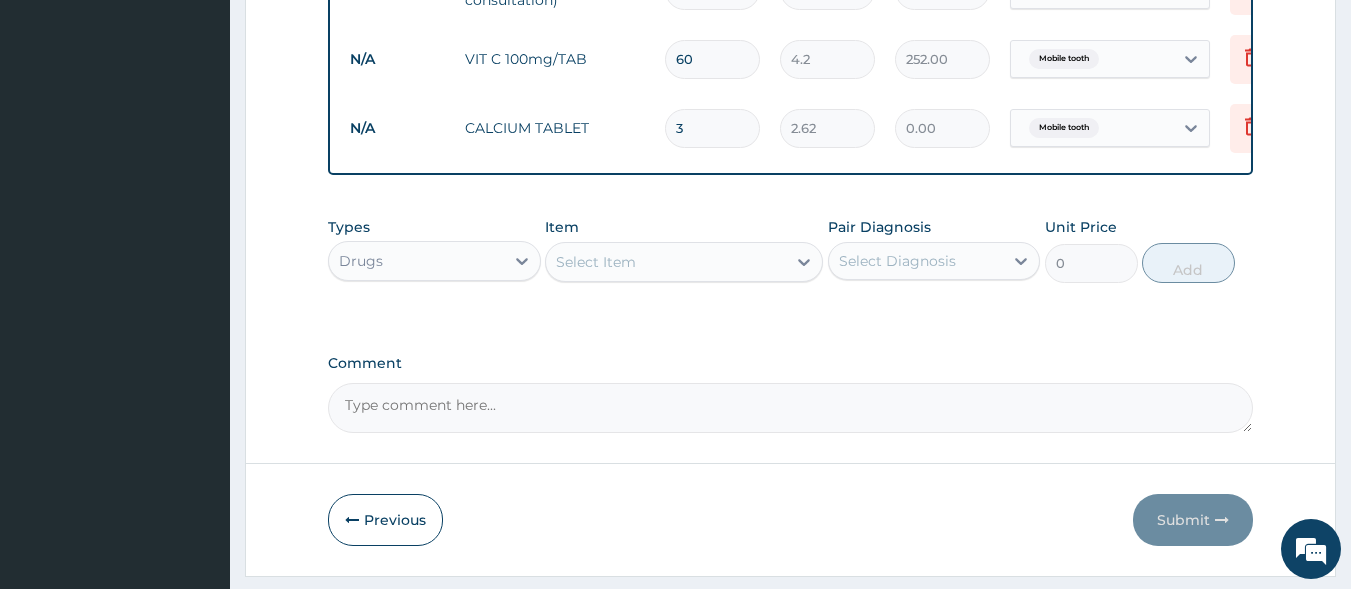 type on "7.86" 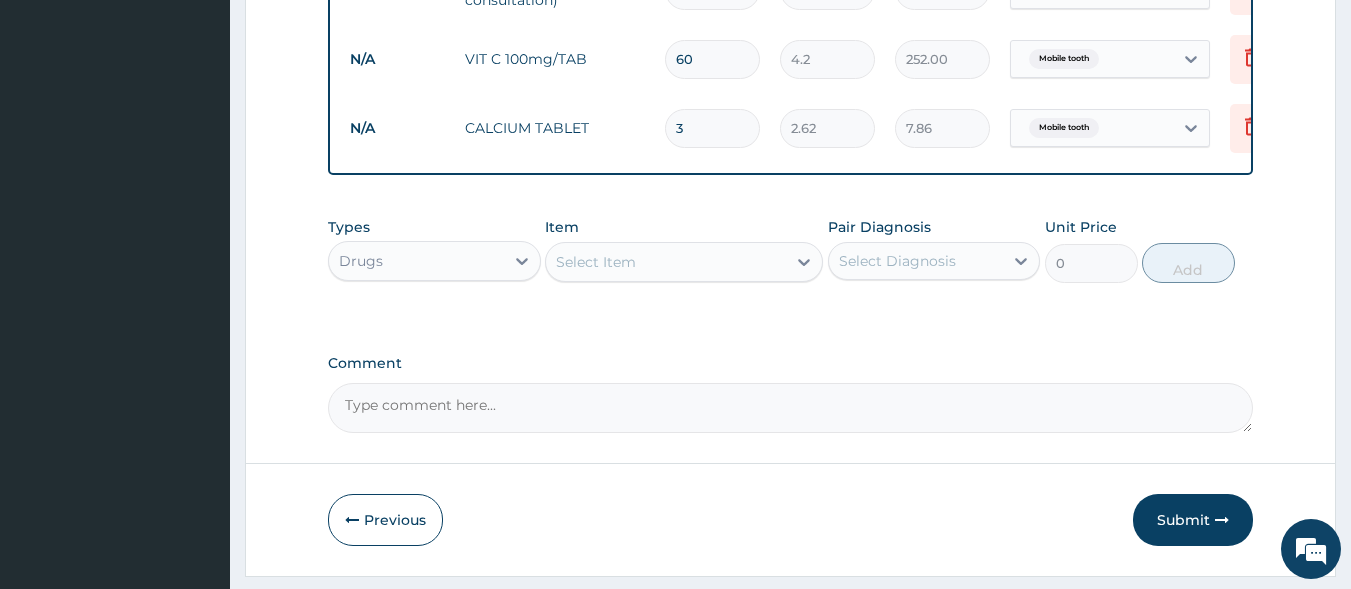 type on "30" 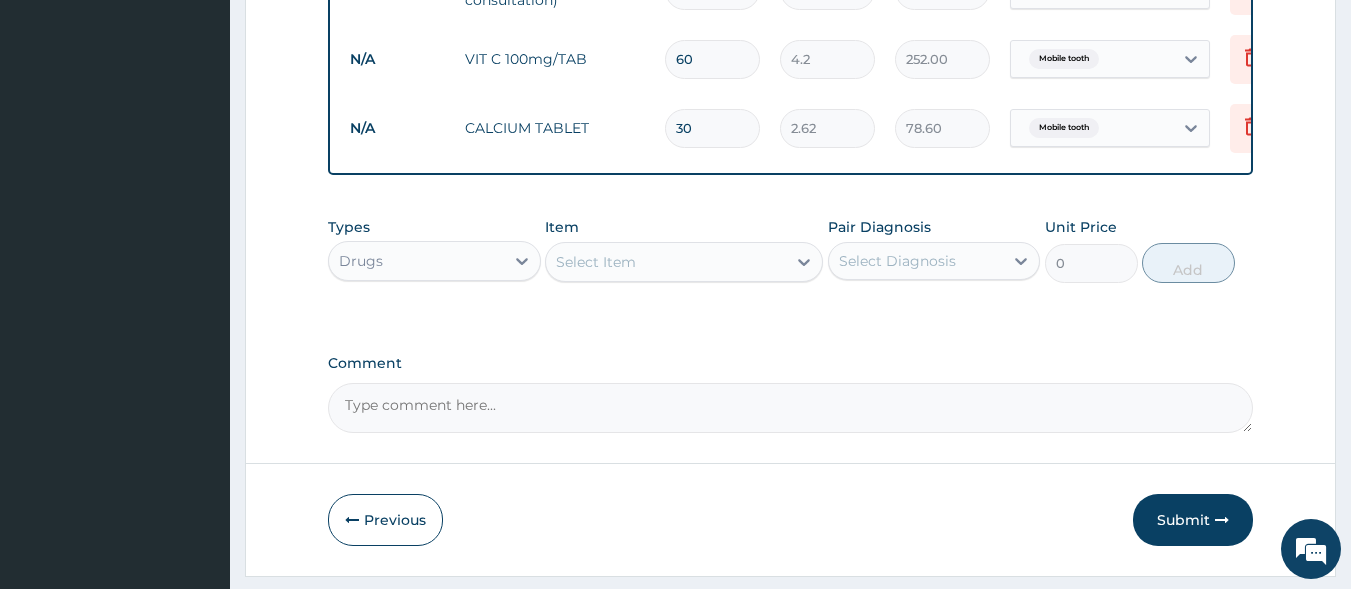 type on "30" 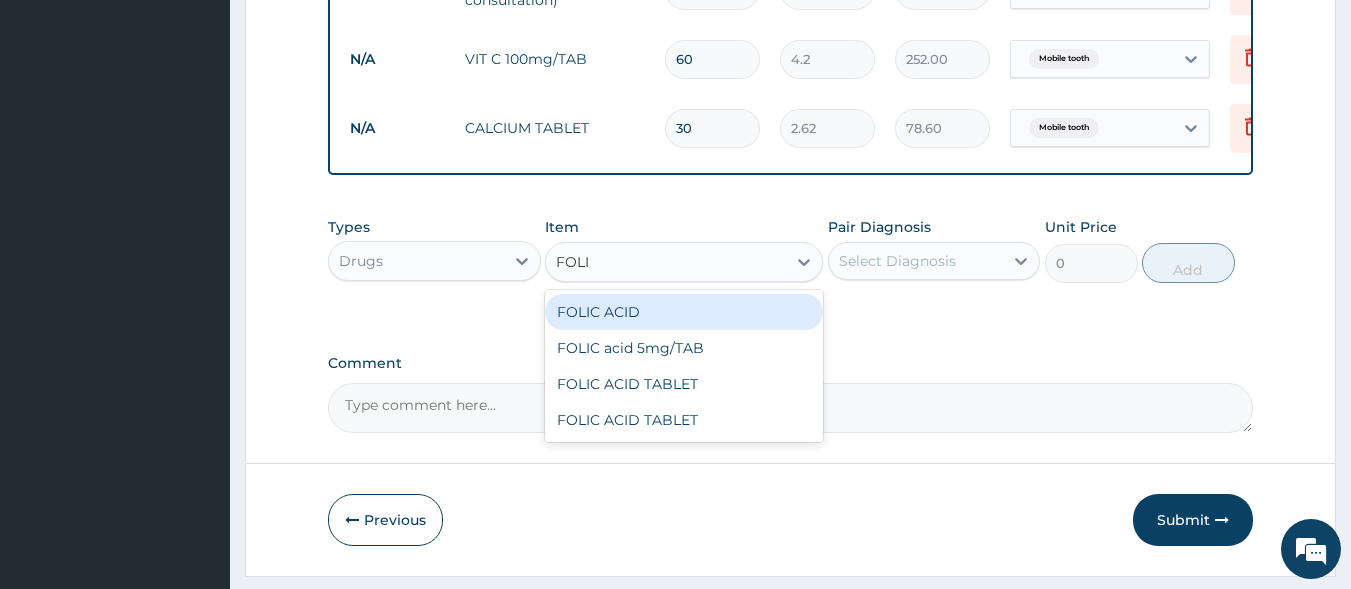type on "FOLIC" 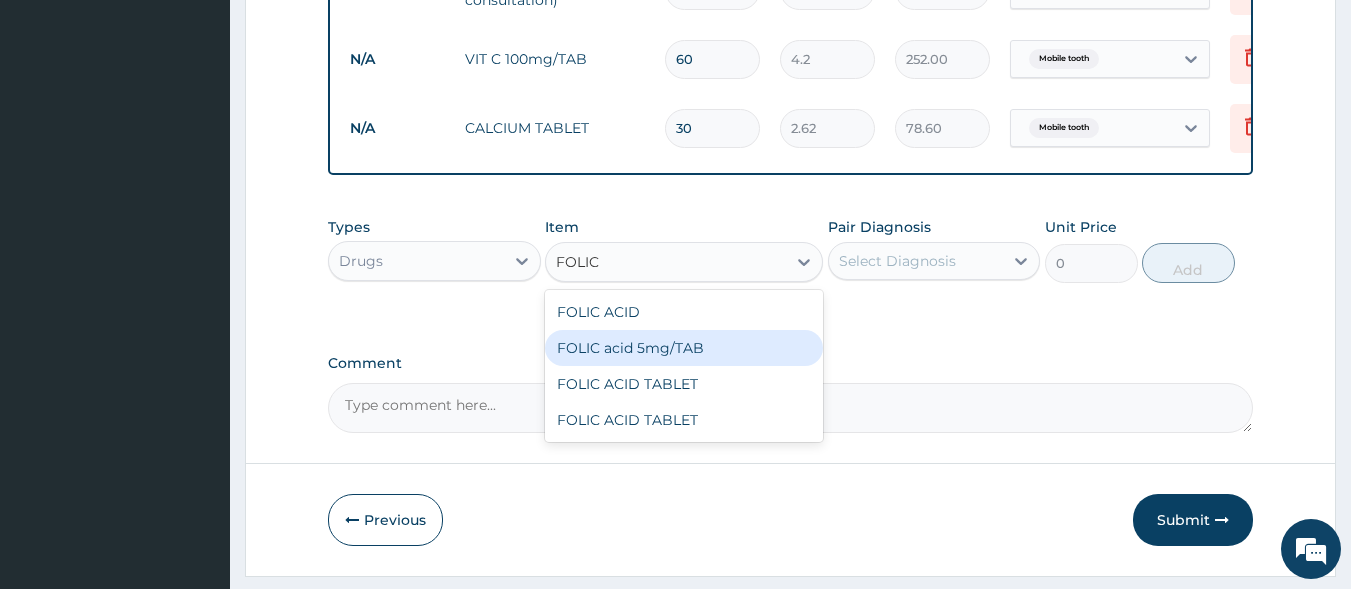 drag, startPoint x: 652, startPoint y: 360, endPoint x: 718, endPoint y: 337, distance: 69.89278 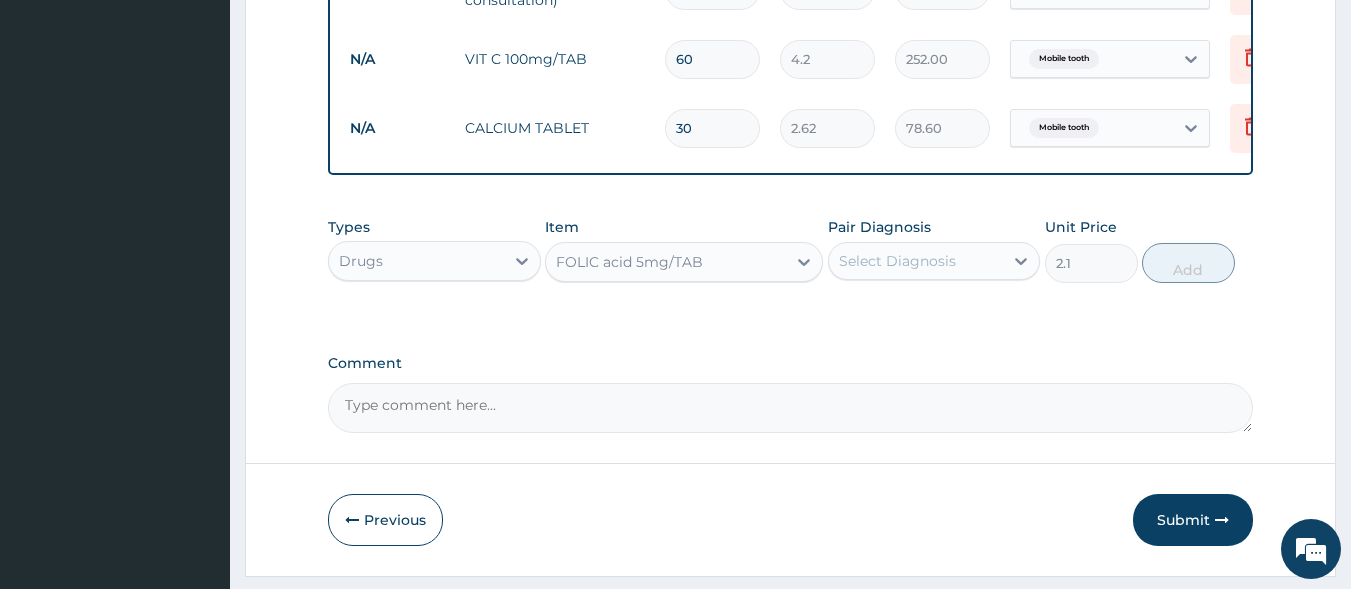 click on "Select Diagnosis" at bounding box center (916, 261) 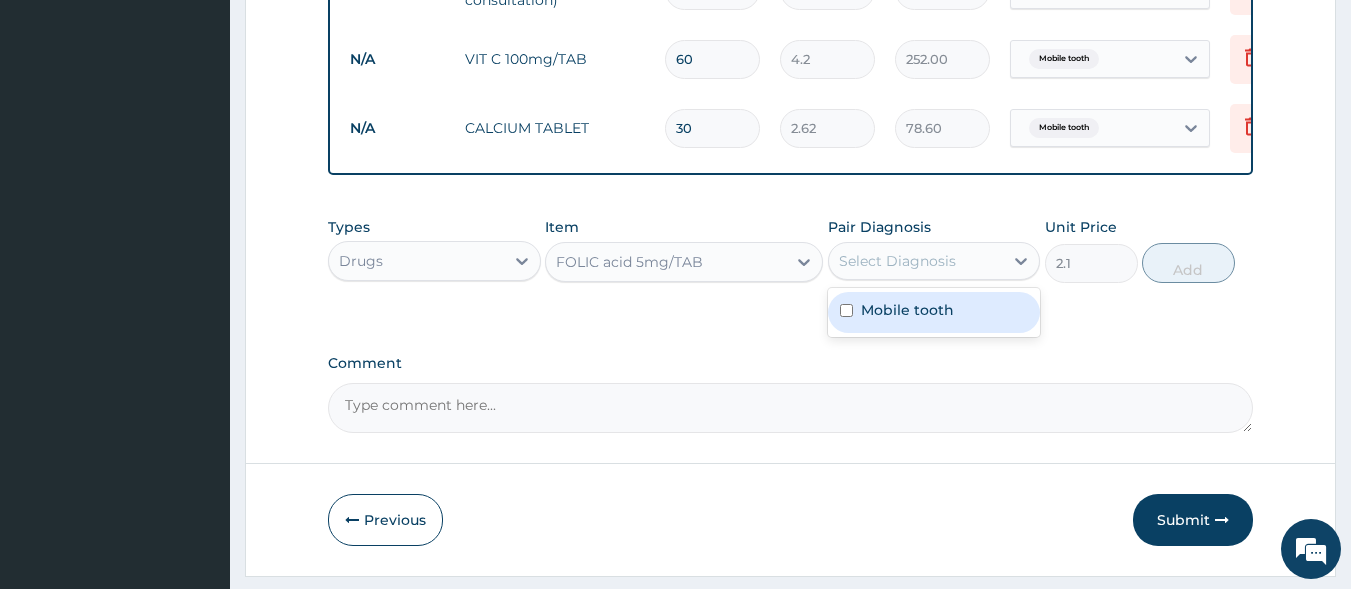 click on "Mobile tooth" at bounding box center (934, 312) 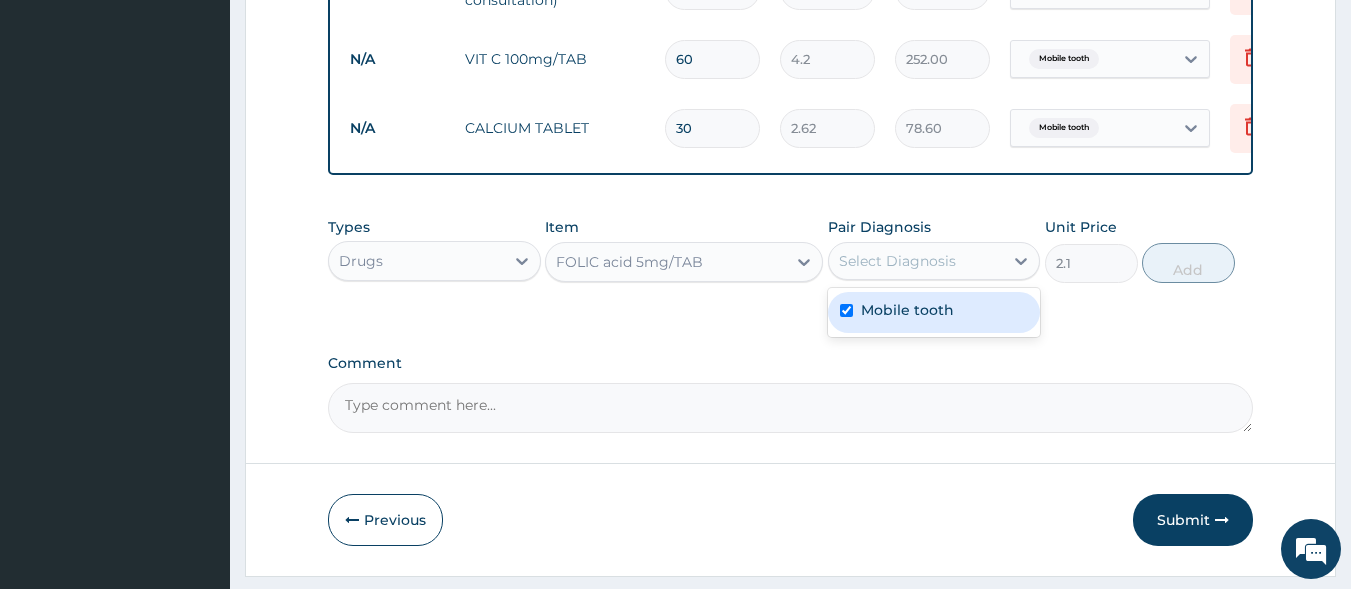 checkbox on "true" 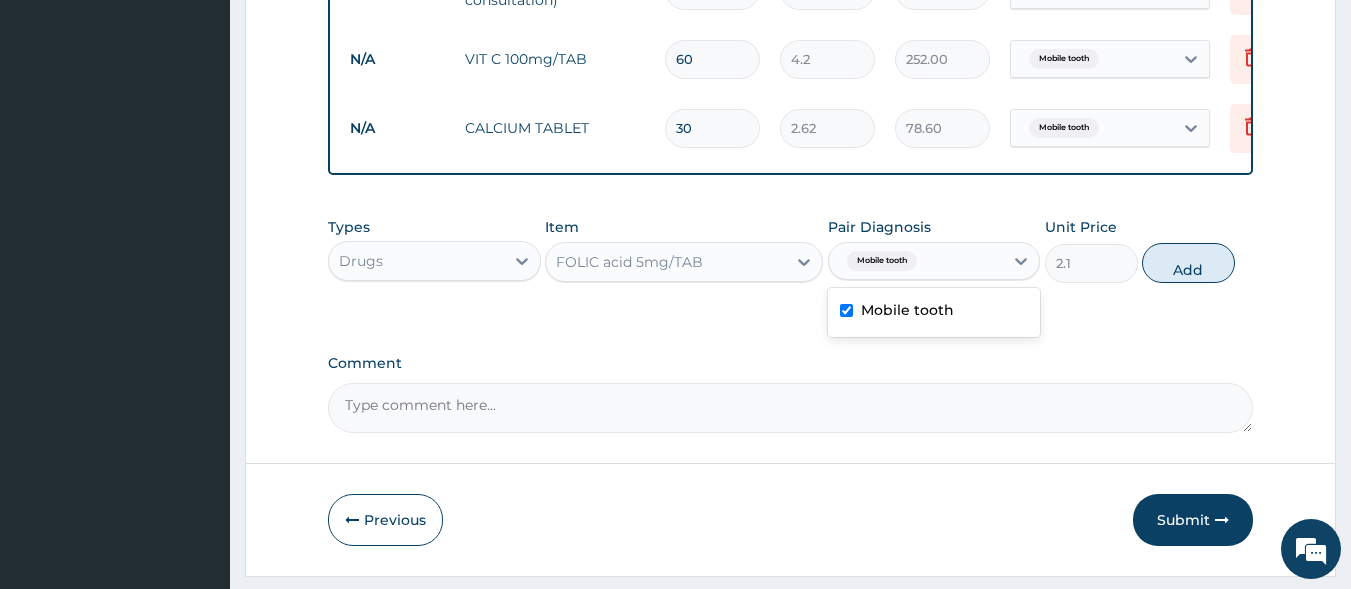click on "Add" at bounding box center [1188, 263] 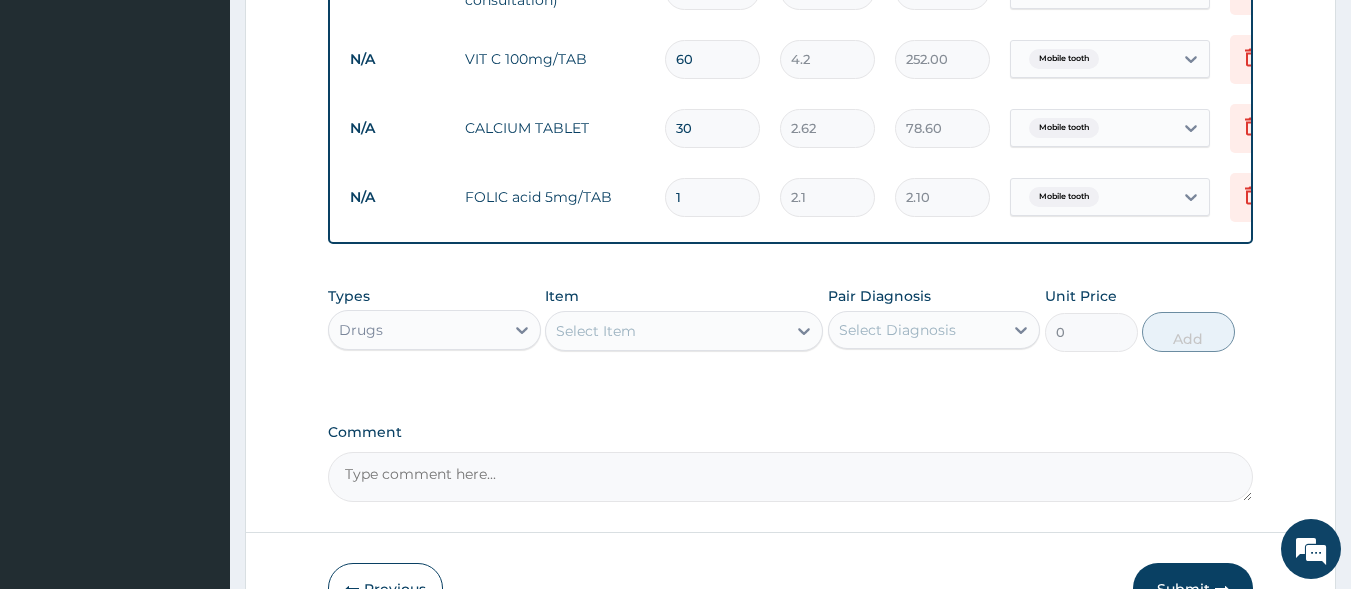 type 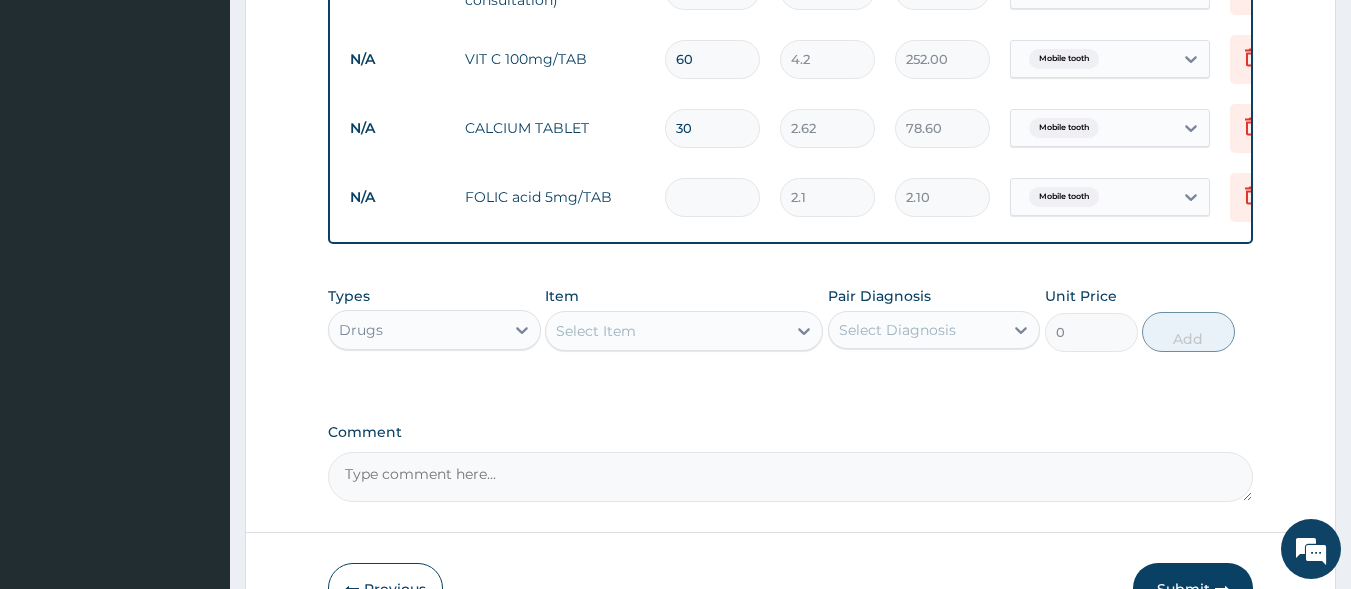 type on "0.00" 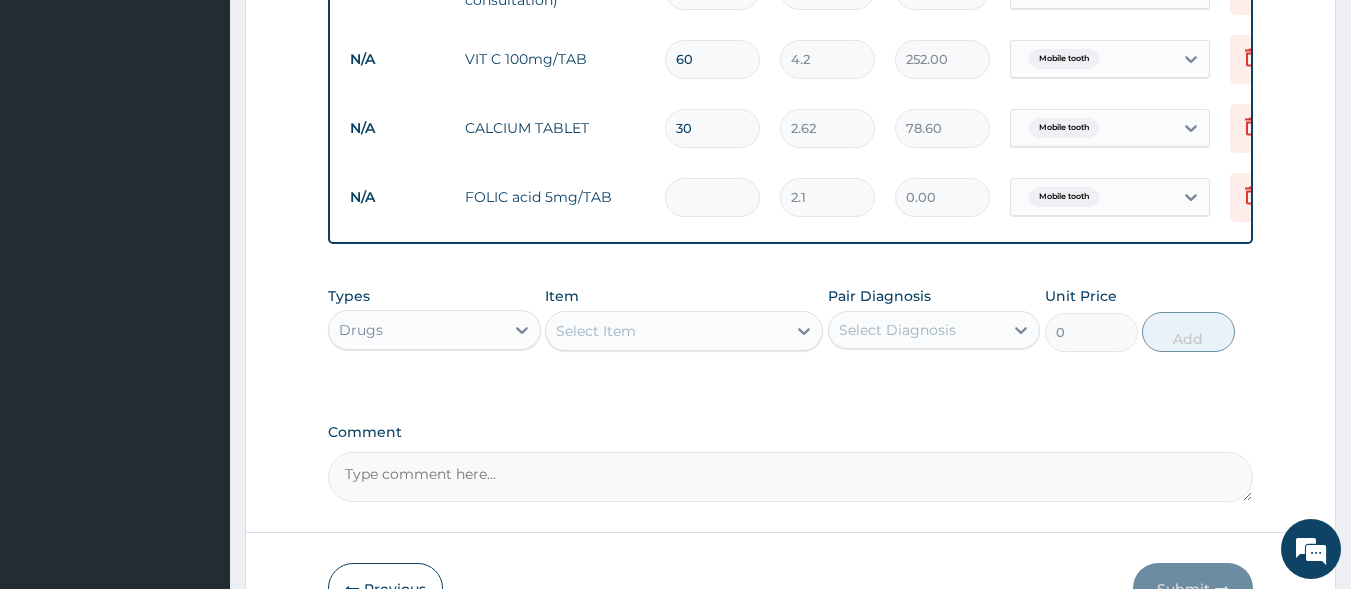 type on "3" 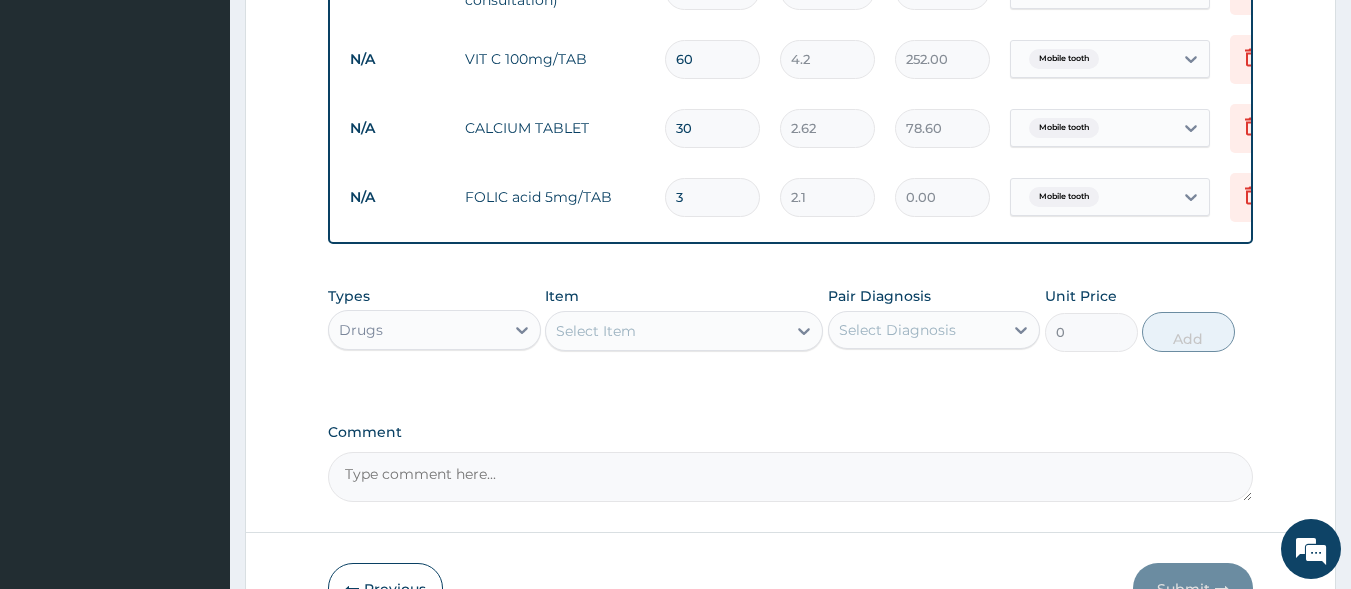 type on "6.30" 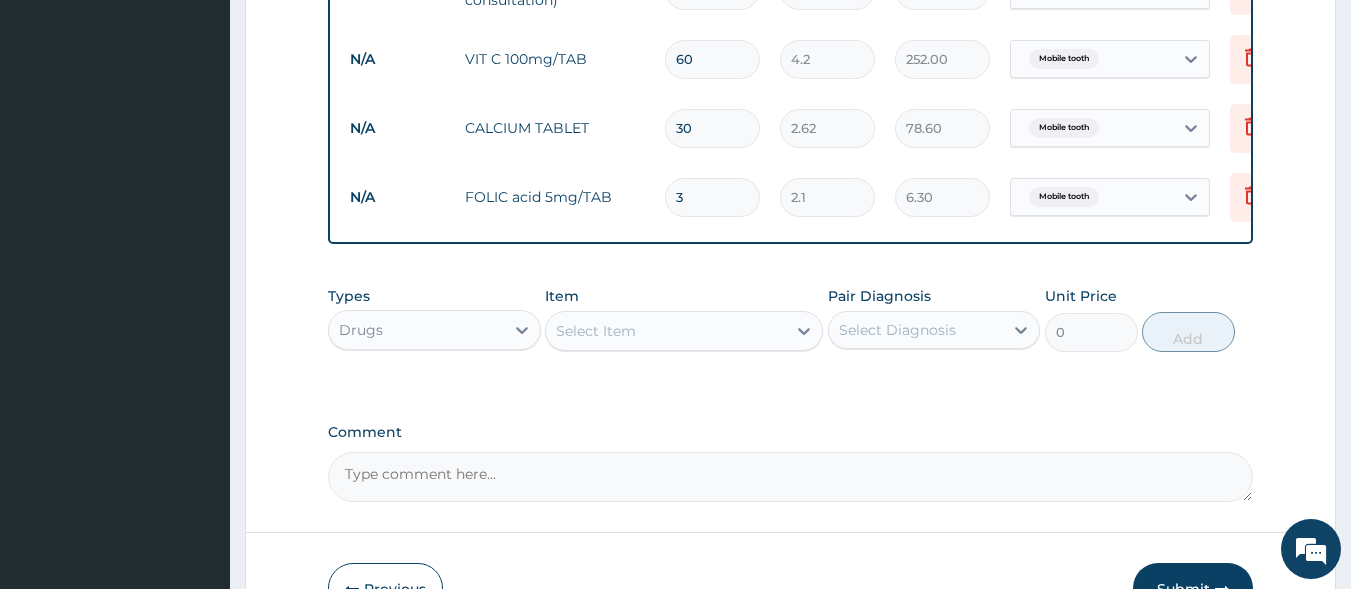 type on "30" 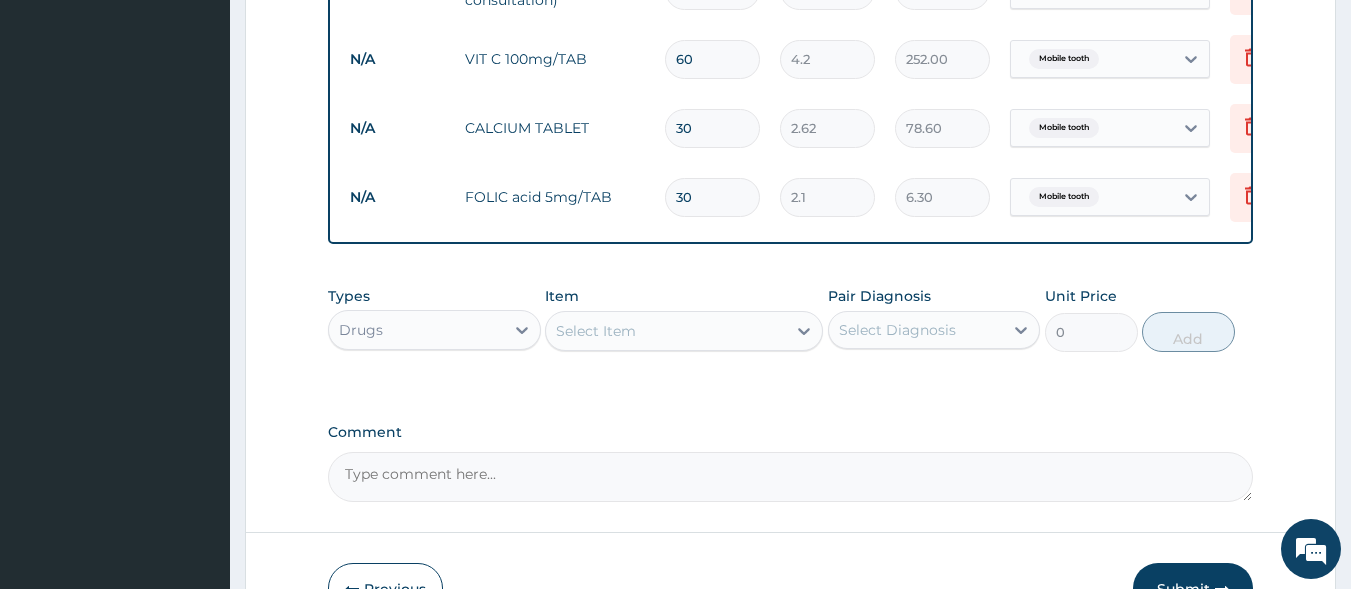 type on "63.00" 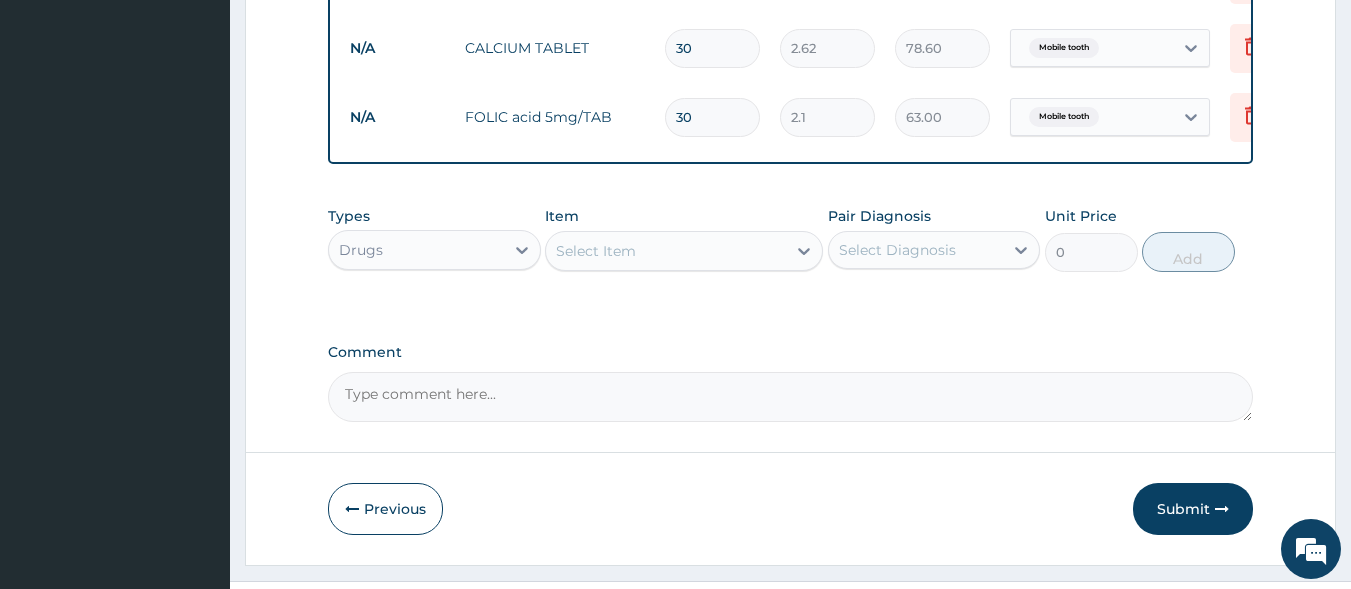 scroll, scrollTop: 764, scrollLeft: 0, axis: vertical 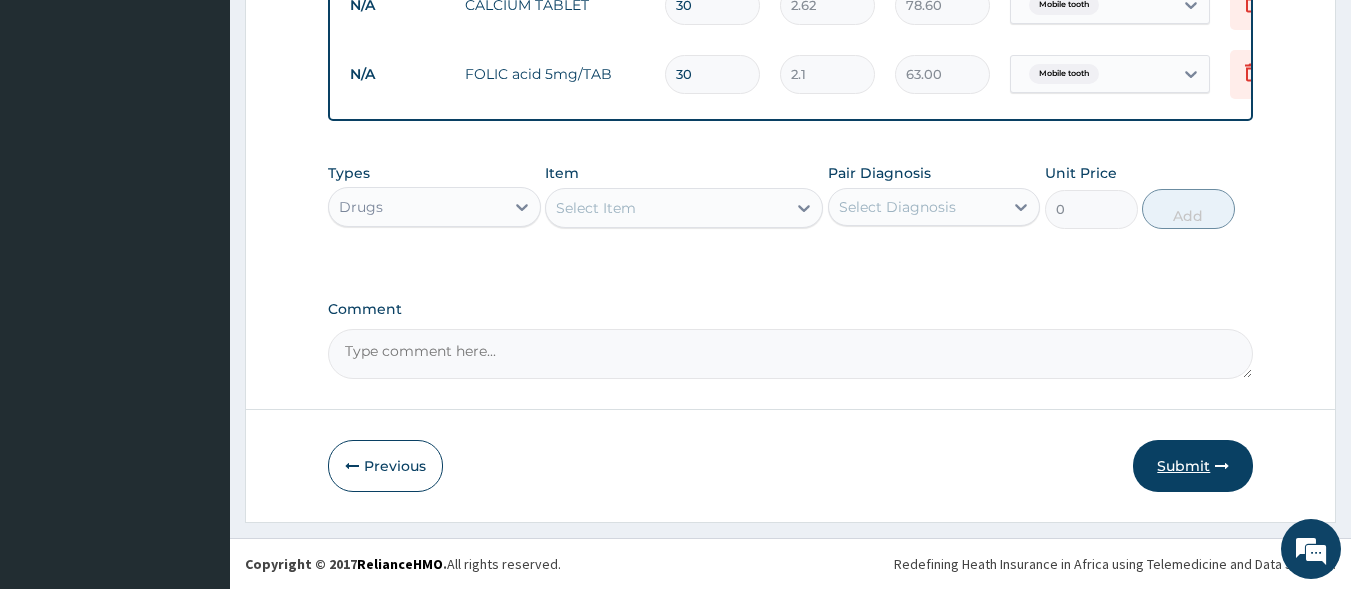 type on "30" 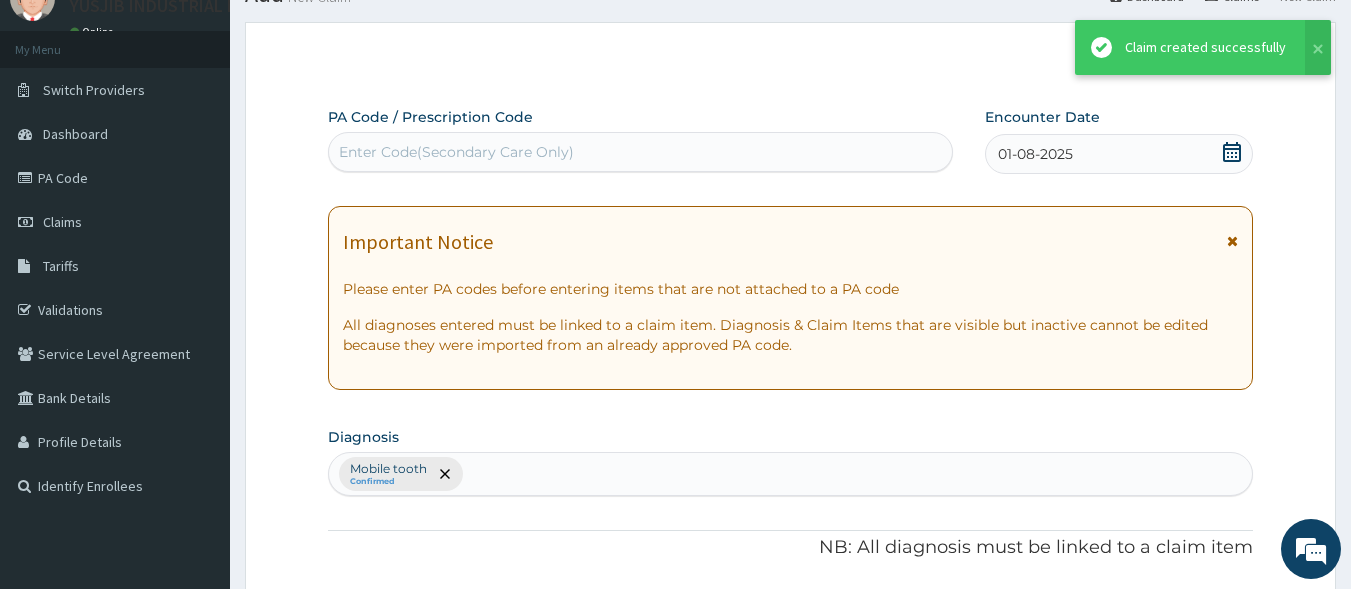 scroll, scrollTop: 764, scrollLeft: 0, axis: vertical 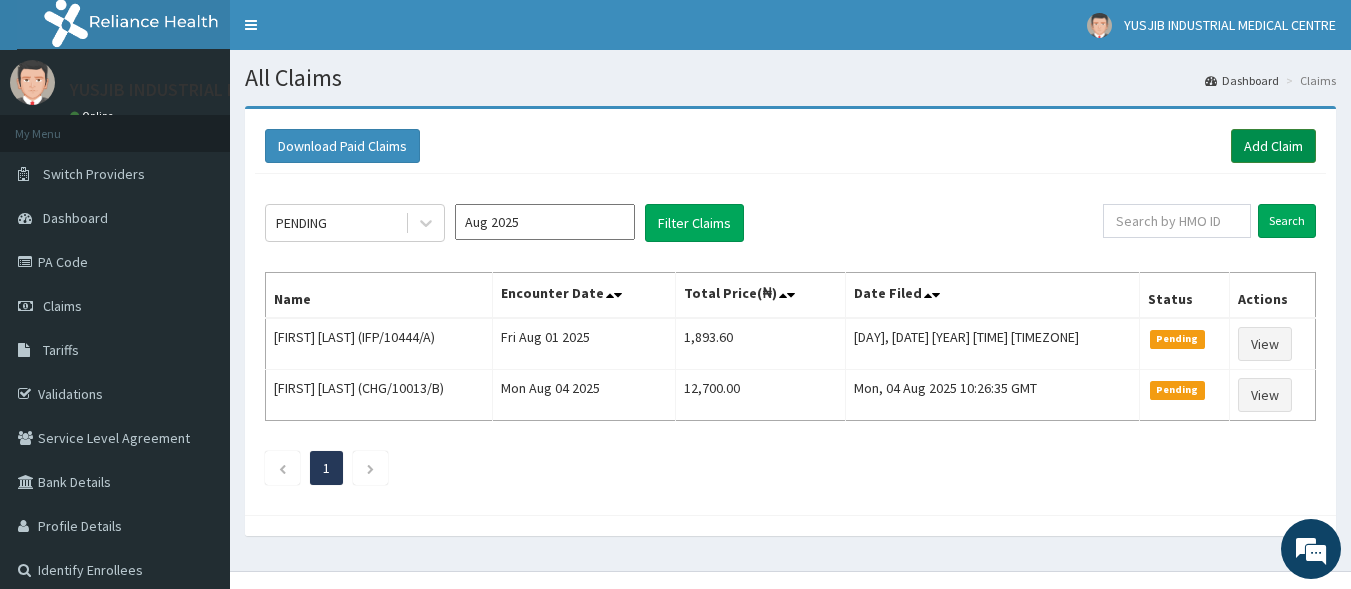 click on "Add Claim" at bounding box center (1273, 146) 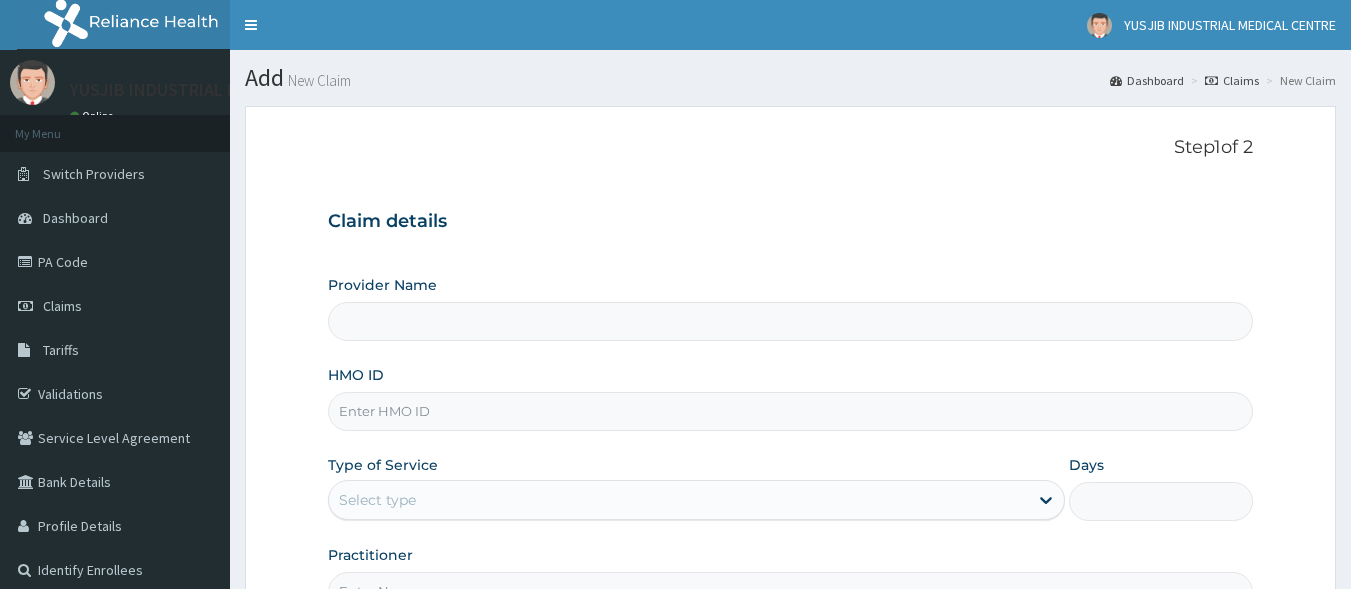 scroll, scrollTop: 0, scrollLeft: 0, axis: both 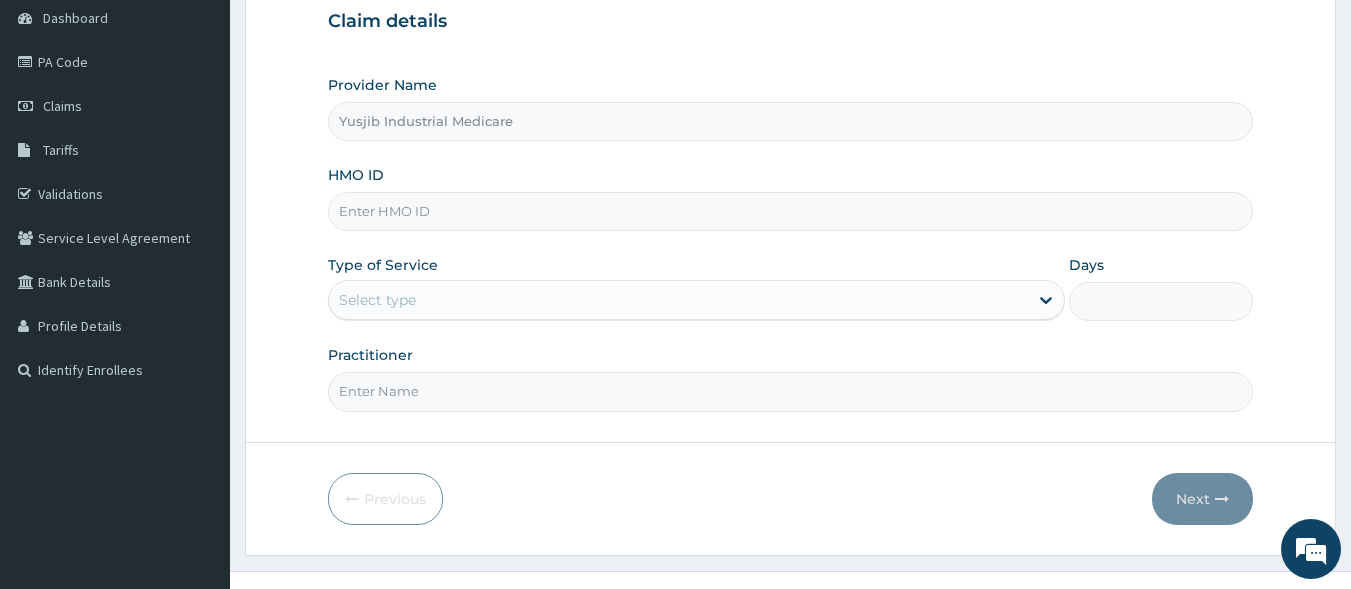 click on "HMO ID" at bounding box center [791, 211] 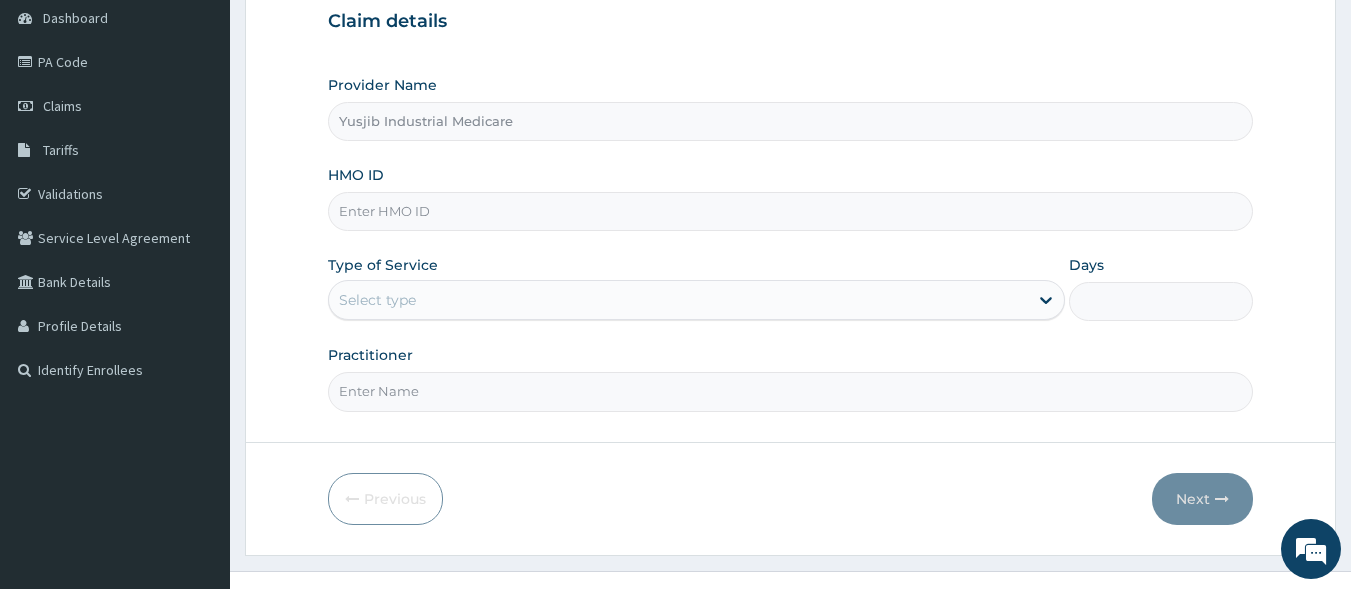 scroll, scrollTop: 0, scrollLeft: 0, axis: both 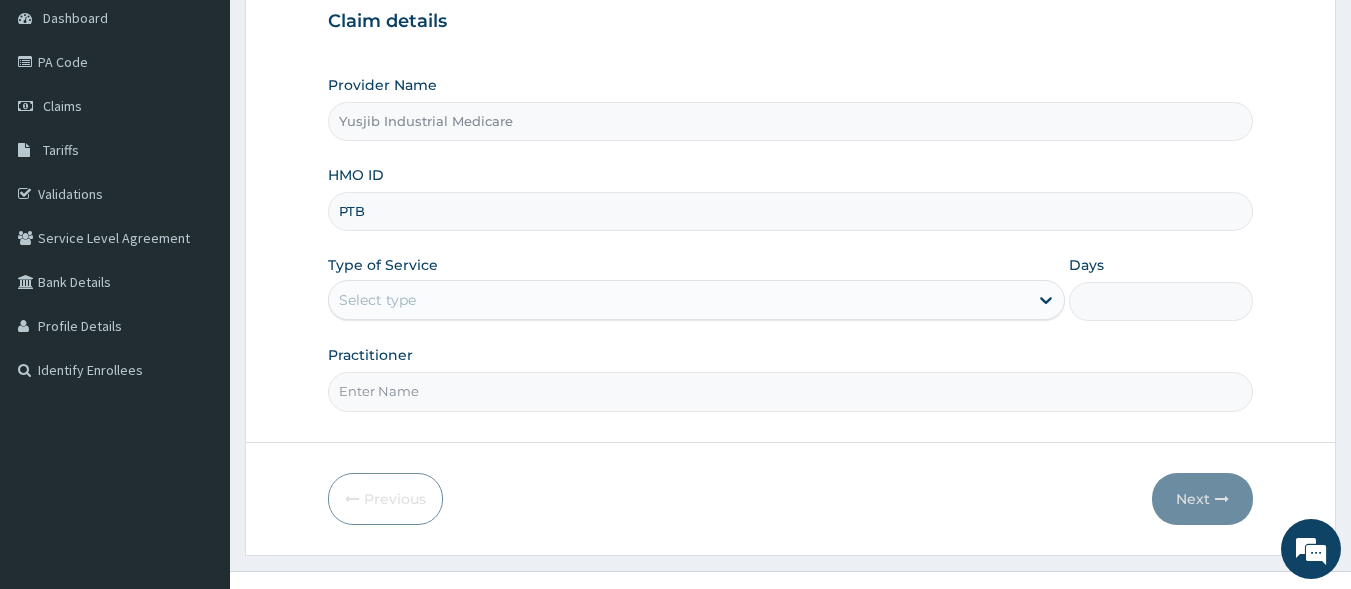 type on "[ALPHANUMERIC]" 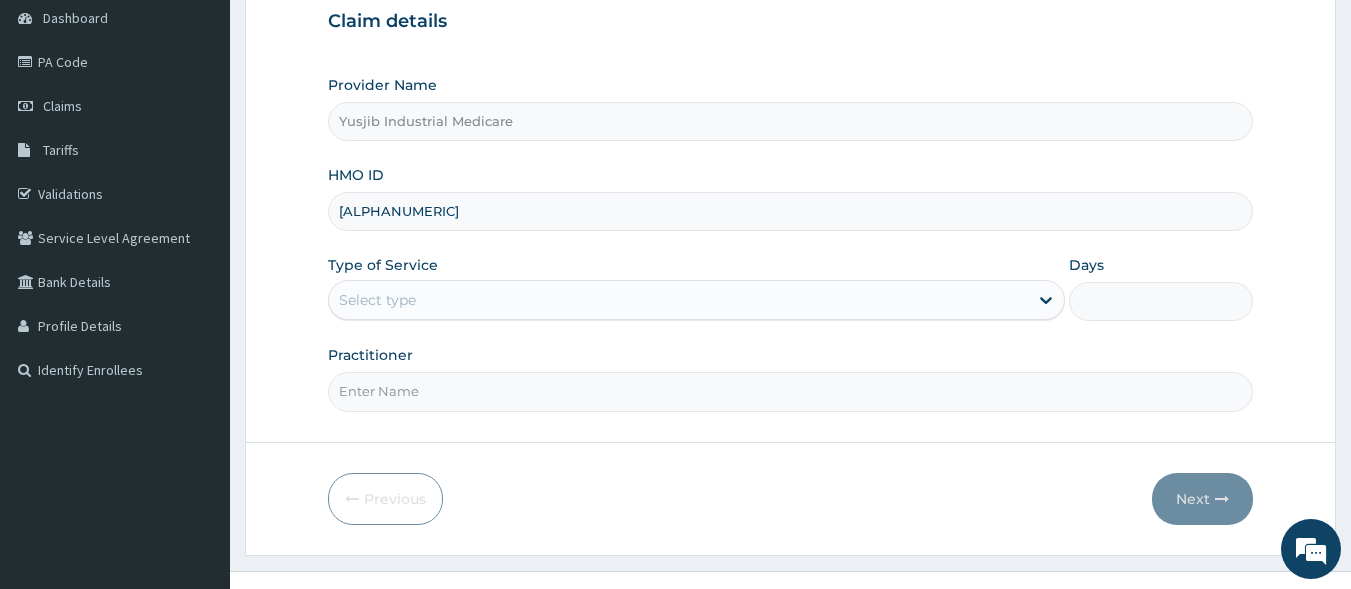 click on "Select type" at bounding box center (678, 300) 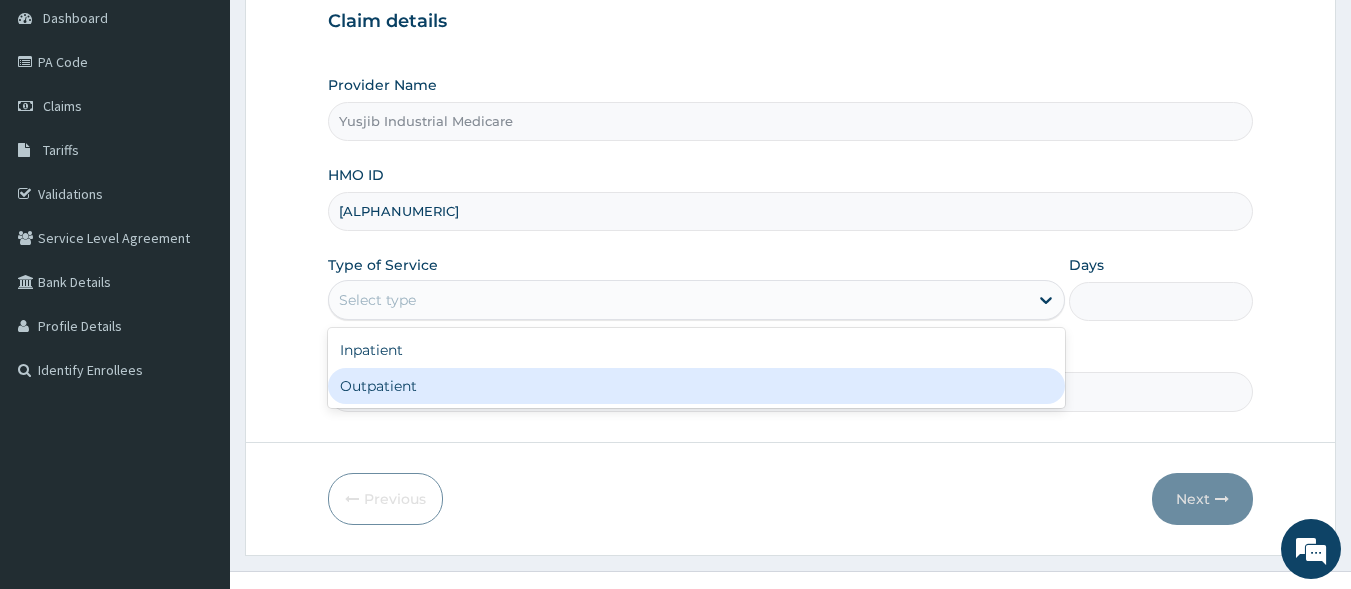 click on "Outpatient" at bounding box center (696, 386) 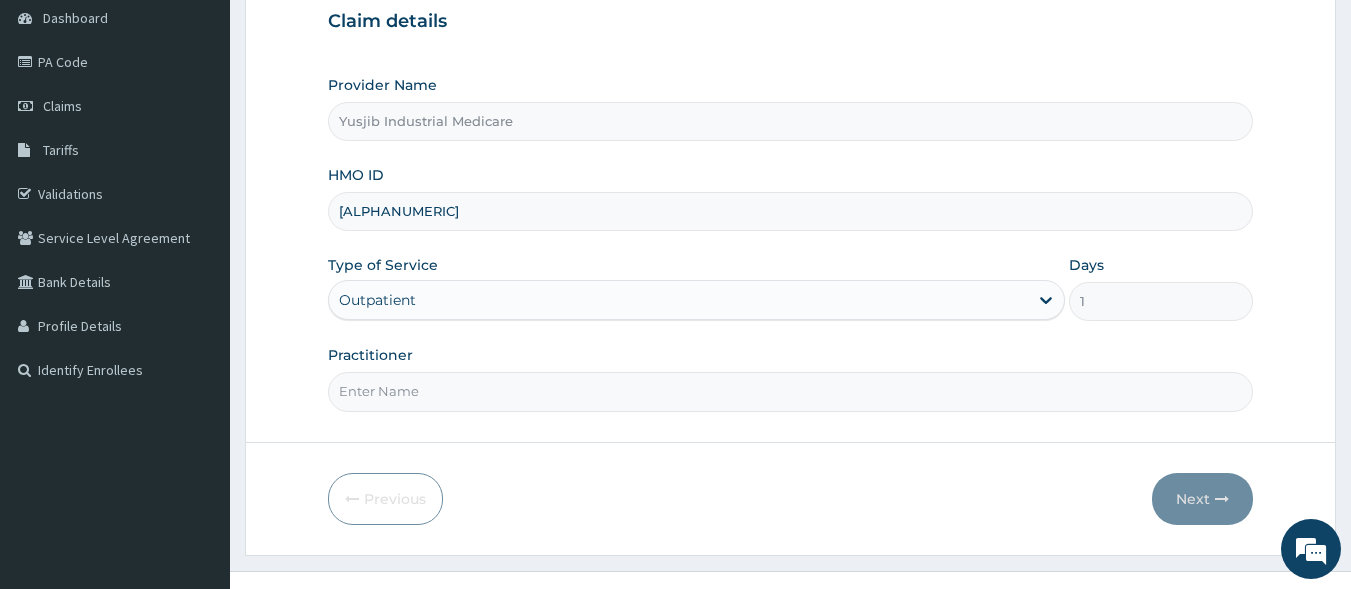 click on "Practitioner" at bounding box center (791, 391) 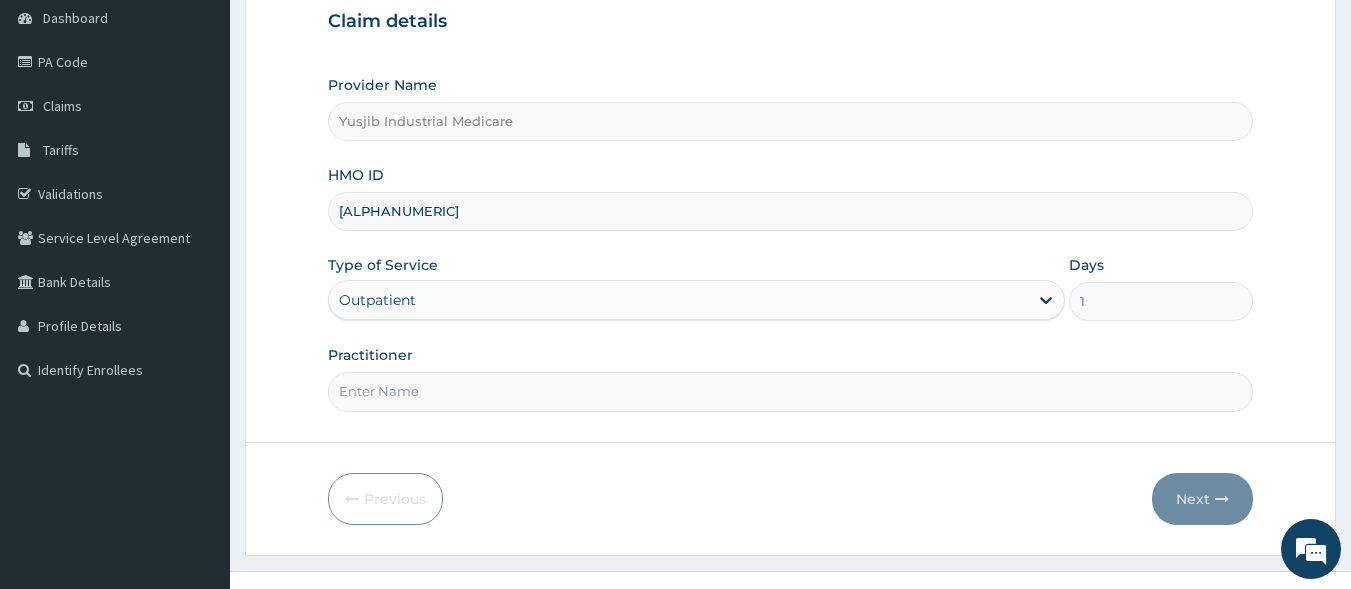 type on "[TITLE] [LAST]" 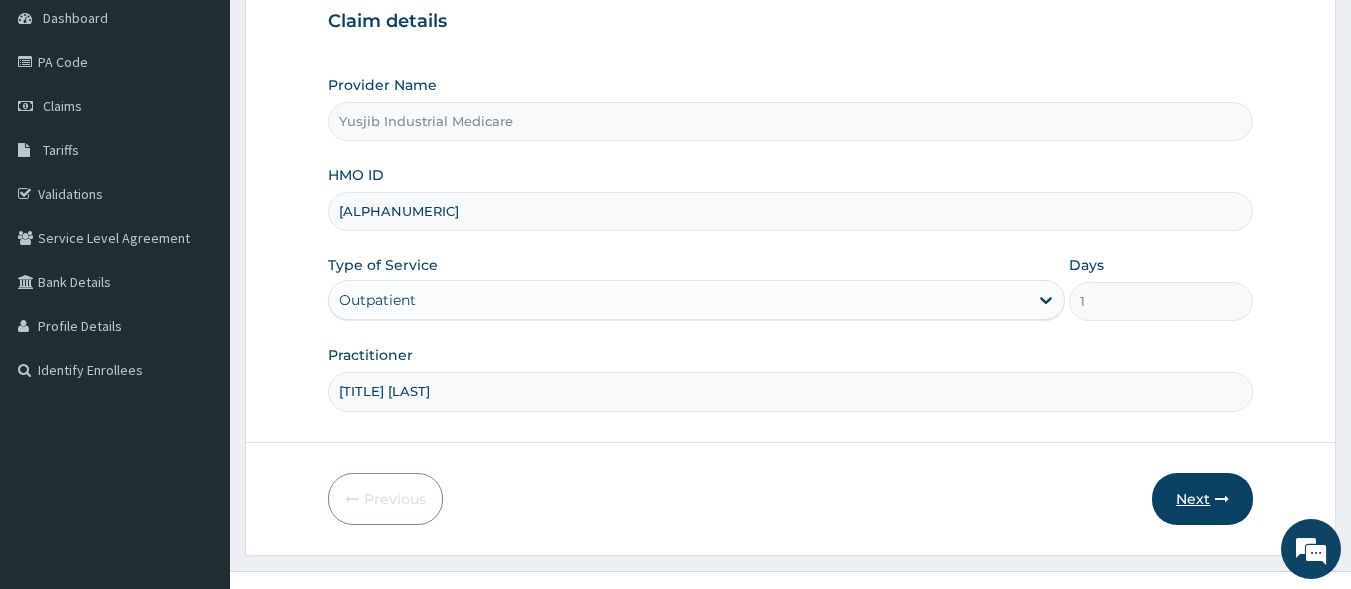 click on "Next" at bounding box center [1202, 499] 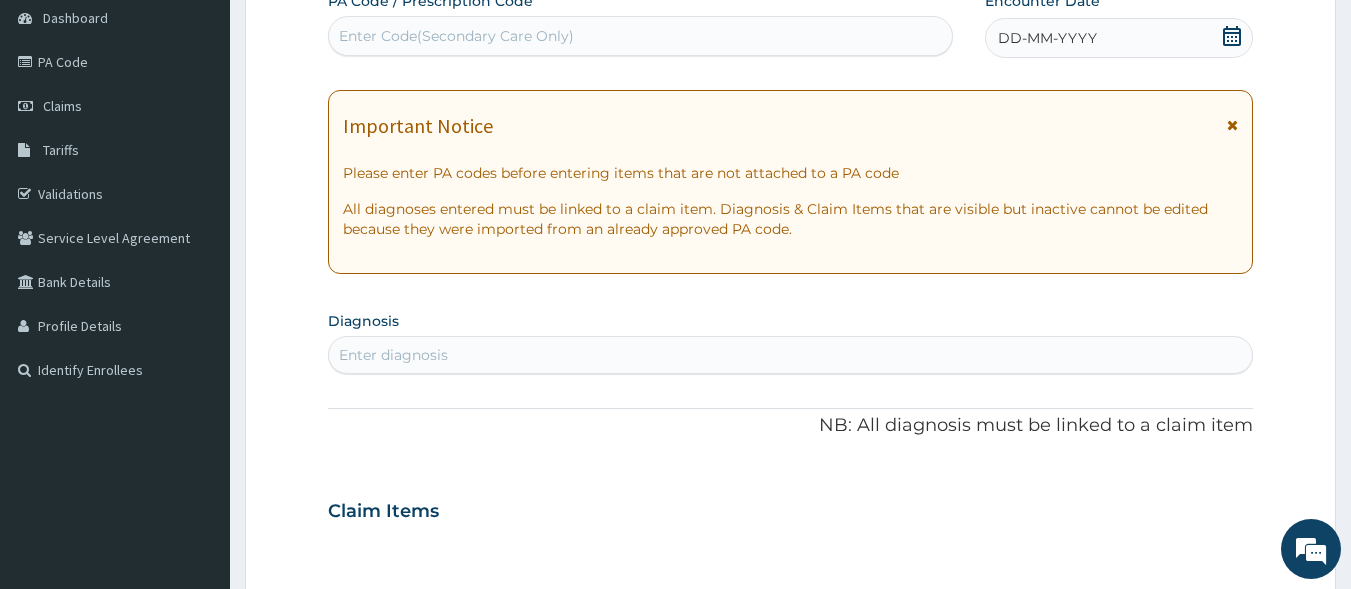 click at bounding box center [1232, 125] 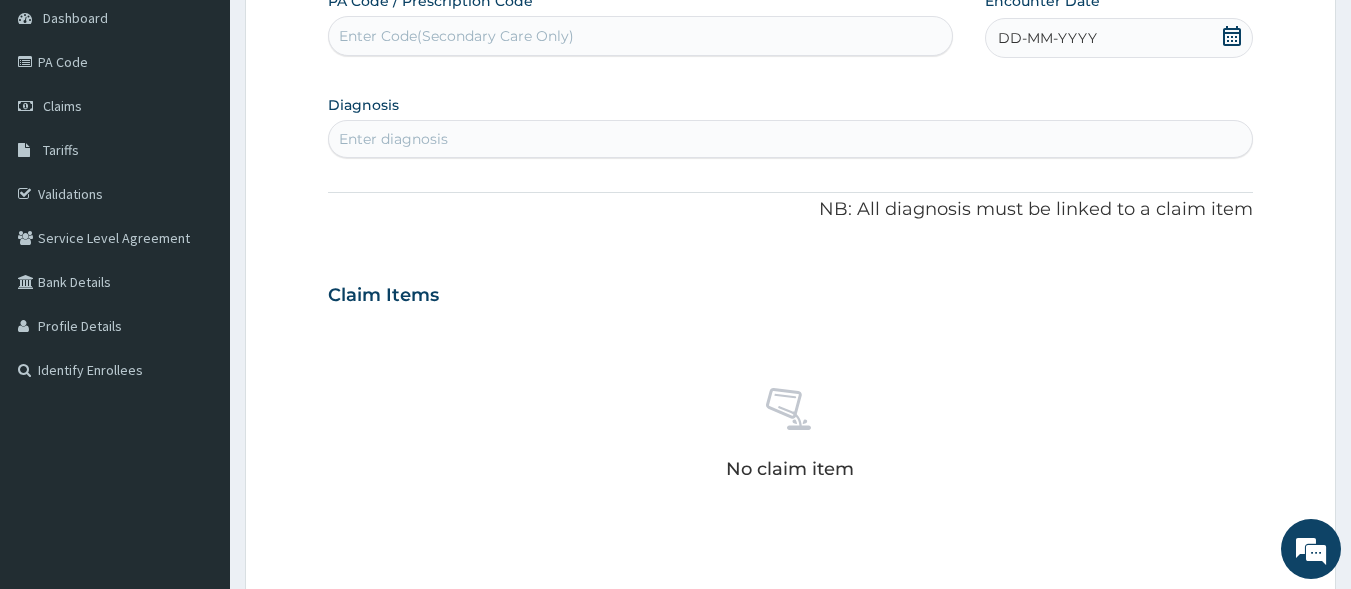 click on "DD-MM-YYYY" at bounding box center (1047, 38) 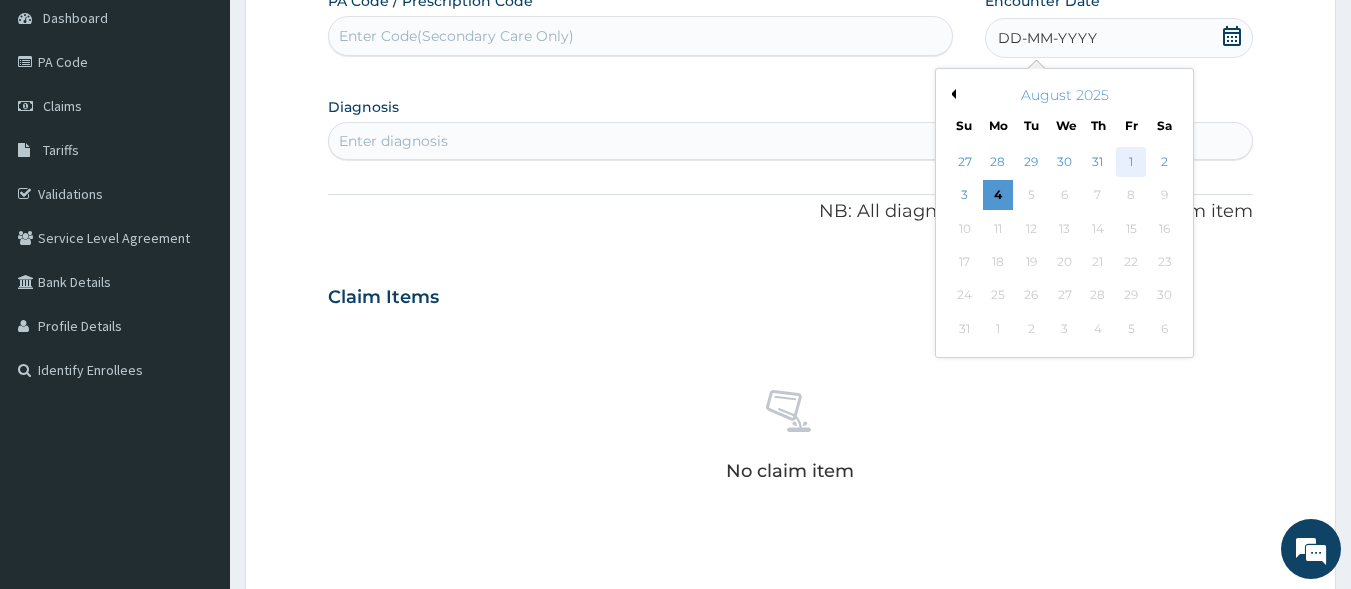click on "1" at bounding box center [1131, 162] 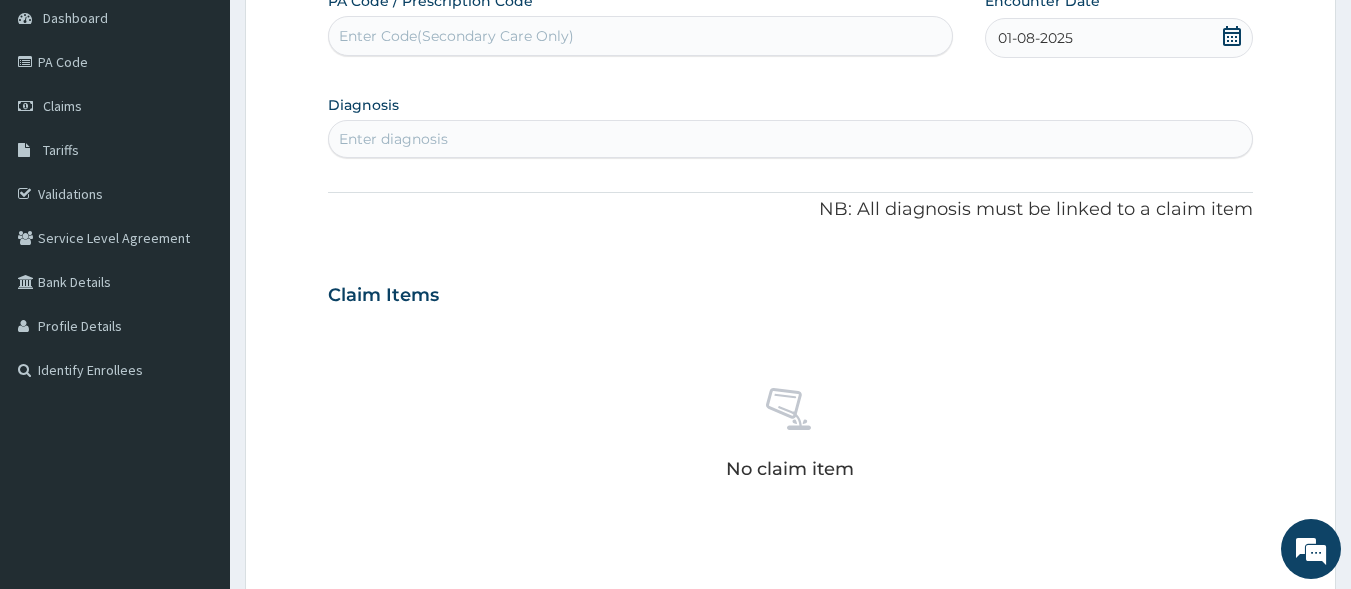 click on "Enter diagnosis" at bounding box center [393, 139] 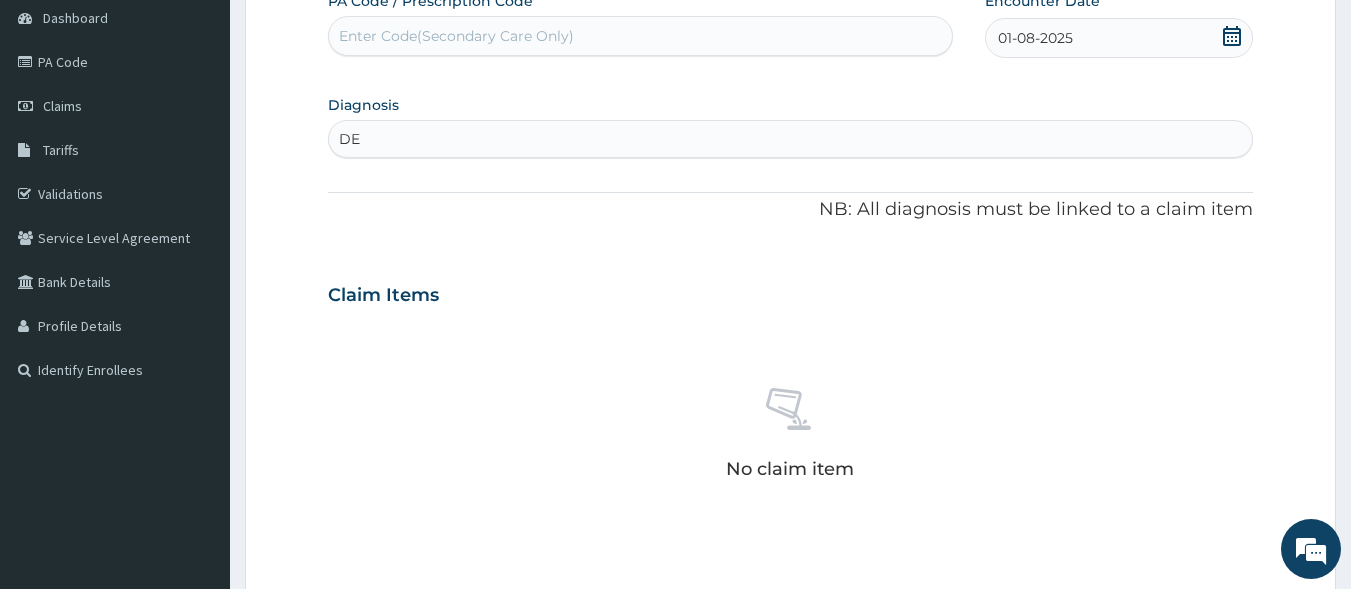 type on "D" 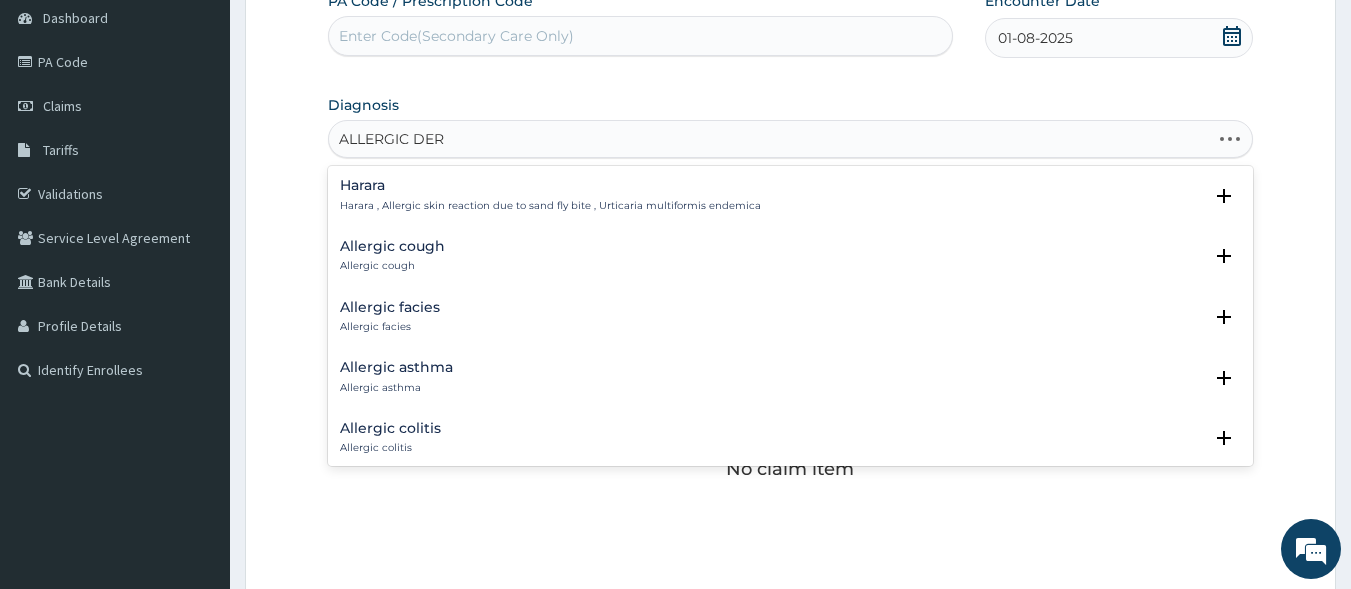 type on "ALLERGIC DERM" 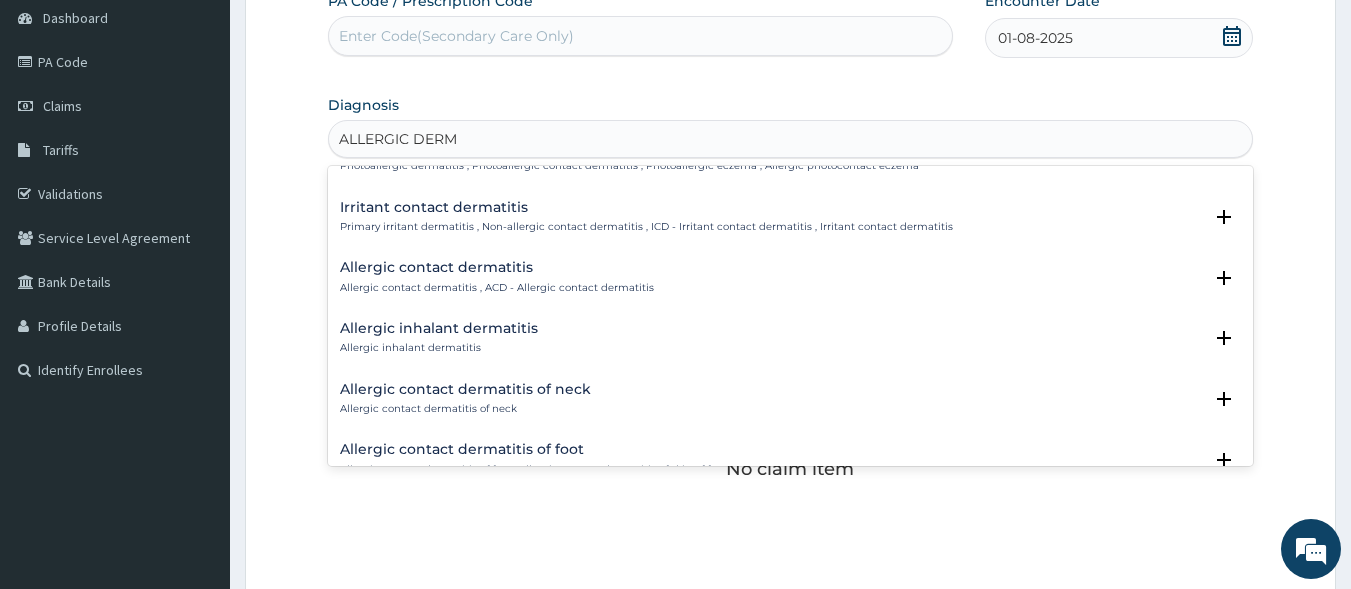 scroll, scrollTop: 0, scrollLeft: 0, axis: both 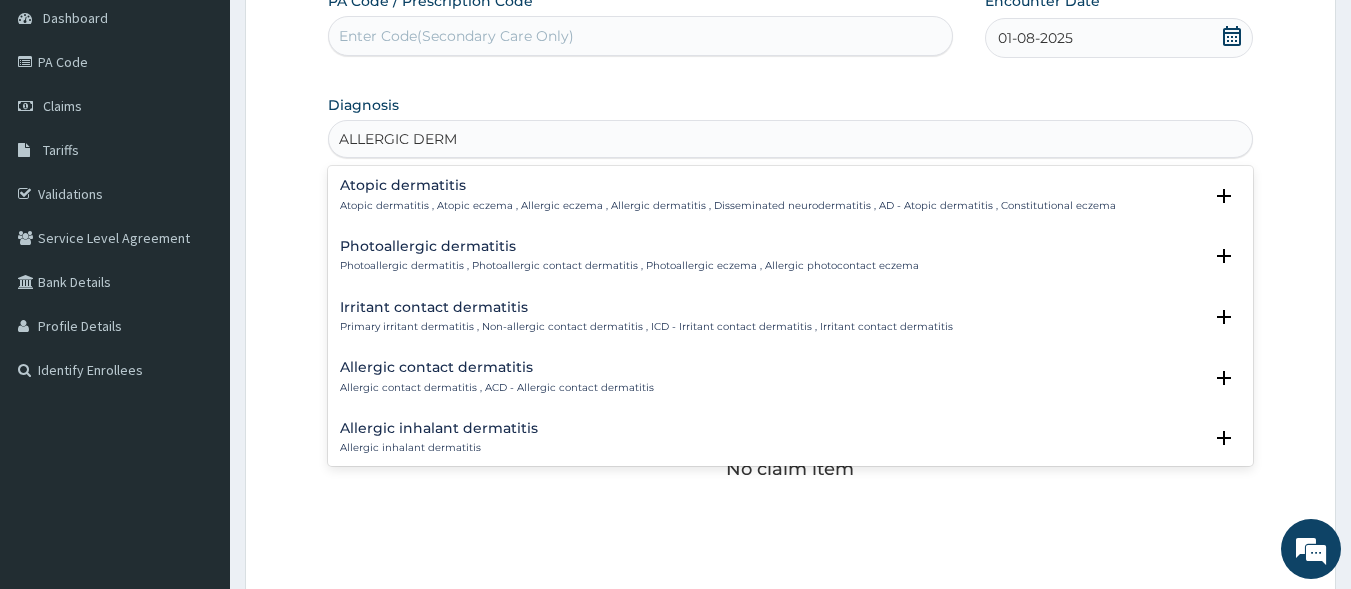 click on "Atopic dermatitis" at bounding box center [728, 185] 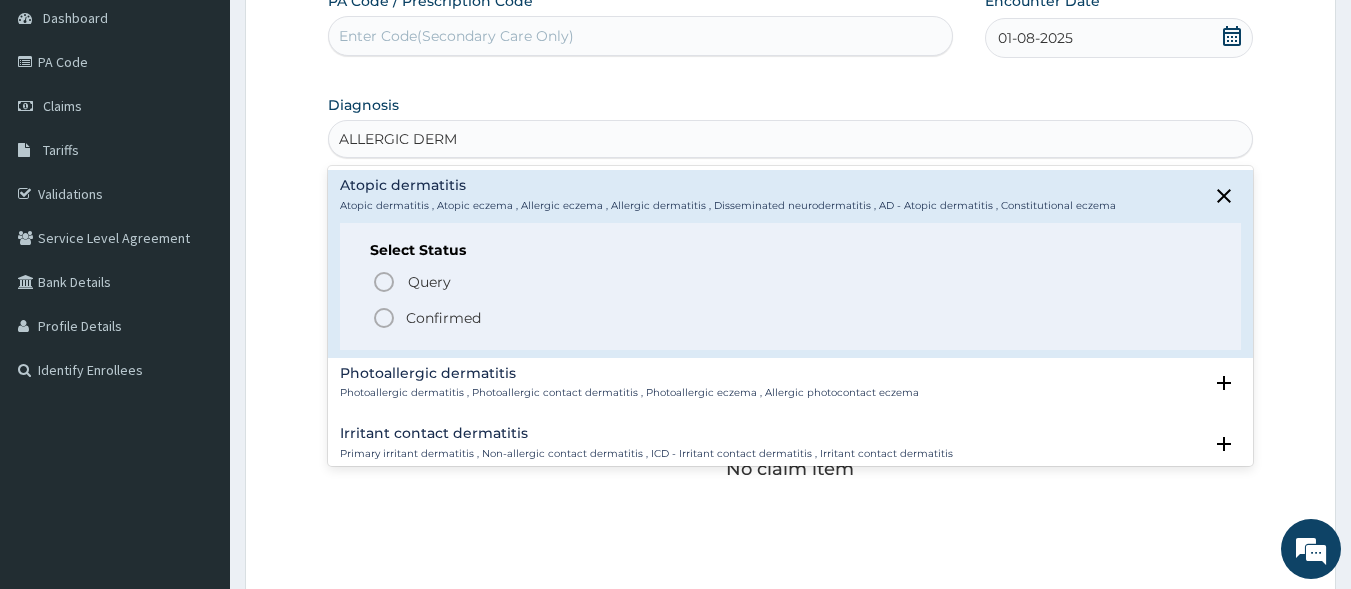 click 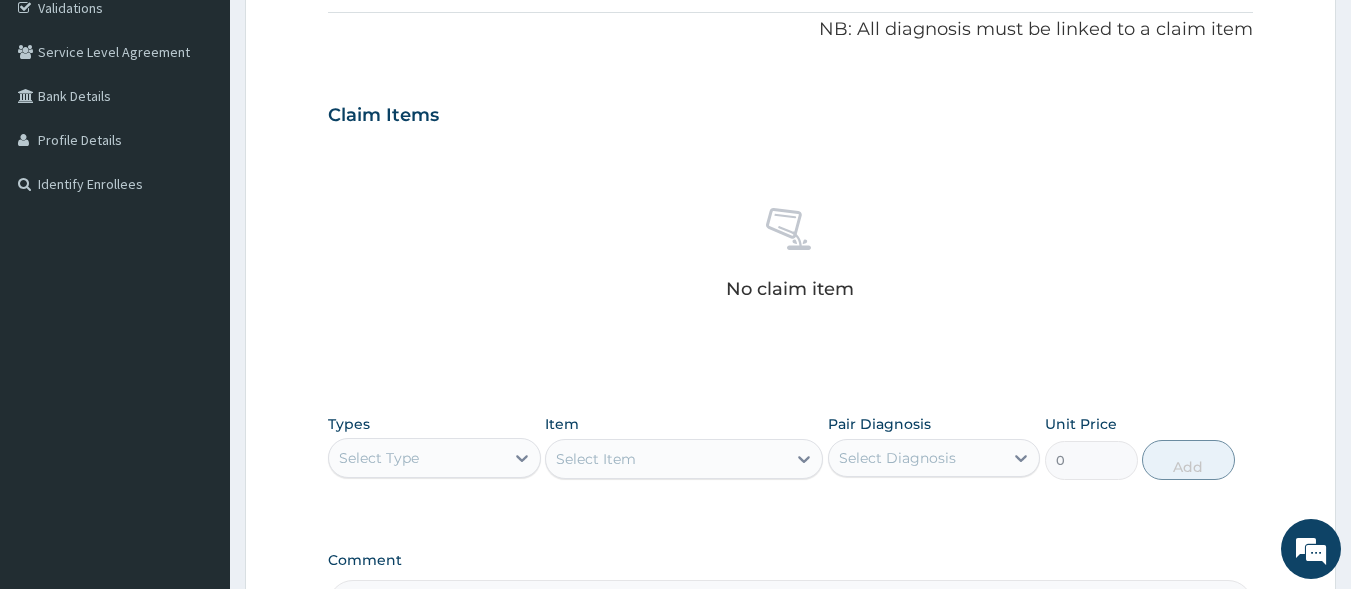 scroll, scrollTop: 637, scrollLeft: 0, axis: vertical 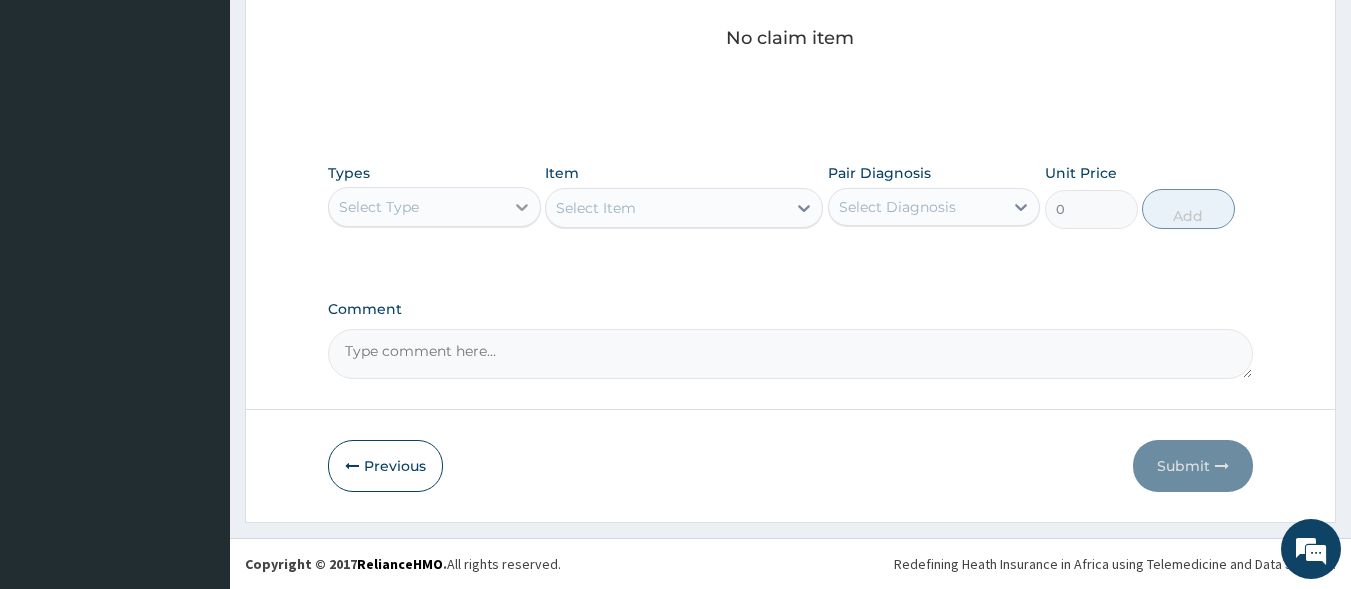 click 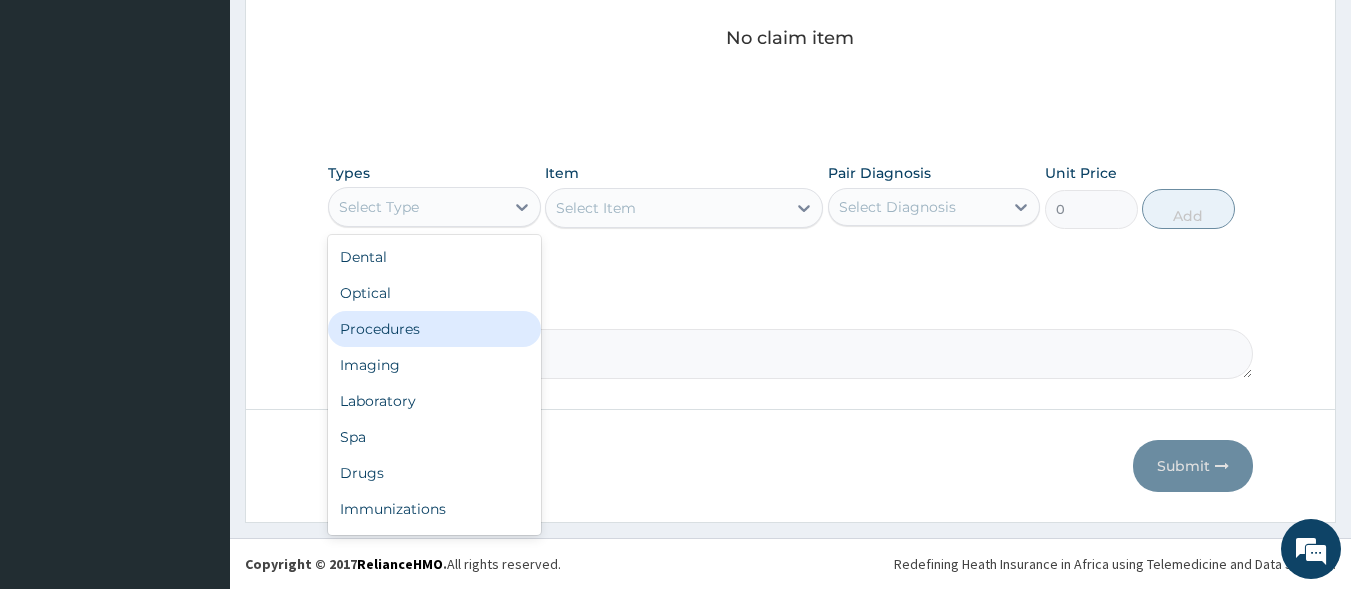 click on "Procedures" at bounding box center [434, 329] 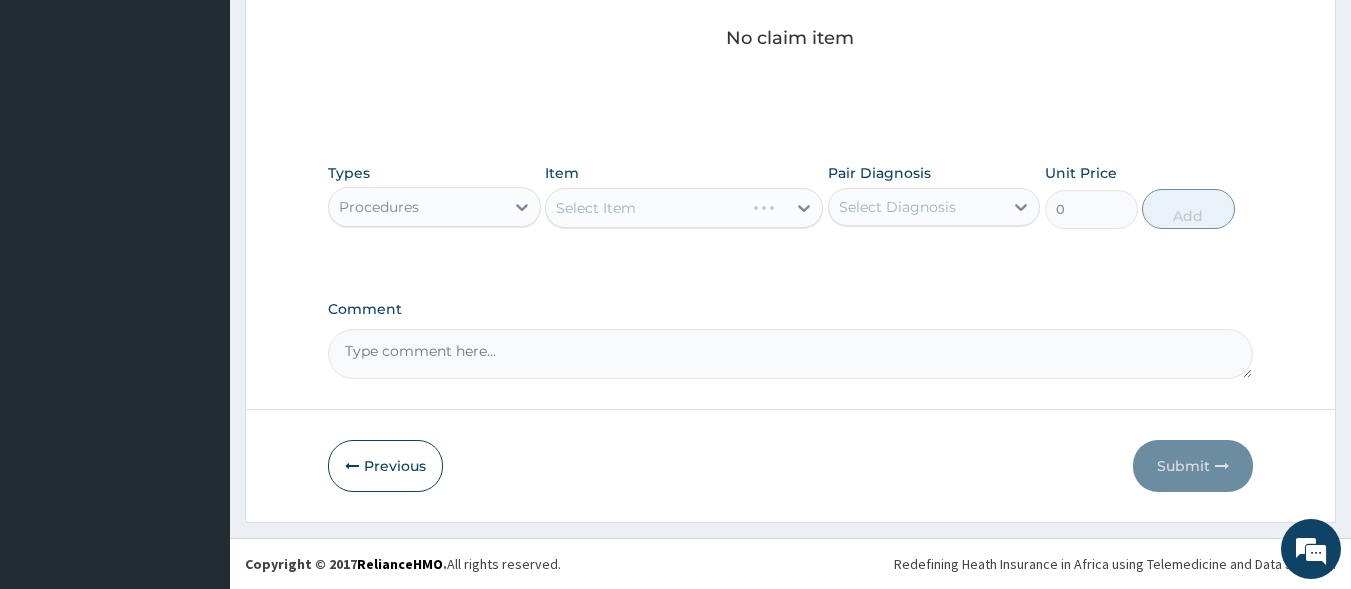 click on "Select Item" at bounding box center [684, 208] 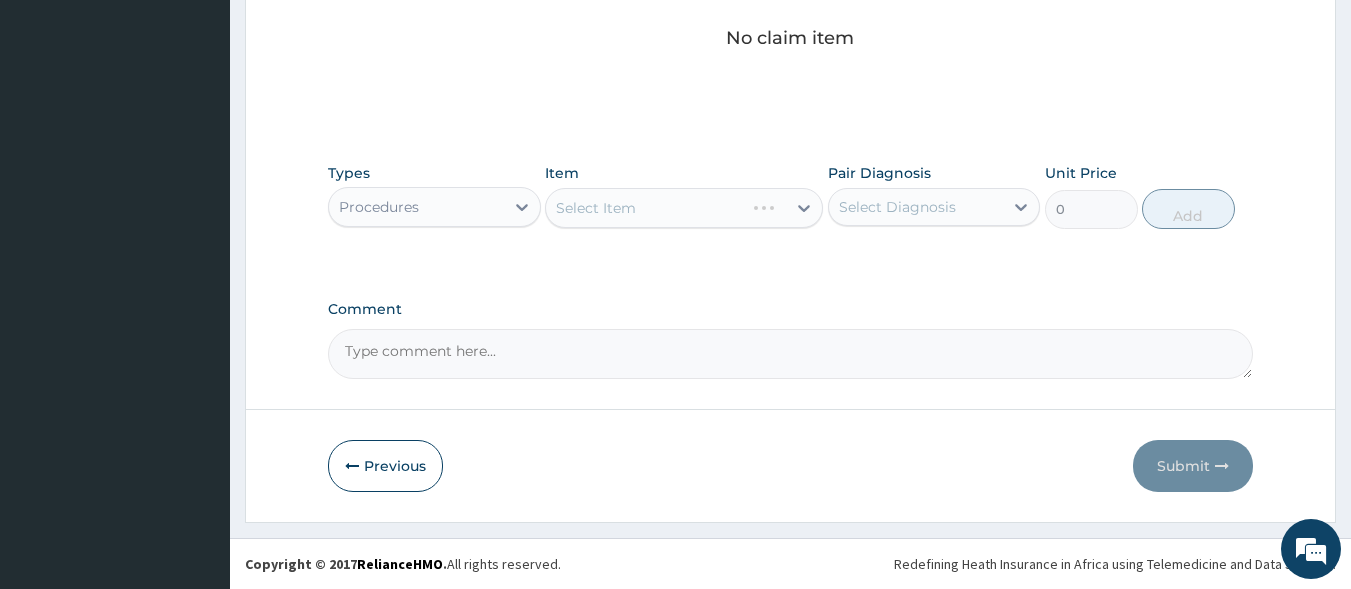 click on "Select Item" at bounding box center [684, 208] 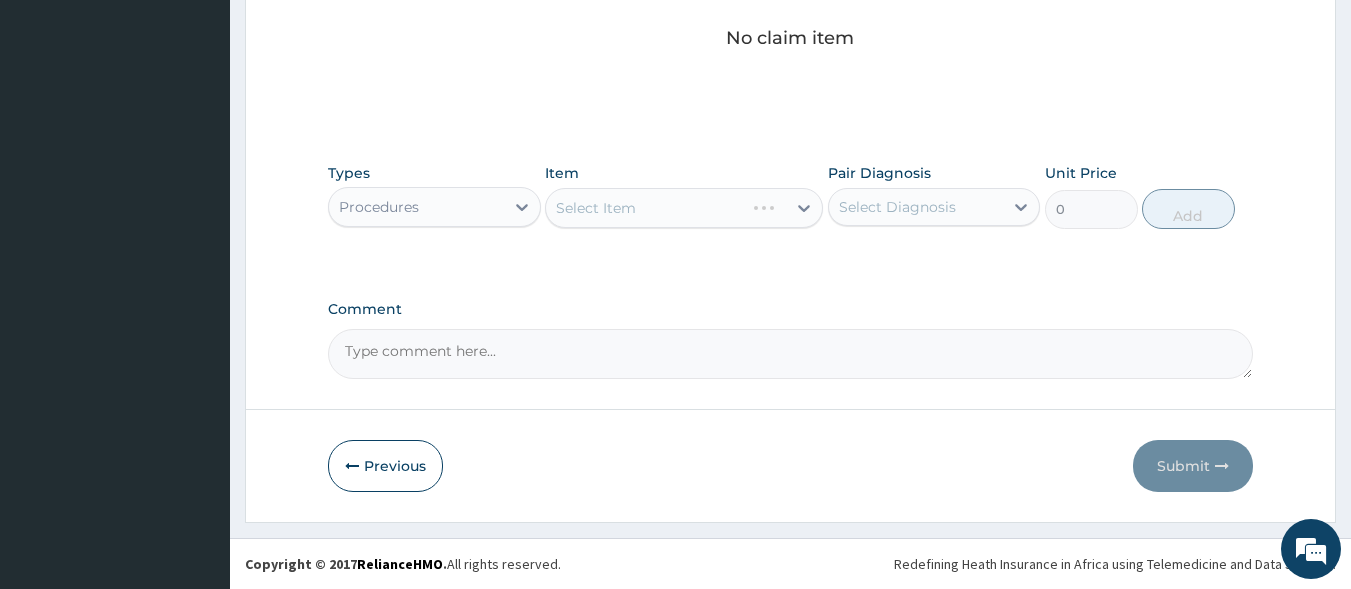 click on "Select Item" at bounding box center (684, 208) 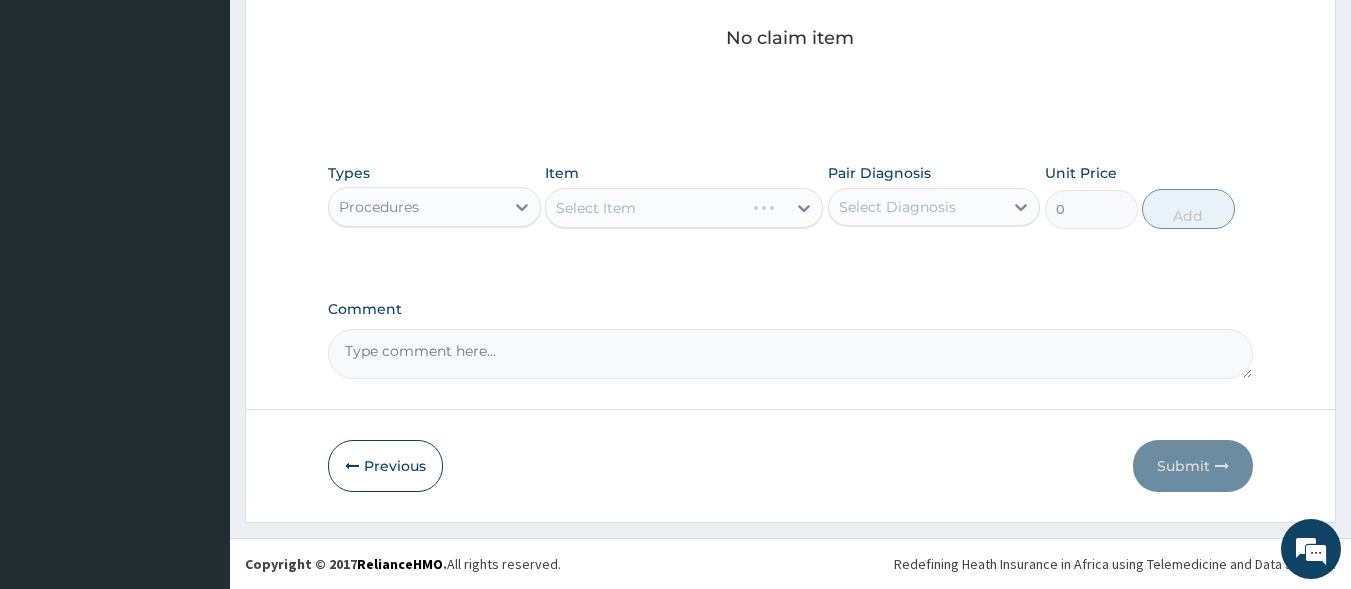 click on "Select Item" at bounding box center (684, 208) 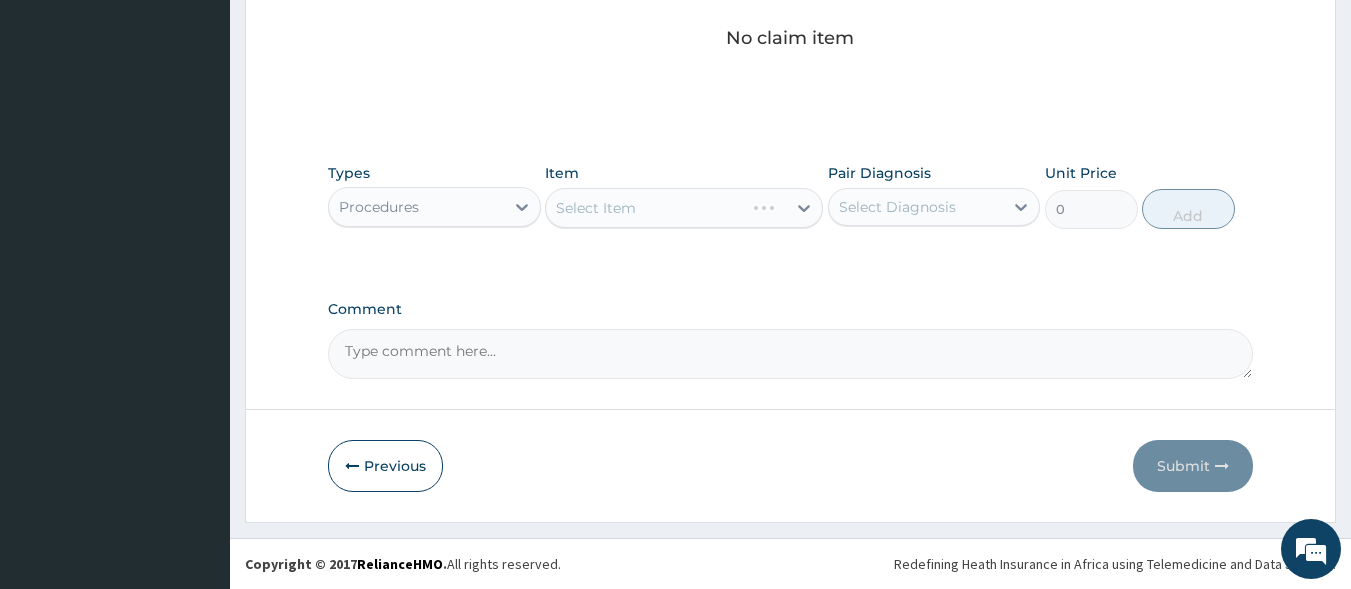 click on "Select Item" at bounding box center [684, 208] 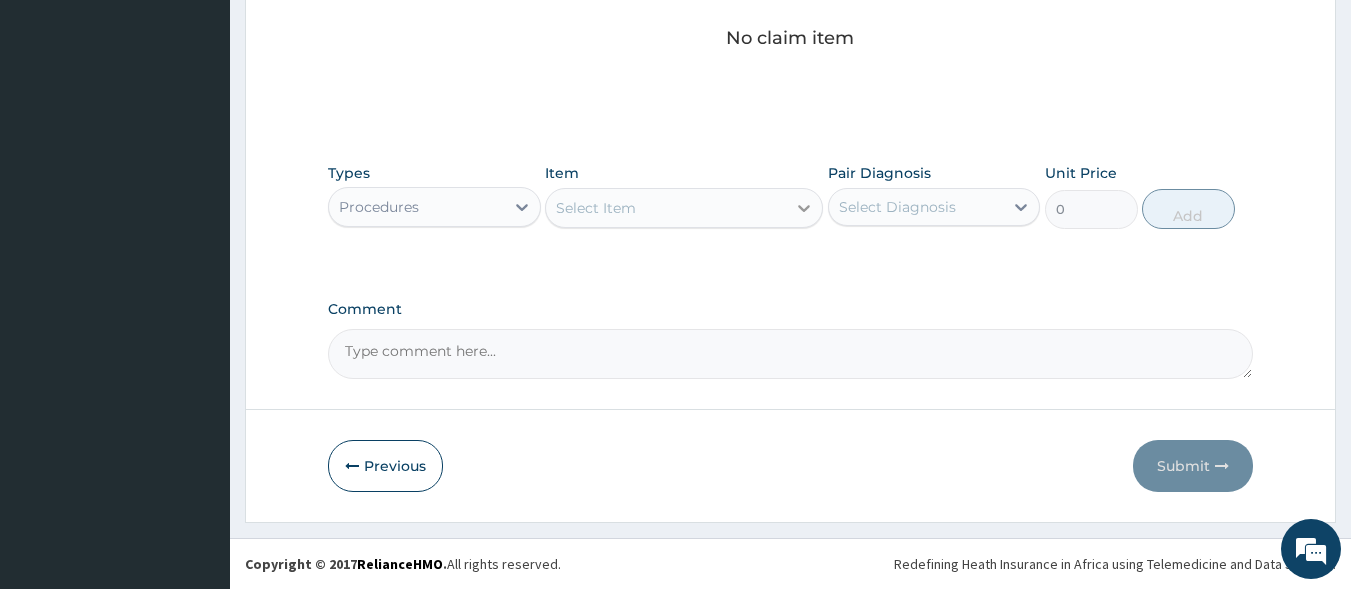 drag, startPoint x: 812, startPoint y: 207, endPoint x: 786, endPoint y: 213, distance: 26.683329 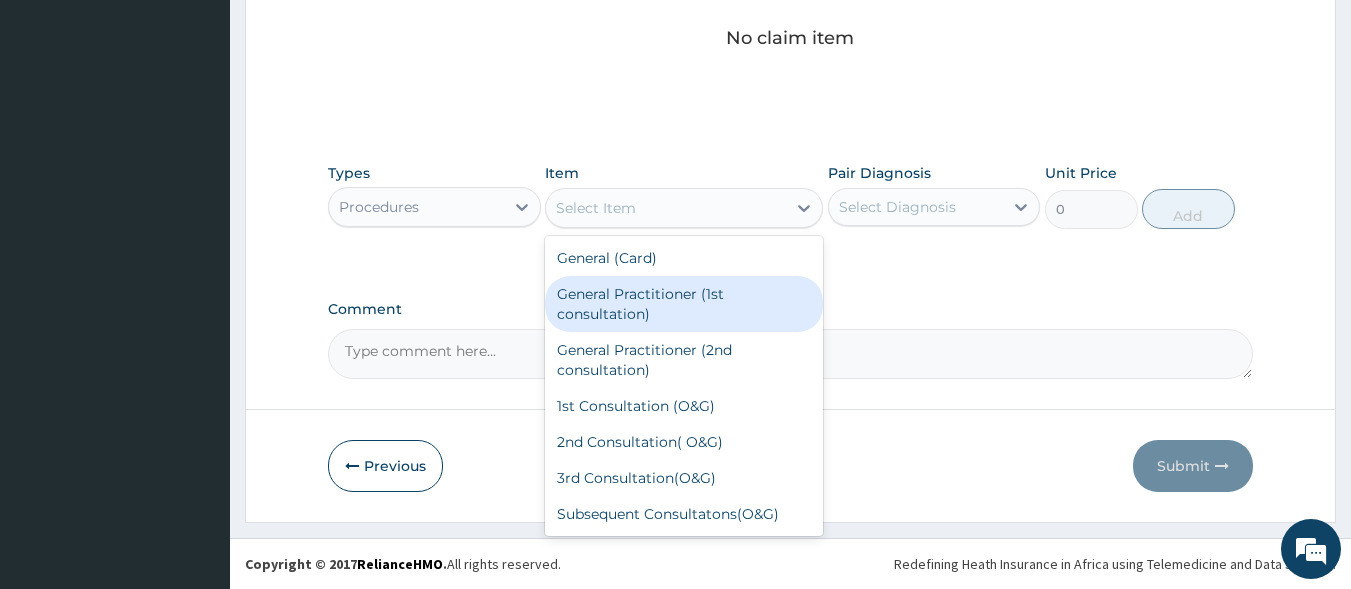 drag, startPoint x: 611, startPoint y: 290, endPoint x: 781, endPoint y: 219, distance: 184.23083 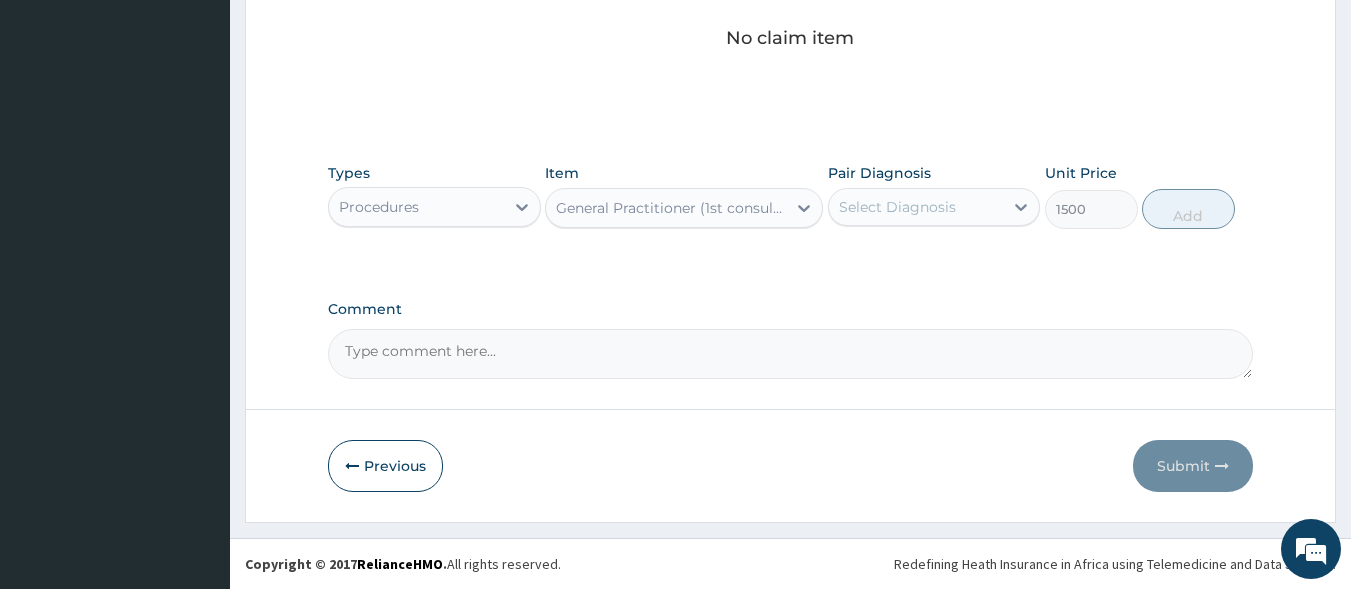 click on "Select Diagnosis" at bounding box center [897, 207] 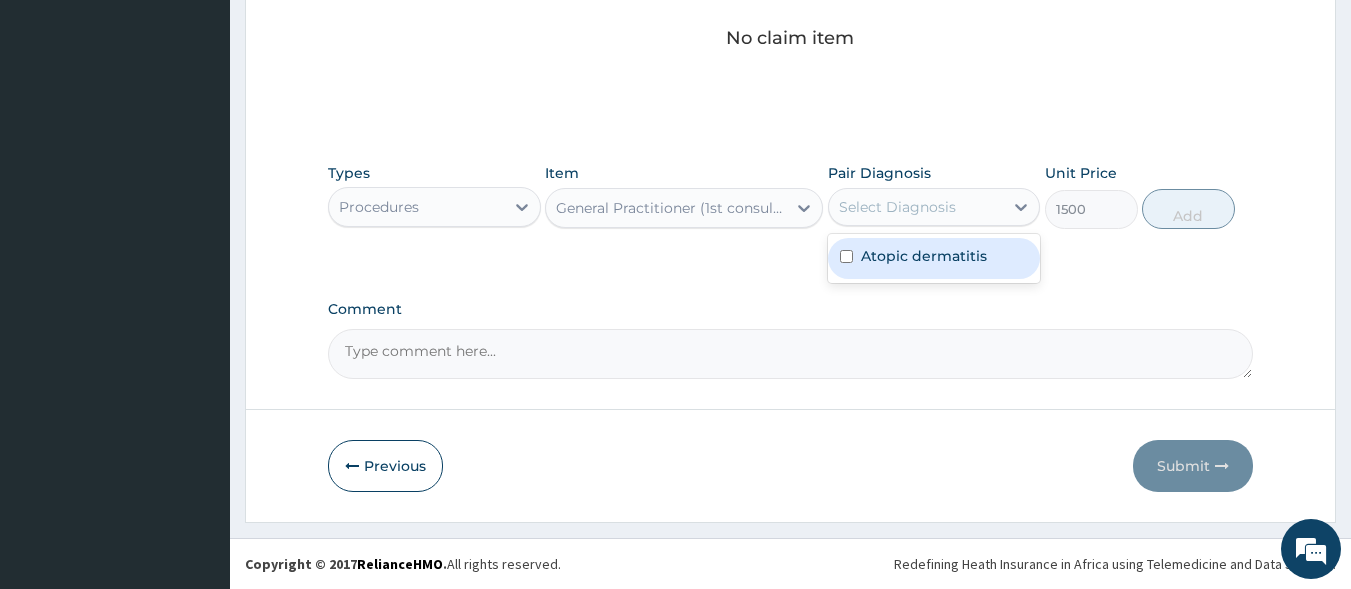 click on "Atopic dermatitis" at bounding box center [924, 256] 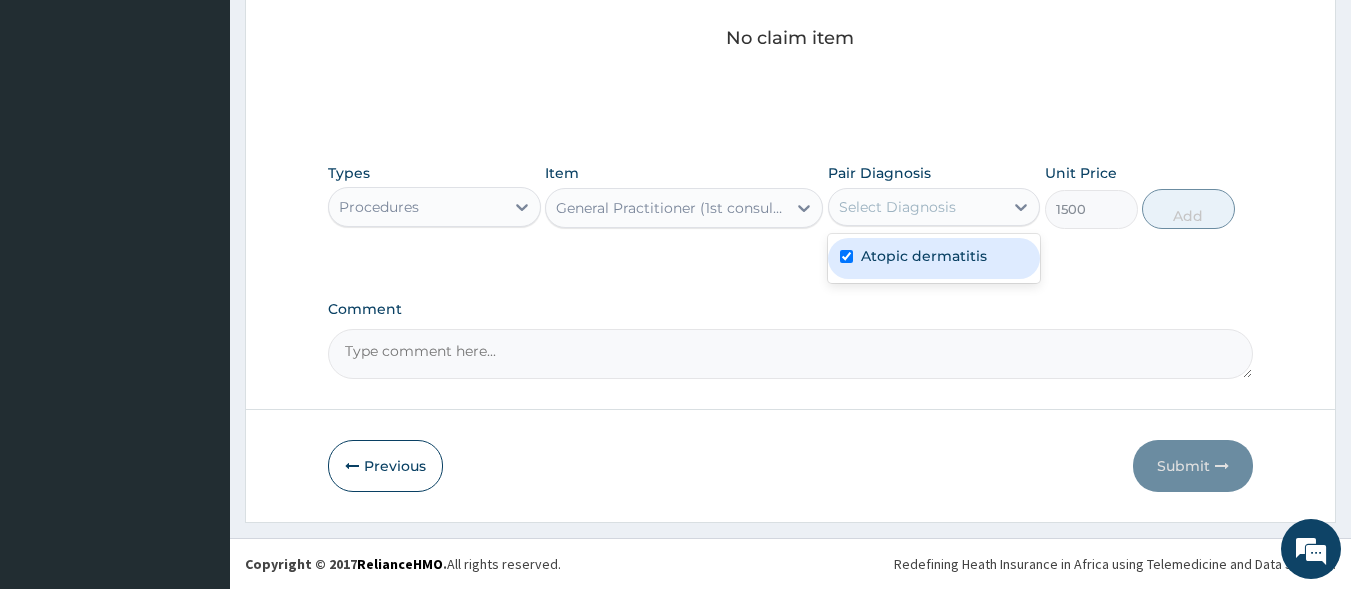 checkbox on "true" 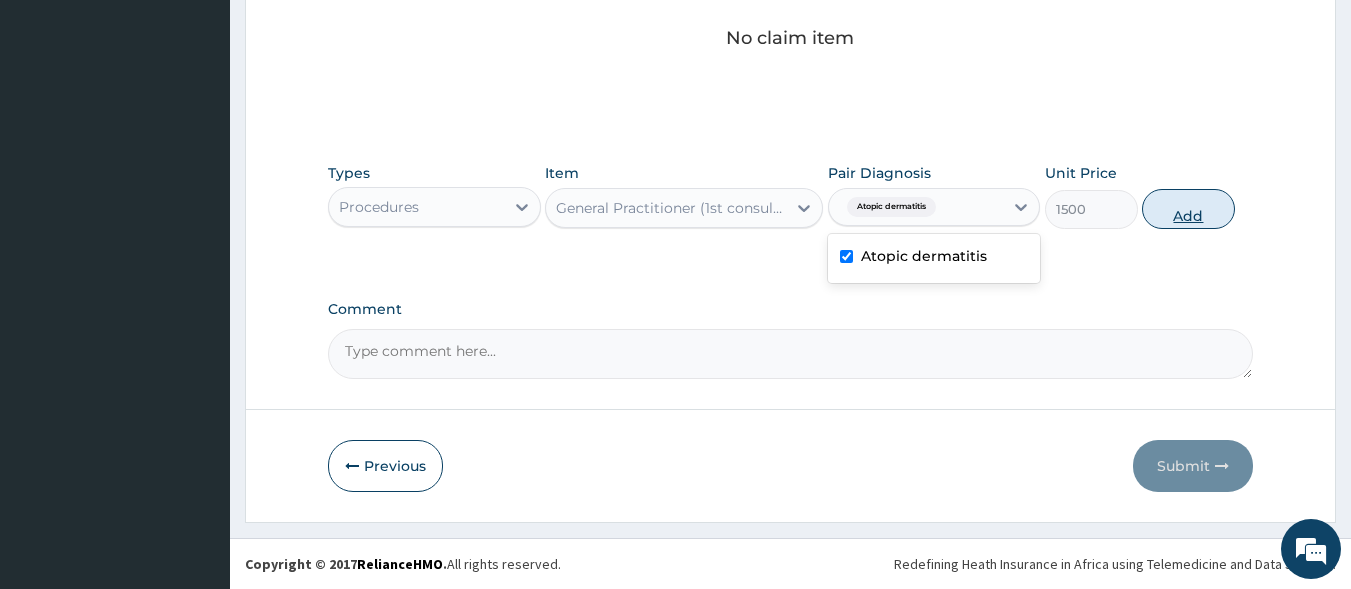 click on "Add" at bounding box center (1188, 209) 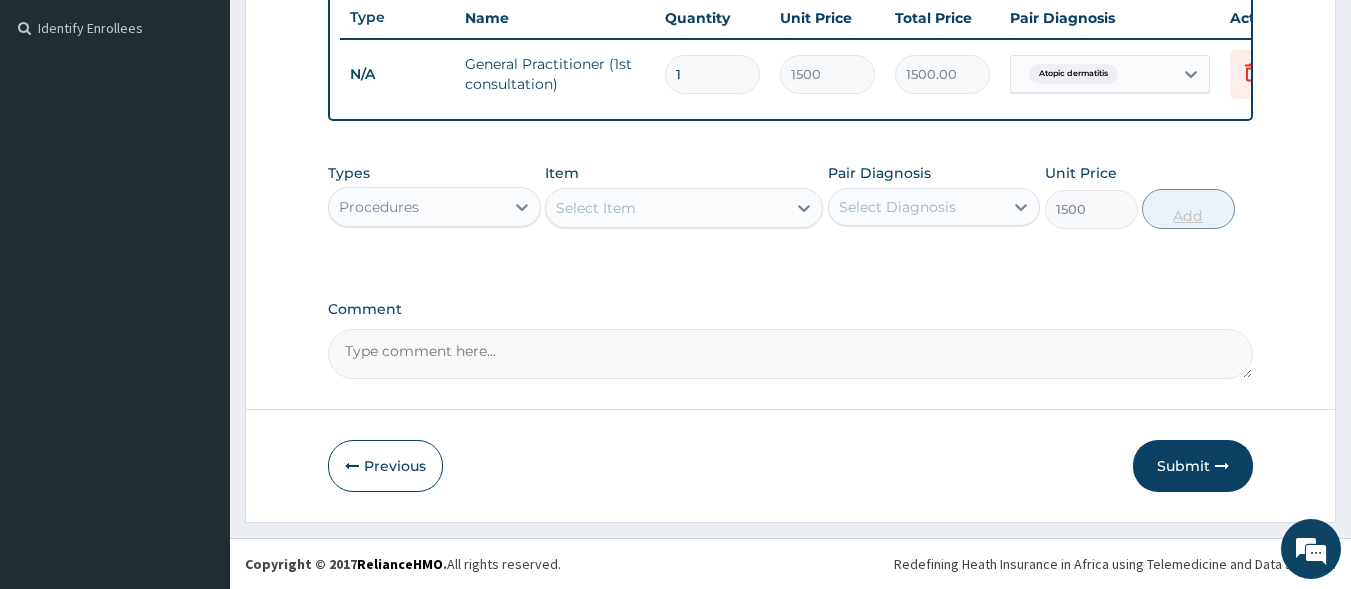 type on "0" 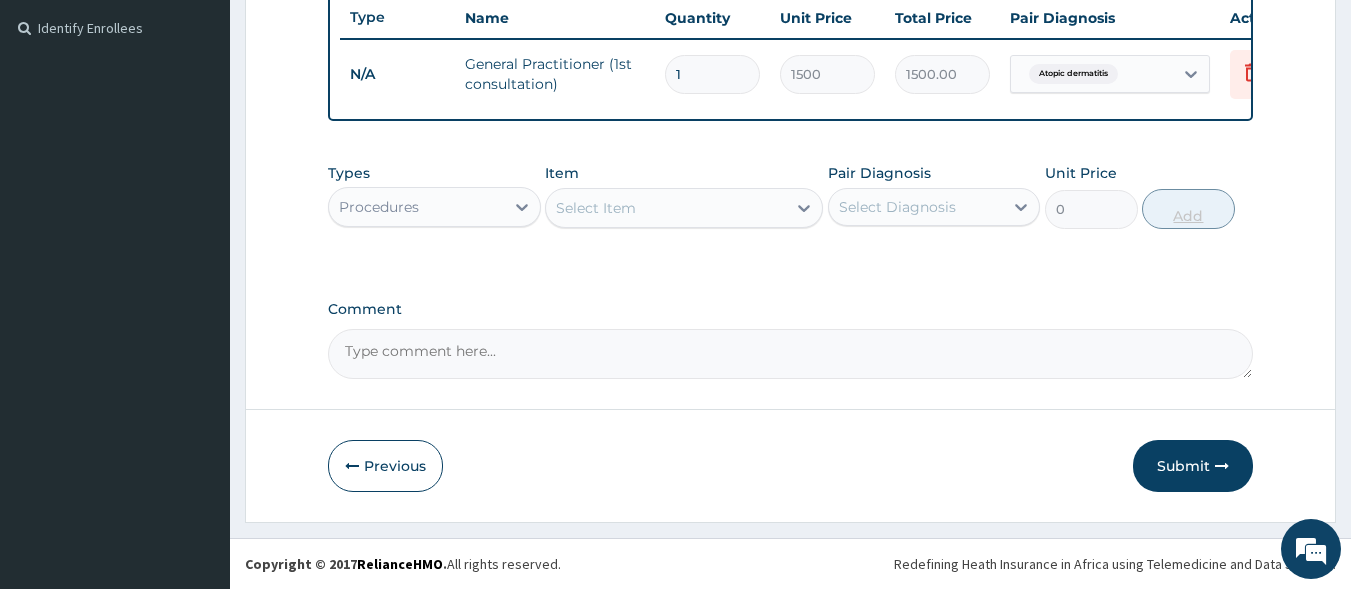 scroll, scrollTop: 557, scrollLeft: 0, axis: vertical 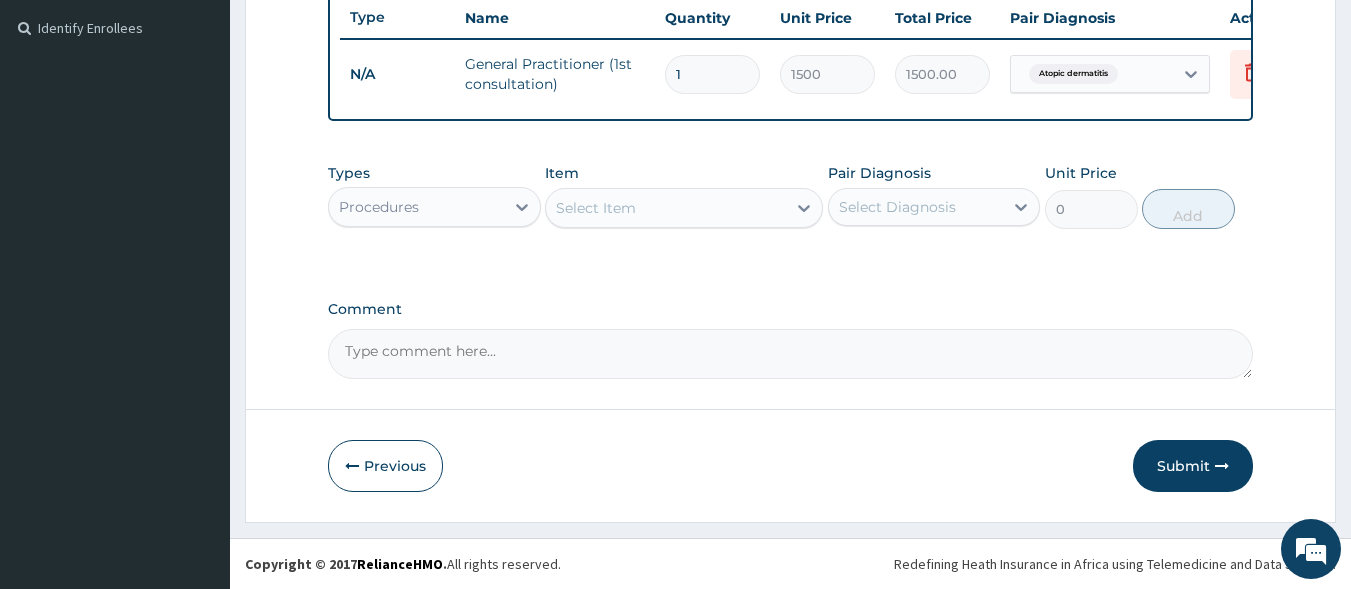 click on "Procedures" at bounding box center [416, 207] 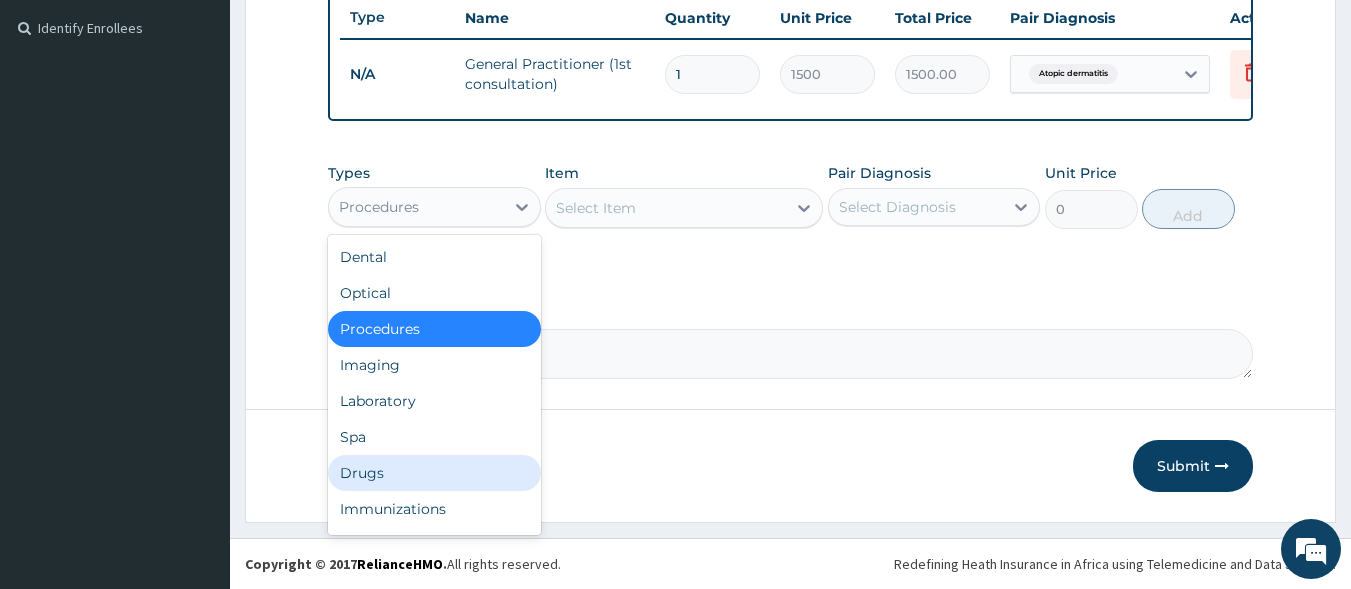 click on "Drugs" at bounding box center (434, 473) 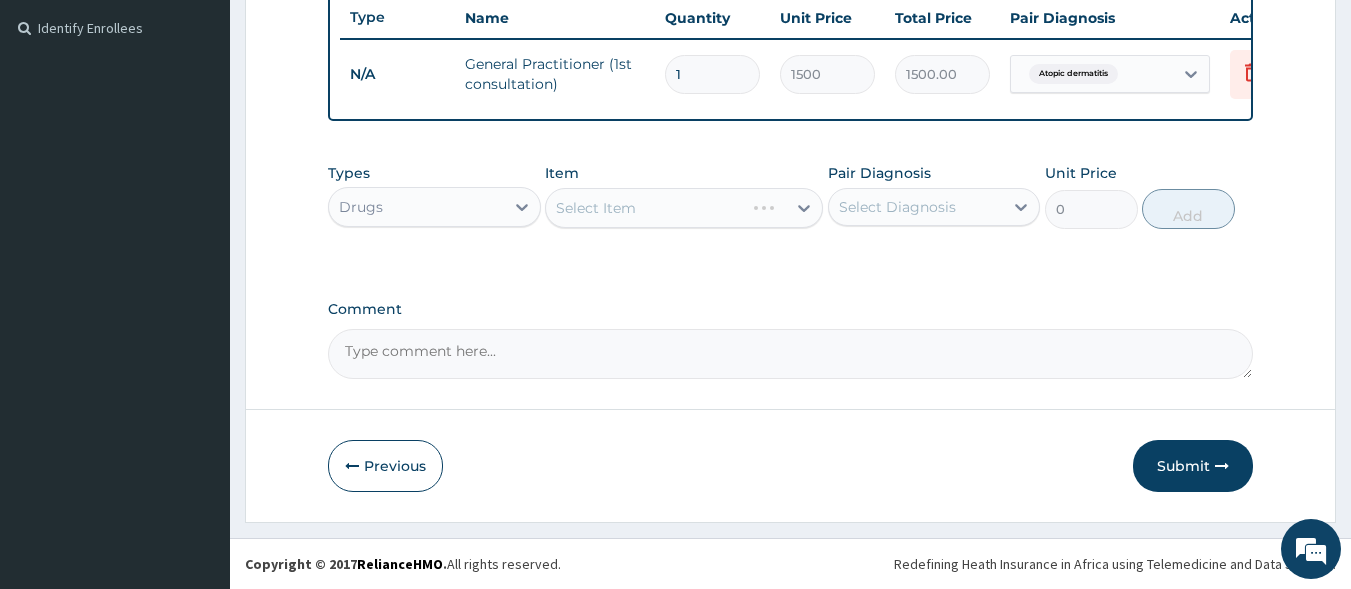 click on "Select Item" at bounding box center [684, 208] 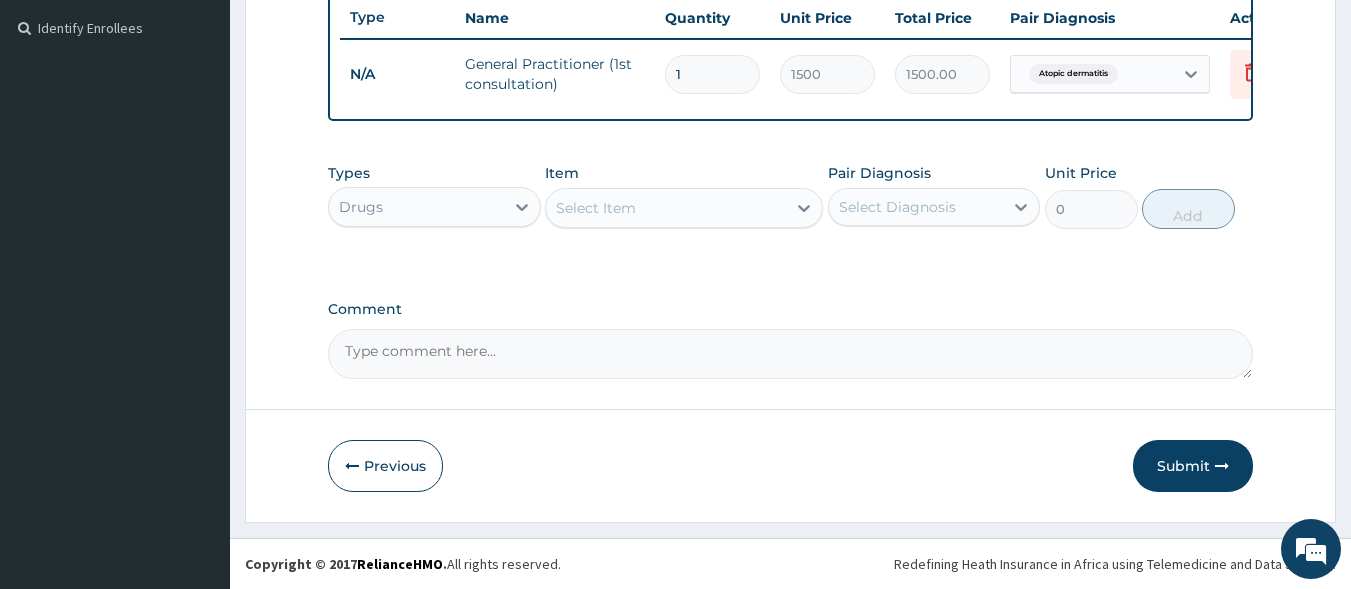 click on "Select Item" at bounding box center [666, 208] 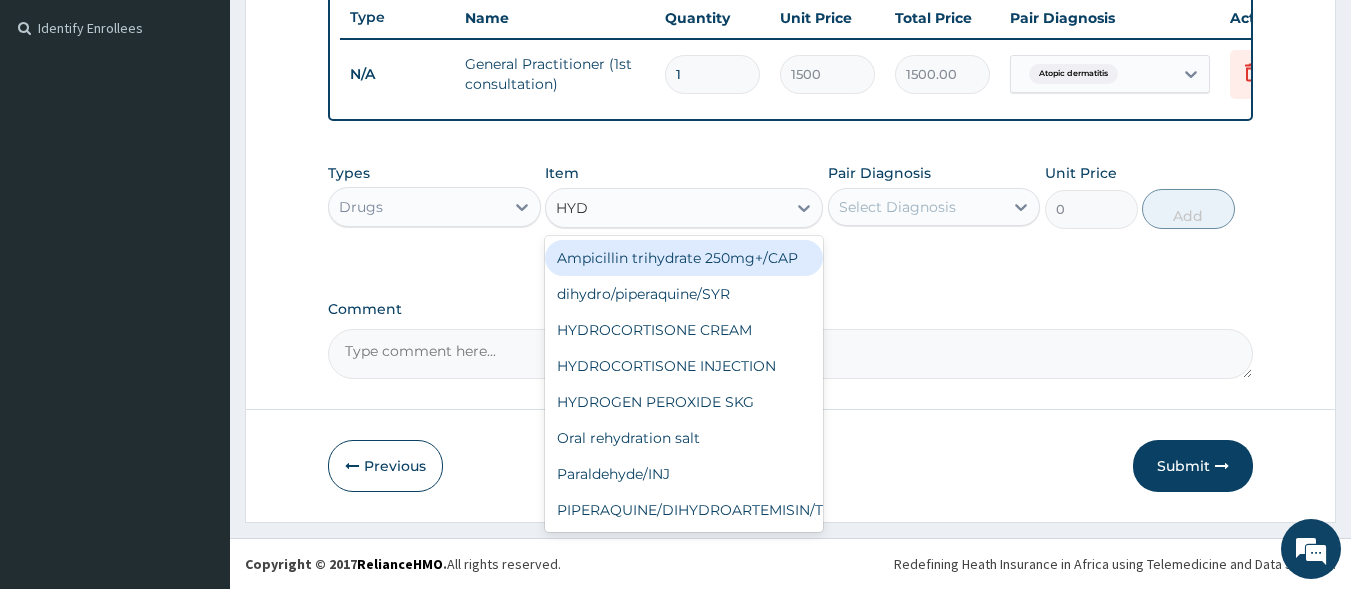type on "HYDRO" 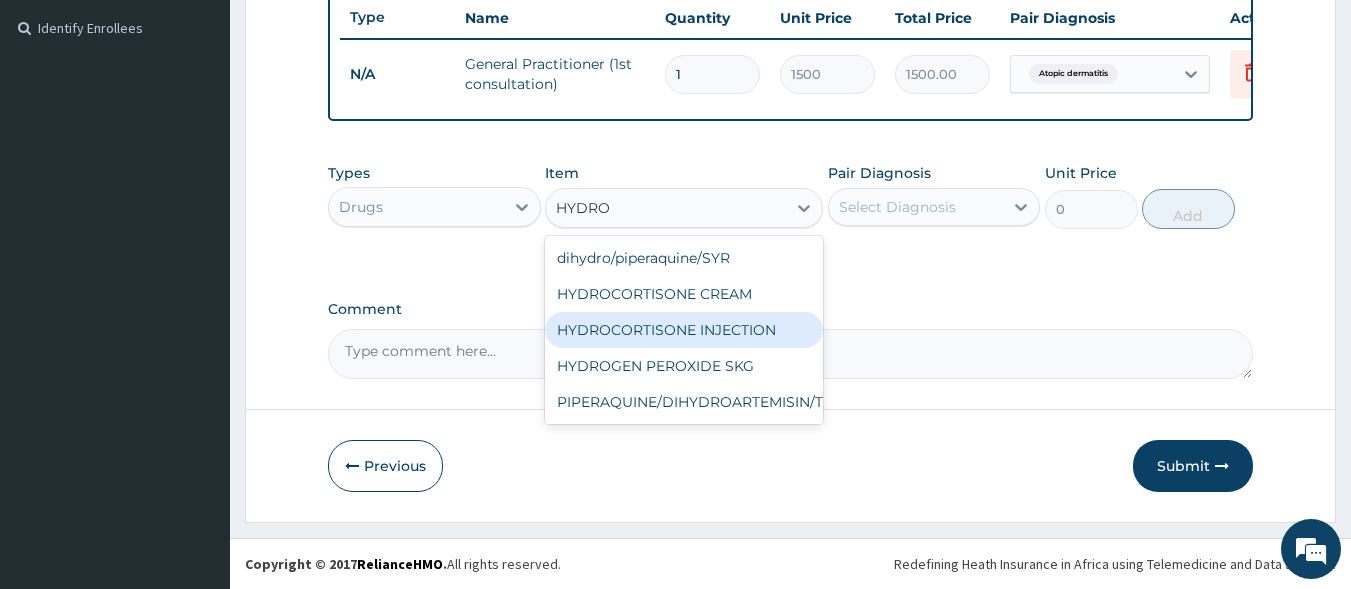 click on "HYDROCORTISONE INJECTION" at bounding box center [684, 330] 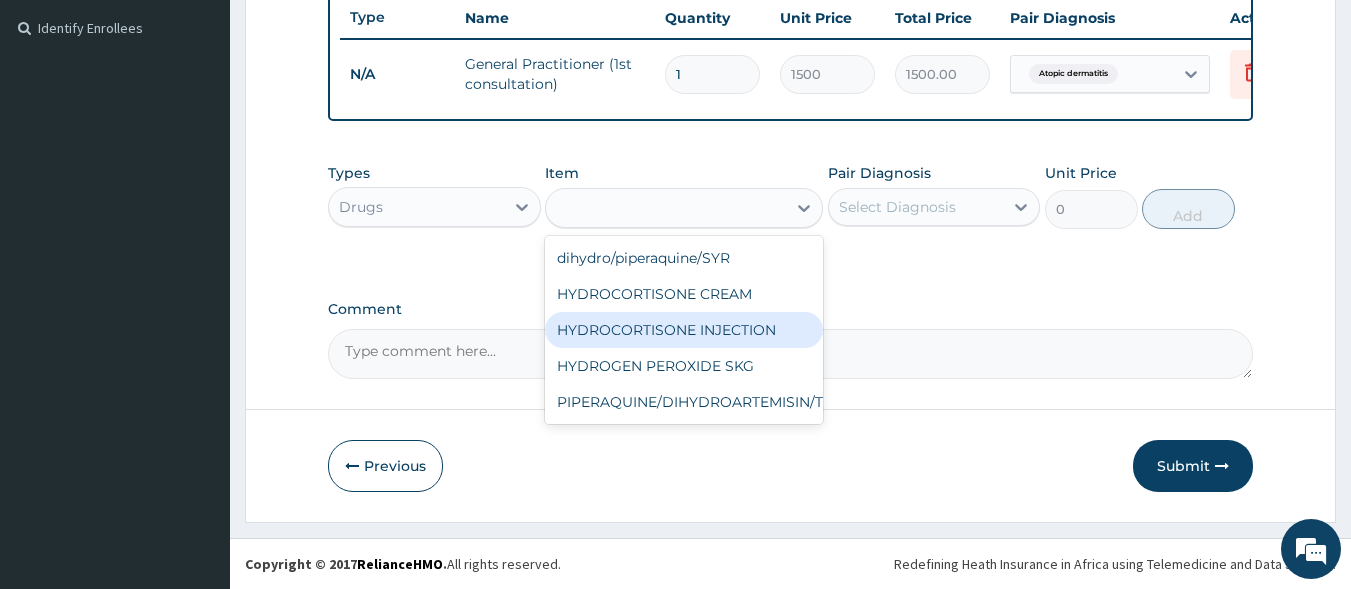 type on "131.25" 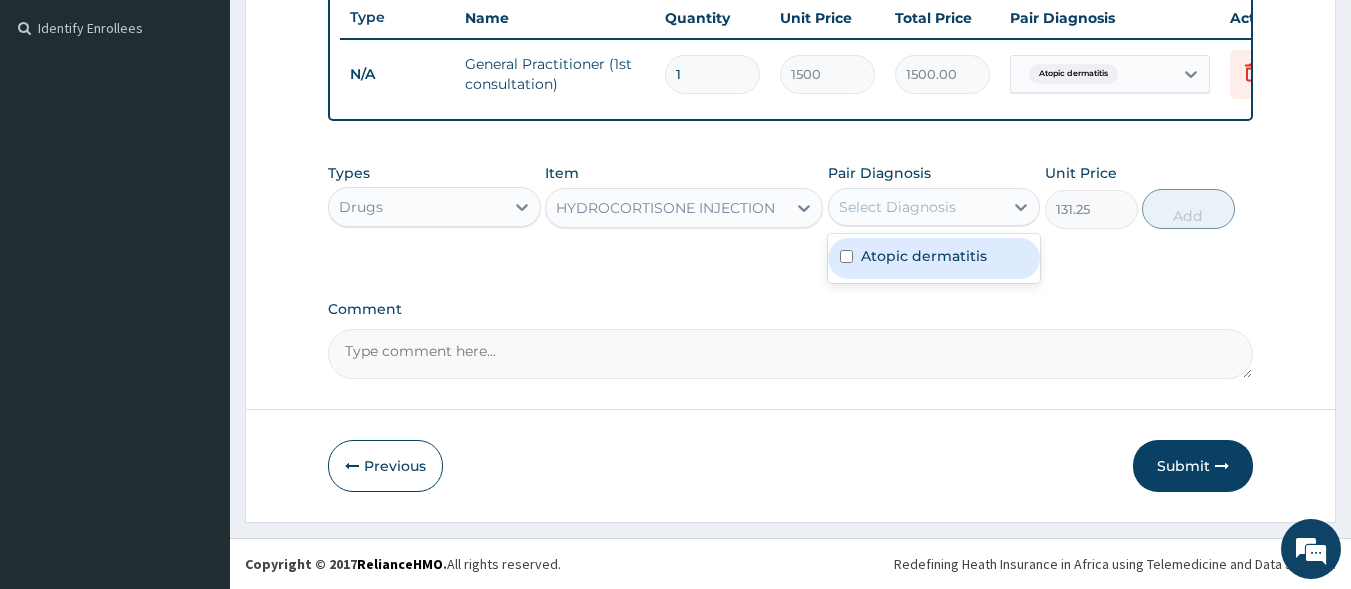 click on "Select Diagnosis" at bounding box center (897, 207) 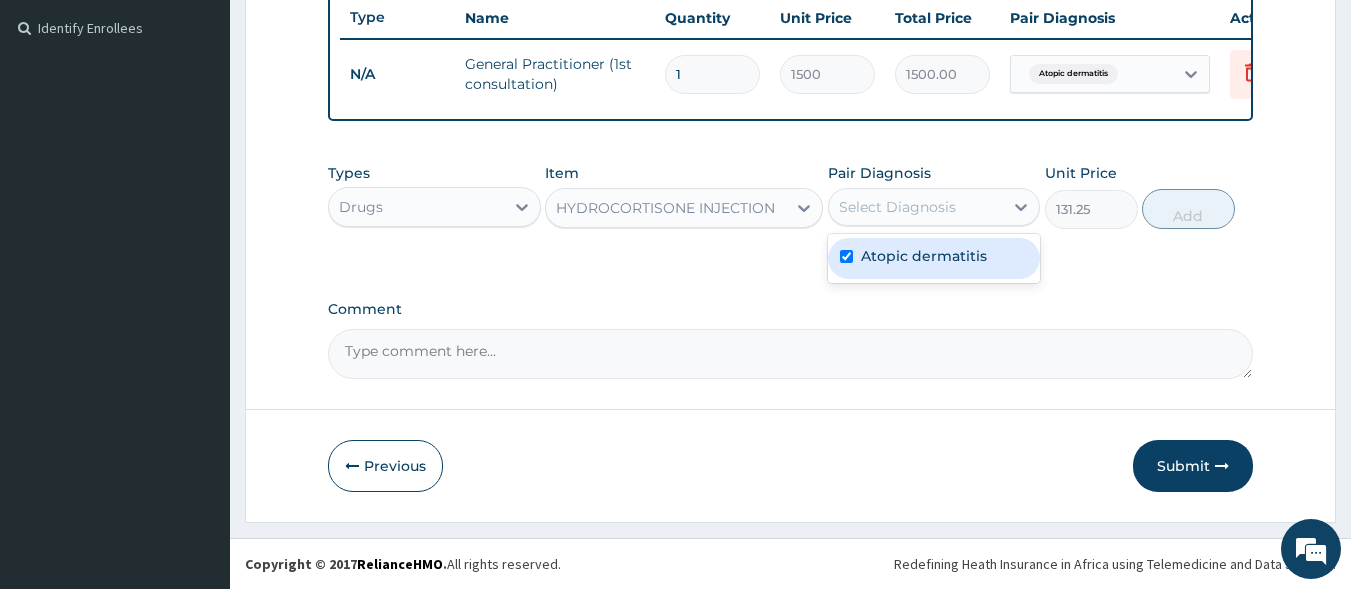 checkbox on "true" 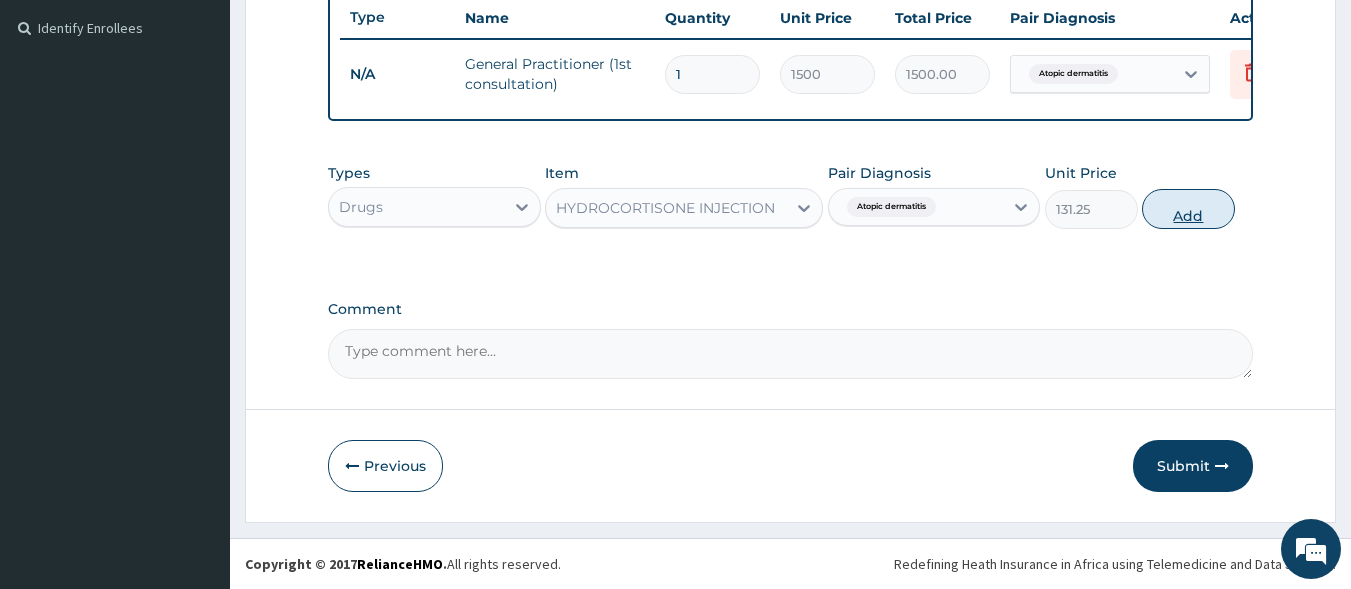 click on "Add" at bounding box center (1188, 209) 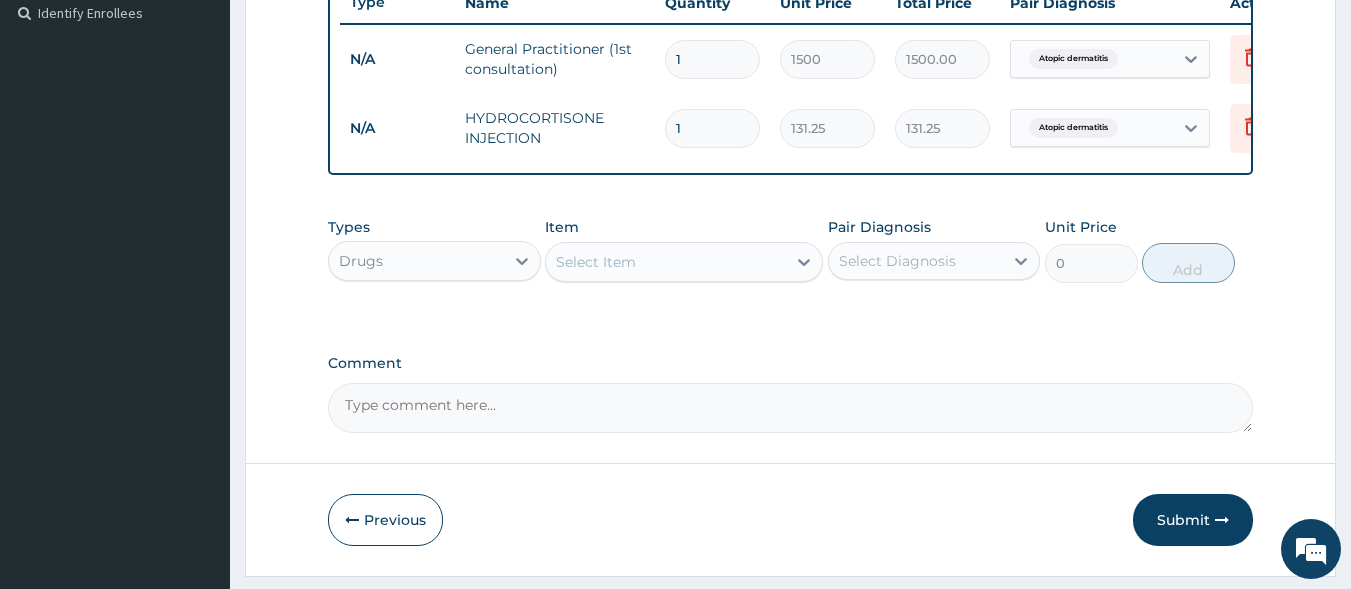 click on "Select Item" at bounding box center [666, 262] 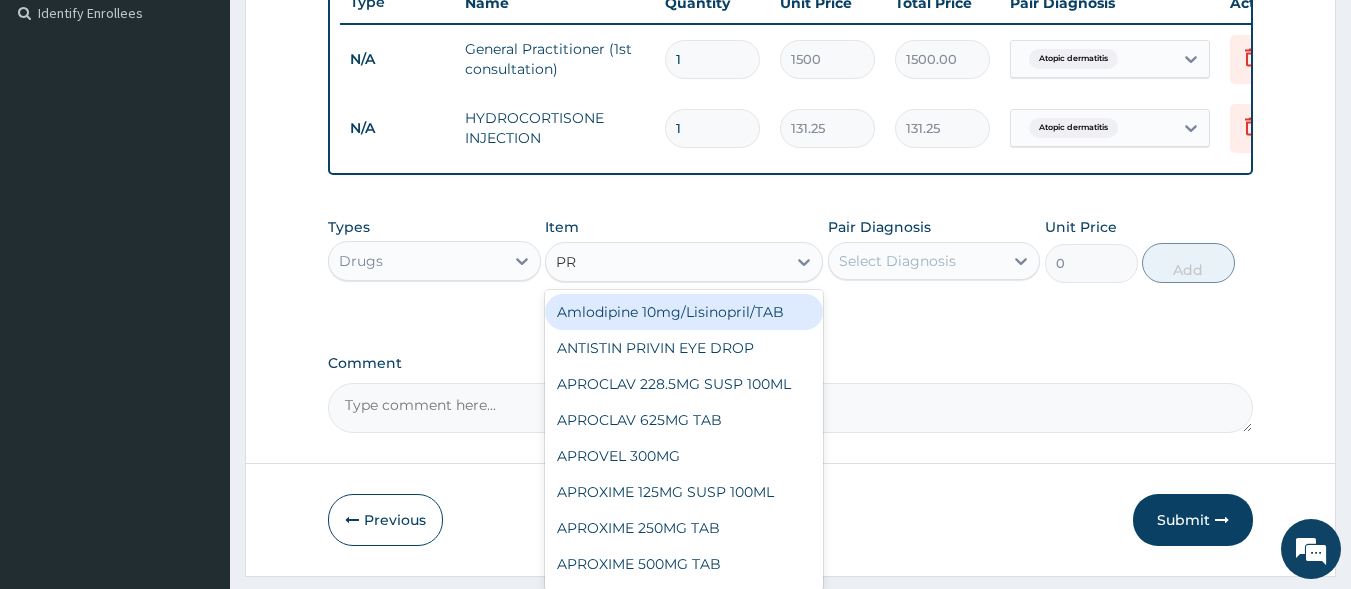 type on "PRE" 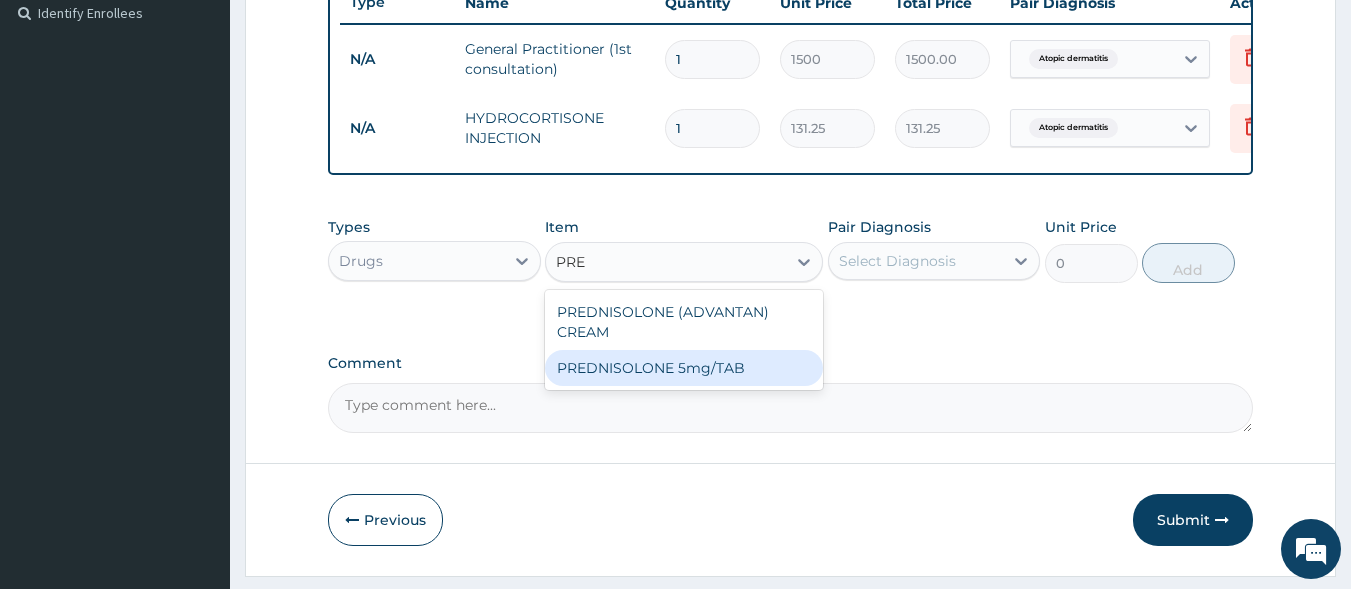 click on "PREDNISOLONE 5mg/TAB" at bounding box center (684, 368) 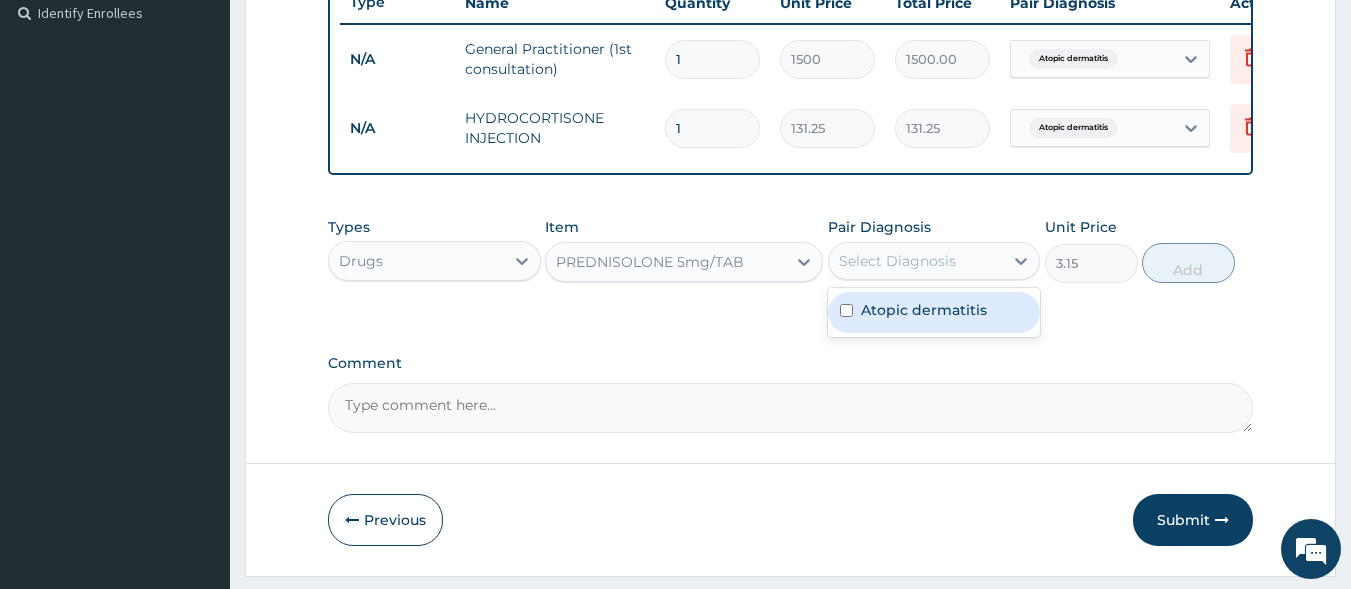 click on "Select Diagnosis" at bounding box center [916, 261] 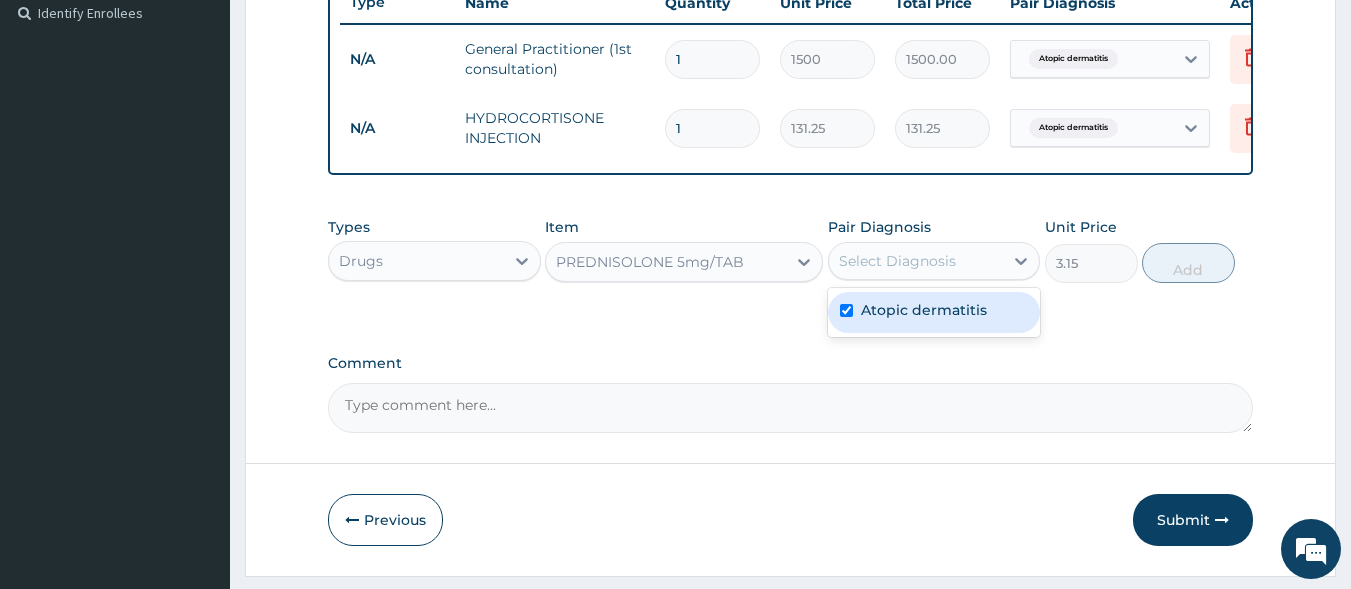 checkbox on "true" 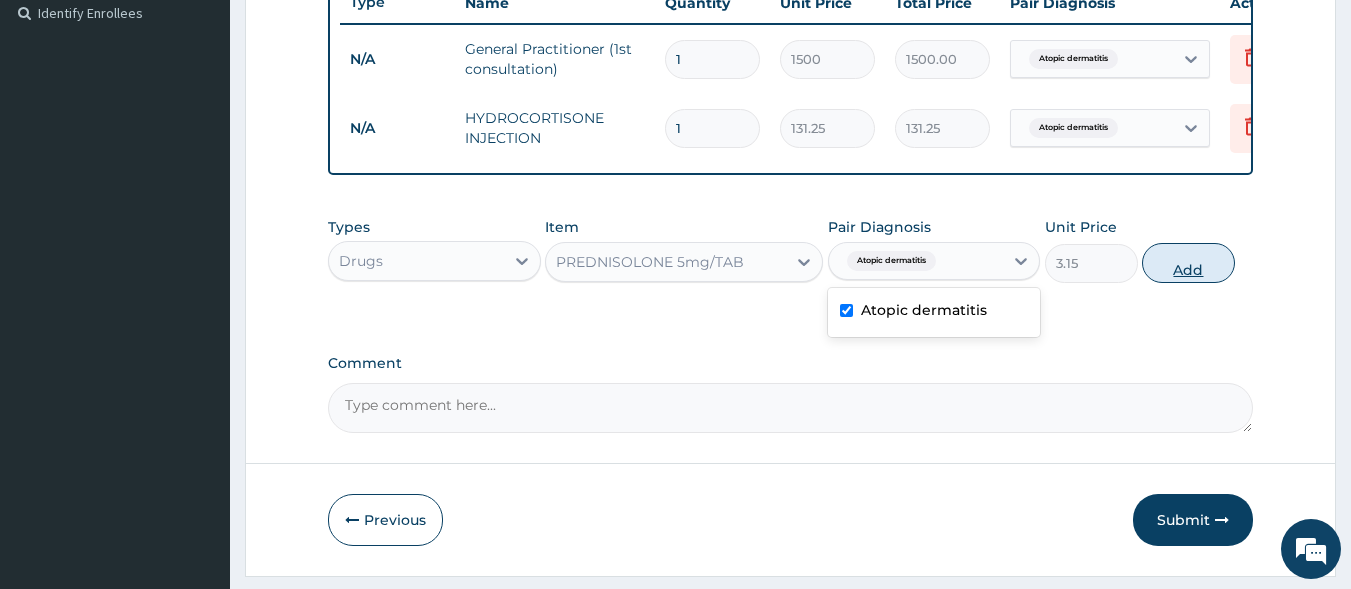 click on "Add" at bounding box center [1188, 263] 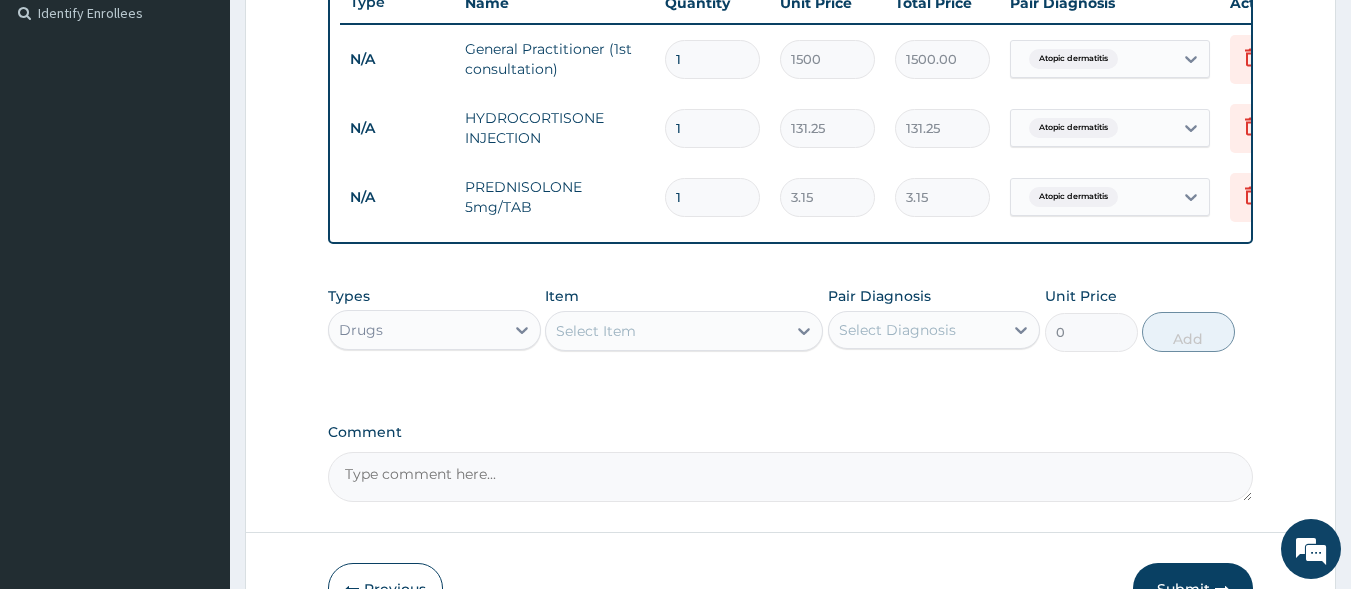 type 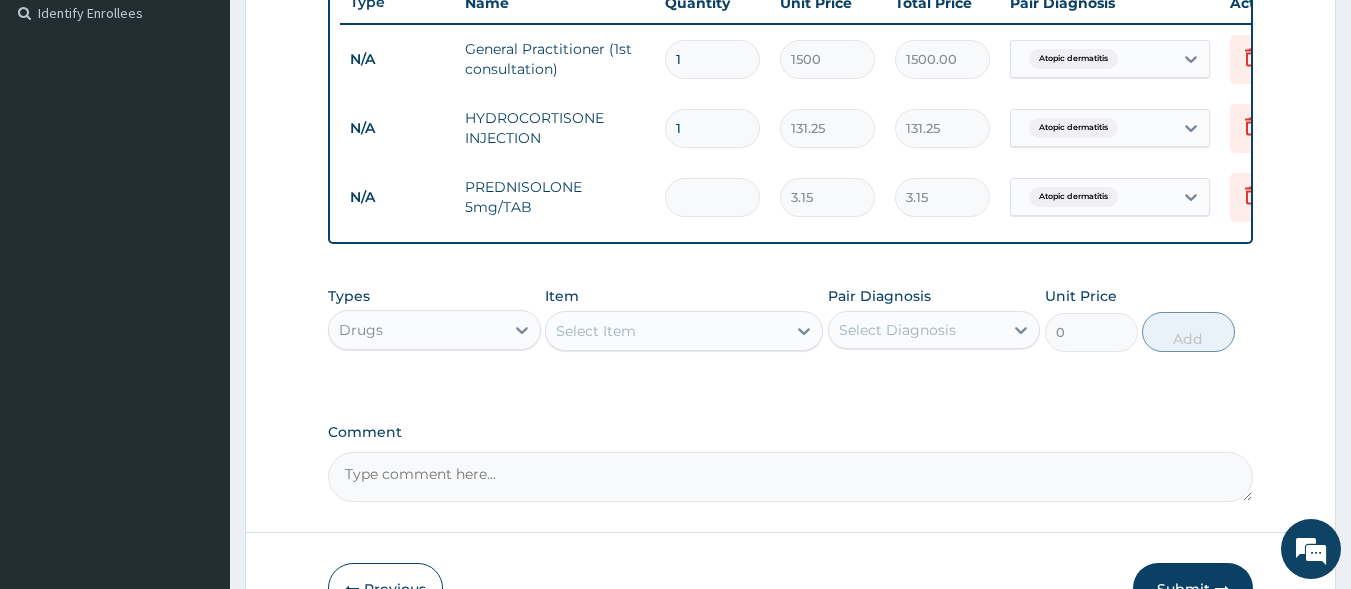 type on "0.00" 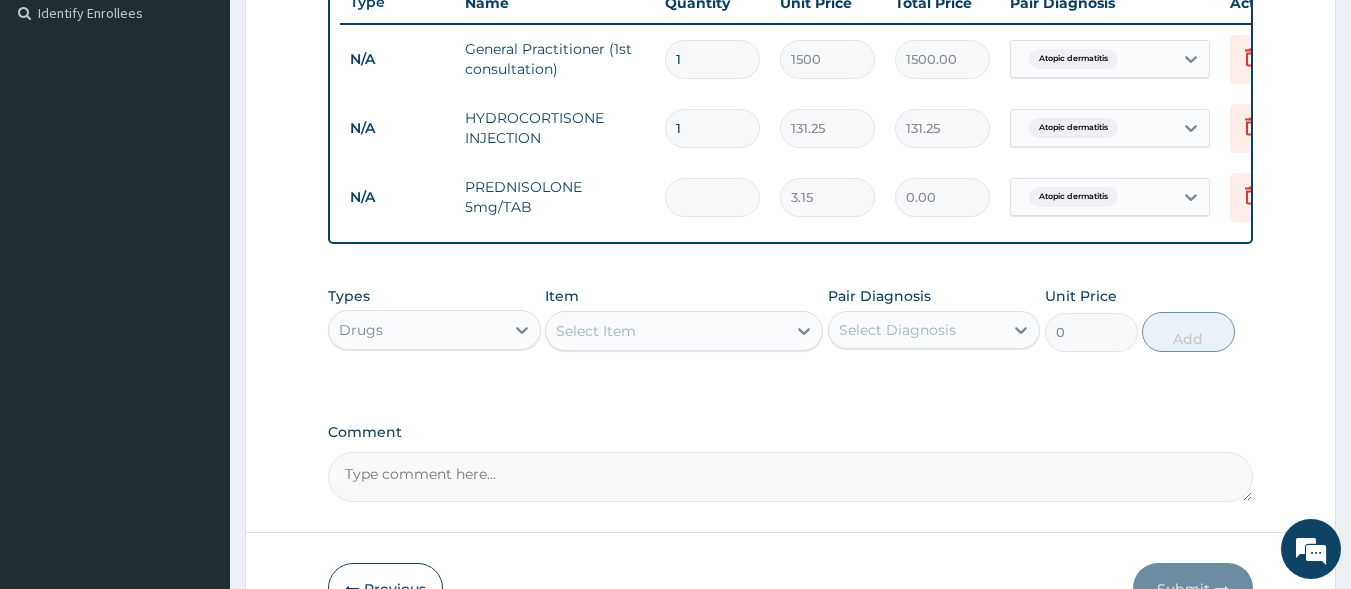 type on "2" 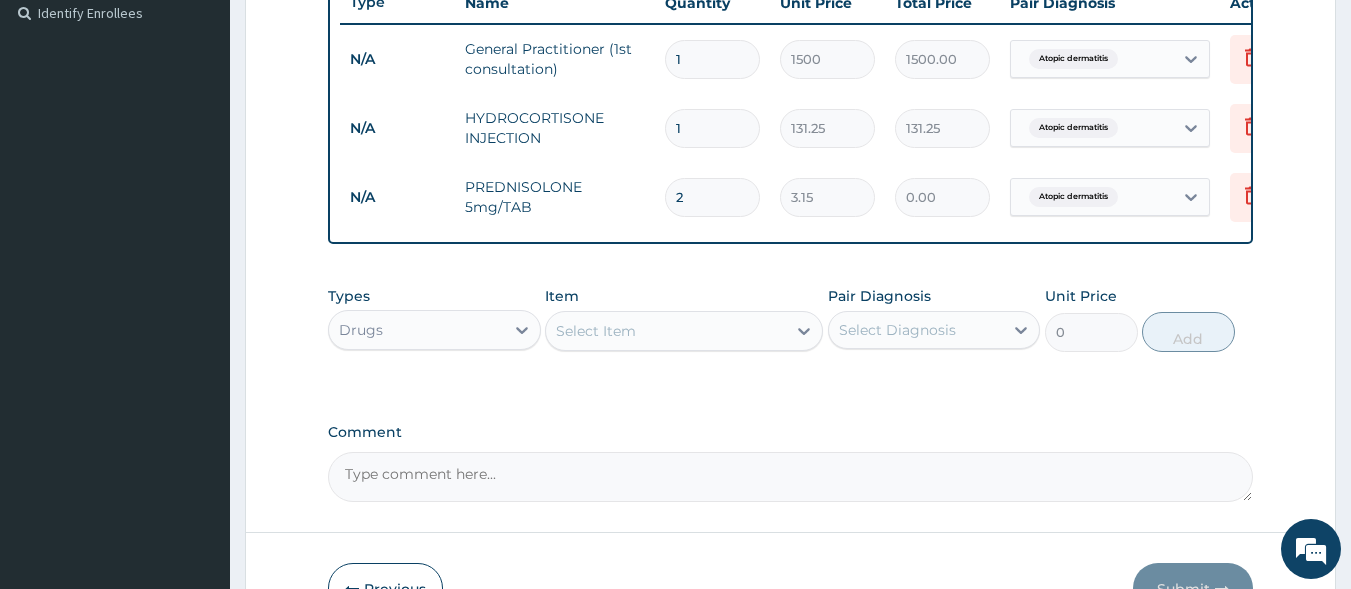 type on "6.30" 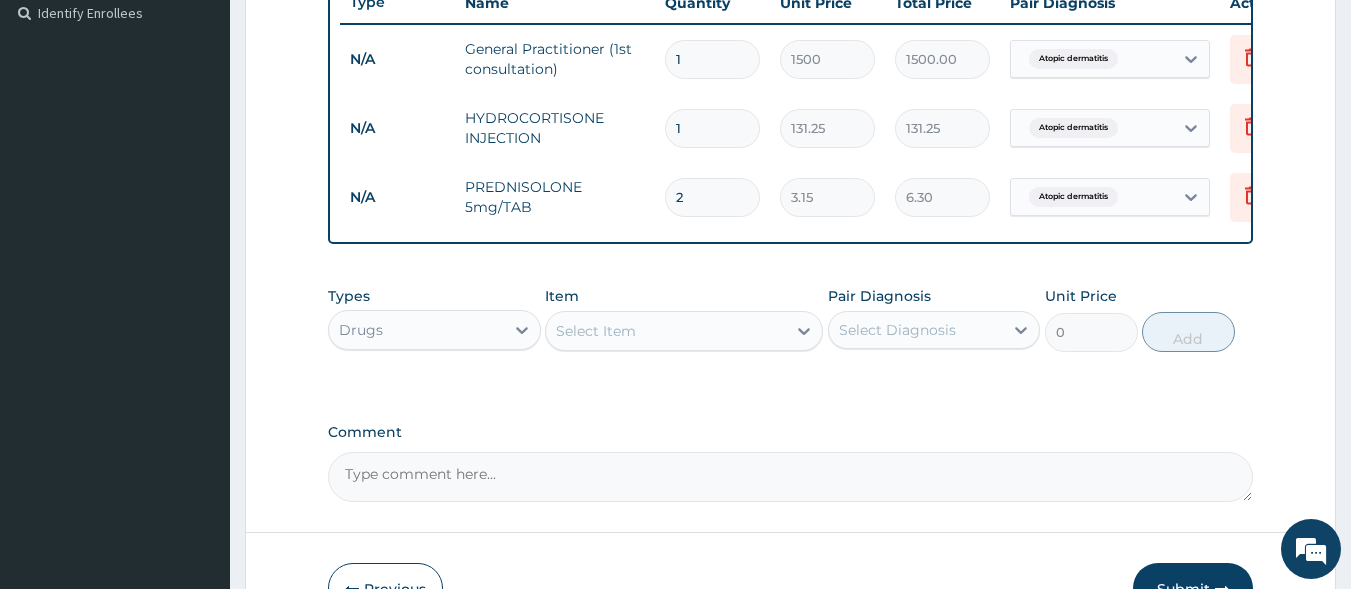 type on "20" 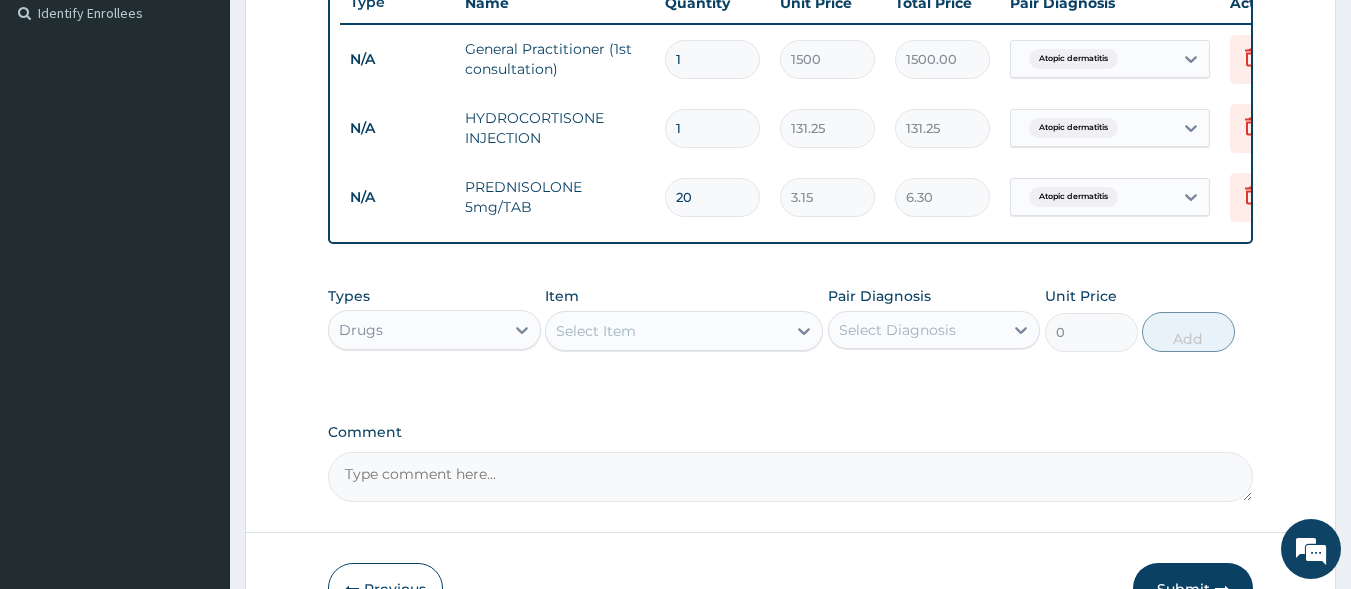 type on "63.00" 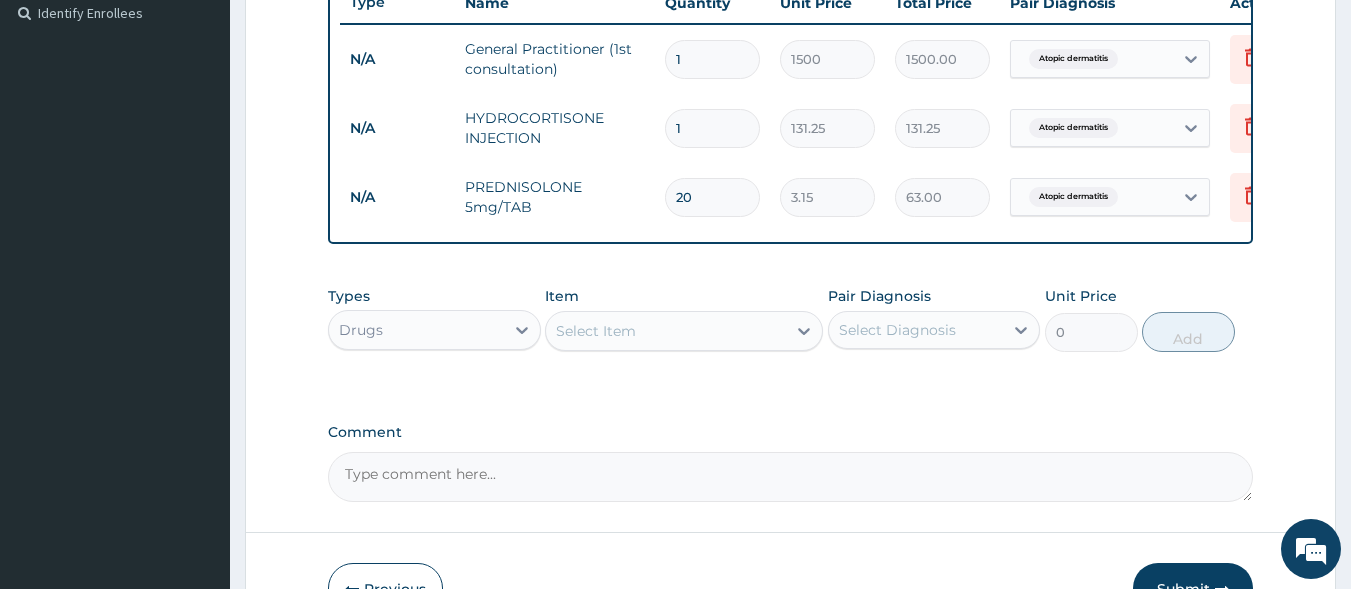 type on "20" 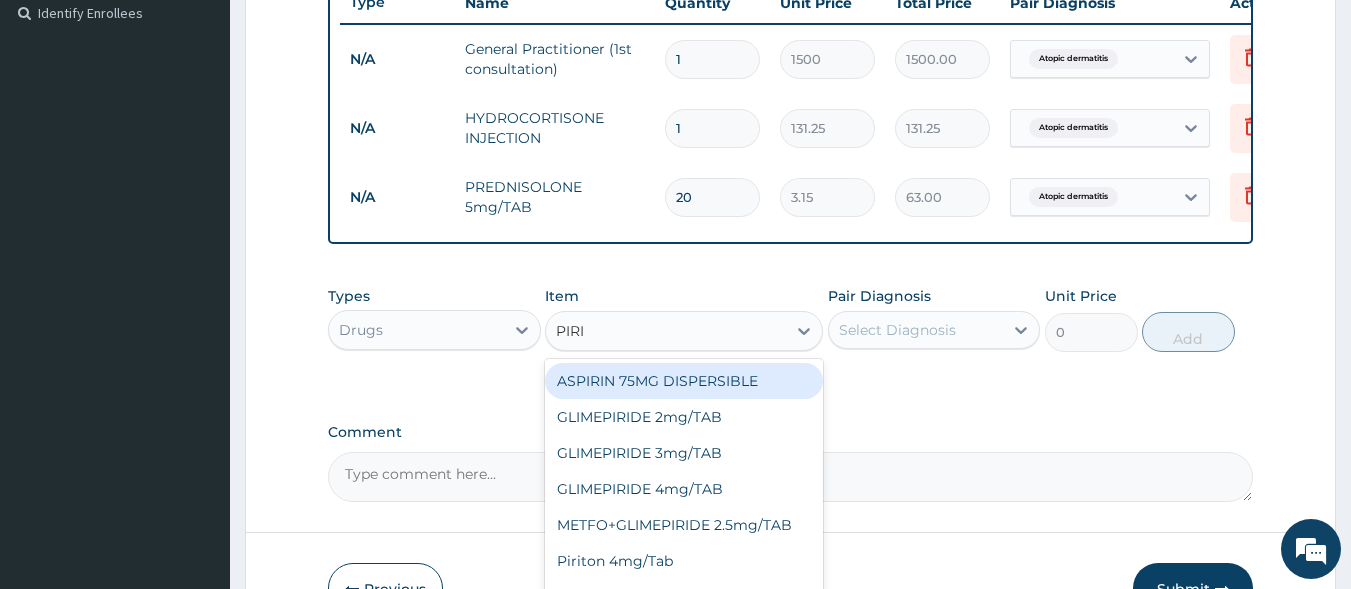 type on "PIRIT" 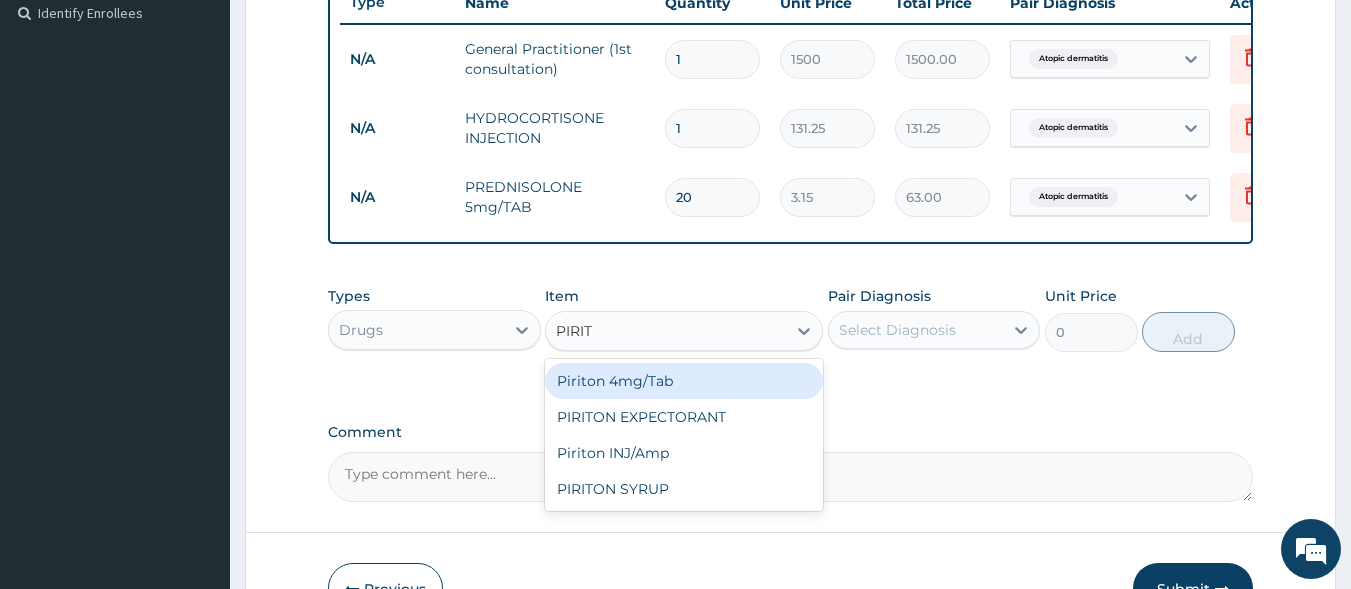 drag, startPoint x: 659, startPoint y: 403, endPoint x: 956, endPoint y: 376, distance: 298.22476 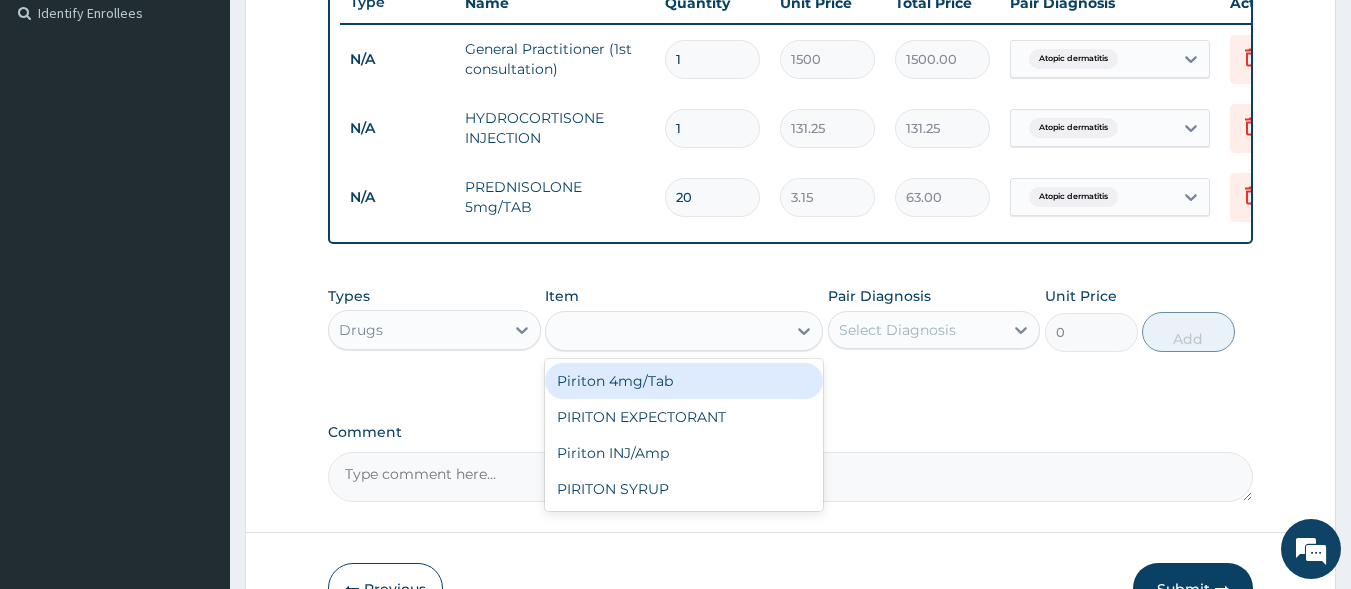 type on "5.25" 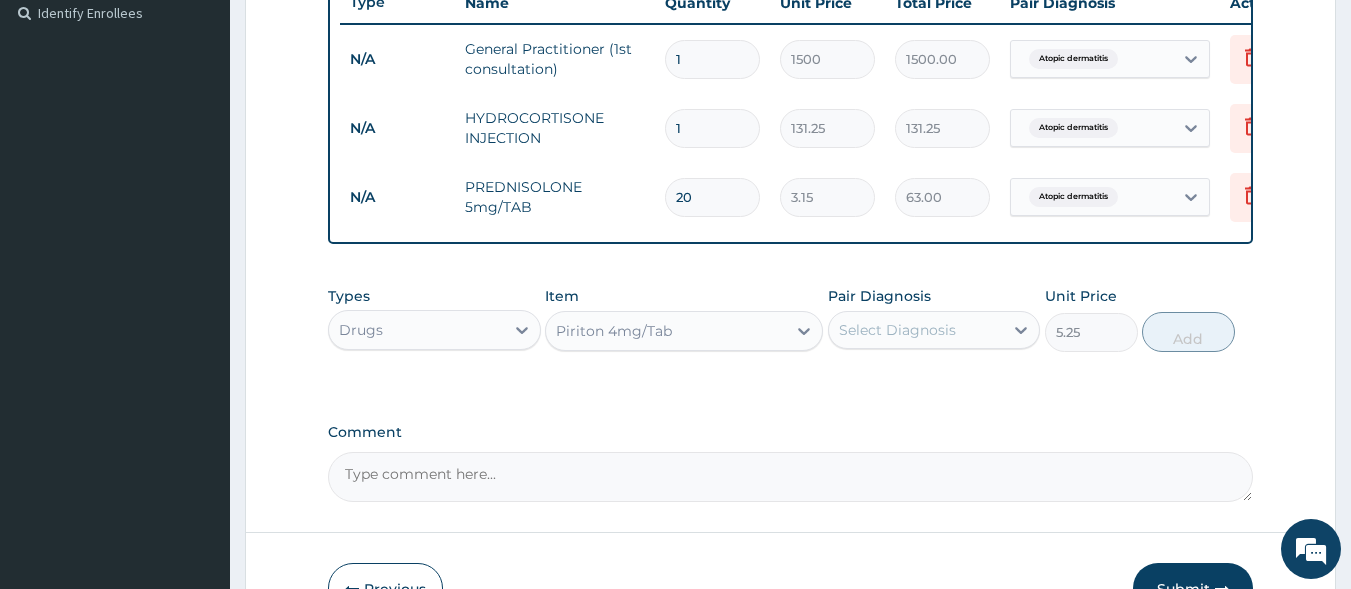 click on "Select Diagnosis" at bounding box center (916, 330) 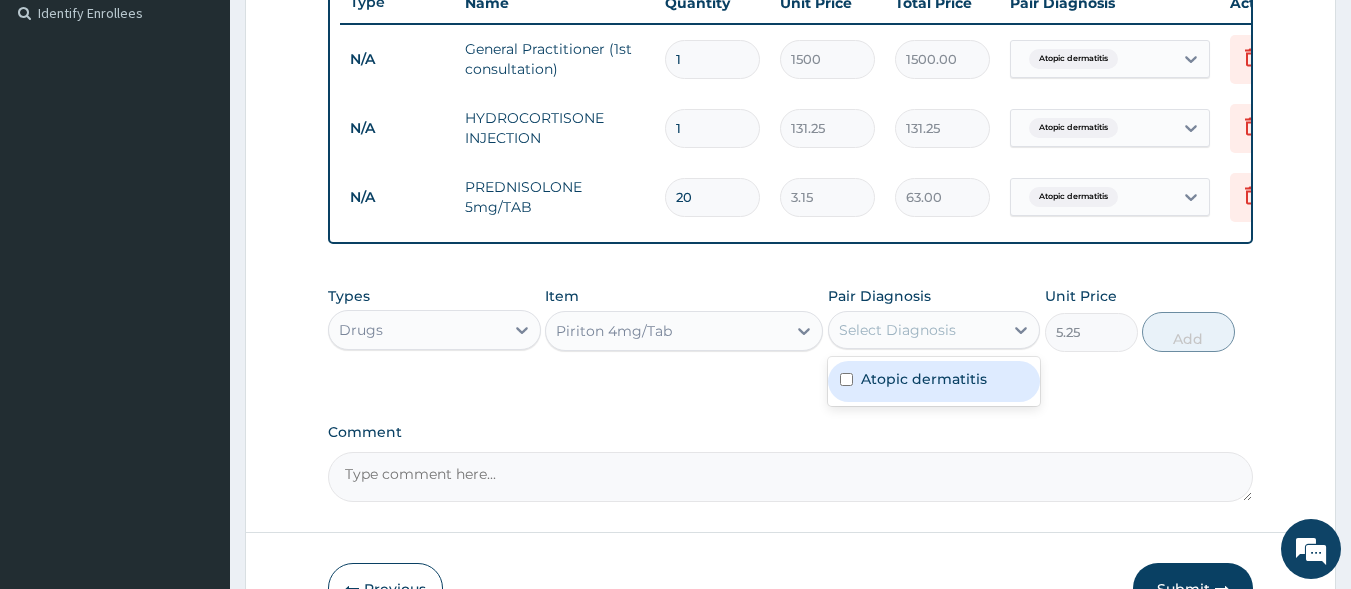 click on "Atopic dermatitis" at bounding box center [924, 379] 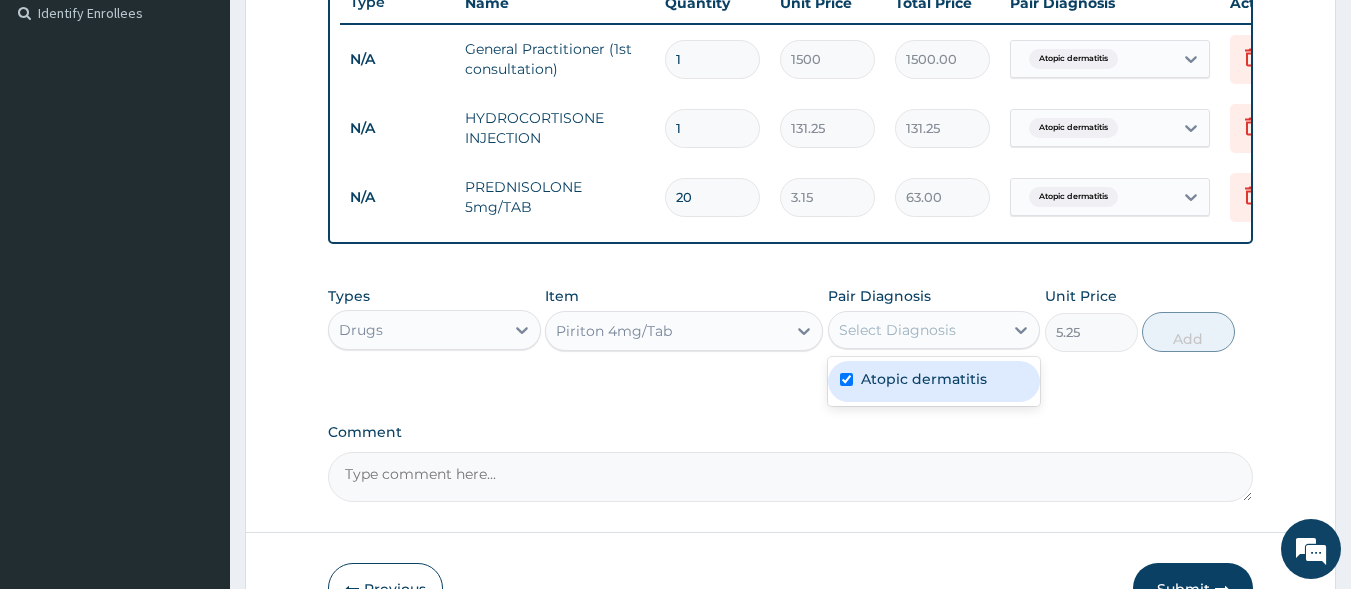 checkbox on "true" 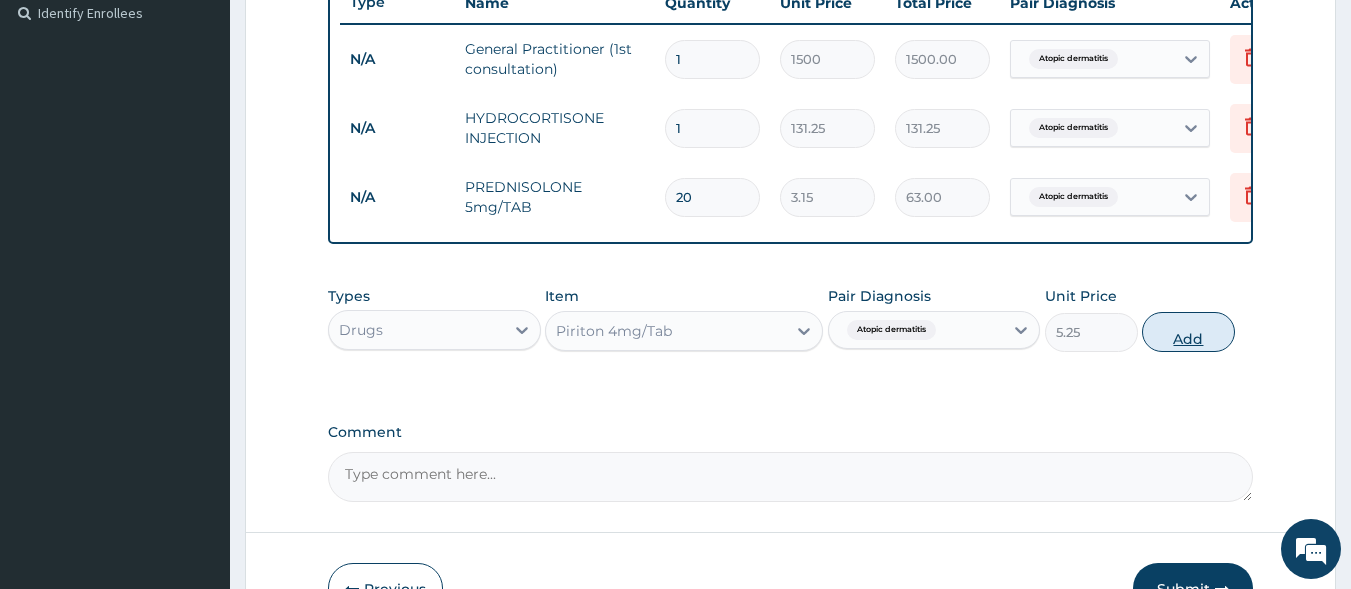 click on "Add" at bounding box center [1188, 332] 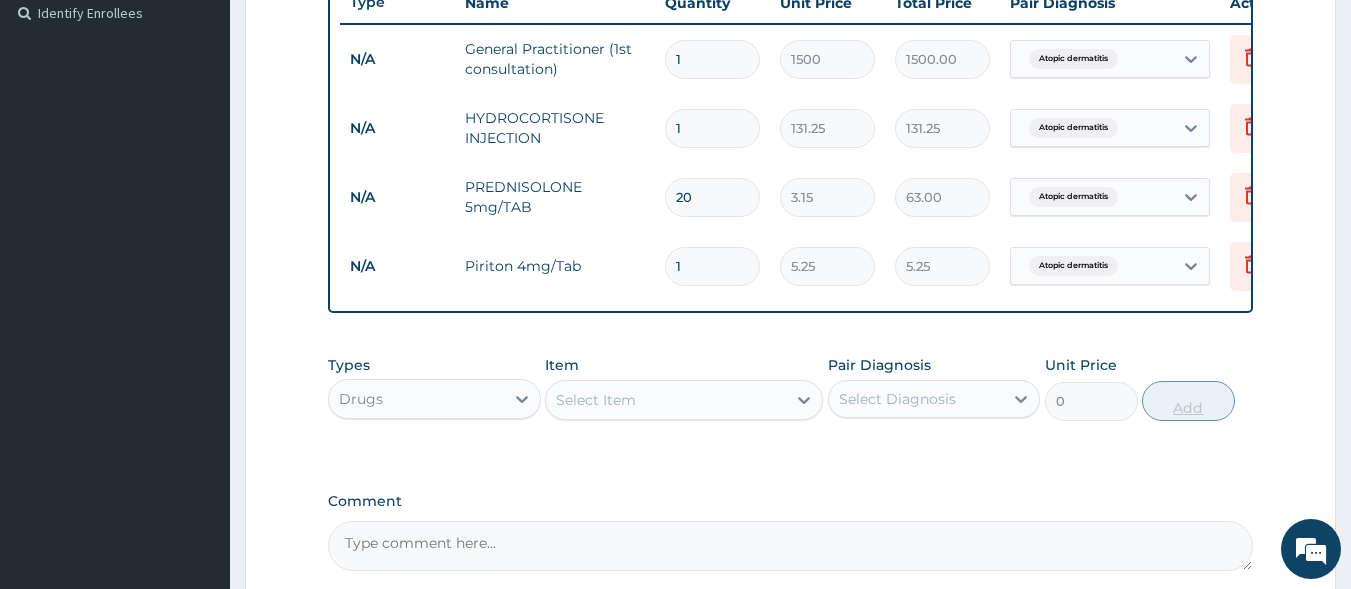 type on "10" 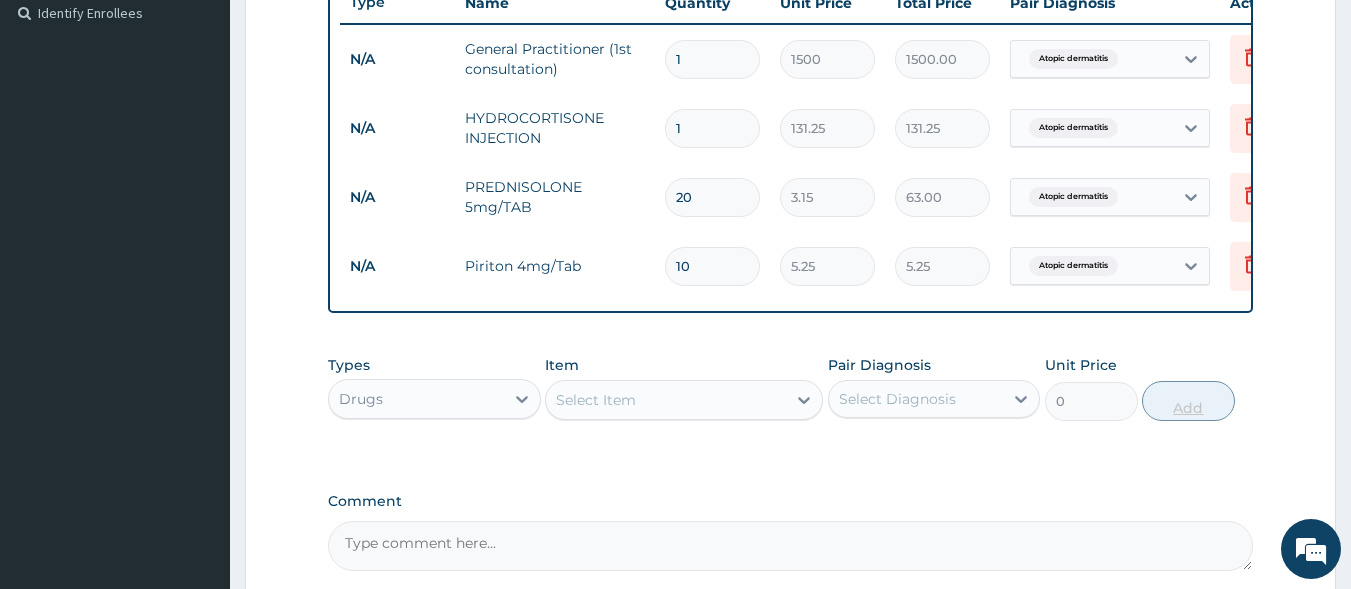 type on "52.50" 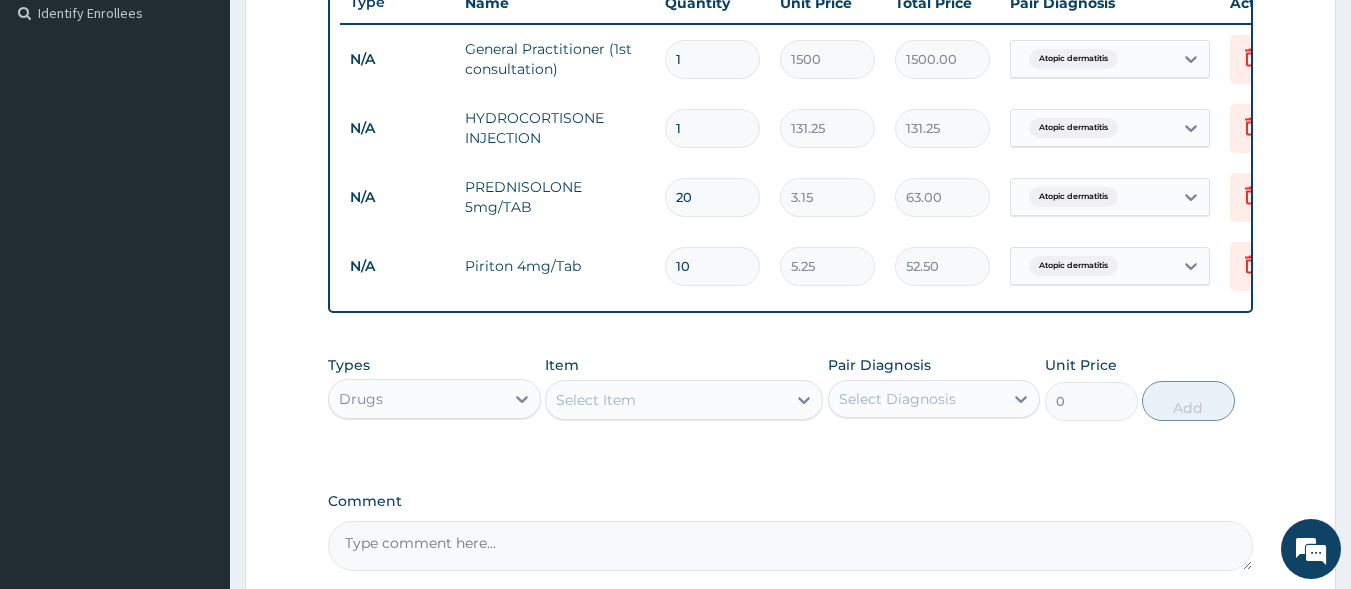 type on "10" 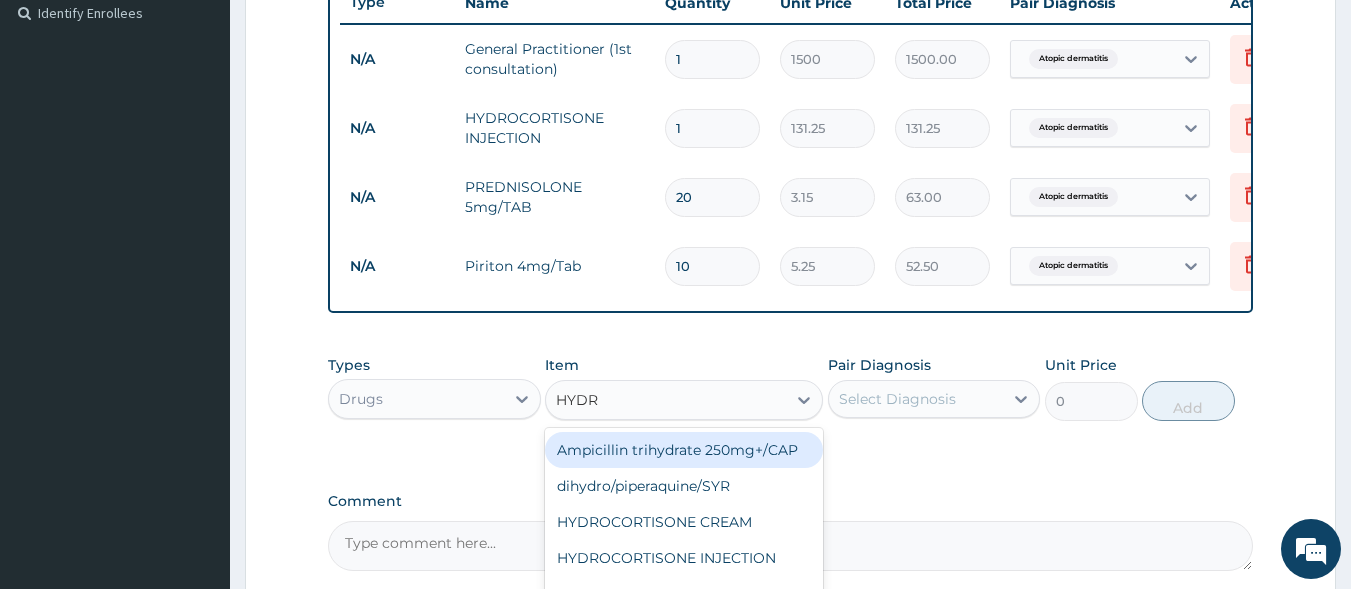 type on "HYDRO" 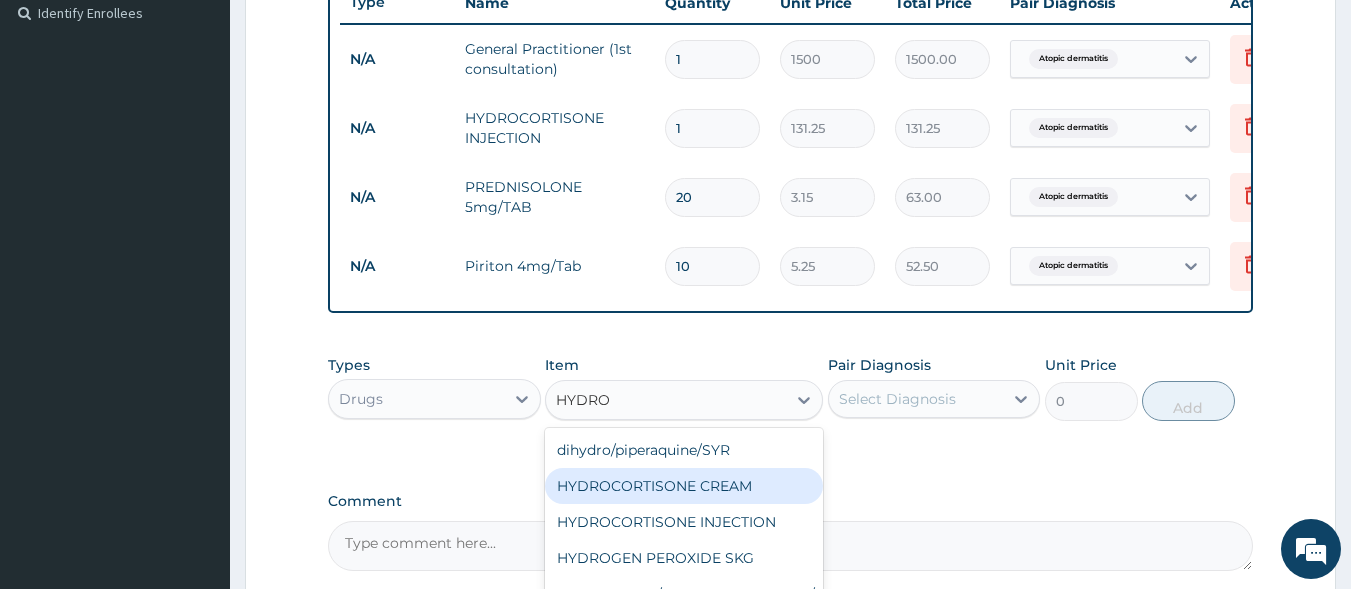 click on "HYDROCORTISONE CREAM" at bounding box center [684, 486] 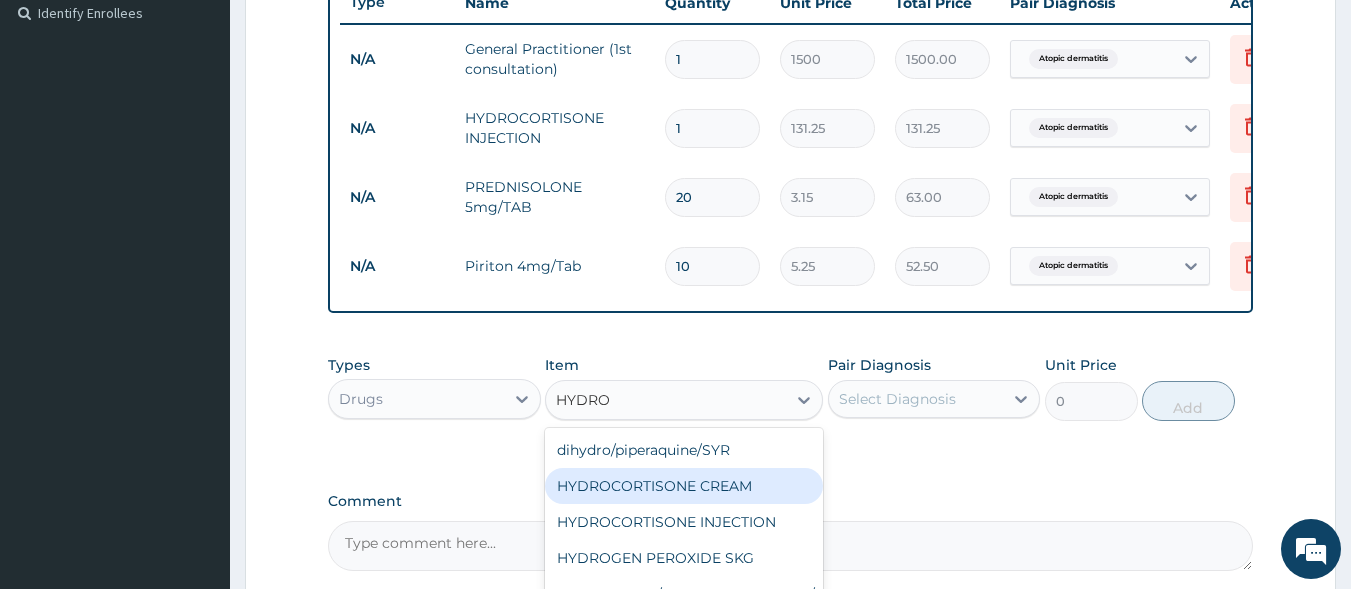 type 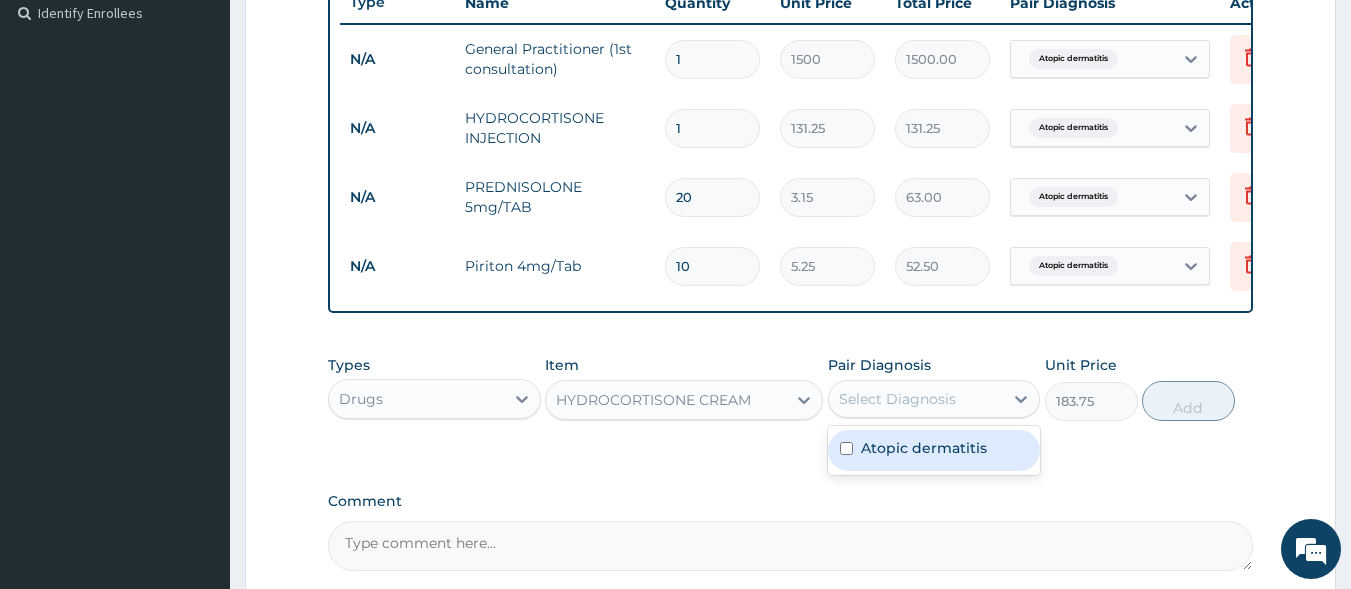 click on "Select Diagnosis" at bounding box center (897, 399) 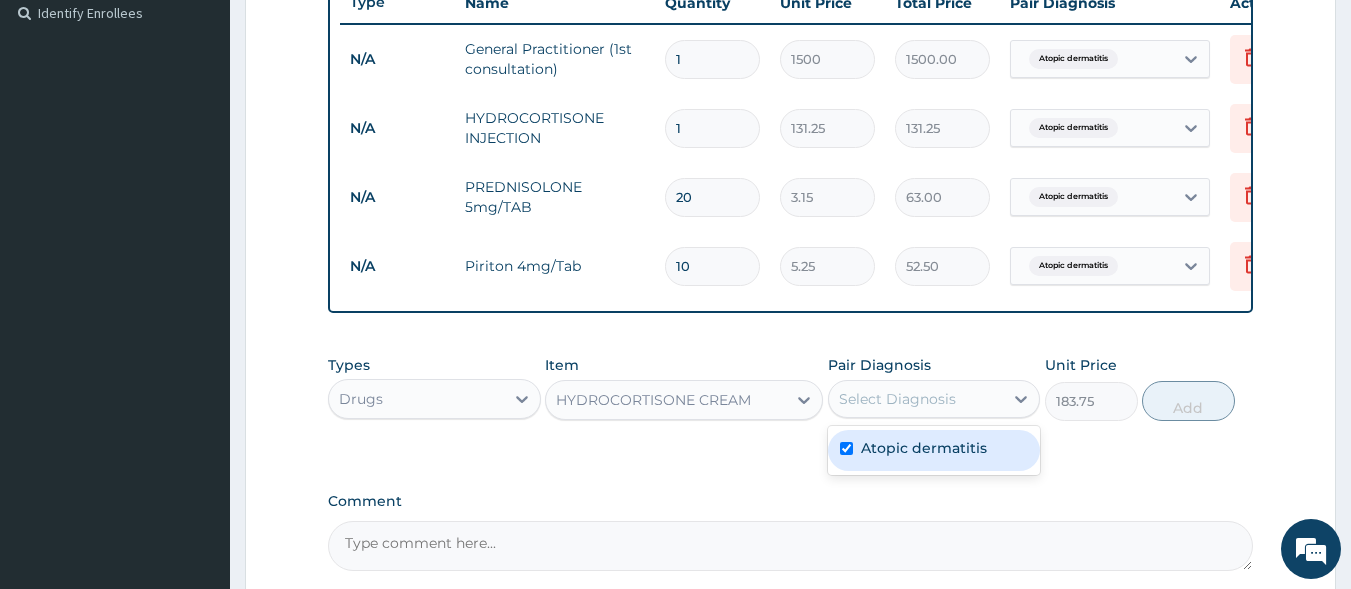 checkbox on "true" 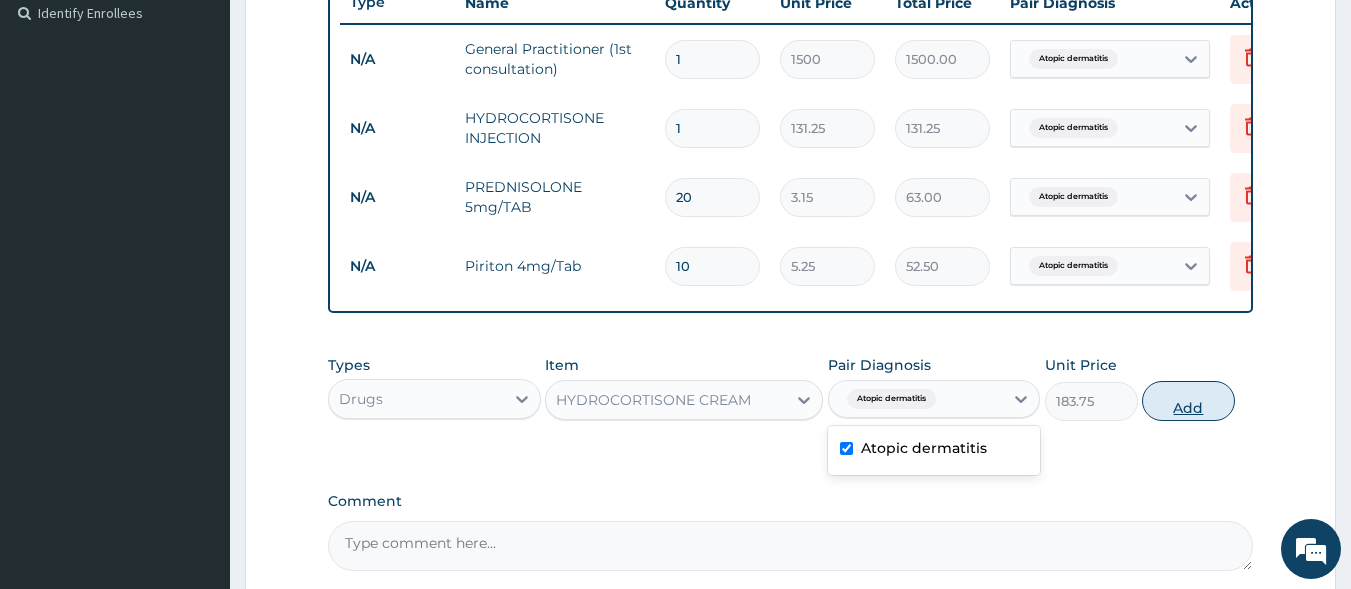 click on "Add" at bounding box center (1188, 401) 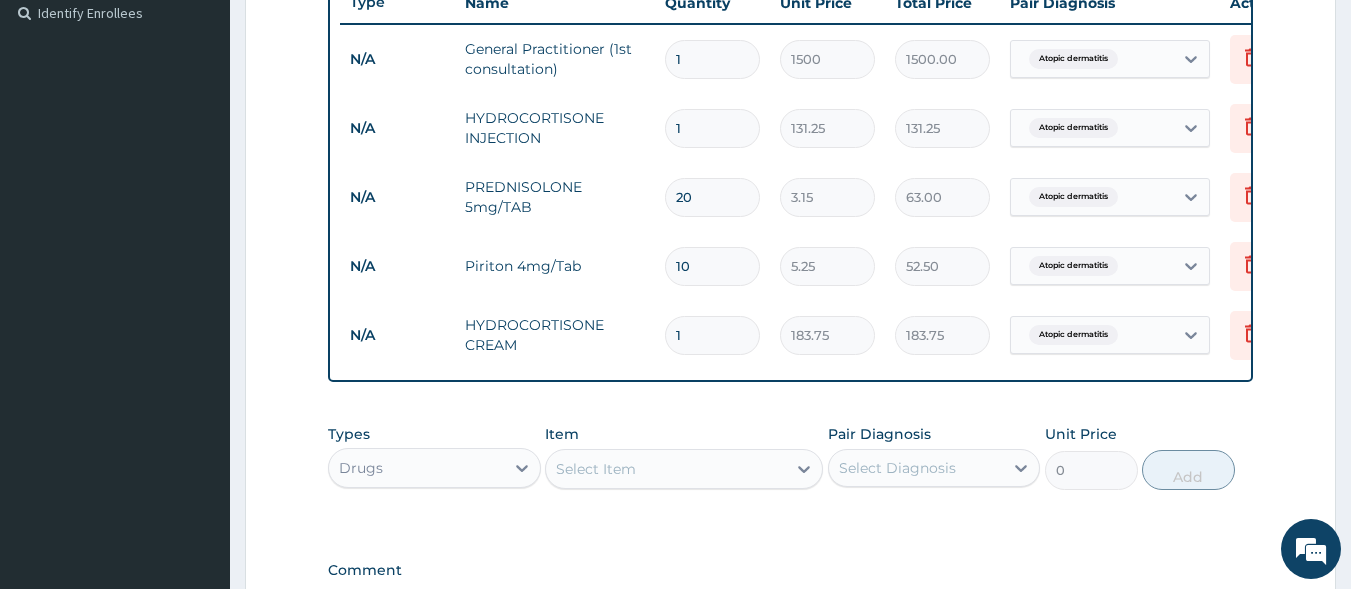 click on "Select Item" at bounding box center (666, 469) 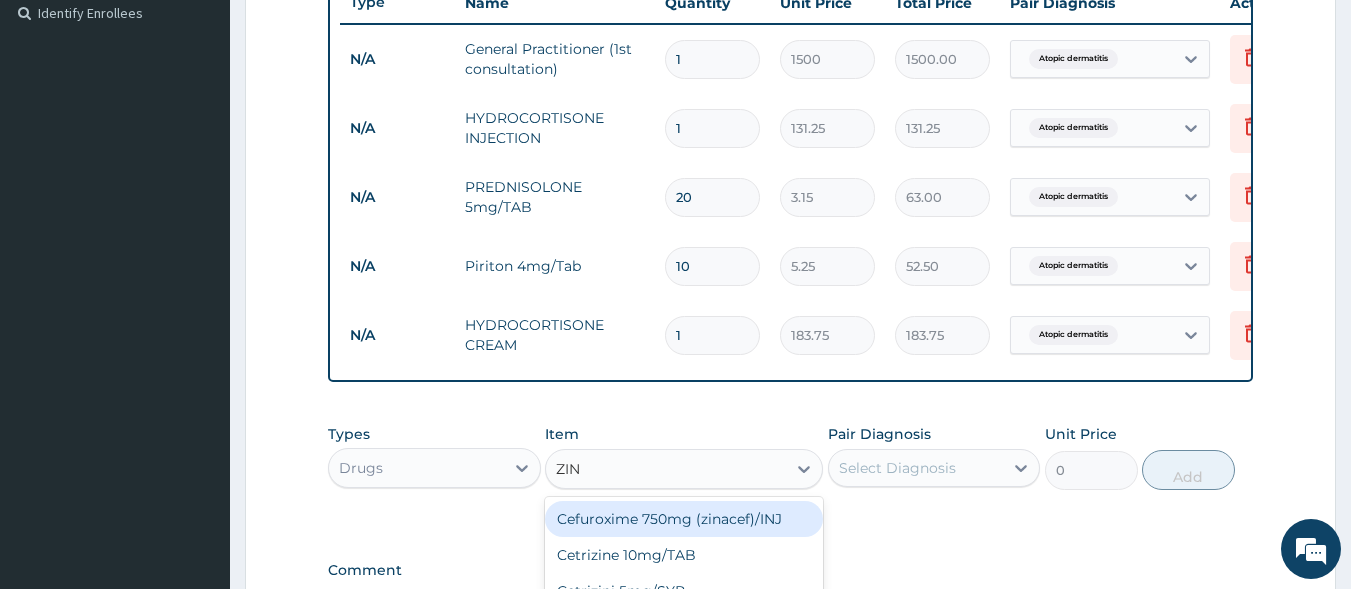 type on "ZINC" 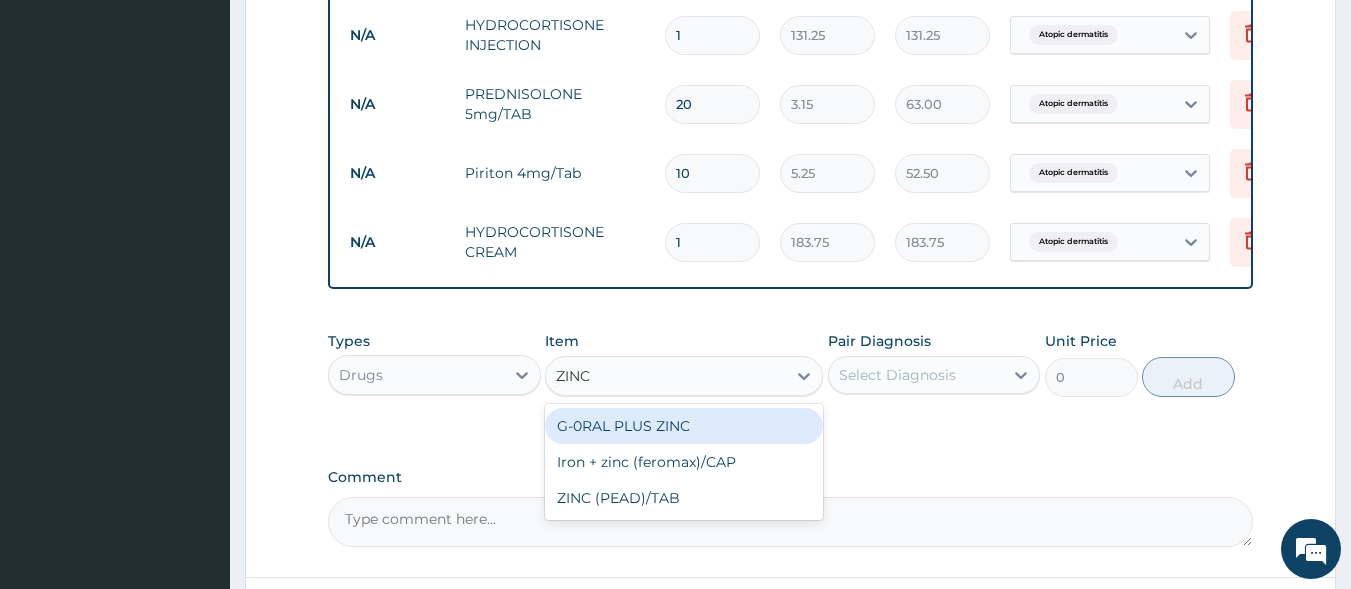 scroll, scrollTop: 757, scrollLeft: 0, axis: vertical 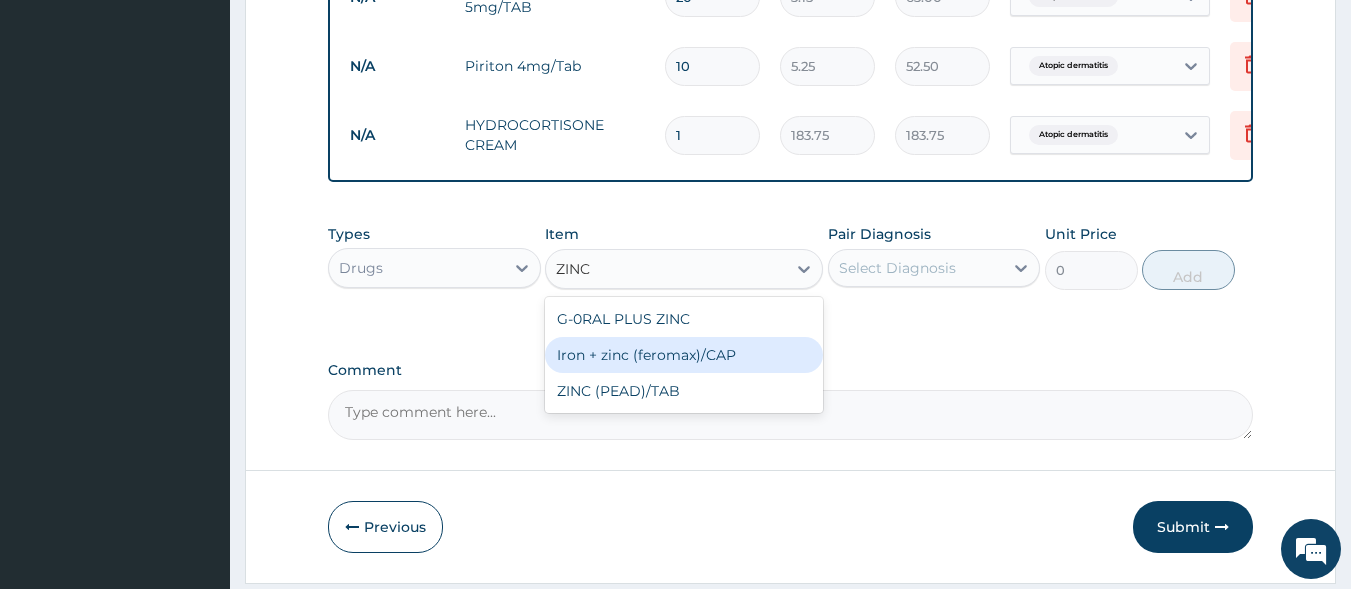 click on "ZINC (PEAD)/TAB" at bounding box center [684, 391] 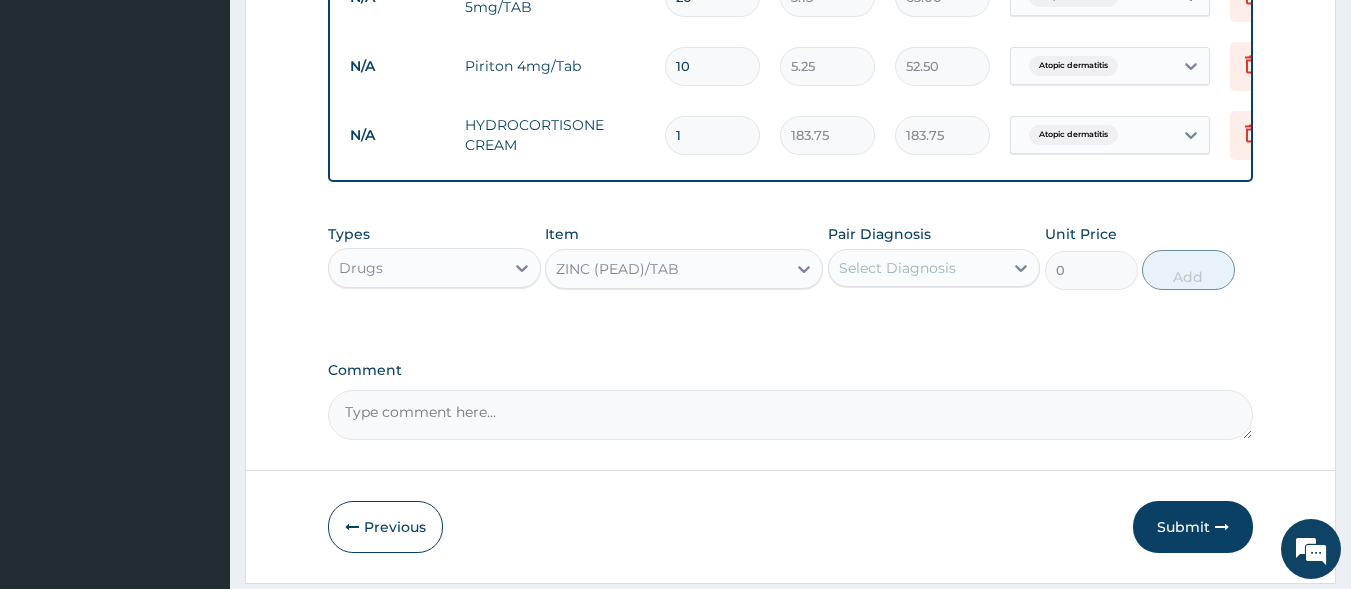 type 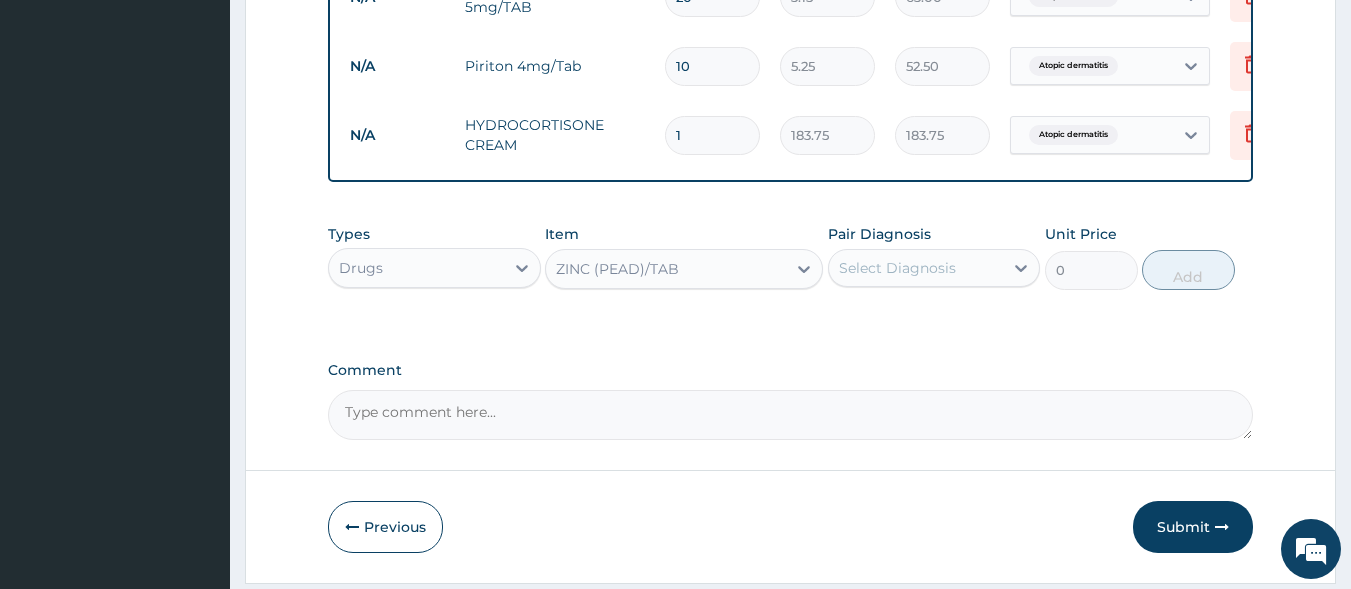 type on "31.5" 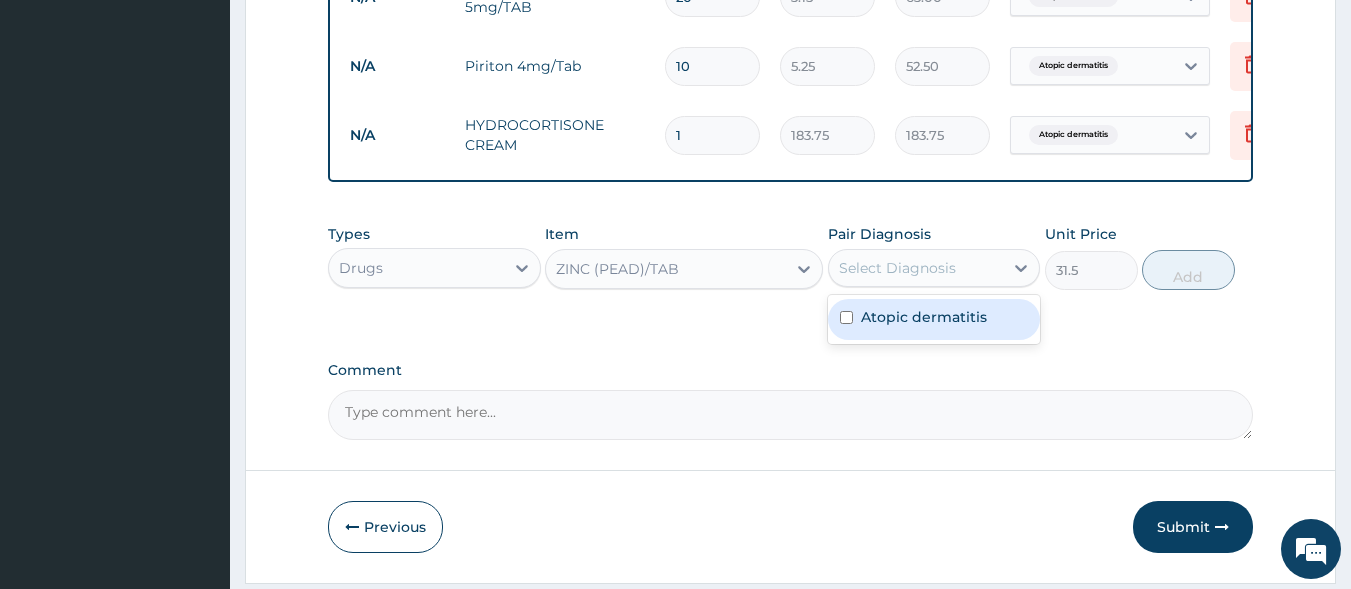click on "Select Diagnosis" at bounding box center (897, 268) 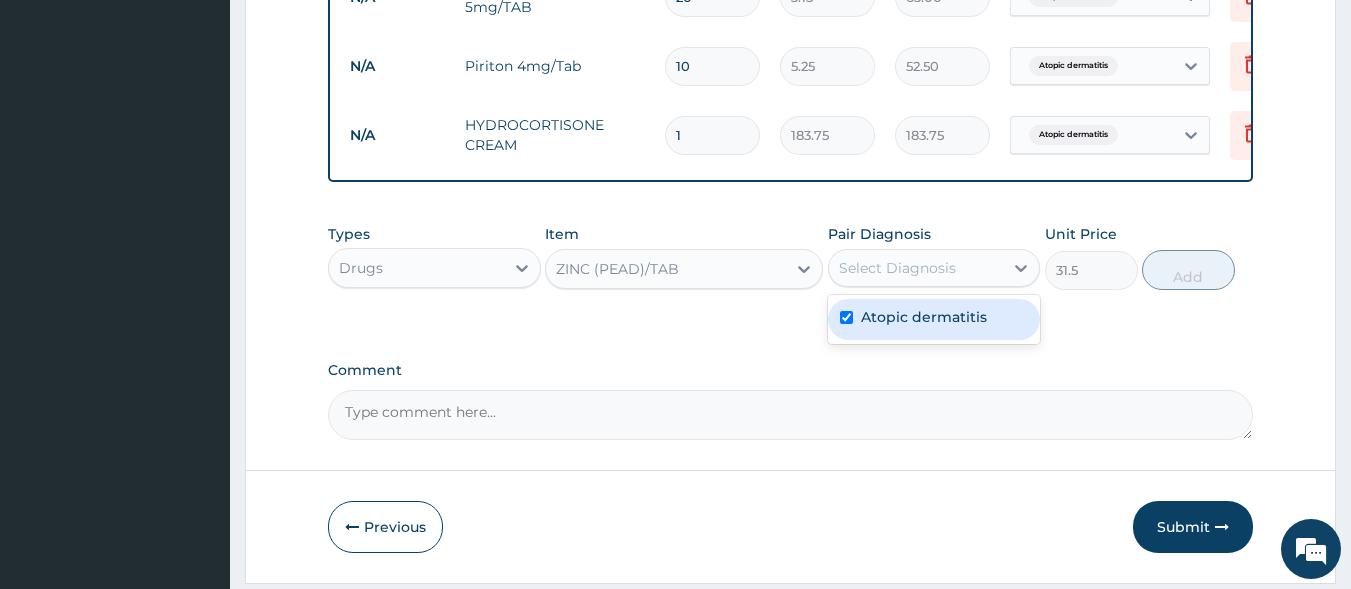 checkbox on "true" 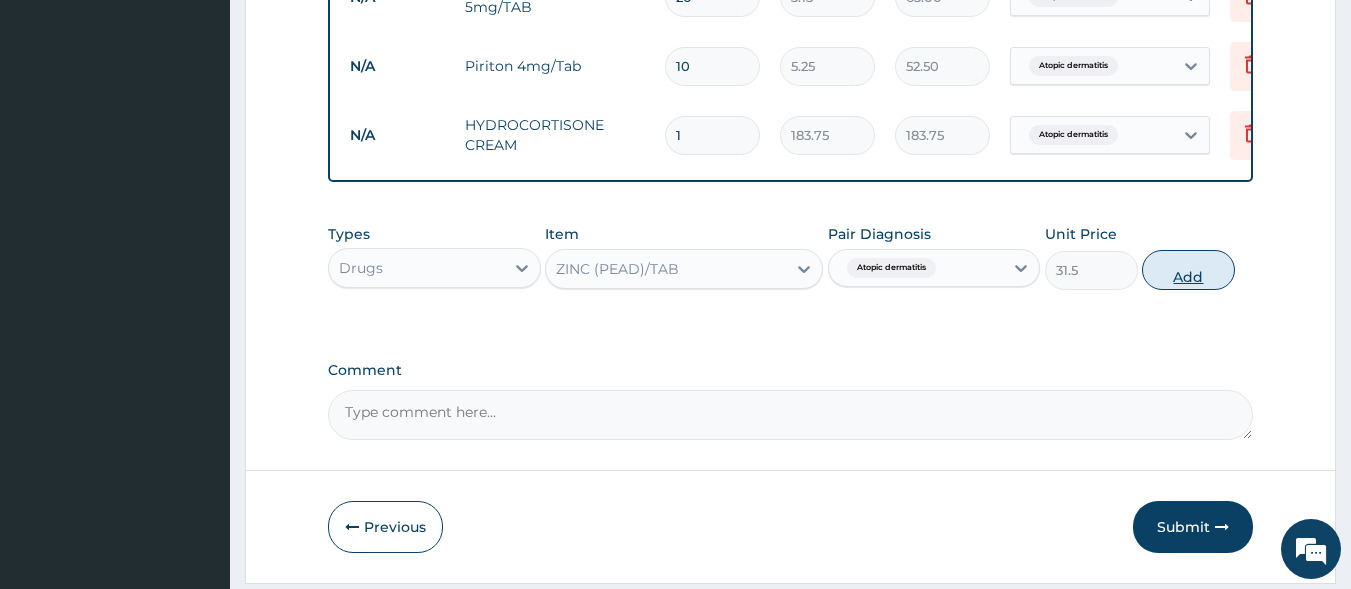 click on "Add" at bounding box center [1188, 270] 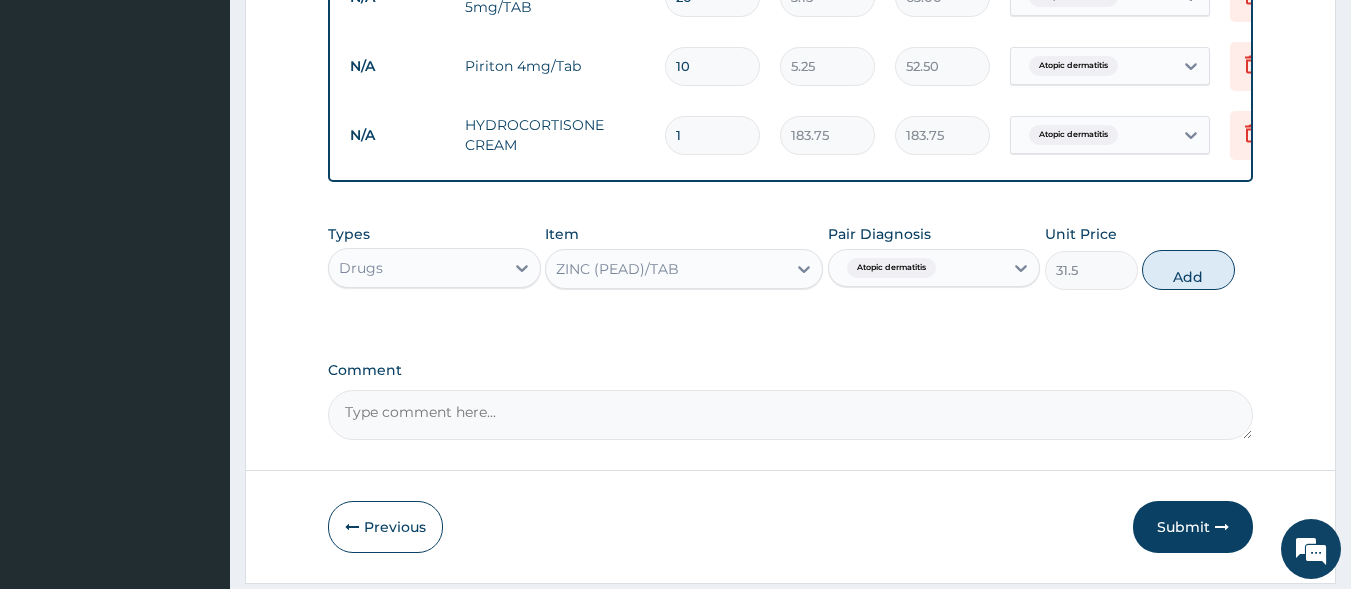 type on "0" 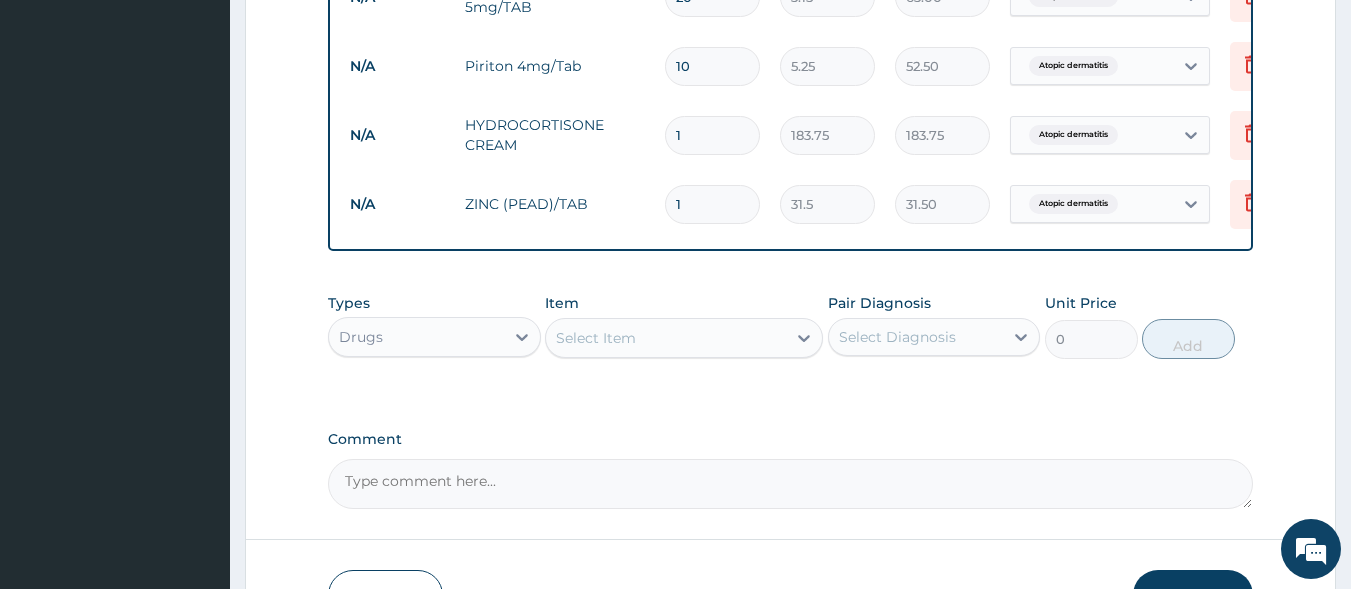 type on "10" 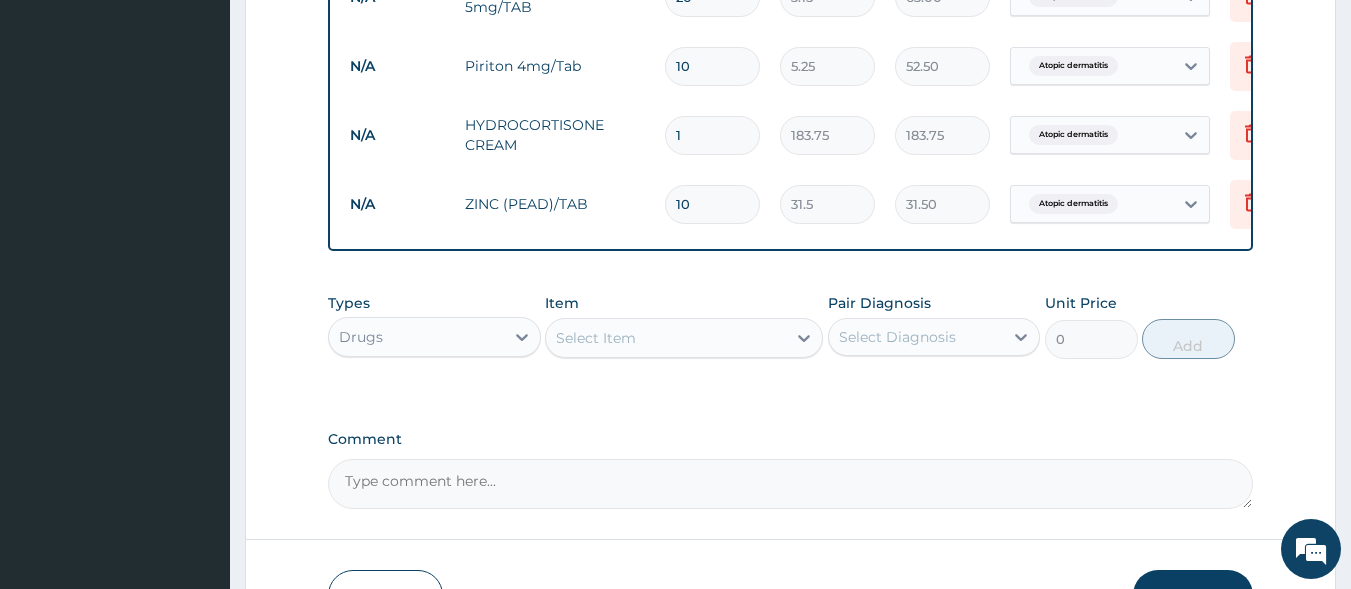 type on "315.00" 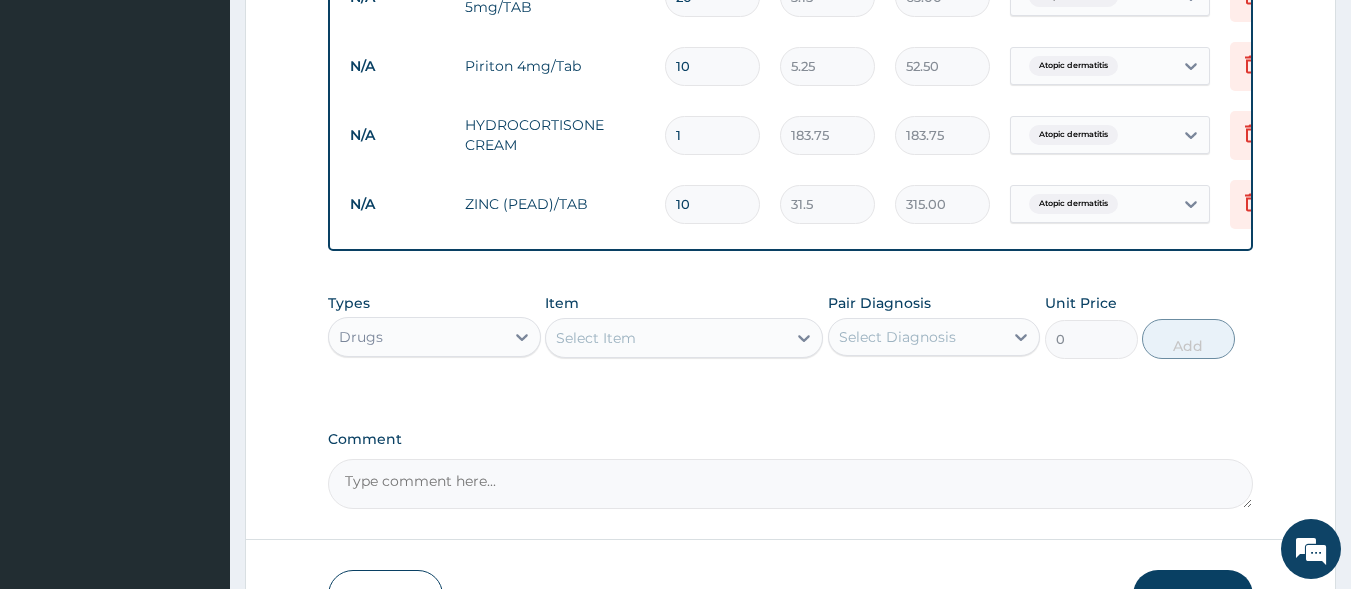 type on "10" 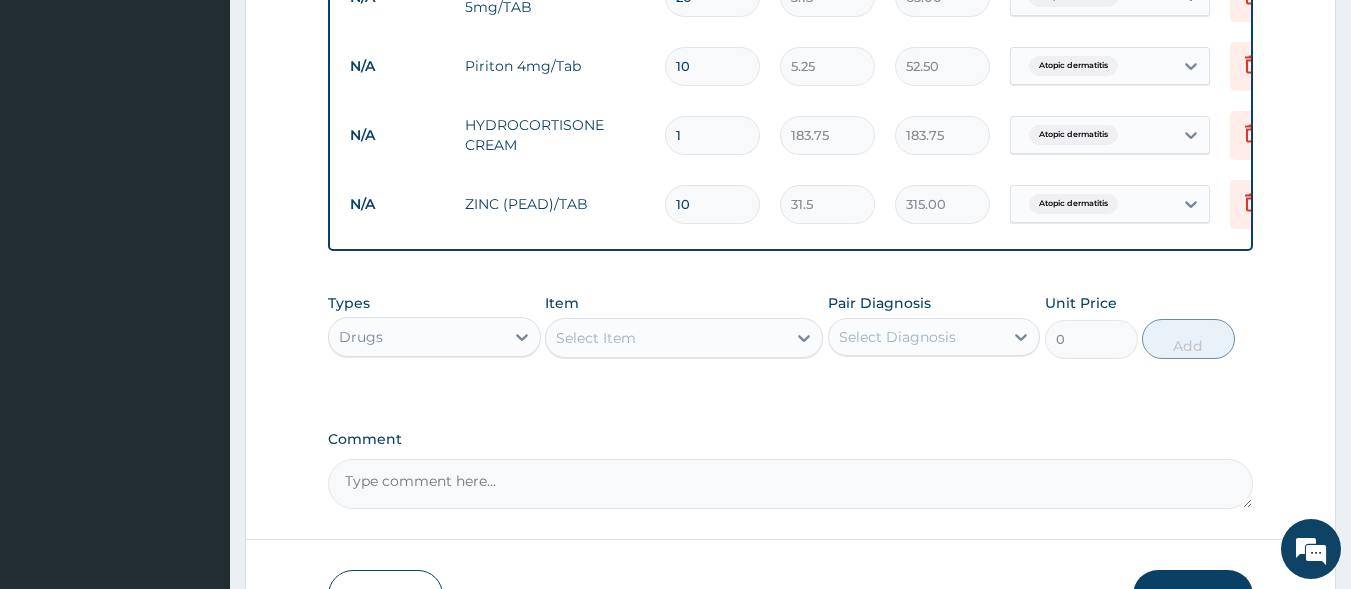 click on "Select Item" at bounding box center [596, 338] 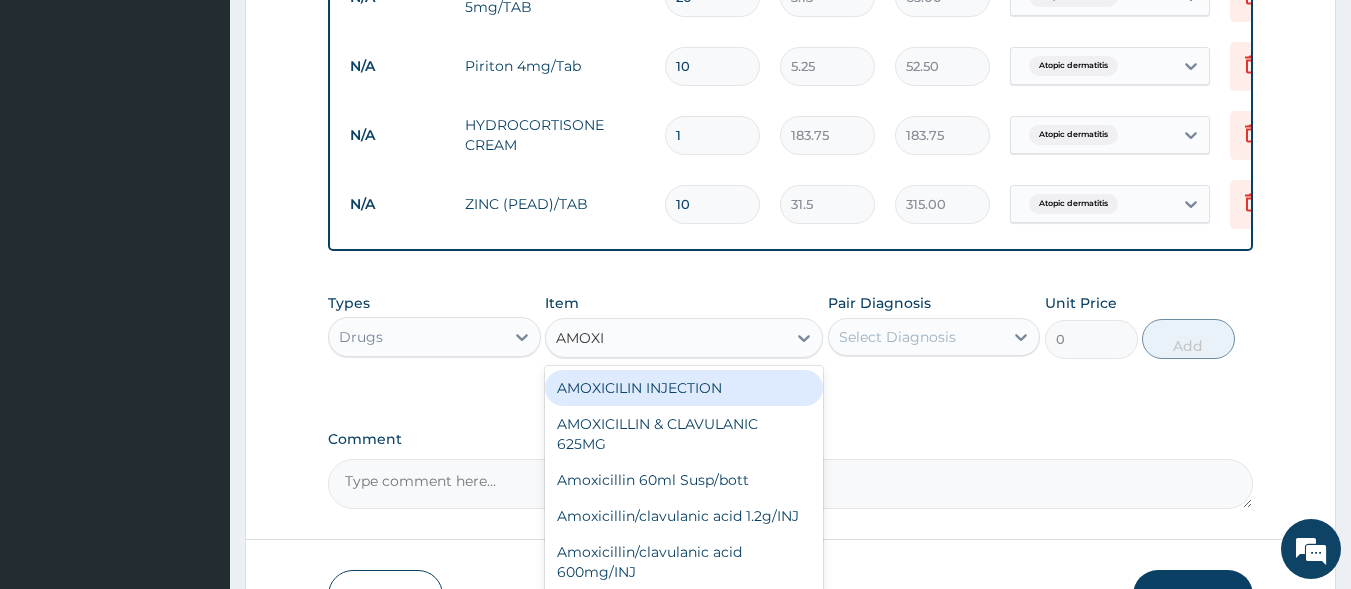 type on "AMOXIL" 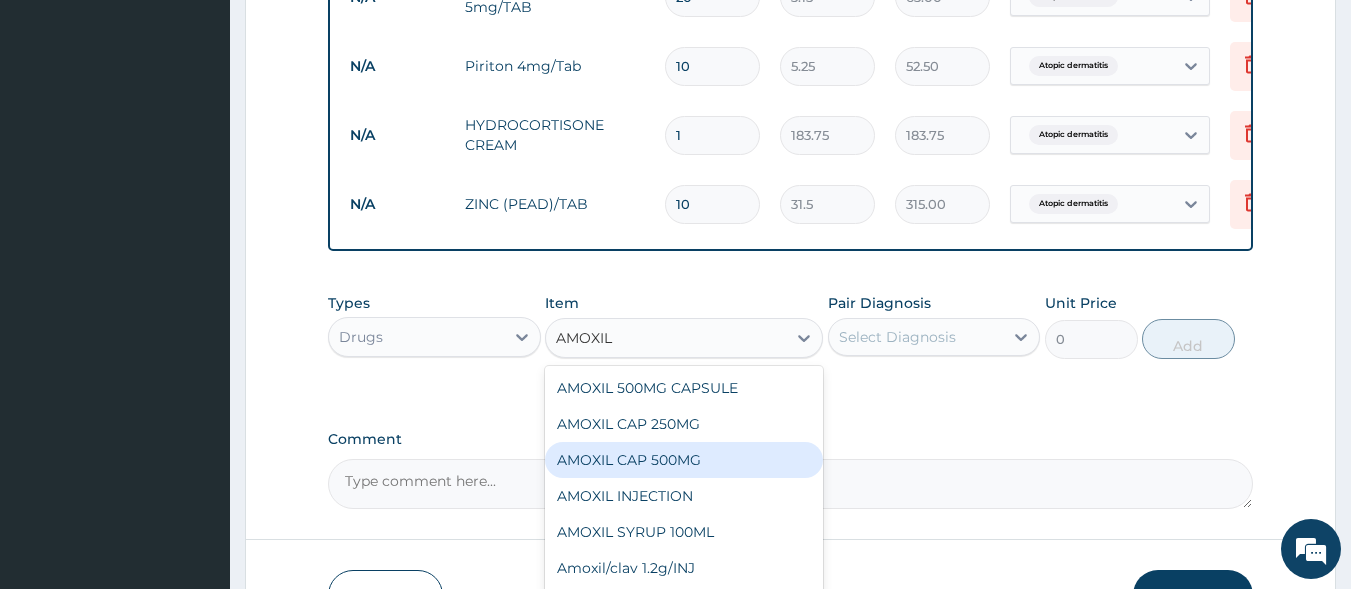 click on "AMOXIL CAP 500MG" at bounding box center [684, 460] 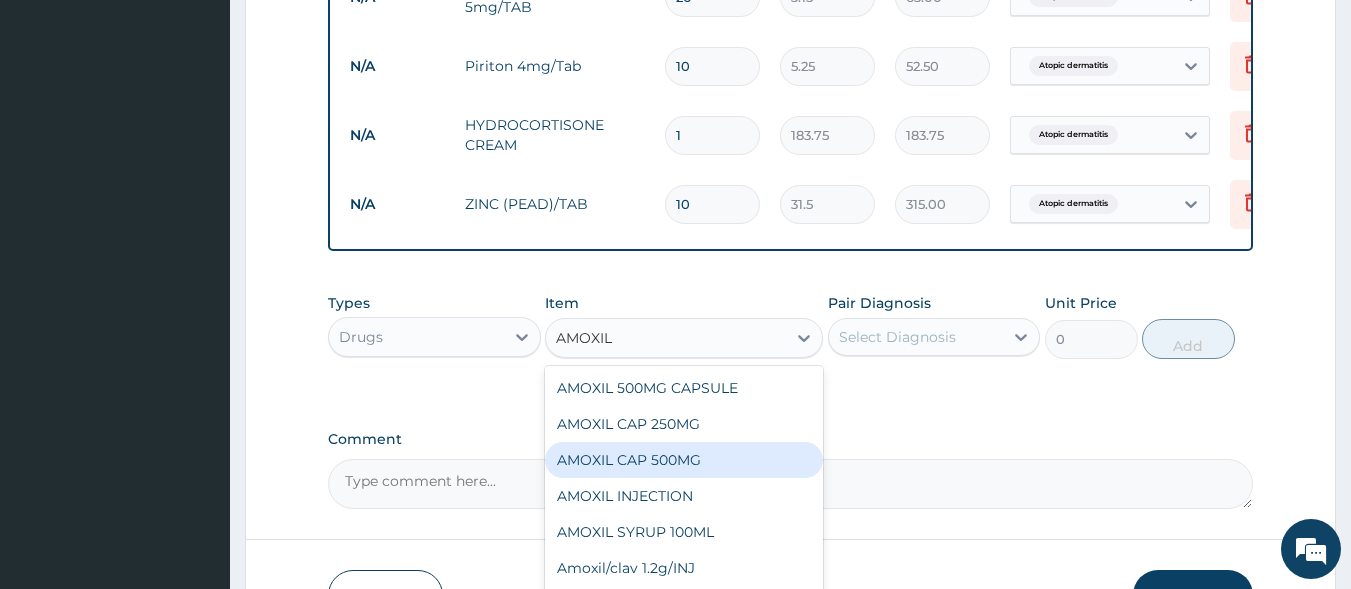 type 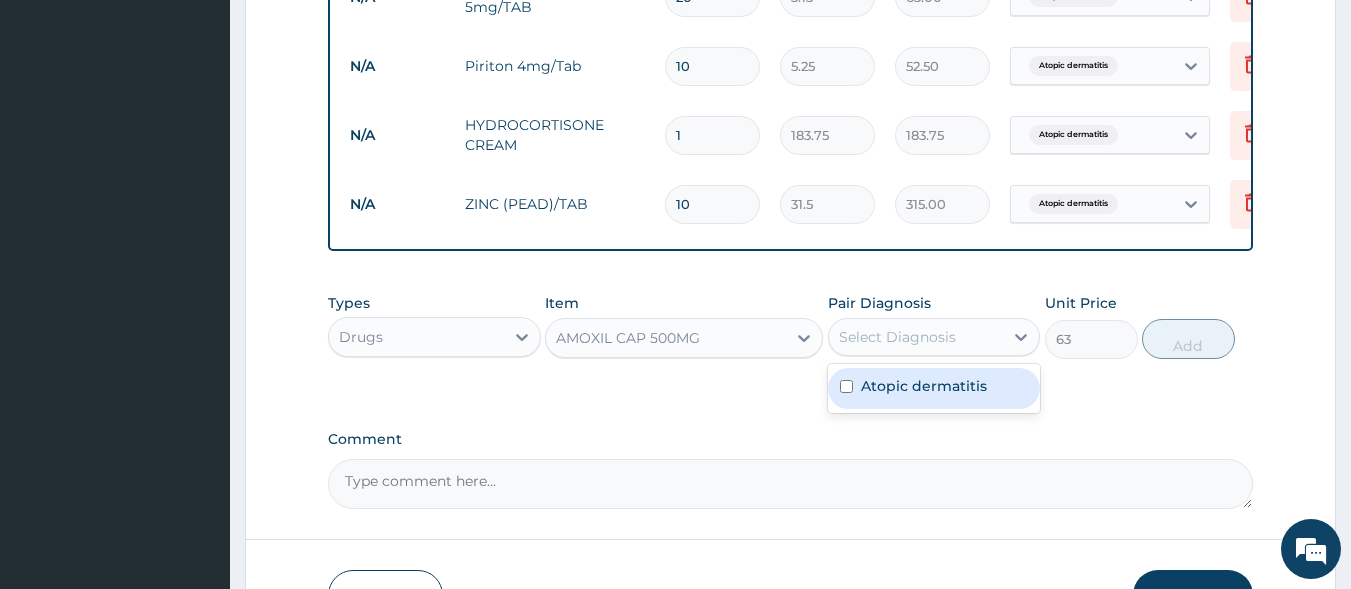 click on "Select Diagnosis" at bounding box center [916, 337] 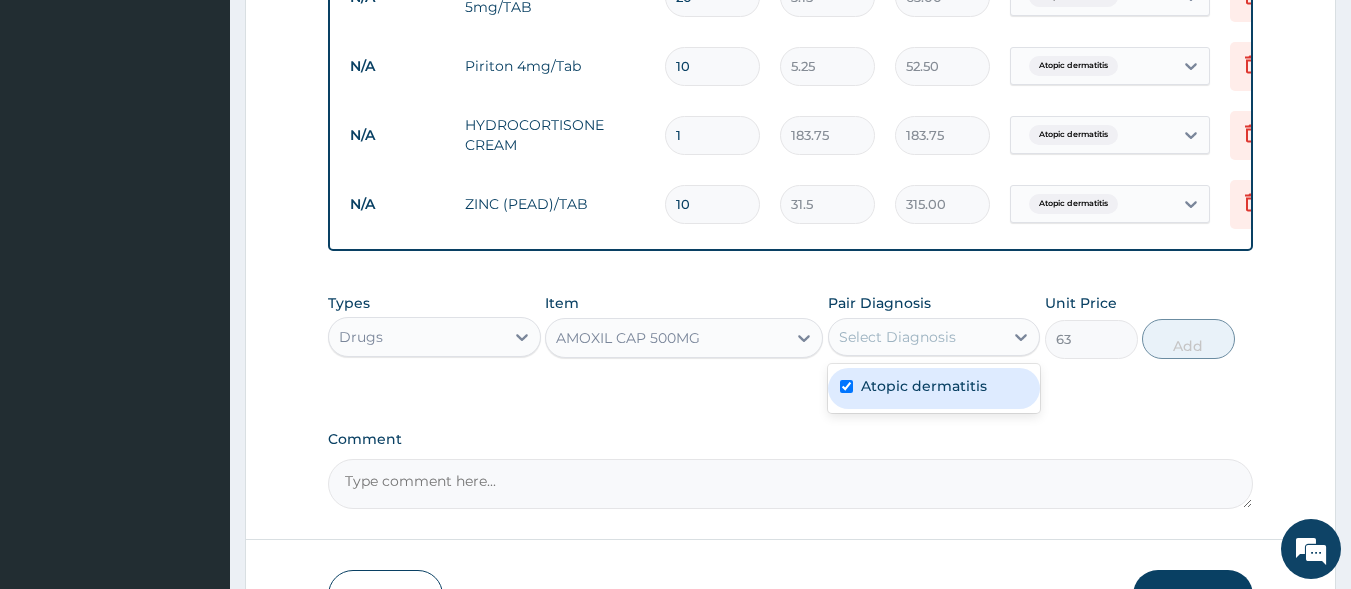 checkbox on "true" 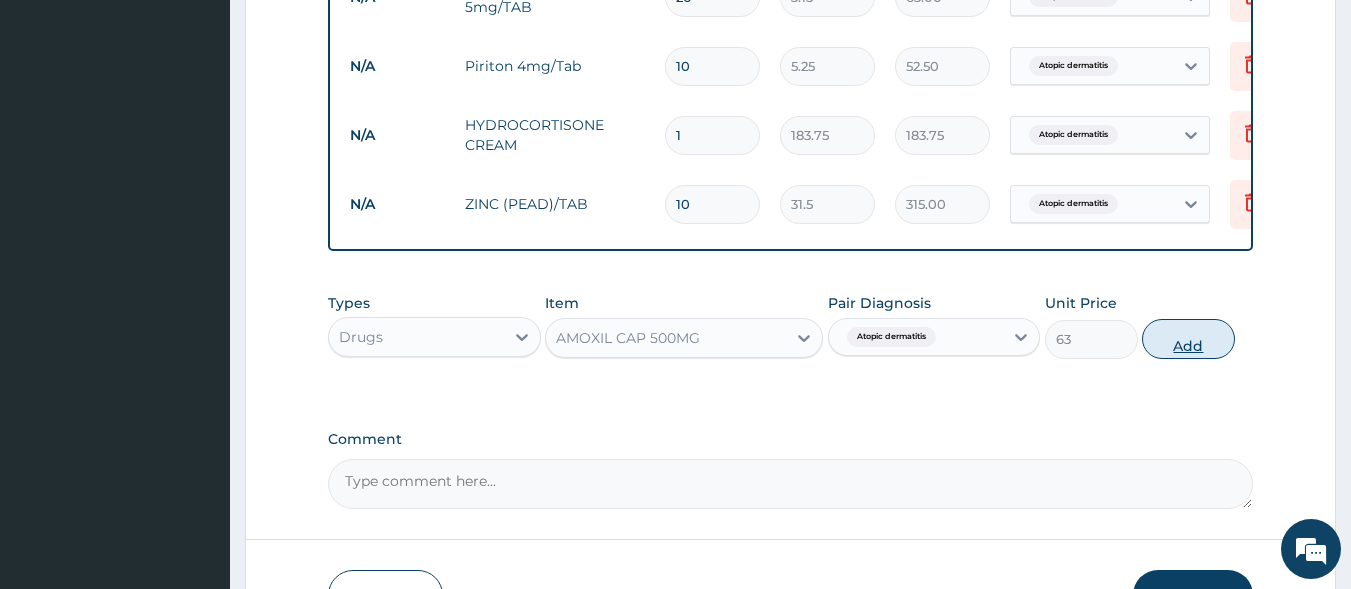 click on "Add" at bounding box center [1188, 339] 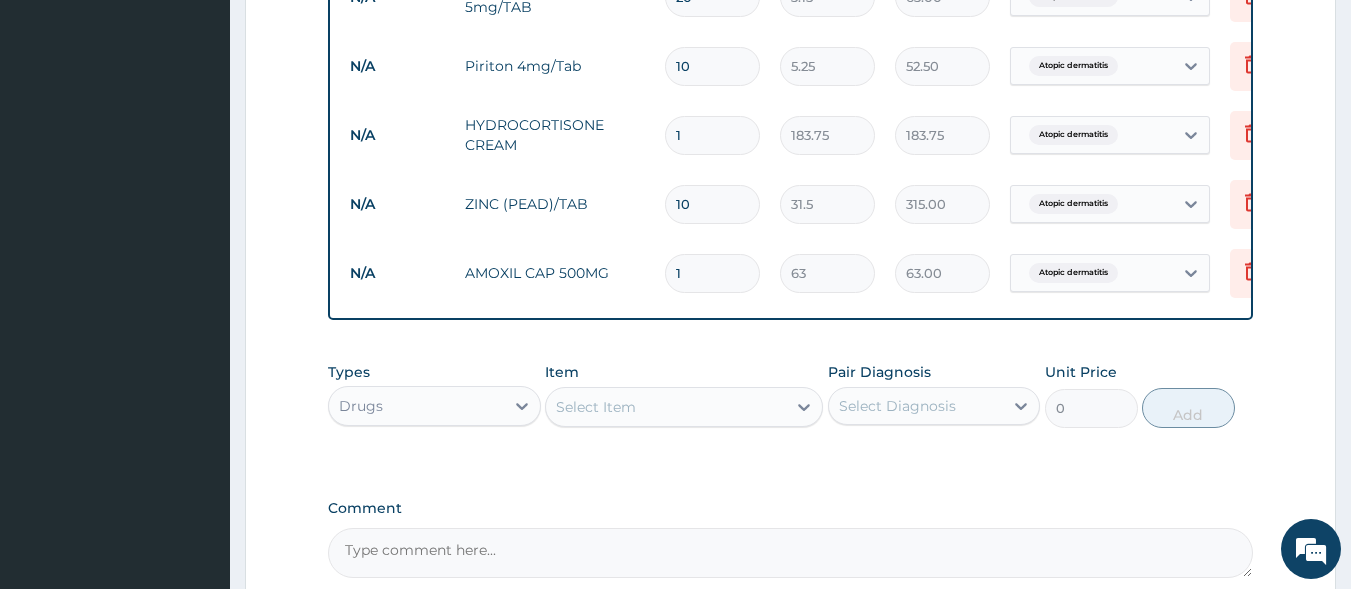type on "15" 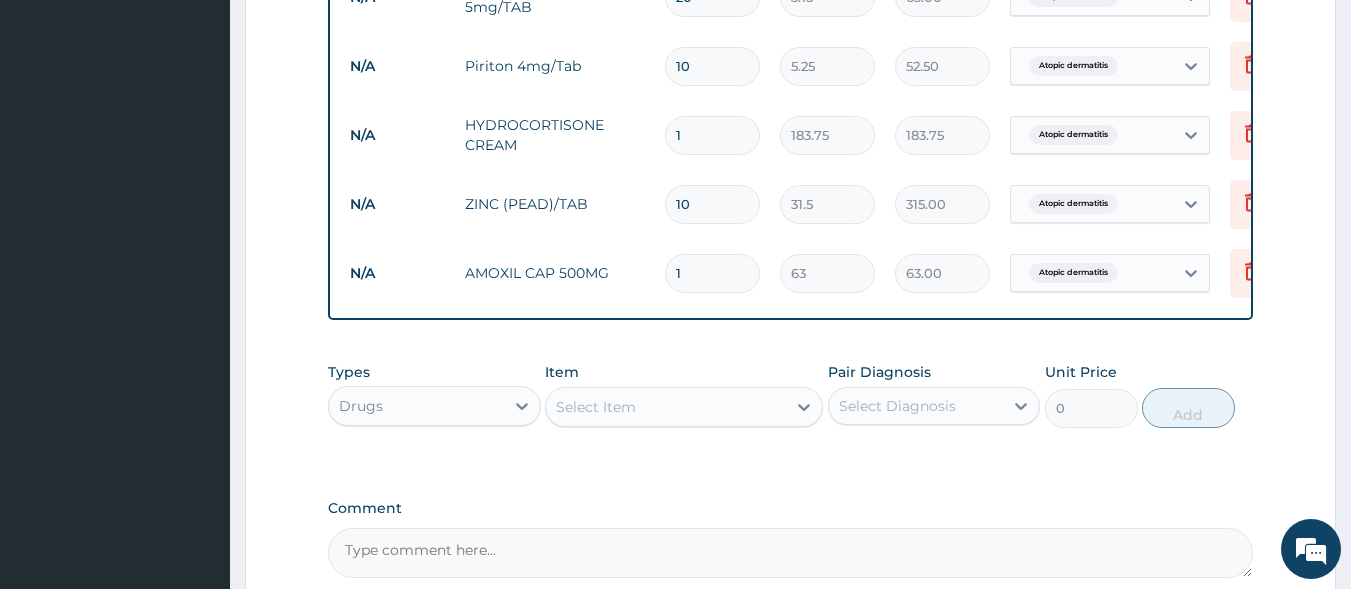 type on "945.00" 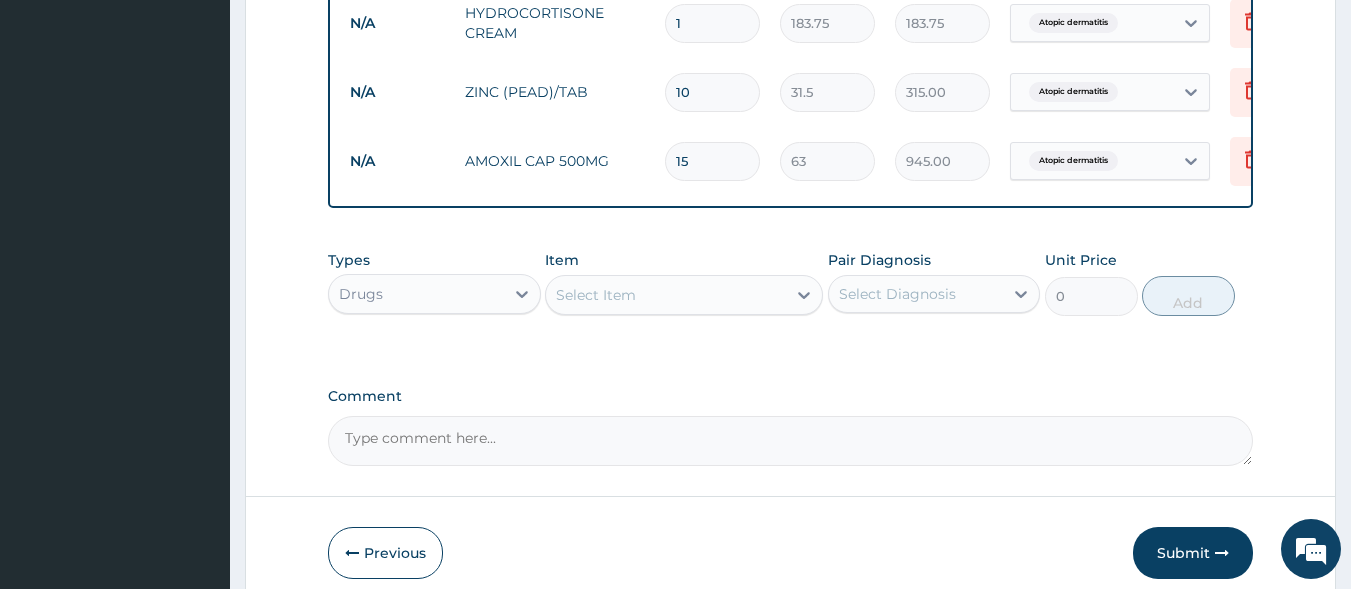 scroll, scrollTop: 971, scrollLeft: 0, axis: vertical 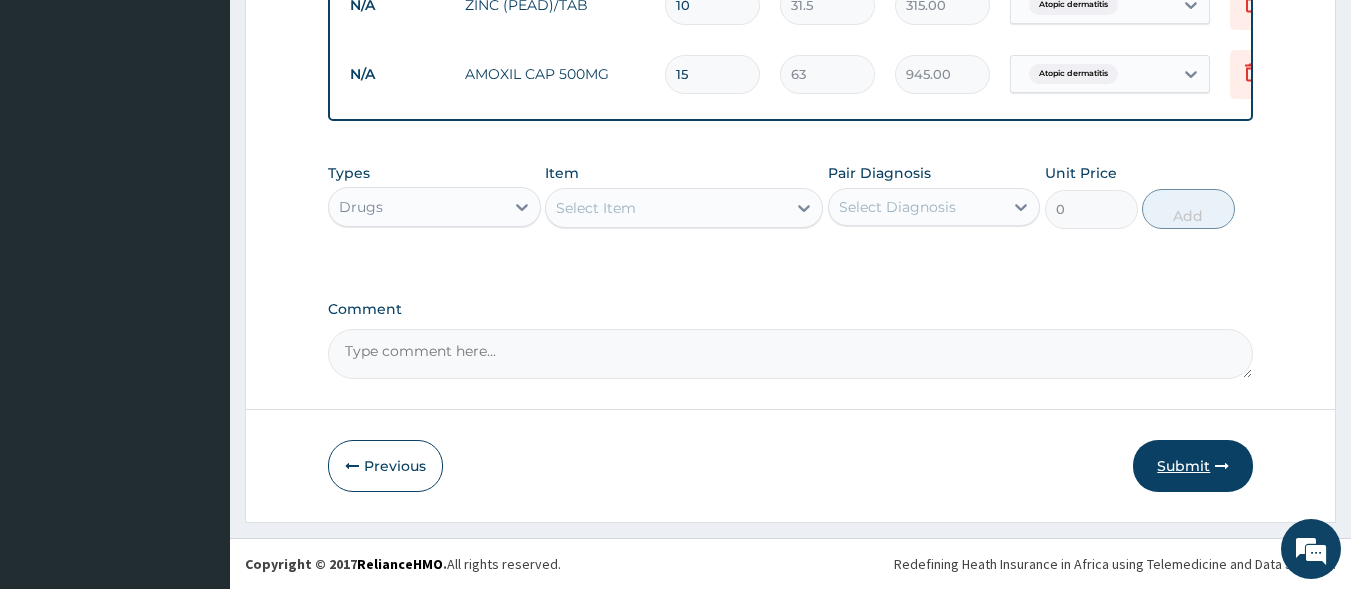 click on "Submit" at bounding box center (1193, 466) 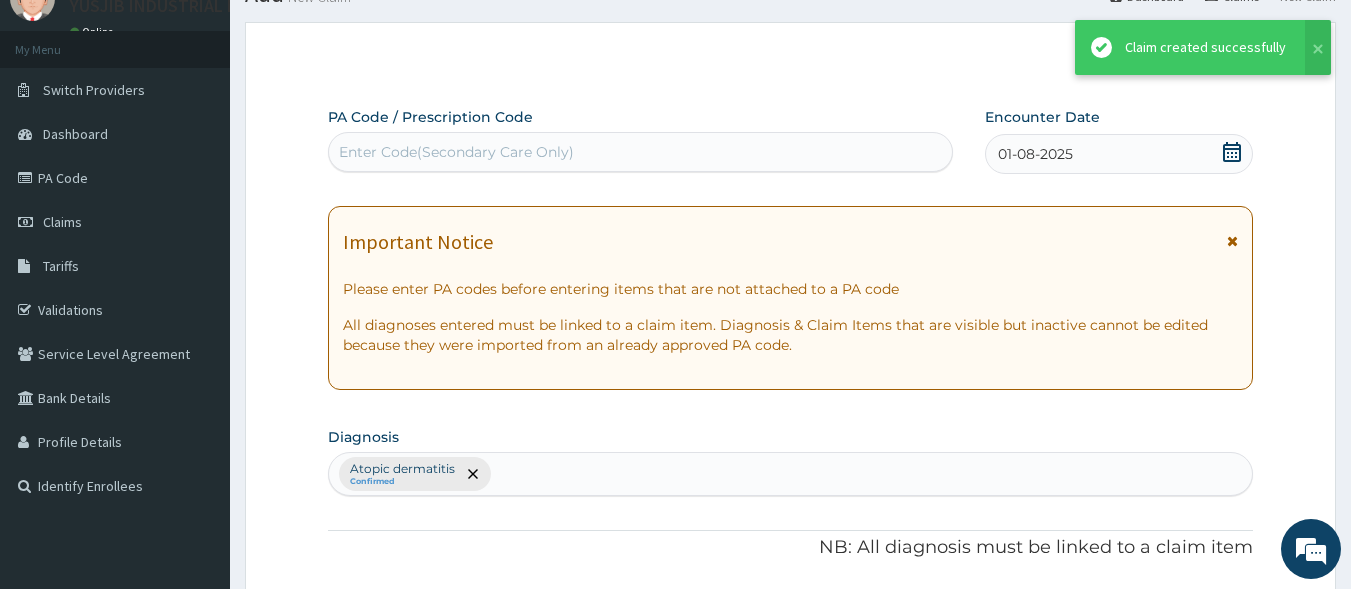 scroll, scrollTop: 971, scrollLeft: 0, axis: vertical 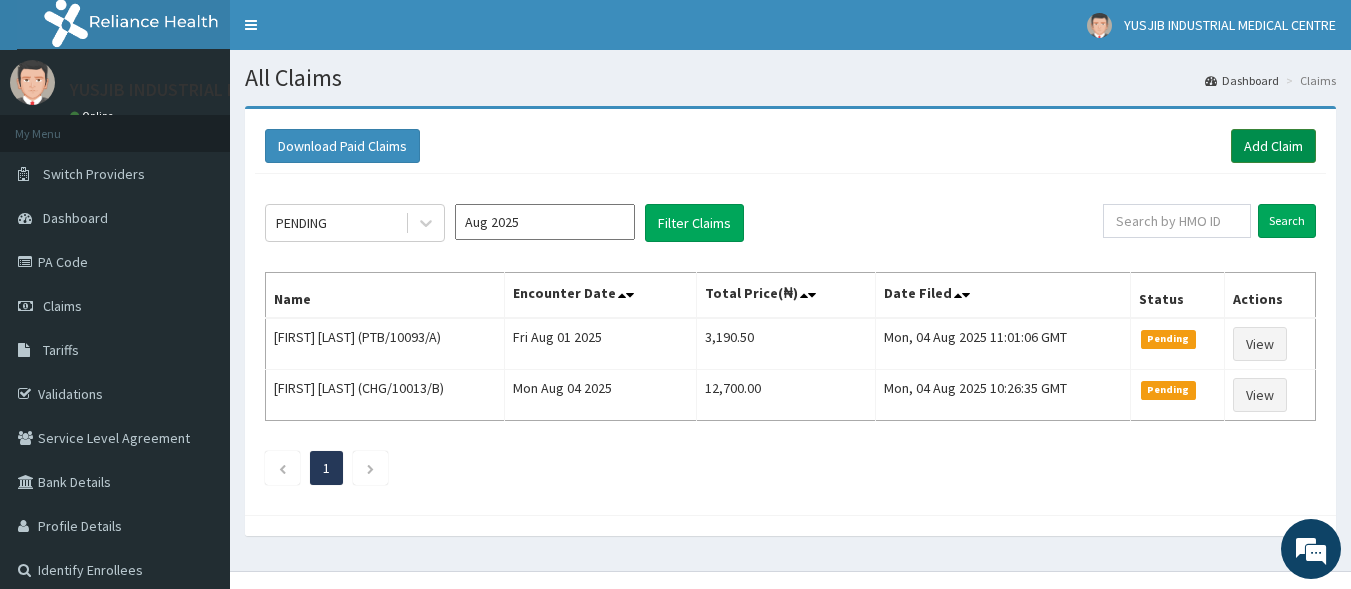 click on "Add Claim" at bounding box center [1273, 146] 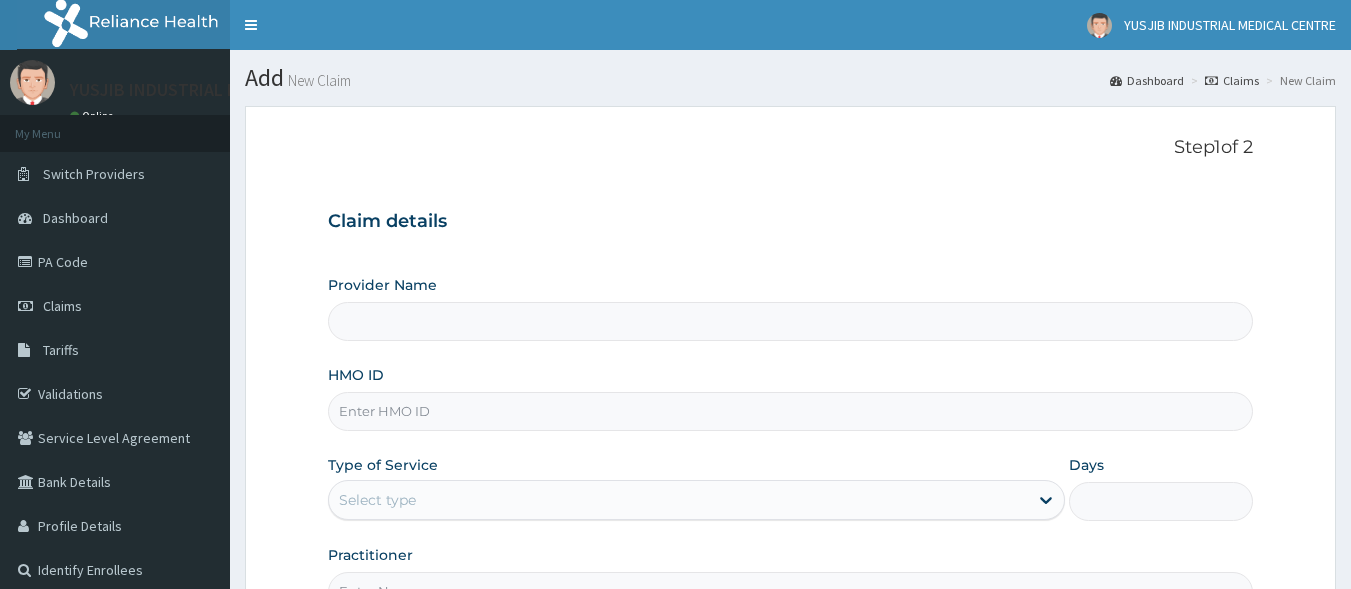 scroll, scrollTop: 0, scrollLeft: 0, axis: both 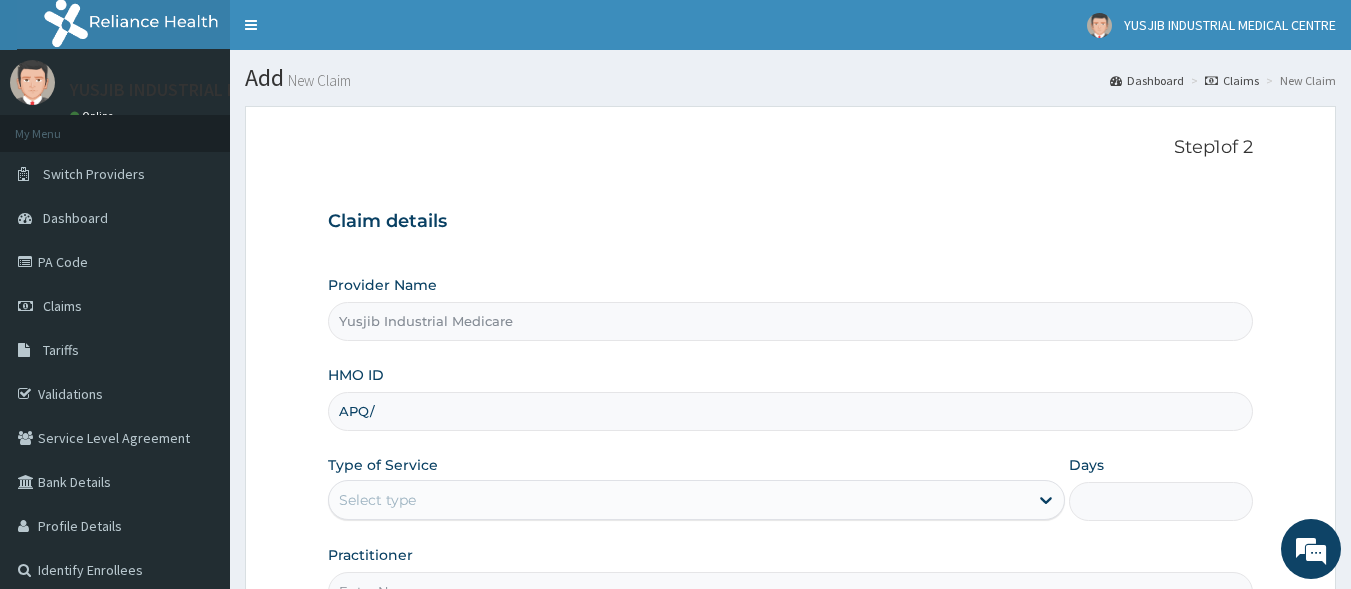 type on "APQ/[NUMBER]/A" 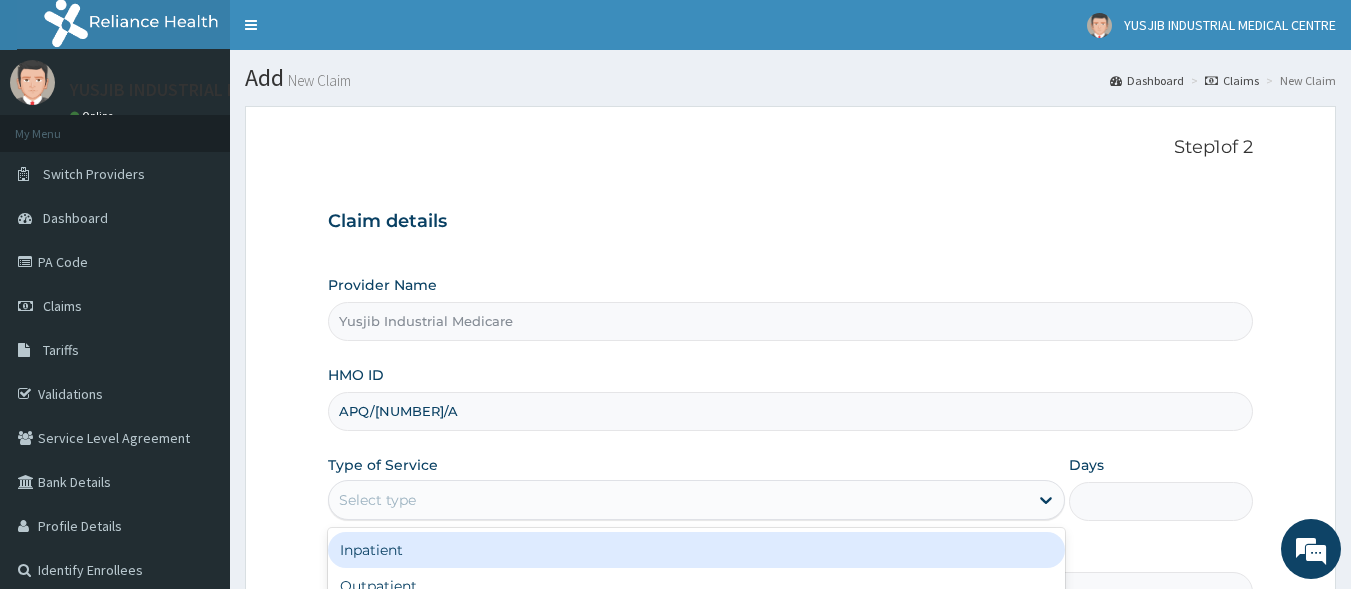click on "Select type" at bounding box center (678, 500) 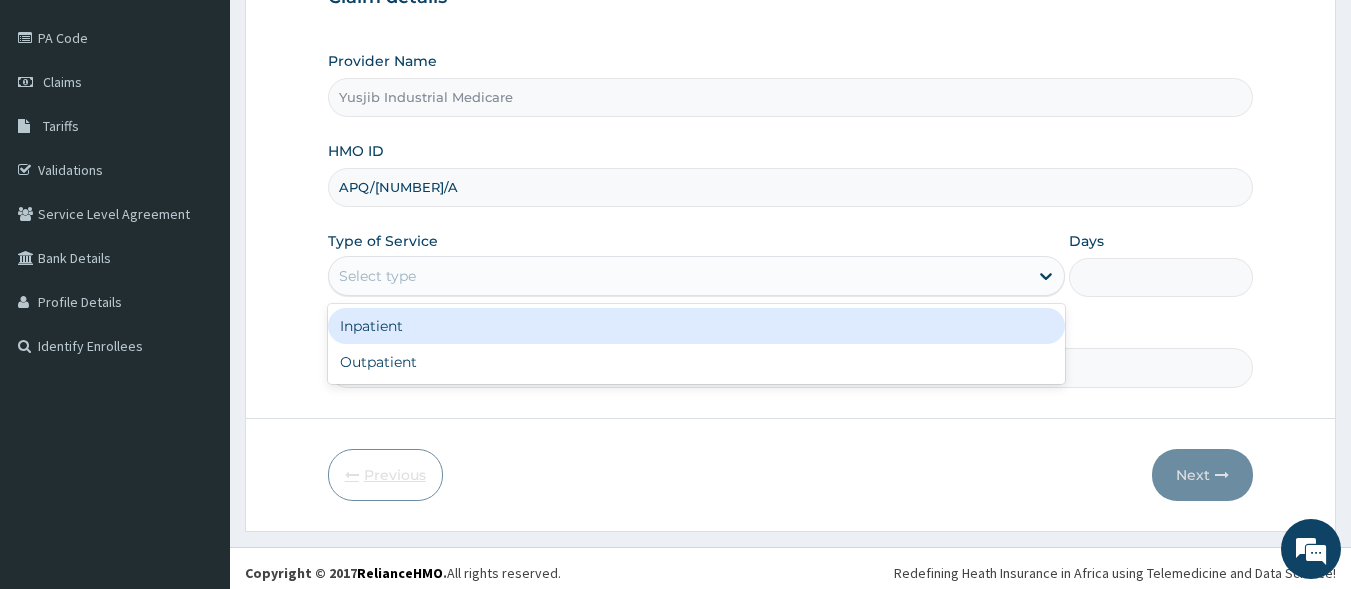 scroll, scrollTop: 233, scrollLeft: 0, axis: vertical 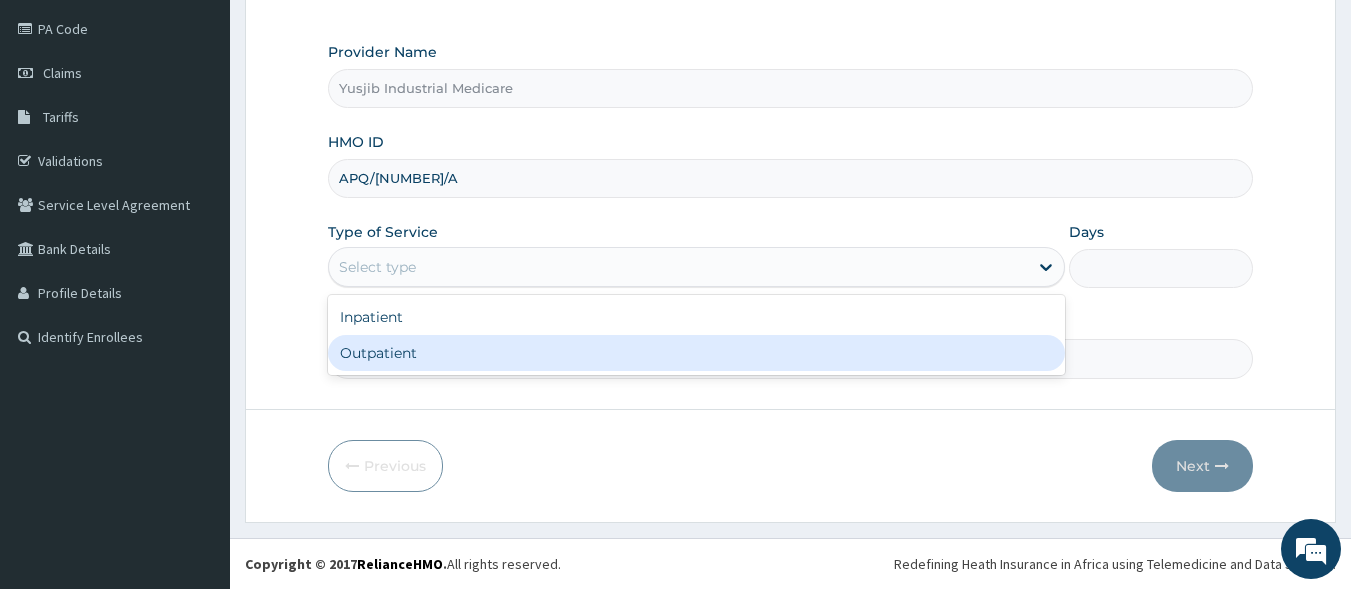 click on "Outpatient" at bounding box center [696, 353] 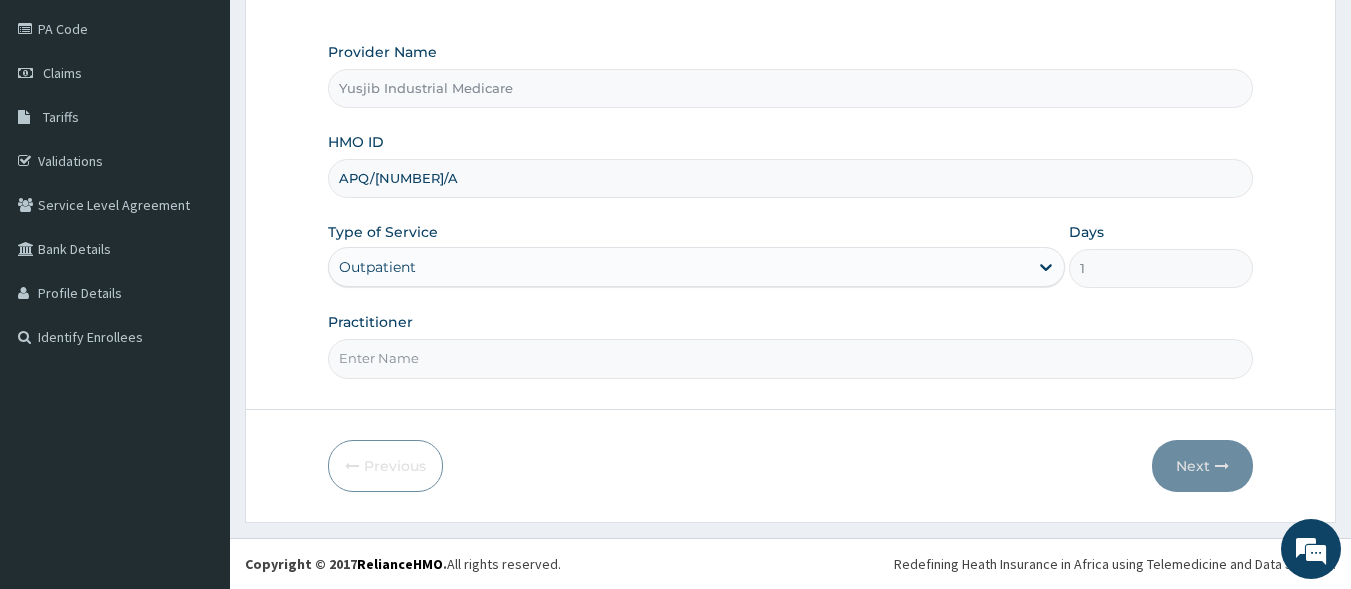 click on "Practitioner" at bounding box center [791, 358] 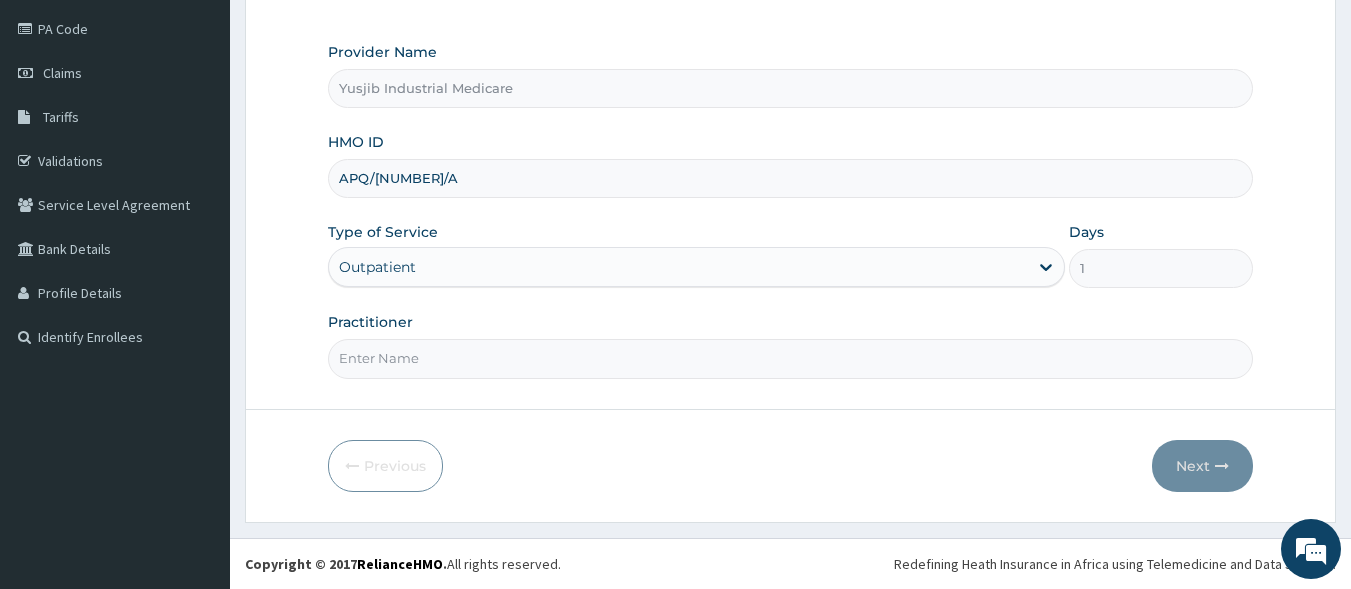 type on "DR [LAST]" 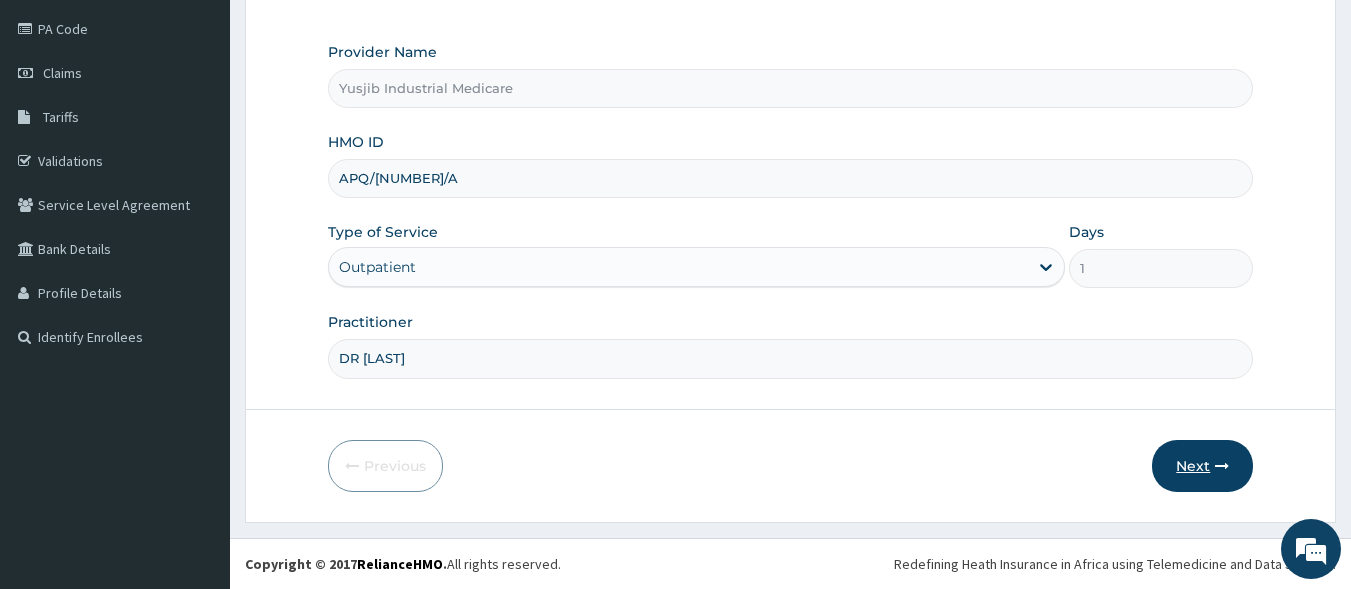 click on "Next" at bounding box center [1202, 466] 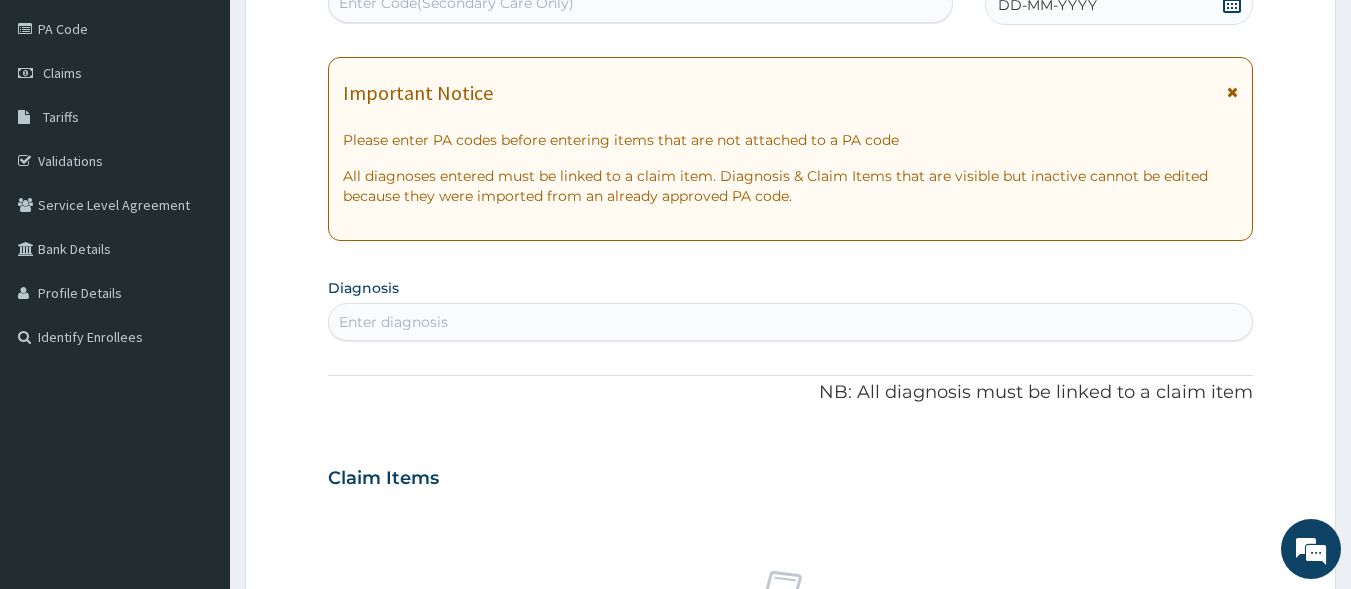 click at bounding box center [1232, 92] 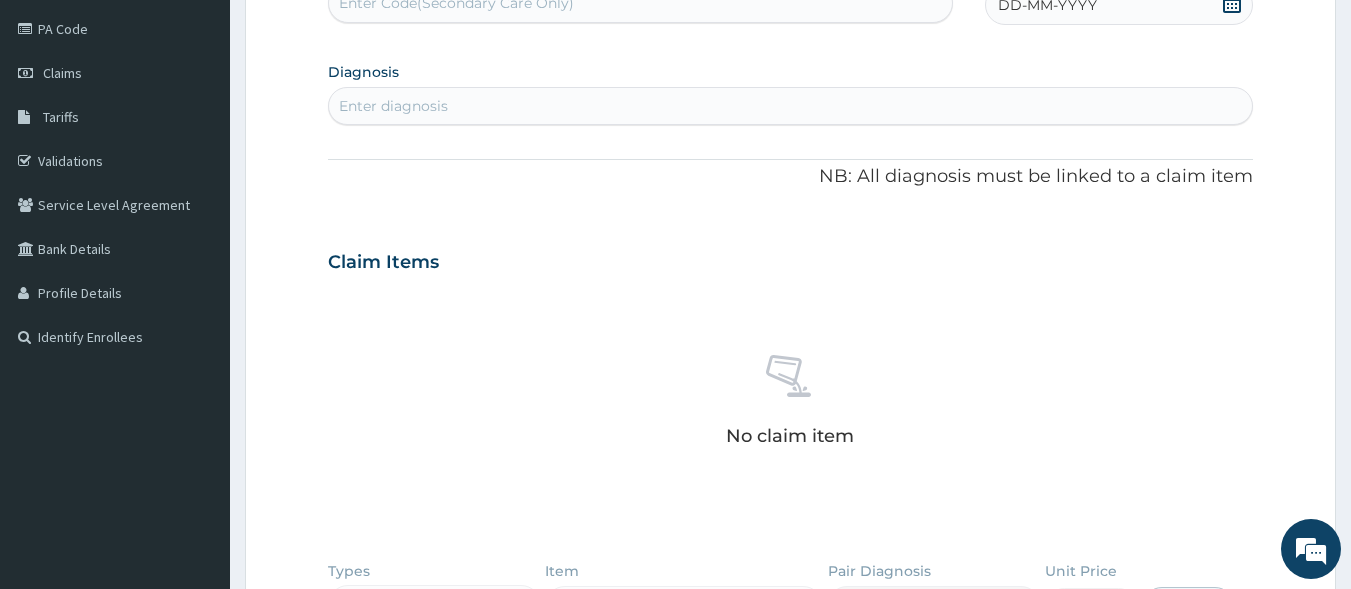 click on "DD-MM-YYYY" at bounding box center (1119, 5) 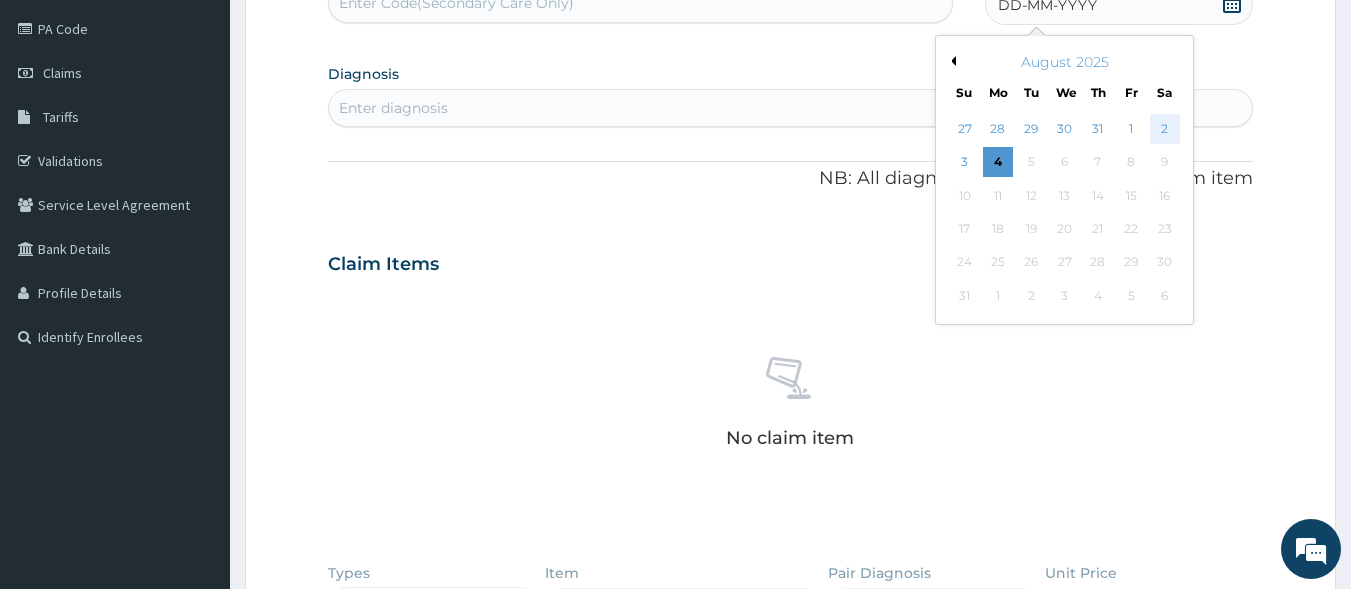click on "2" at bounding box center [1165, 129] 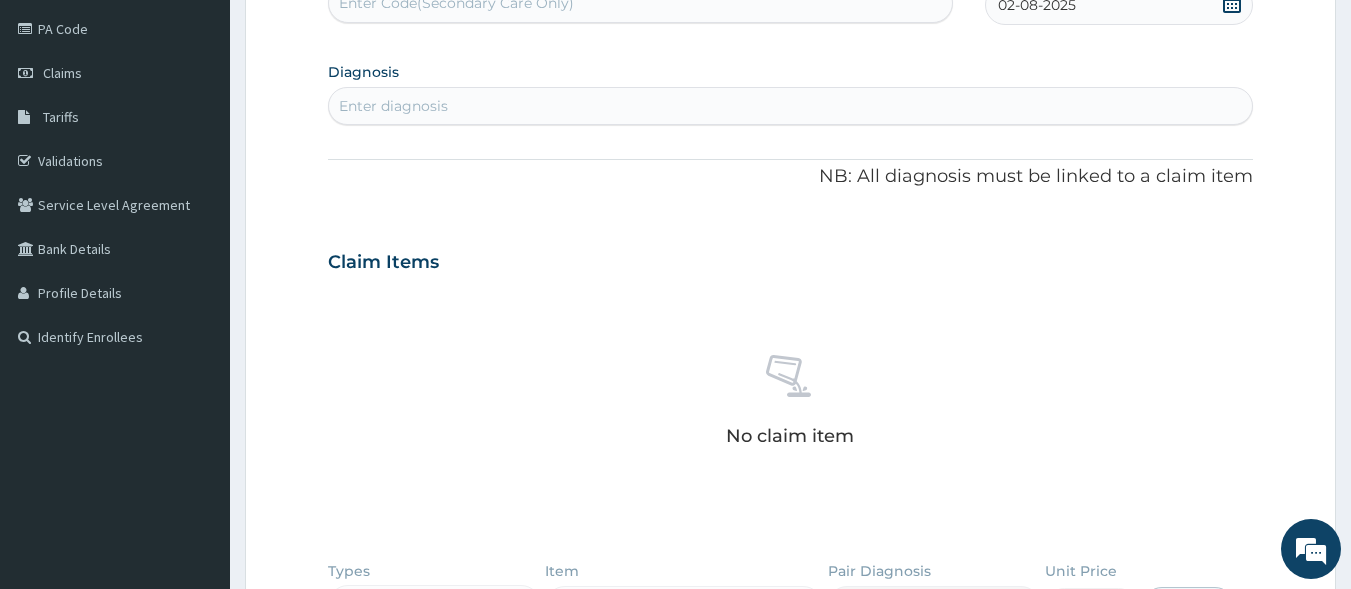 click on "Enter diagnosis" at bounding box center [791, 106] 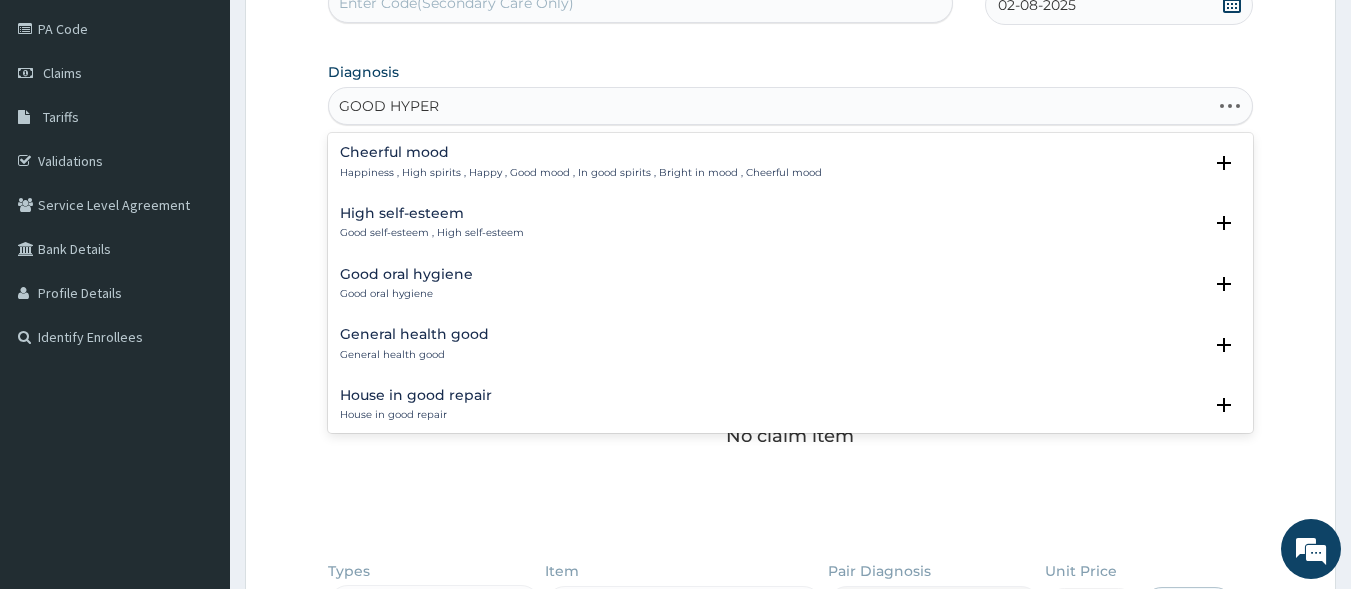 type on "GOOD HYPERT" 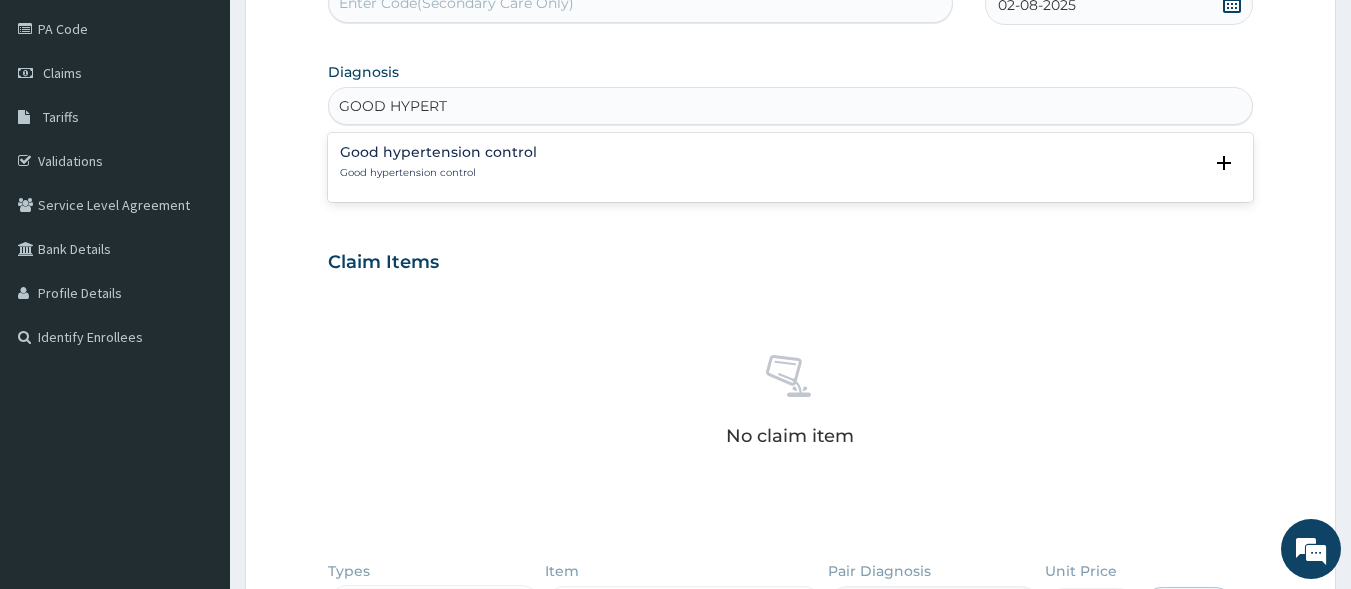 click on "Good hypertension control" at bounding box center [438, 173] 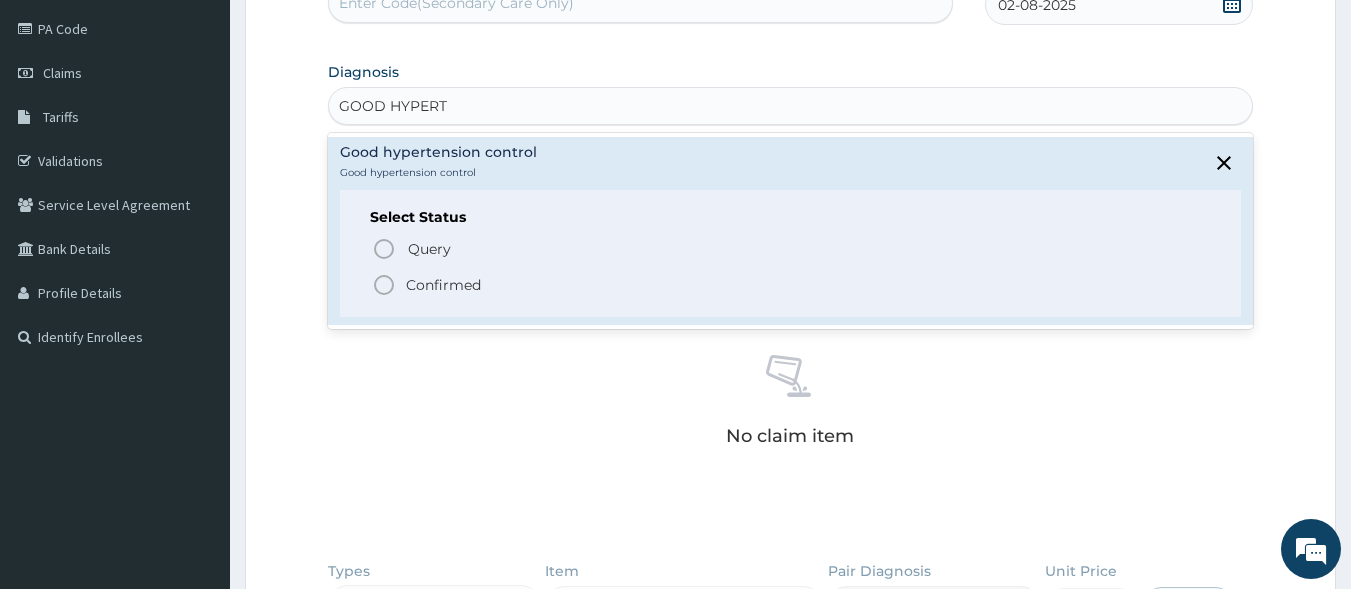 click 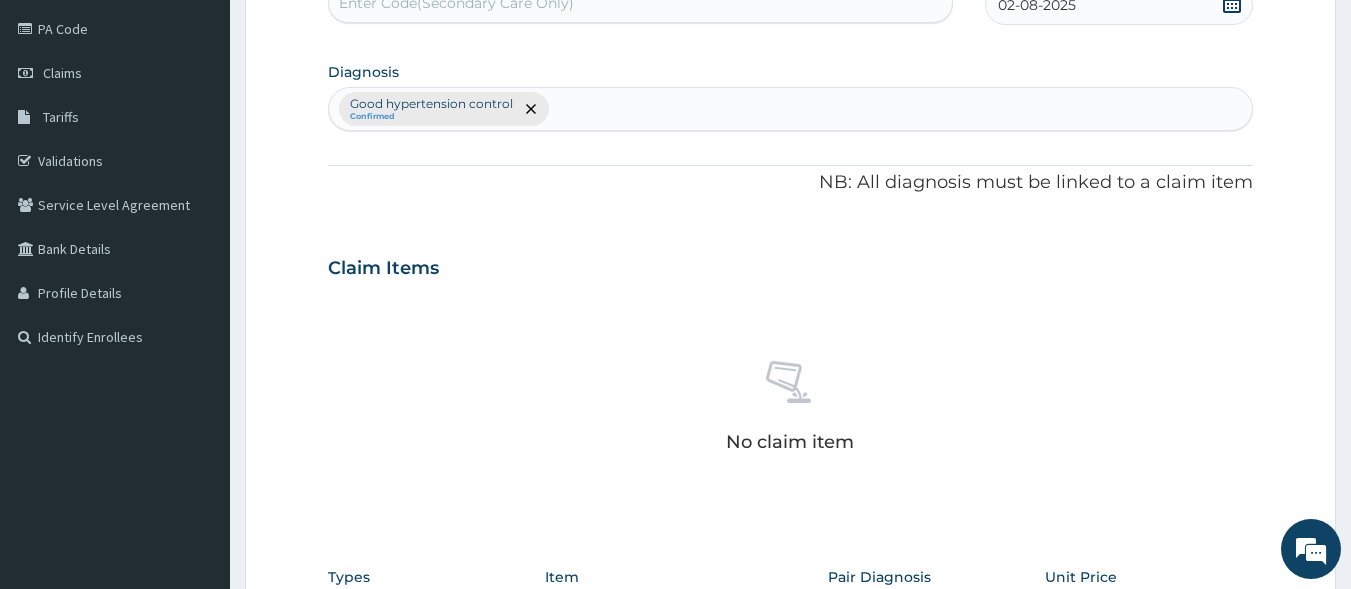 scroll, scrollTop: 637, scrollLeft: 0, axis: vertical 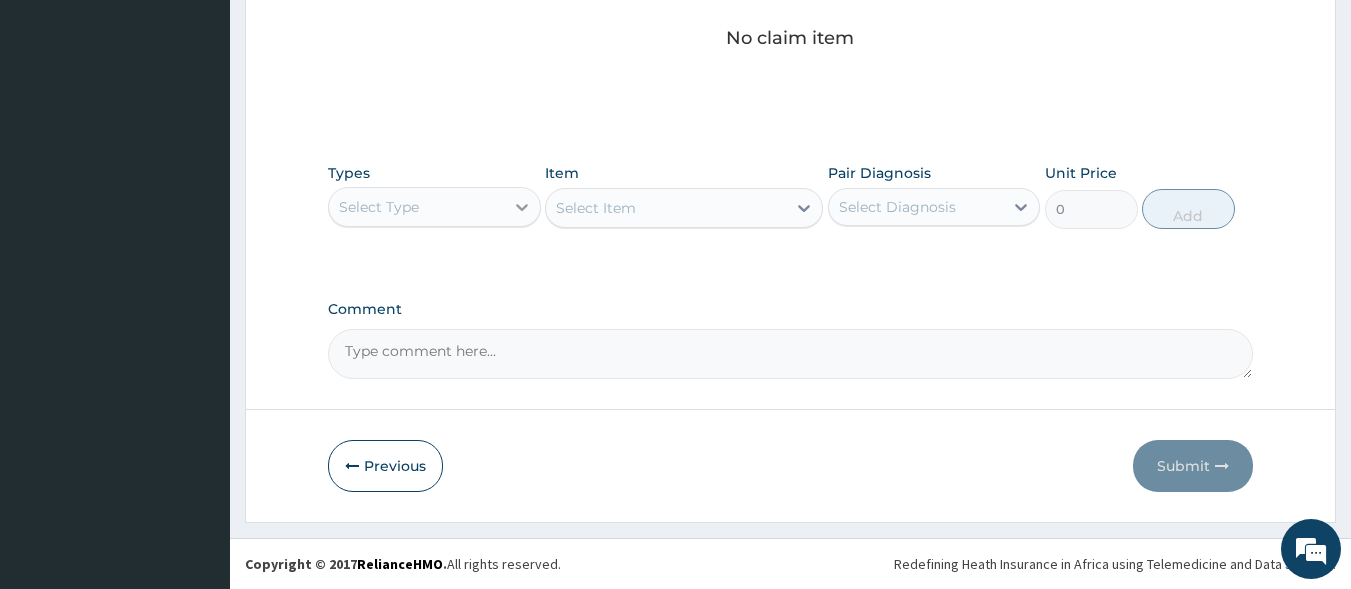 click at bounding box center [522, 207] 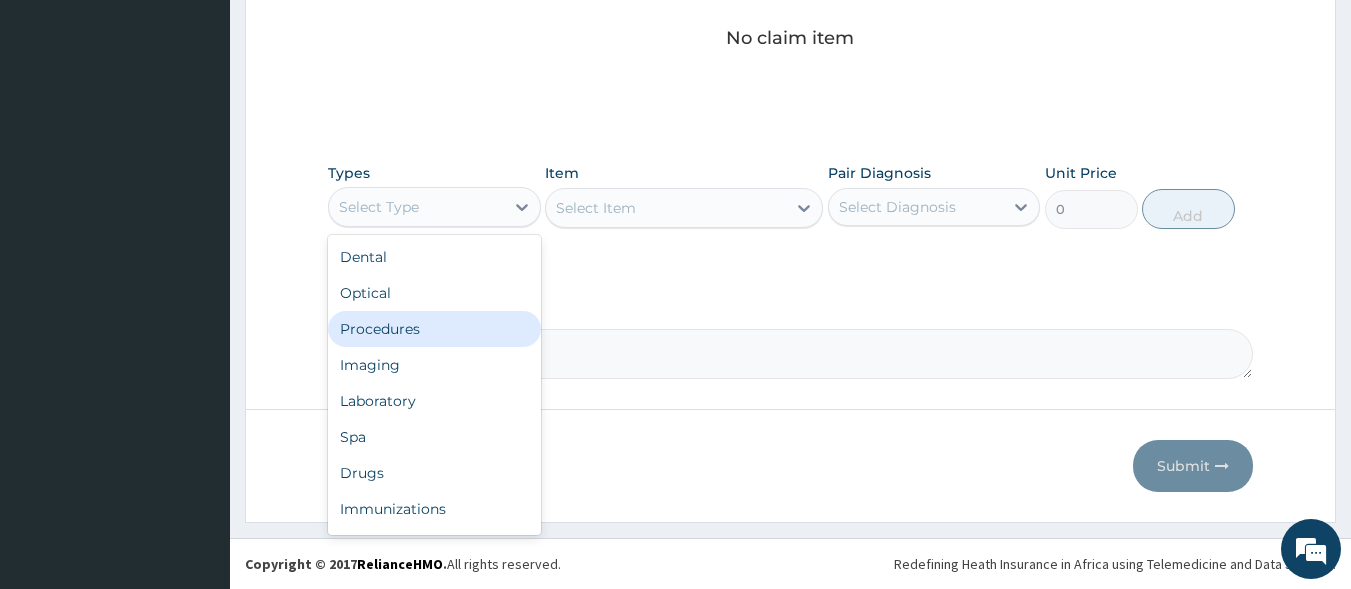 click on "Procedures" at bounding box center (434, 329) 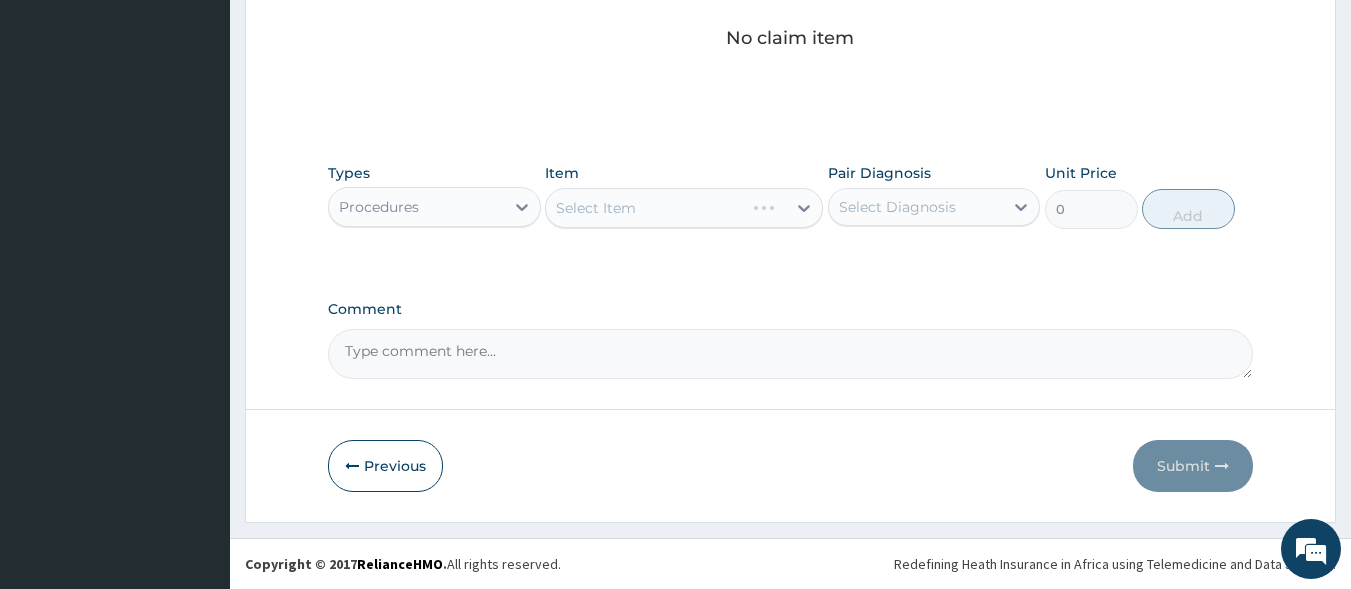 click on "Select Item" at bounding box center [684, 208] 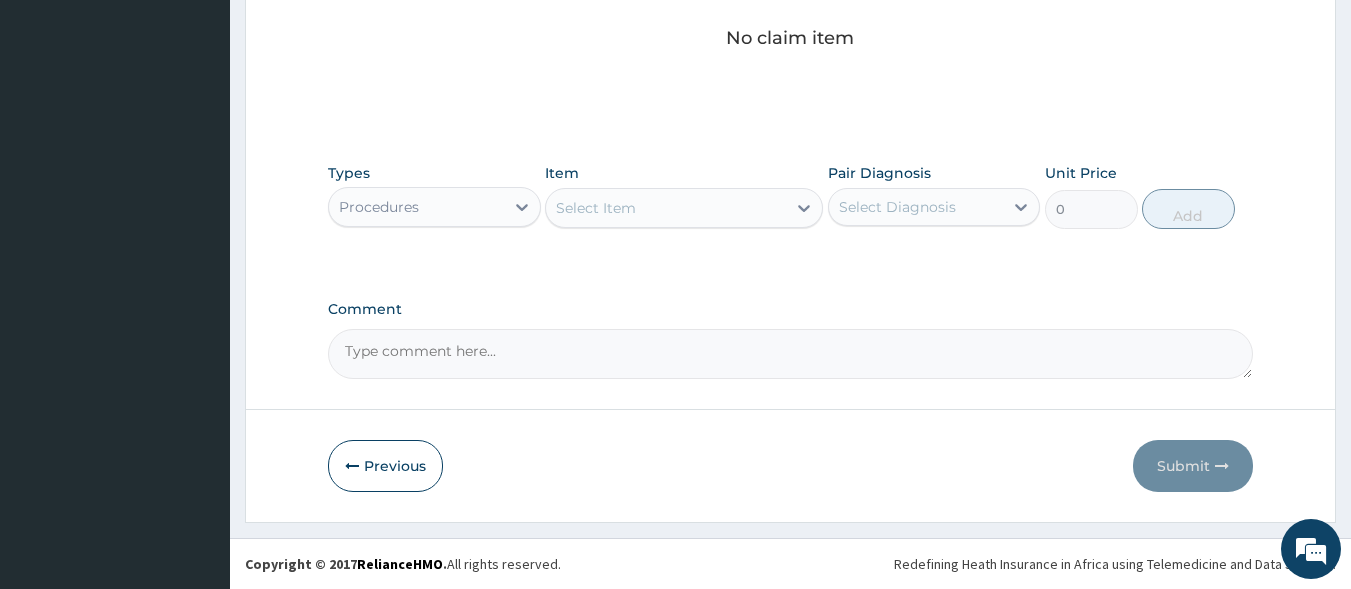 click on "Select Item" at bounding box center [666, 208] 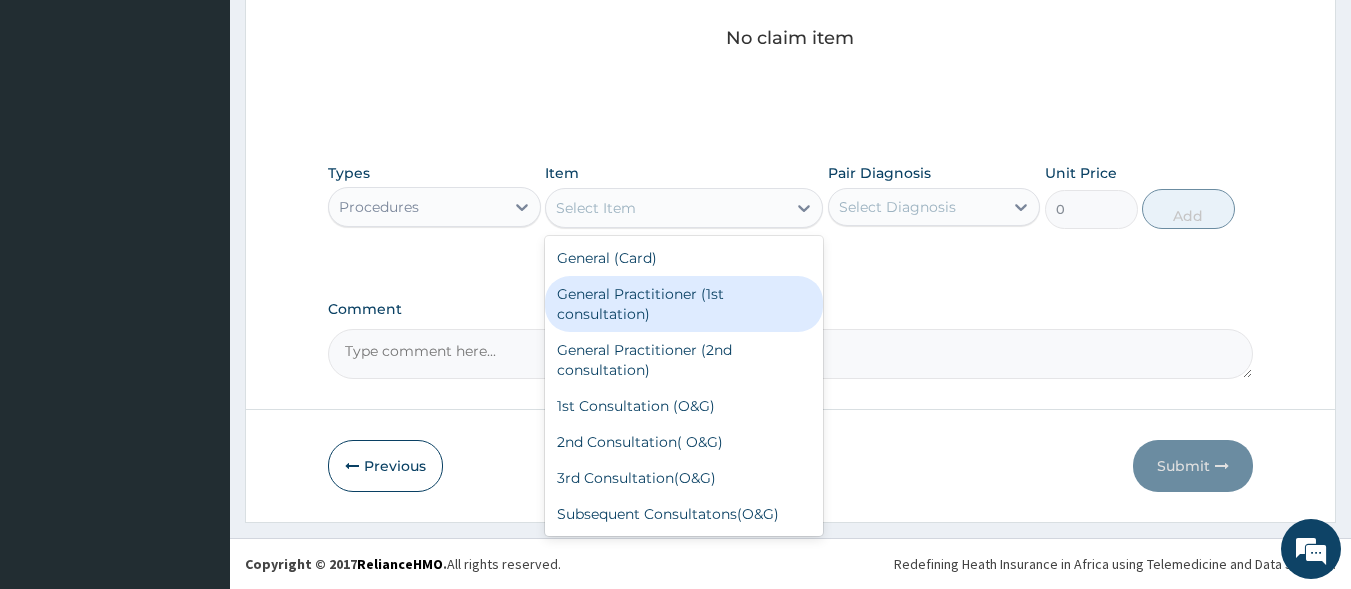 click on "General Practitioner (1st consultation)" at bounding box center (684, 304) 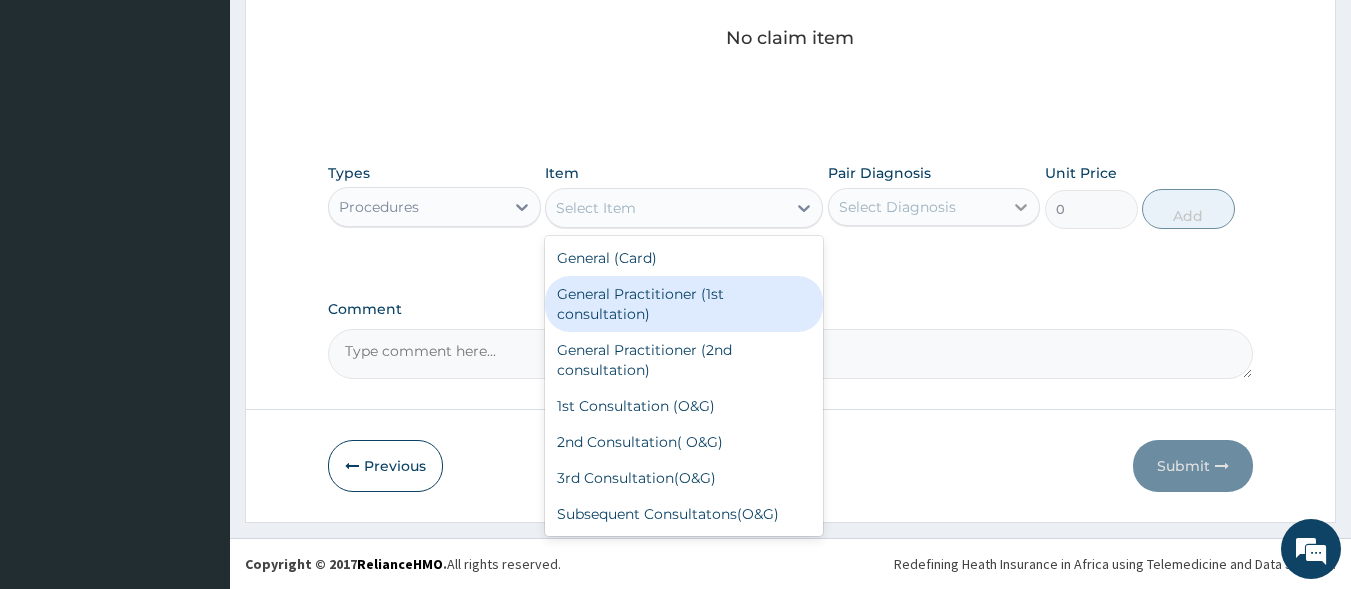 type on "1500" 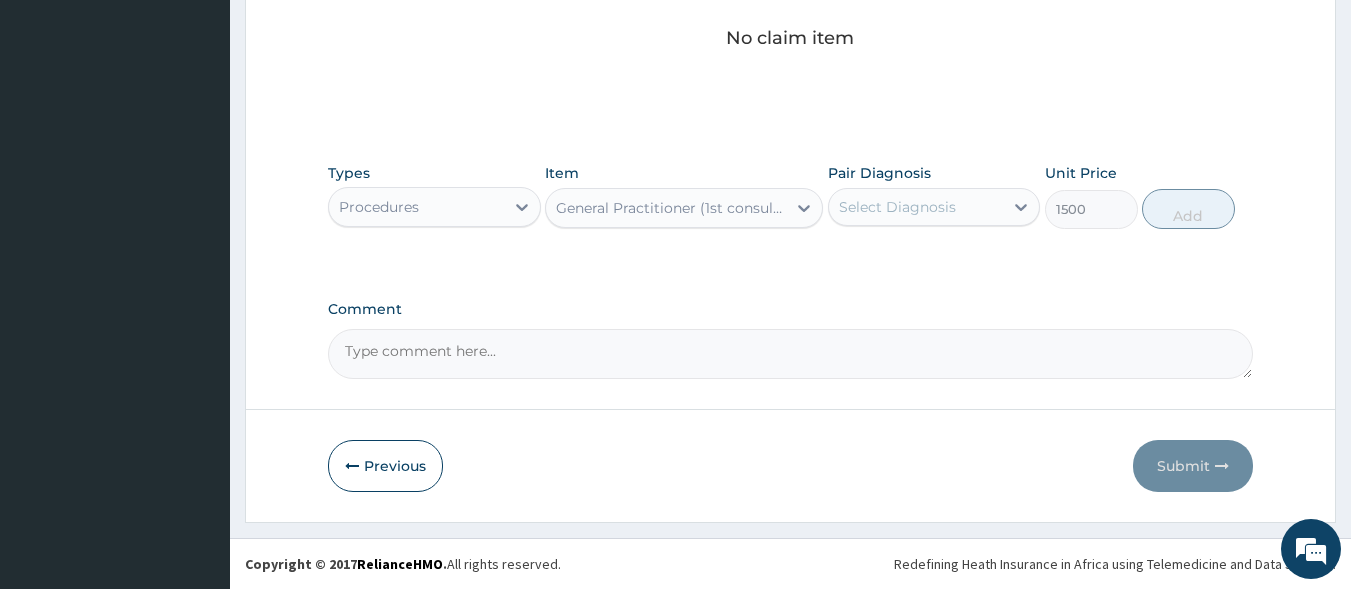 click on "Select Diagnosis" at bounding box center [916, 207] 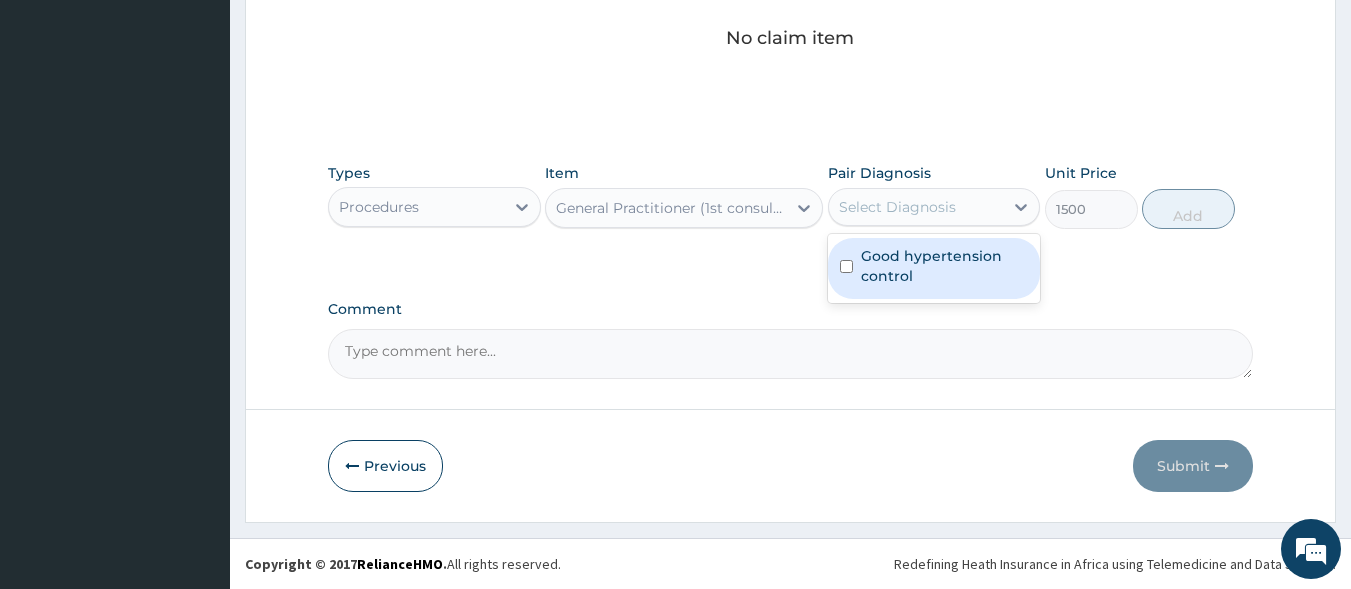 click on "Good hypertension control" at bounding box center [945, 266] 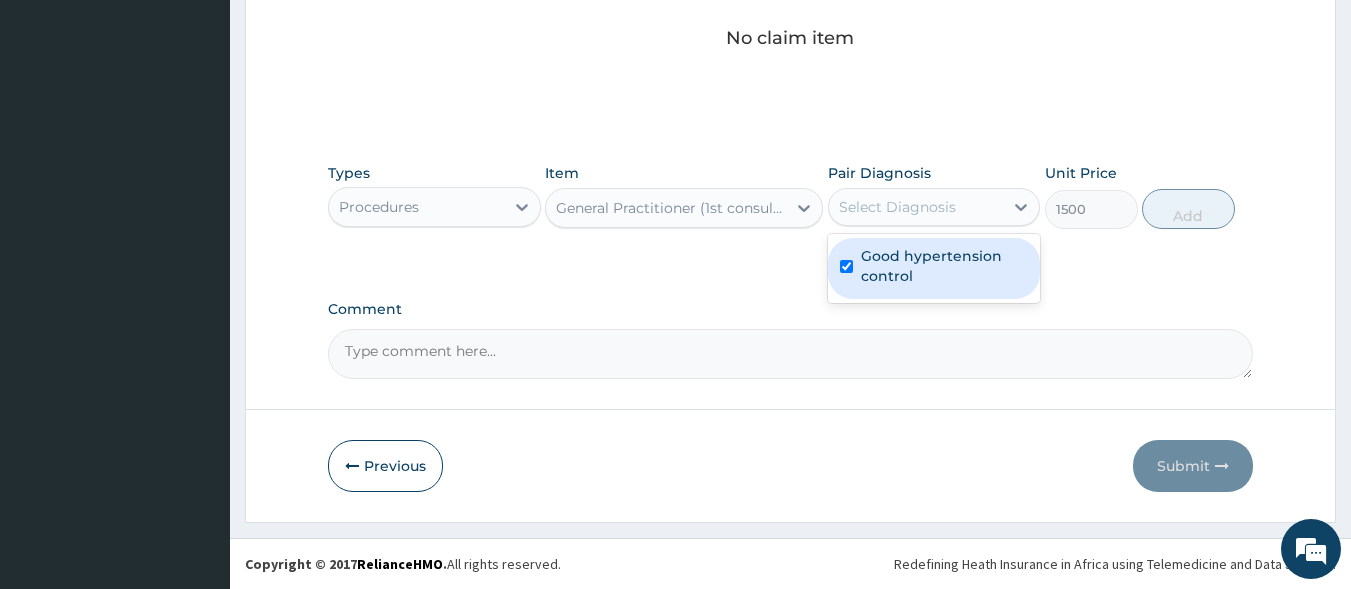 checkbox on "true" 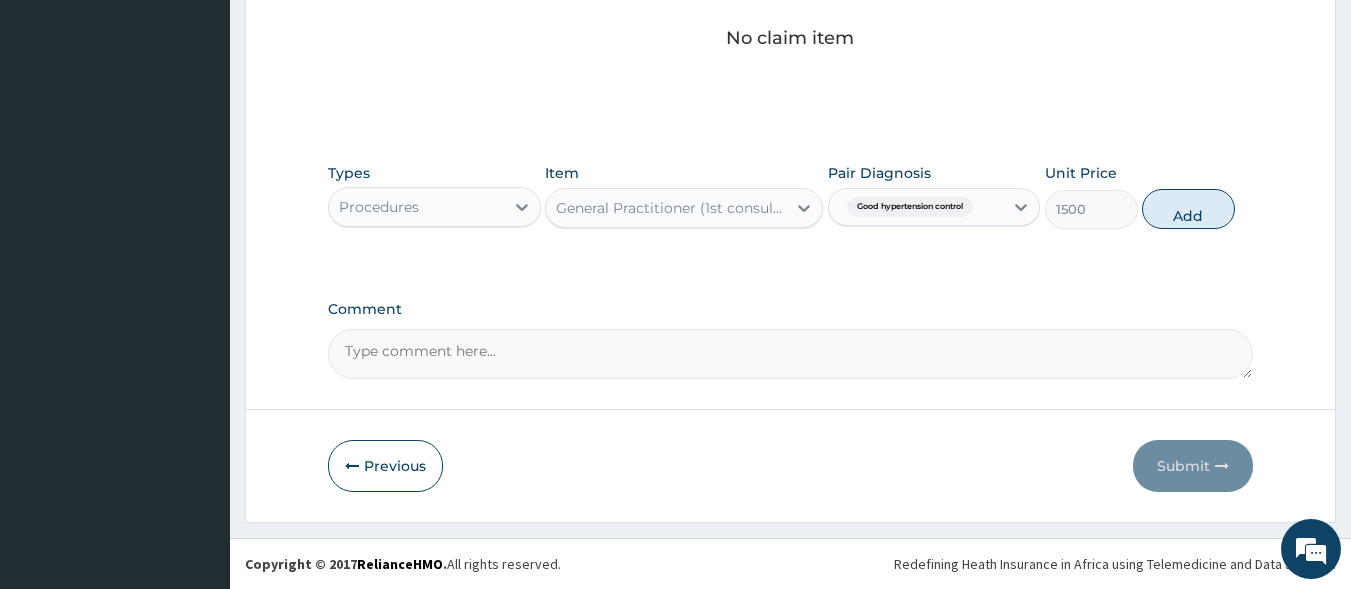 drag, startPoint x: 1188, startPoint y: 200, endPoint x: 1069, endPoint y: 209, distance: 119.33985 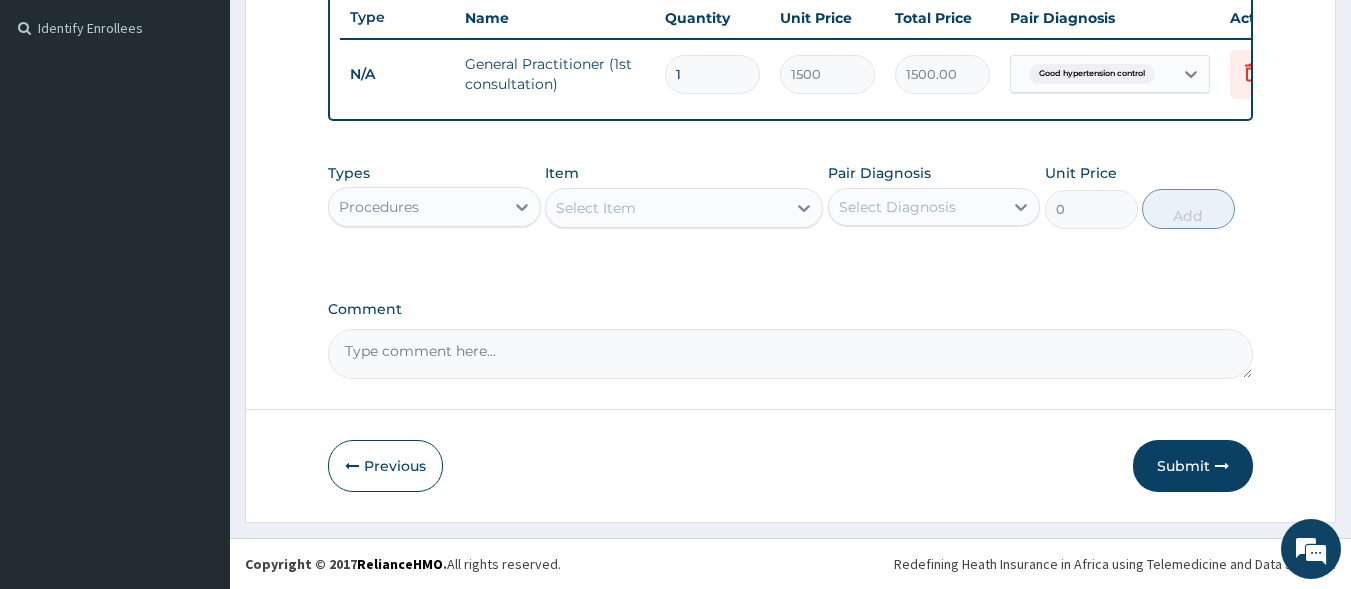 scroll, scrollTop: 557, scrollLeft: 0, axis: vertical 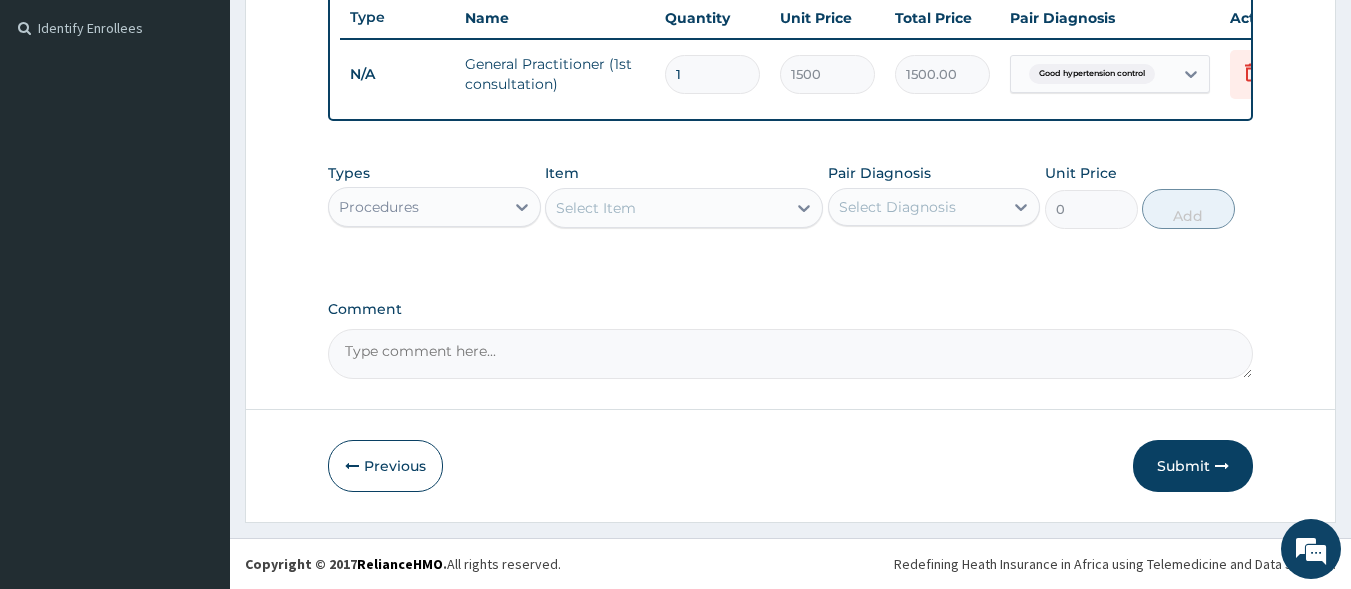 click on "Procedures" at bounding box center (416, 207) 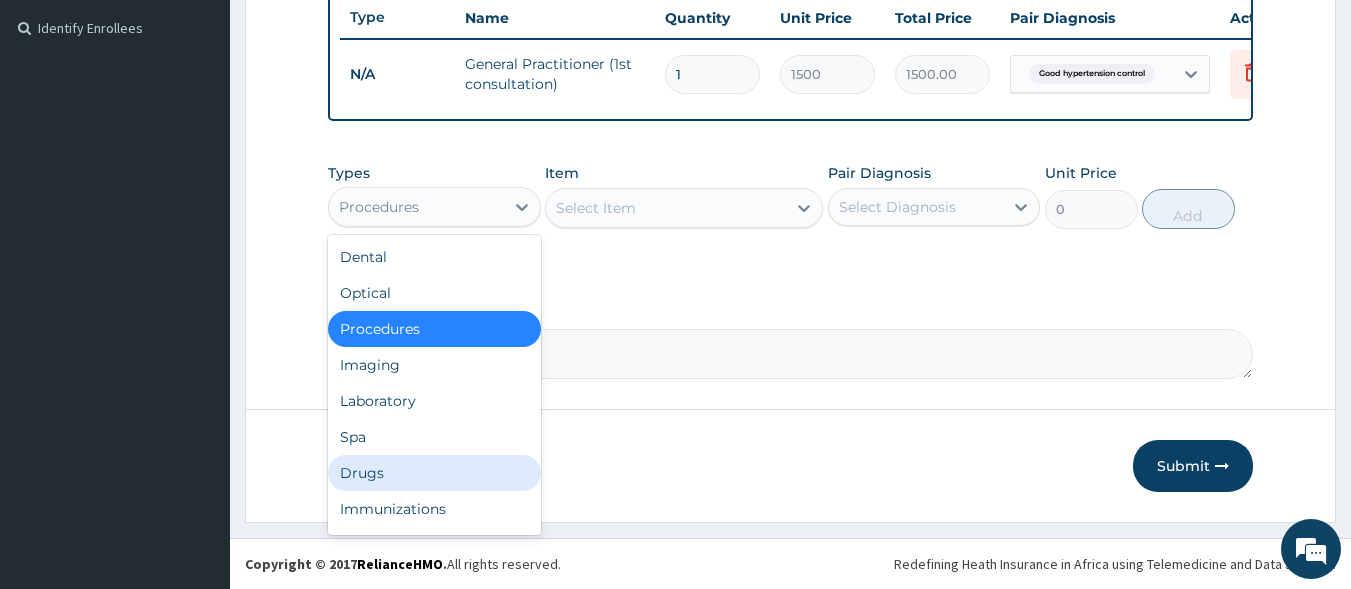 click on "Drugs" at bounding box center (434, 473) 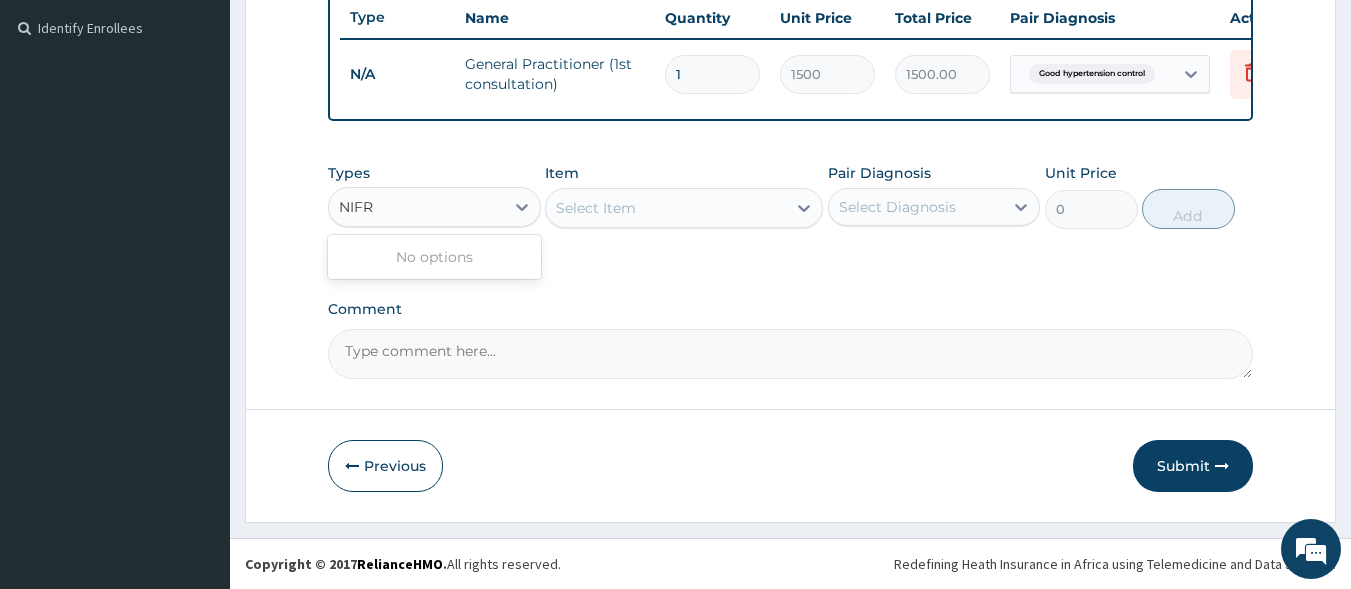 type on "NIFR" 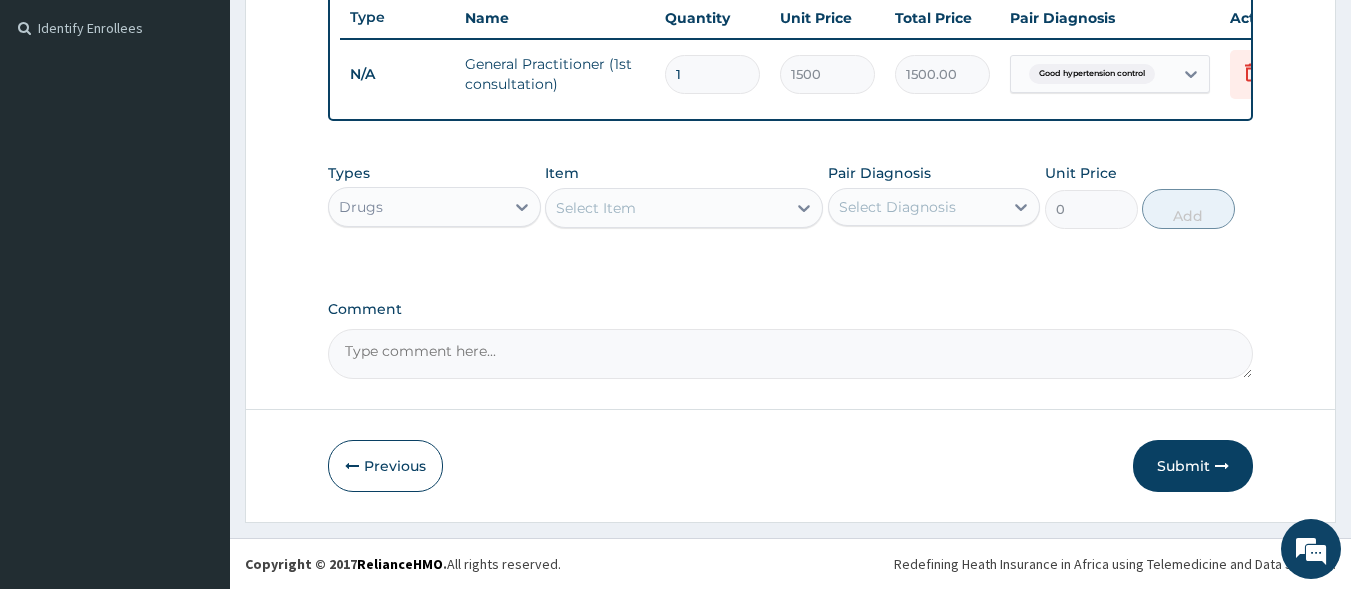 click on "Select Item" at bounding box center (666, 208) 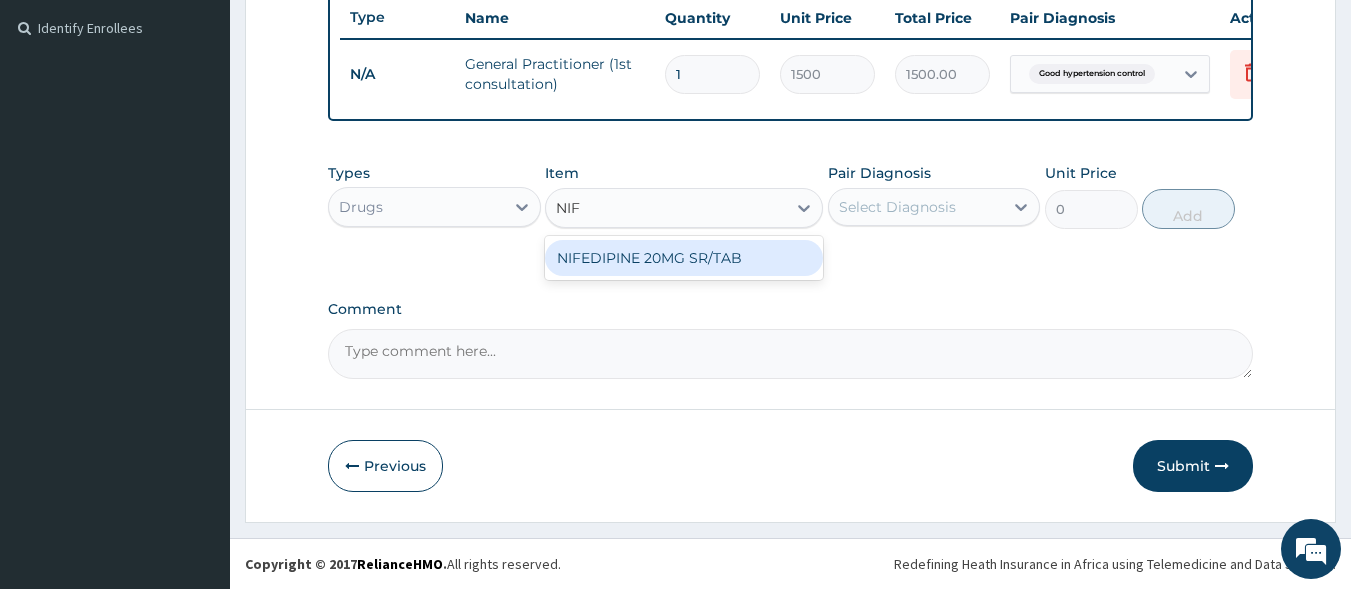 type on "NIFE" 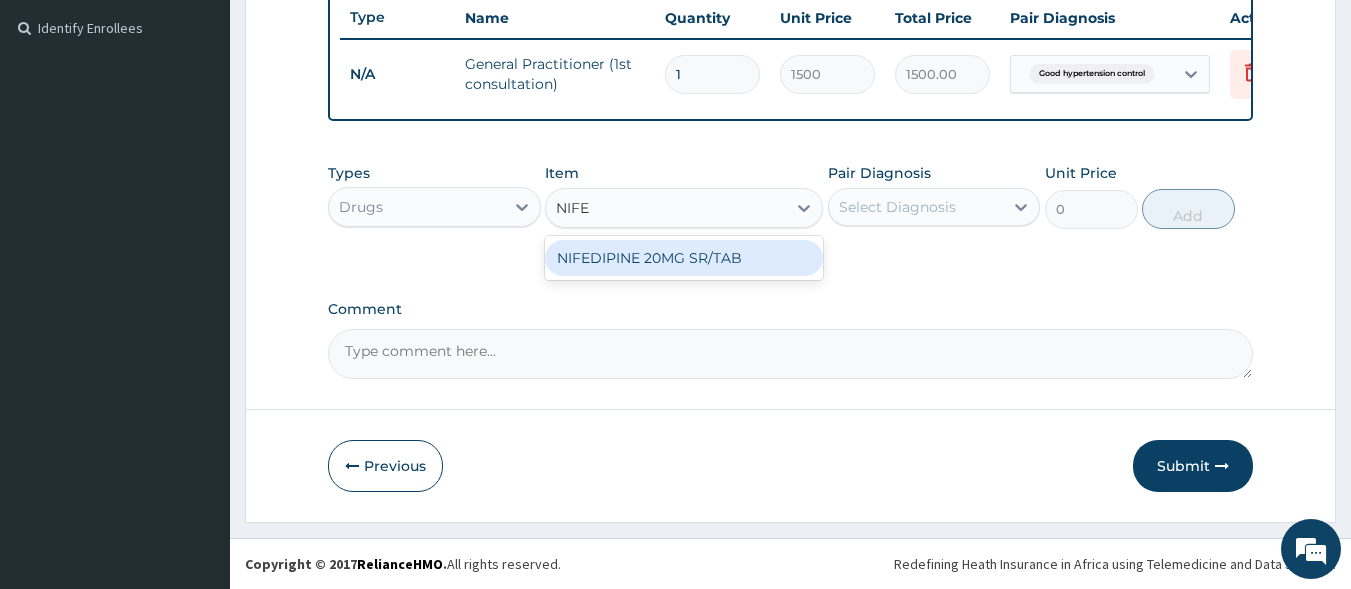 click on "NIFEDIPINE 20MG SR/TAB" at bounding box center [684, 258] 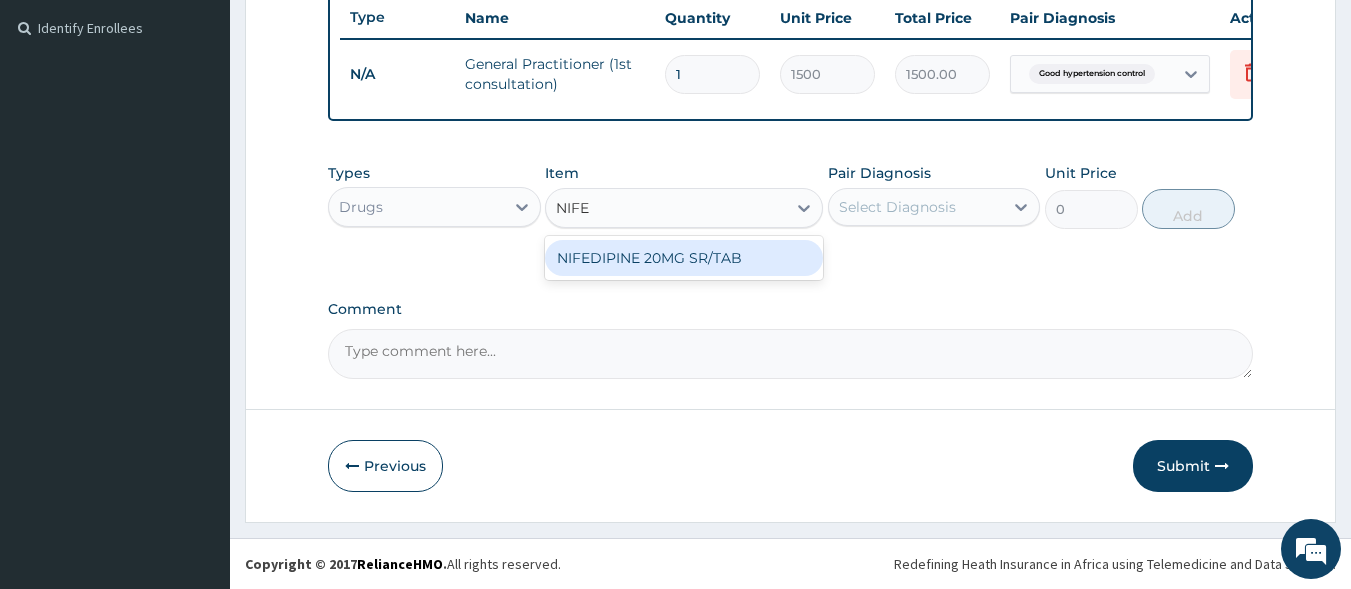 type 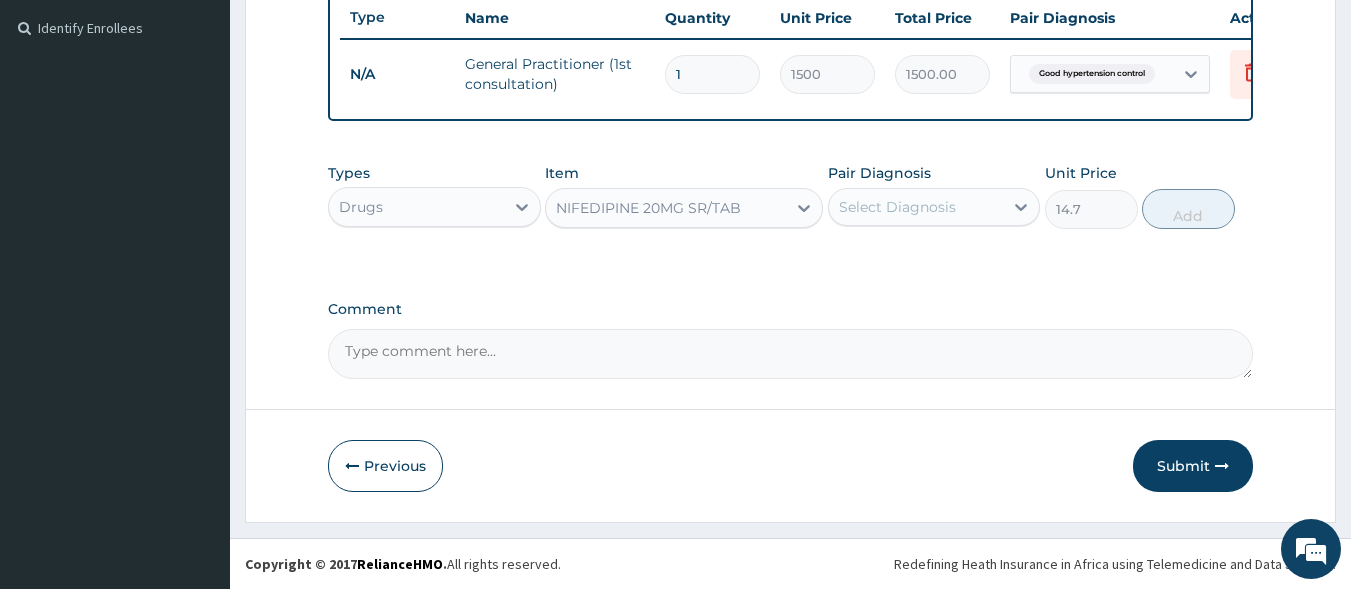 drag, startPoint x: 882, startPoint y: 207, endPoint x: 914, endPoint y: 208, distance: 32.01562 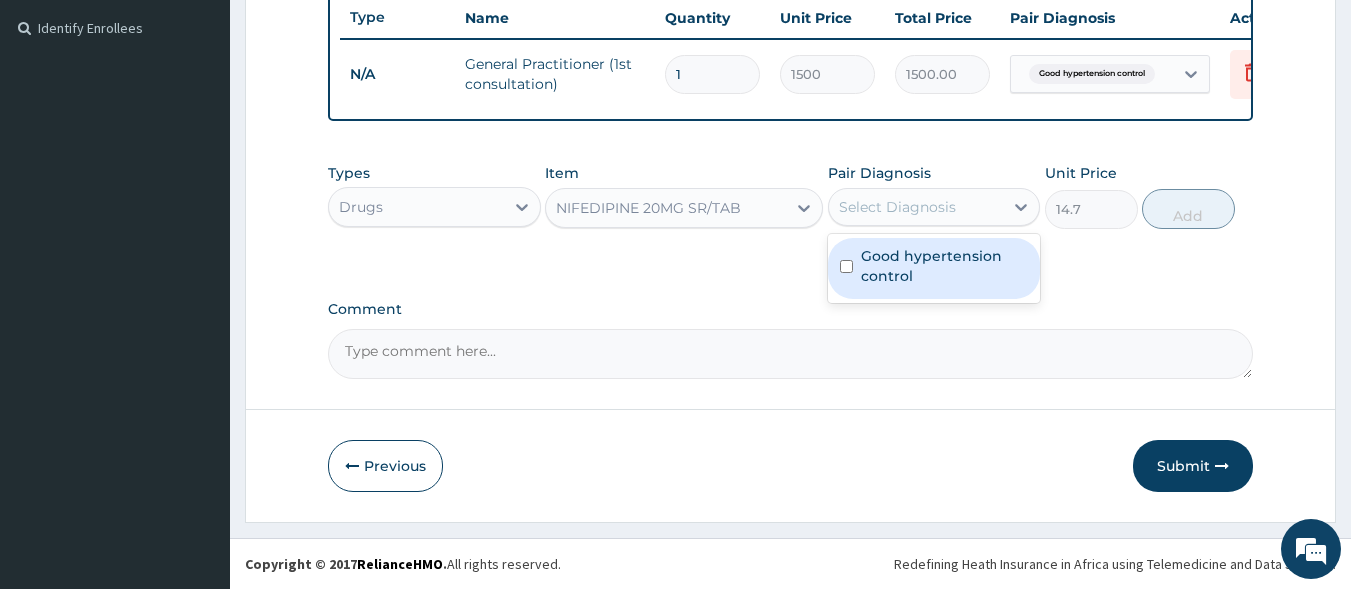 drag, startPoint x: 949, startPoint y: 259, endPoint x: 986, endPoint y: 261, distance: 37.054016 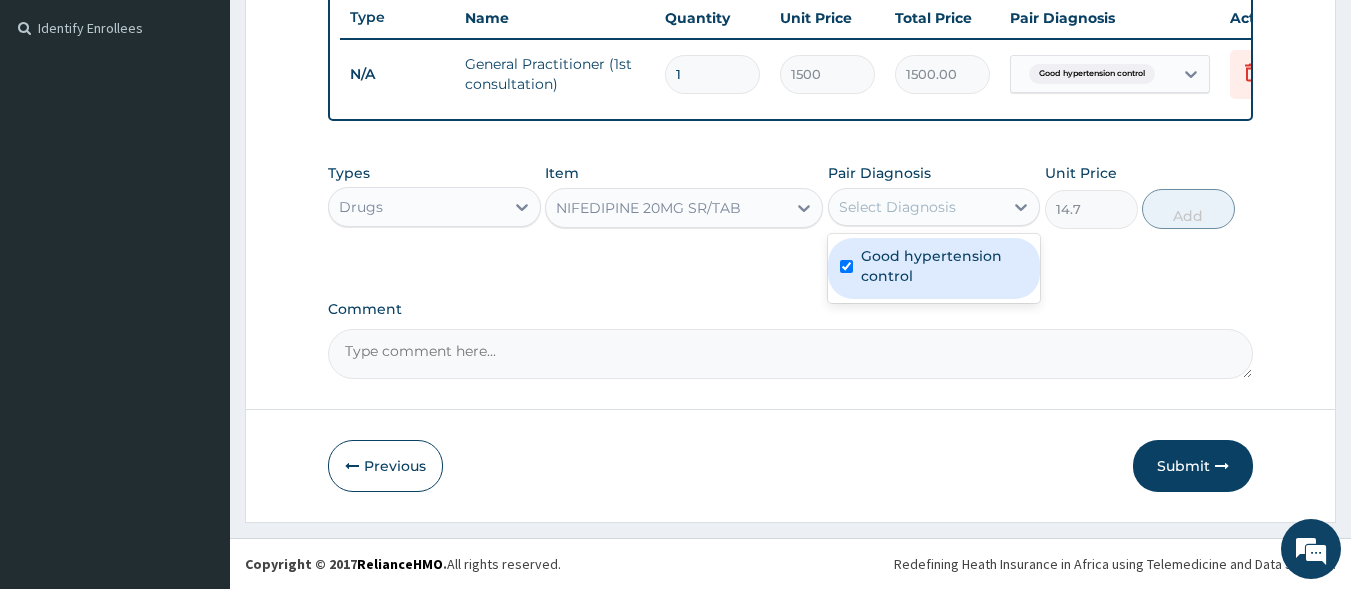 checkbox on "true" 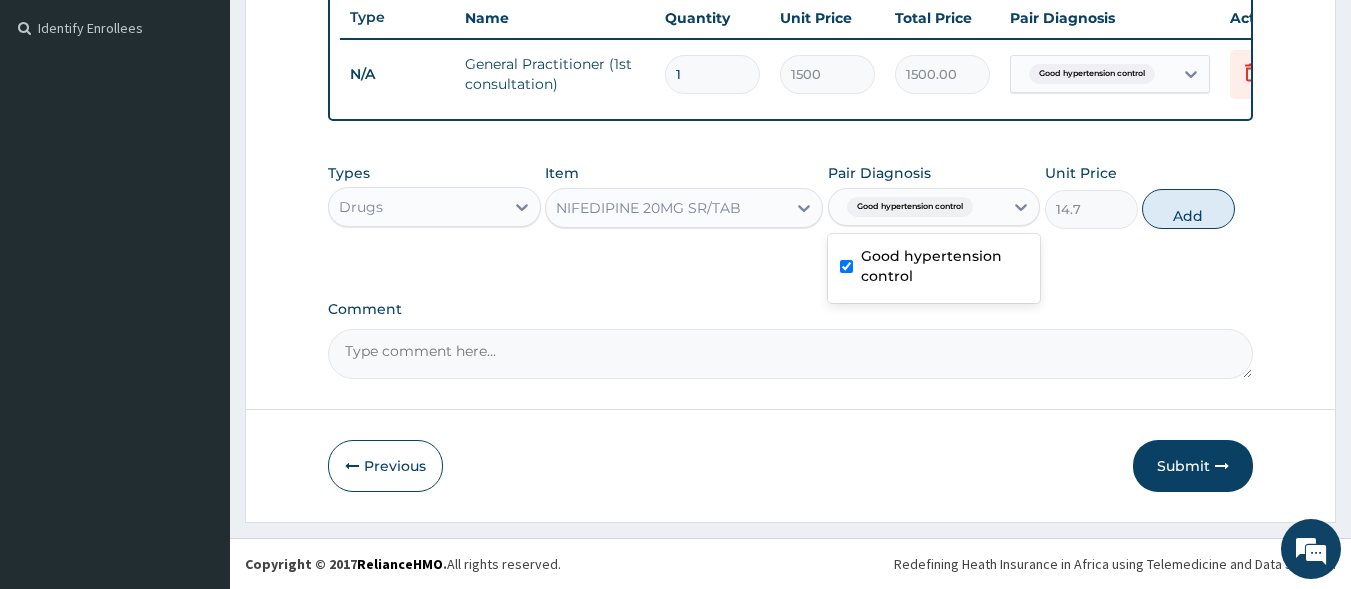 click on "Add" at bounding box center (1188, 209) 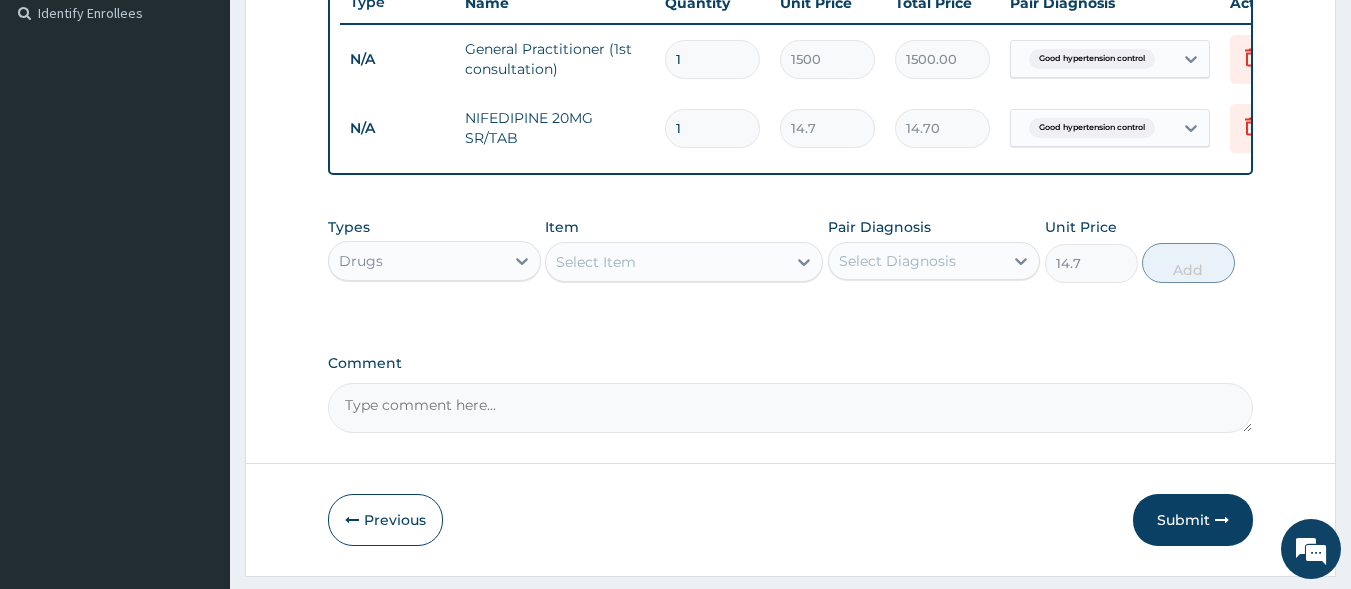 type on "0" 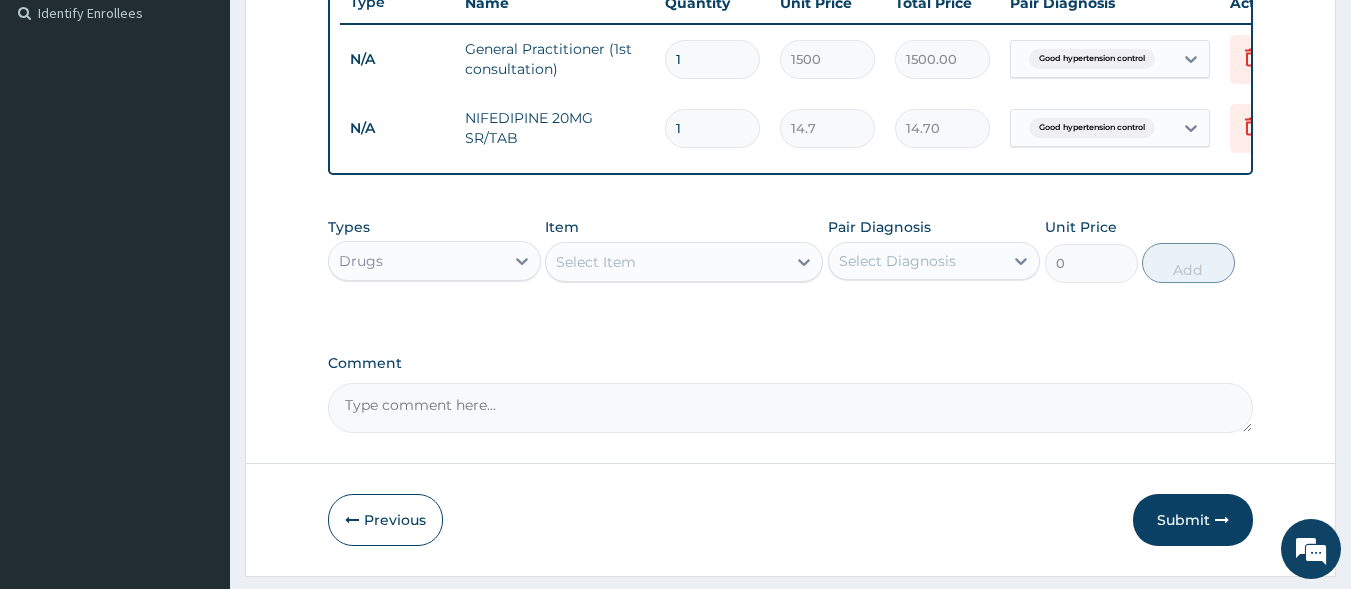 type on "10" 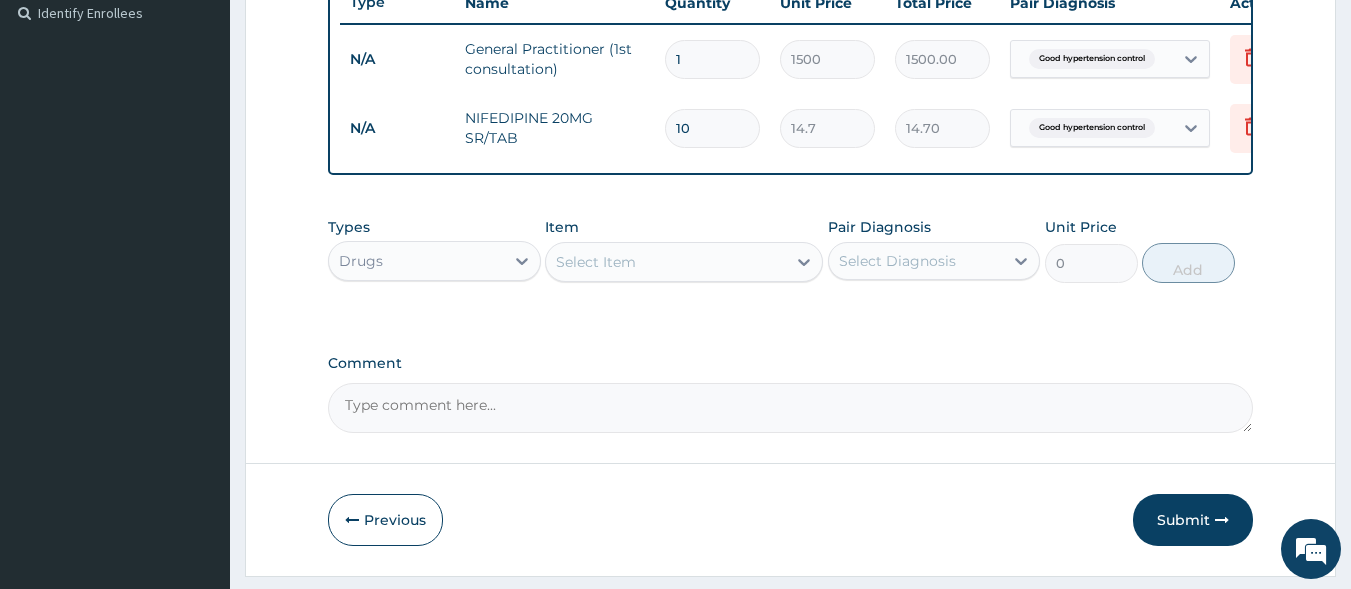 type on "147.00" 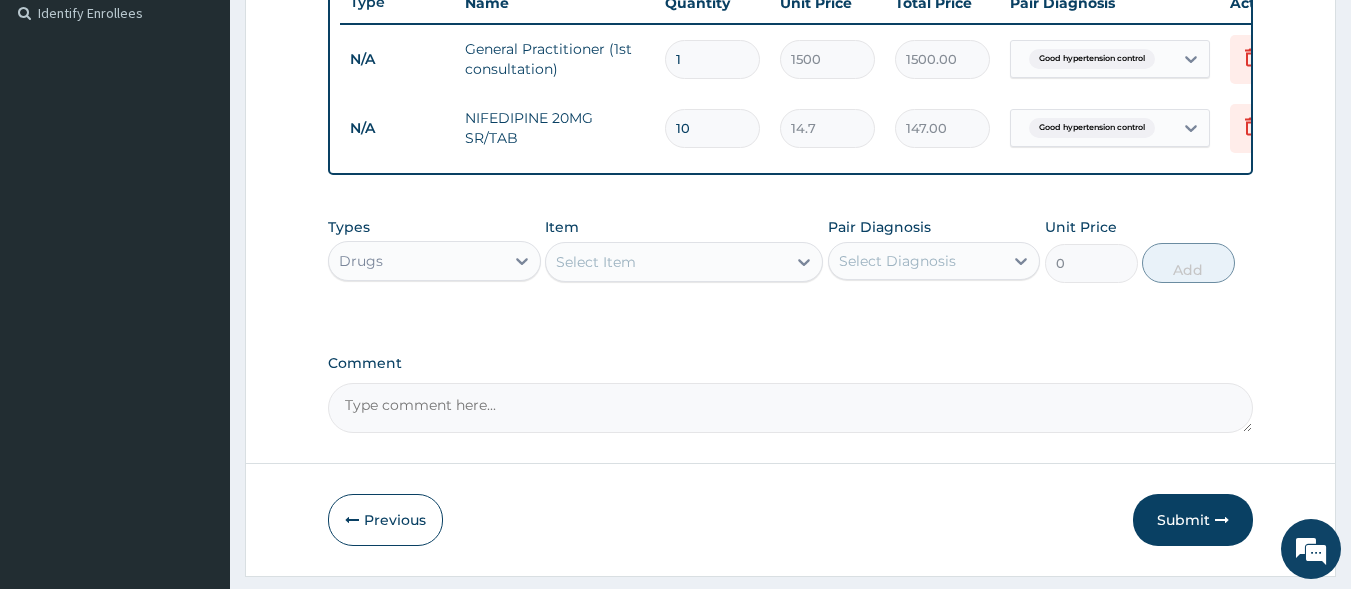 type on "10" 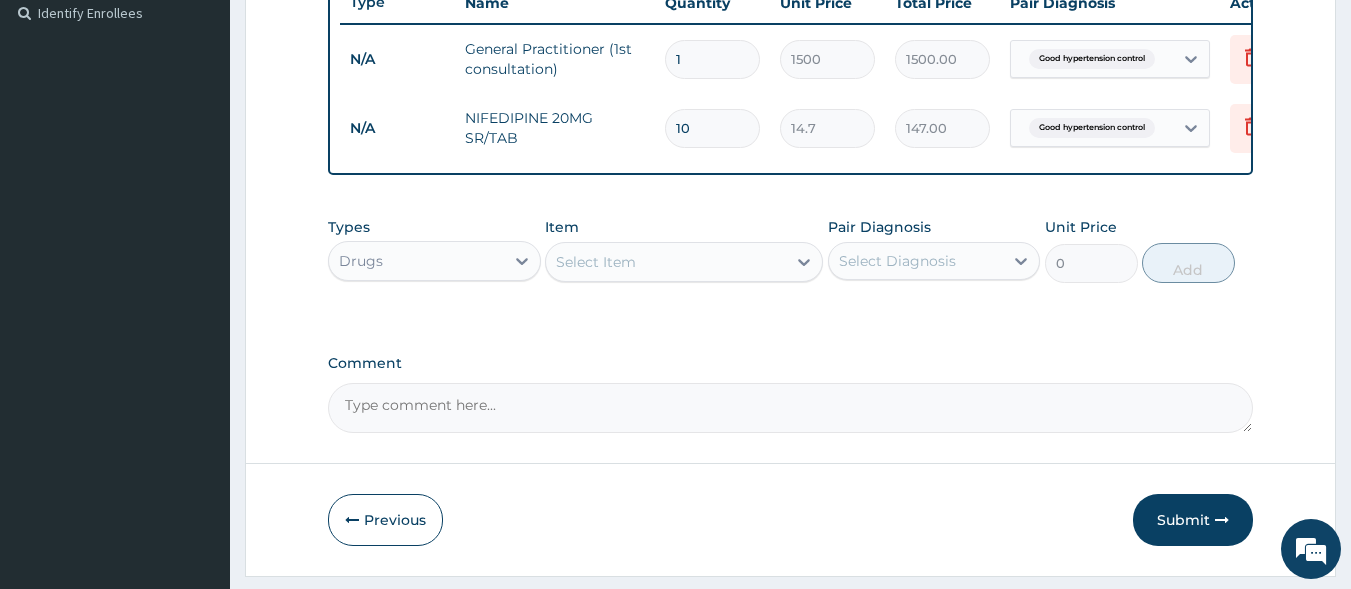 click on "Select Item" at bounding box center (666, 262) 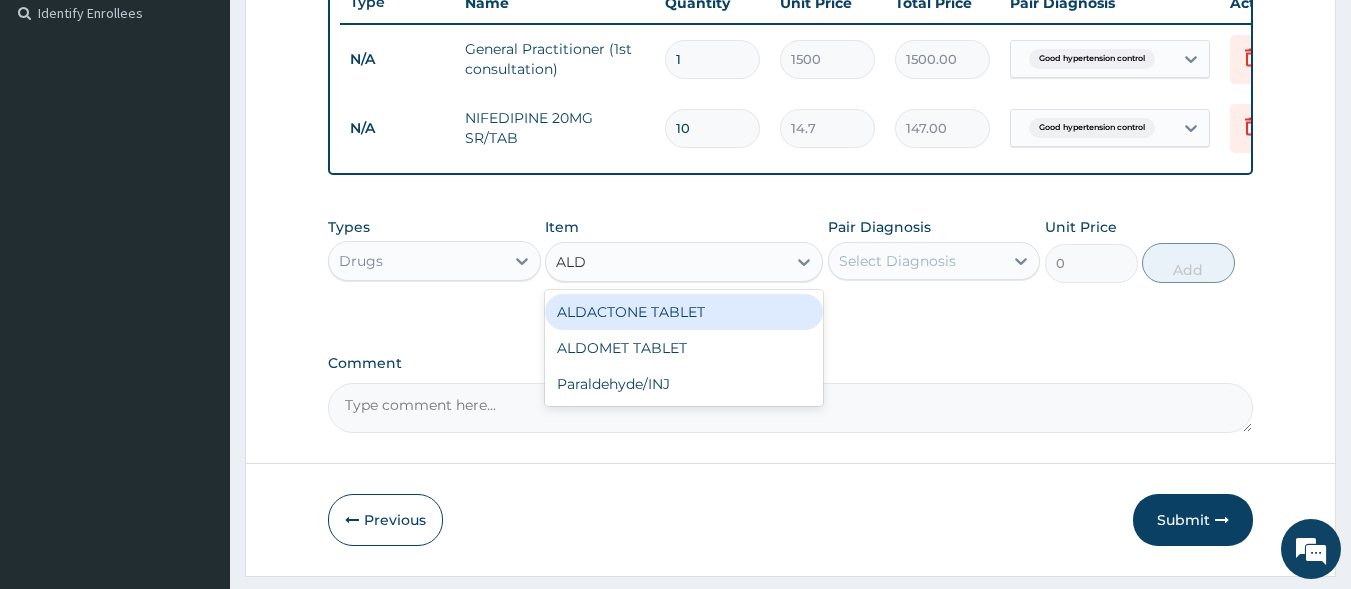 type on "ALDO" 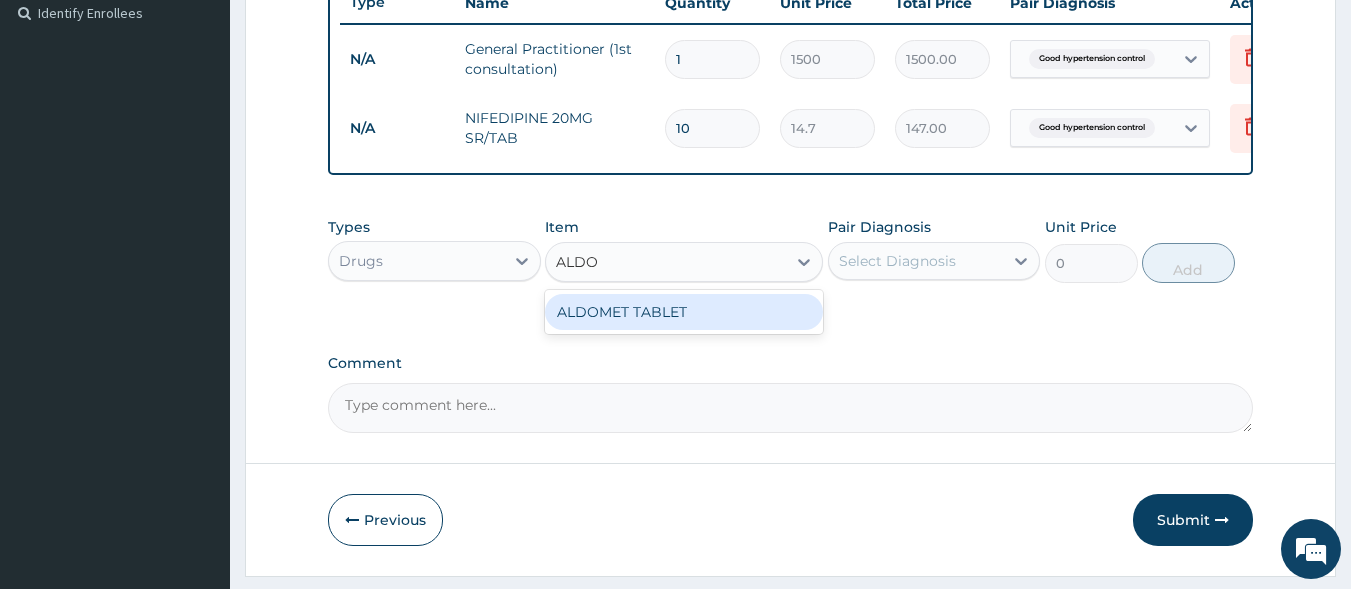 drag, startPoint x: 694, startPoint y: 329, endPoint x: 782, endPoint y: 298, distance: 93.30059 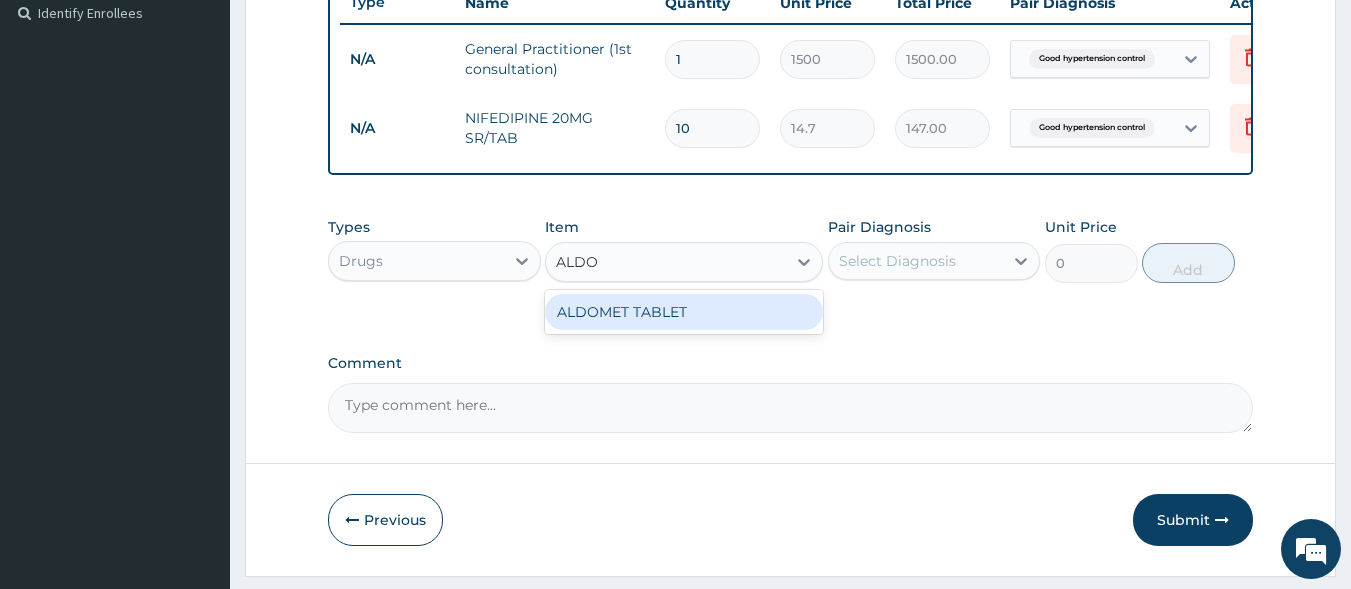 click on "ALDOMET TABLET" at bounding box center [684, 312] 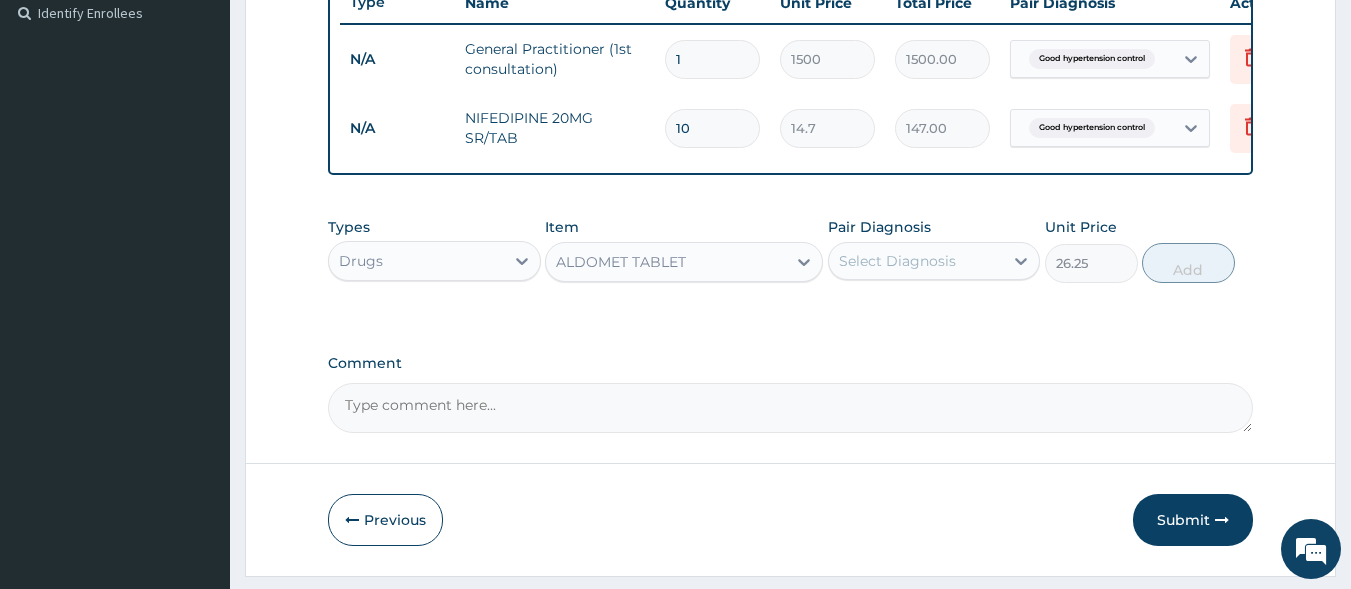 click on "Select Diagnosis" at bounding box center [897, 261] 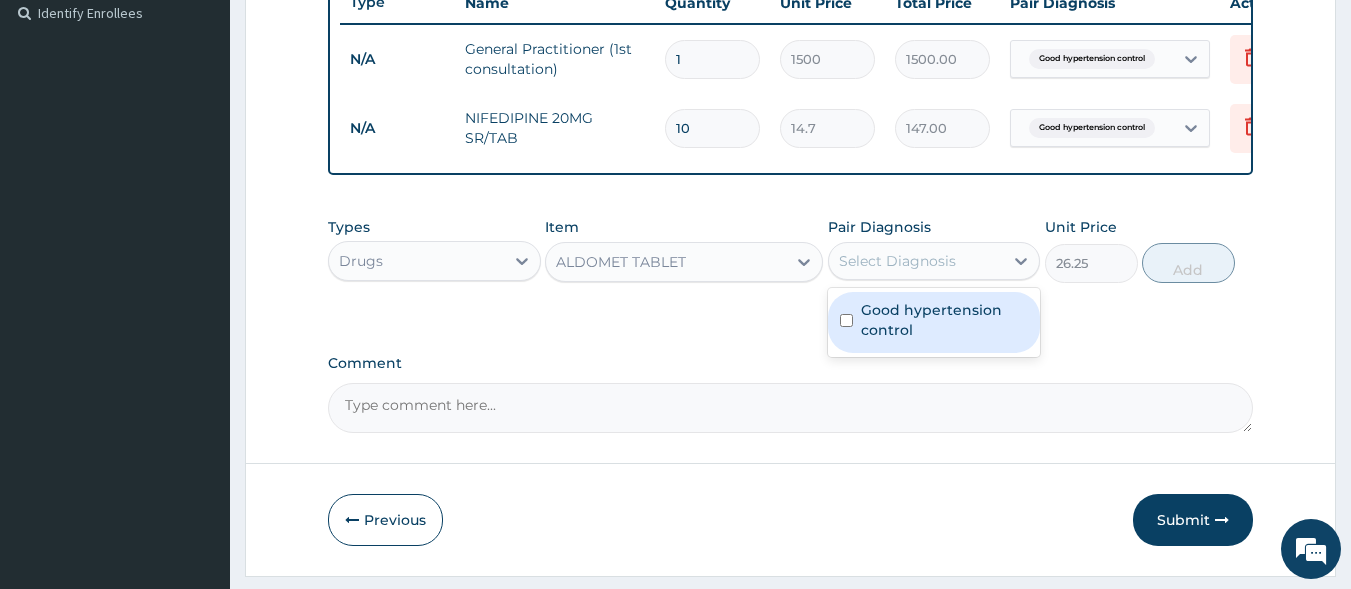 click on "Good hypertension control" at bounding box center [945, 320] 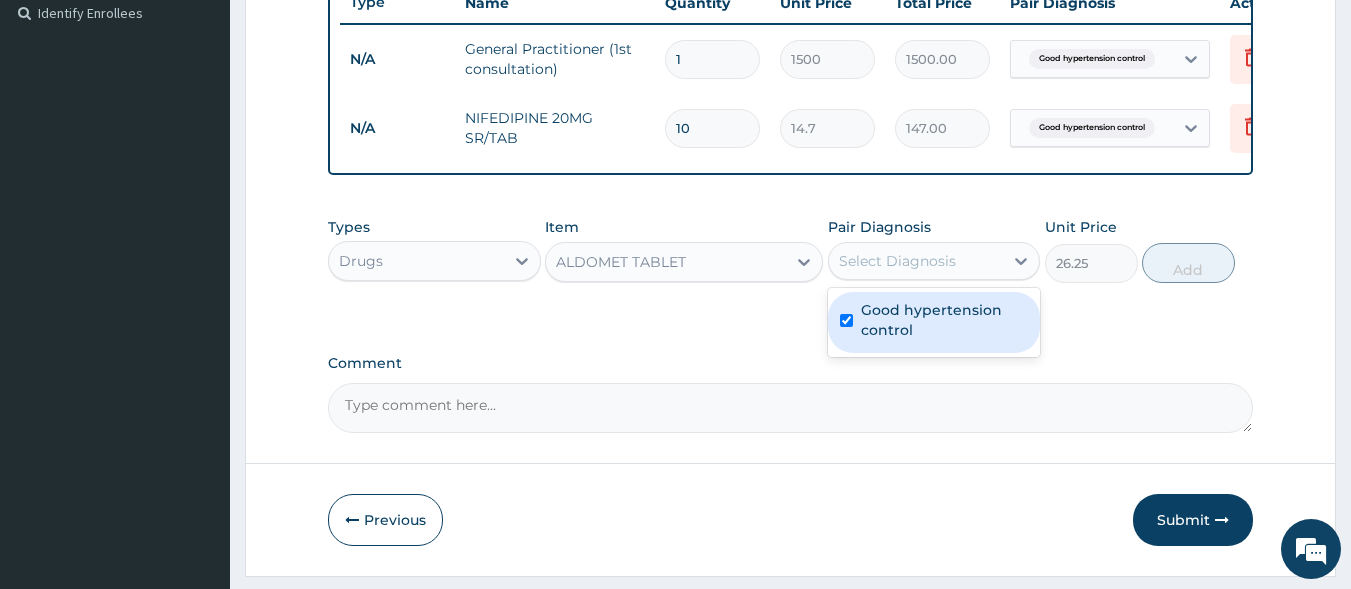 checkbox on "true" 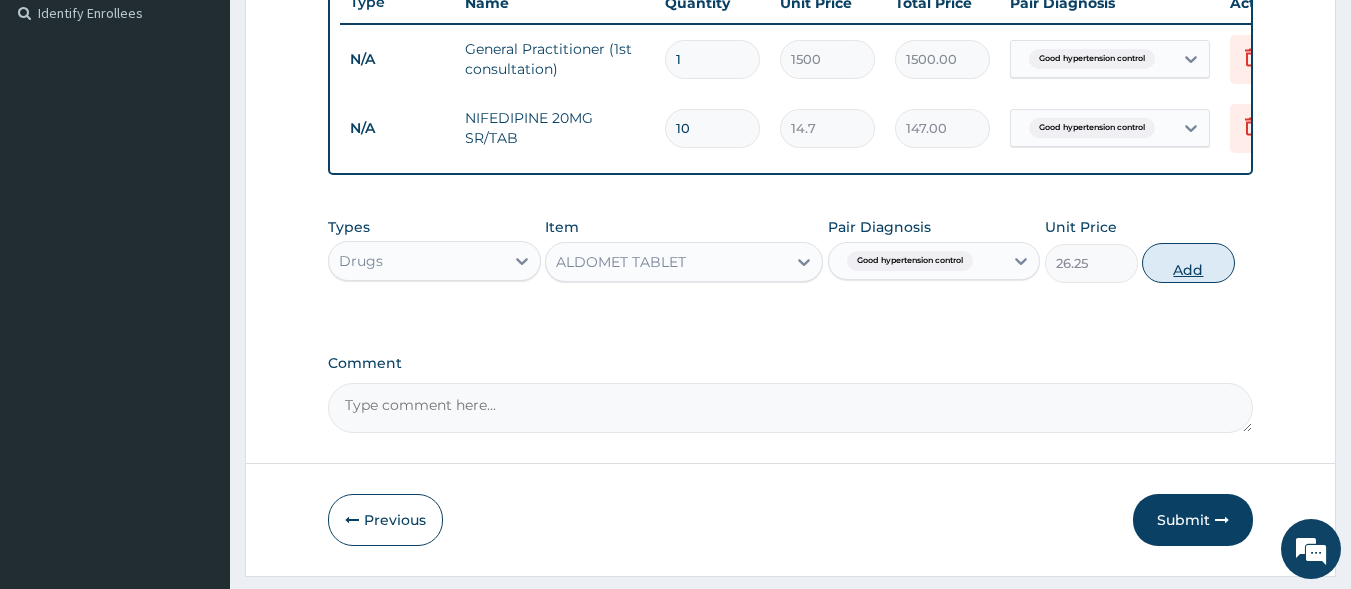 click on "Add" at bounding box center [1188, 263] 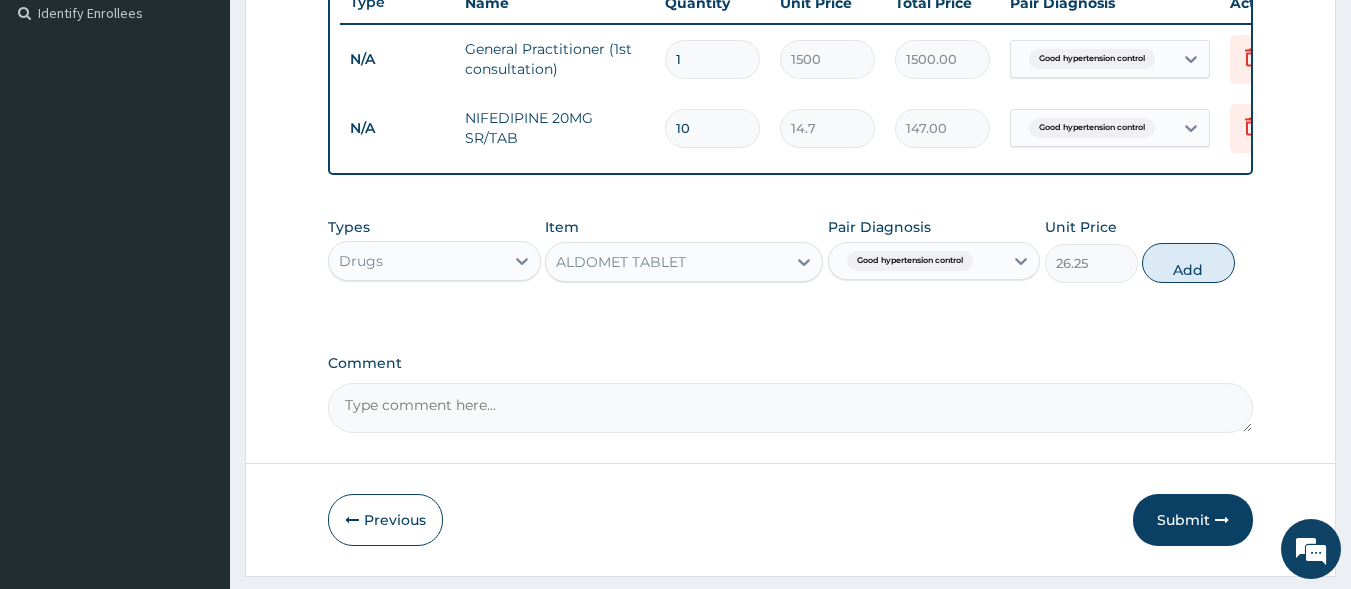 type on "0" 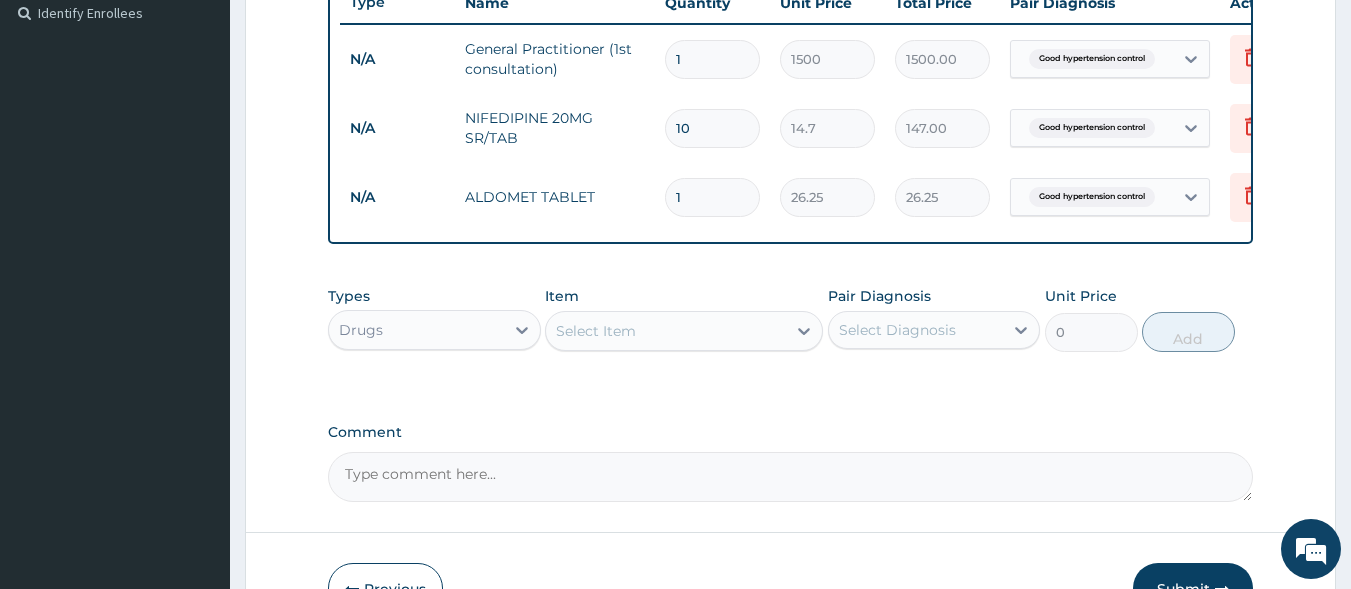 type on "10" 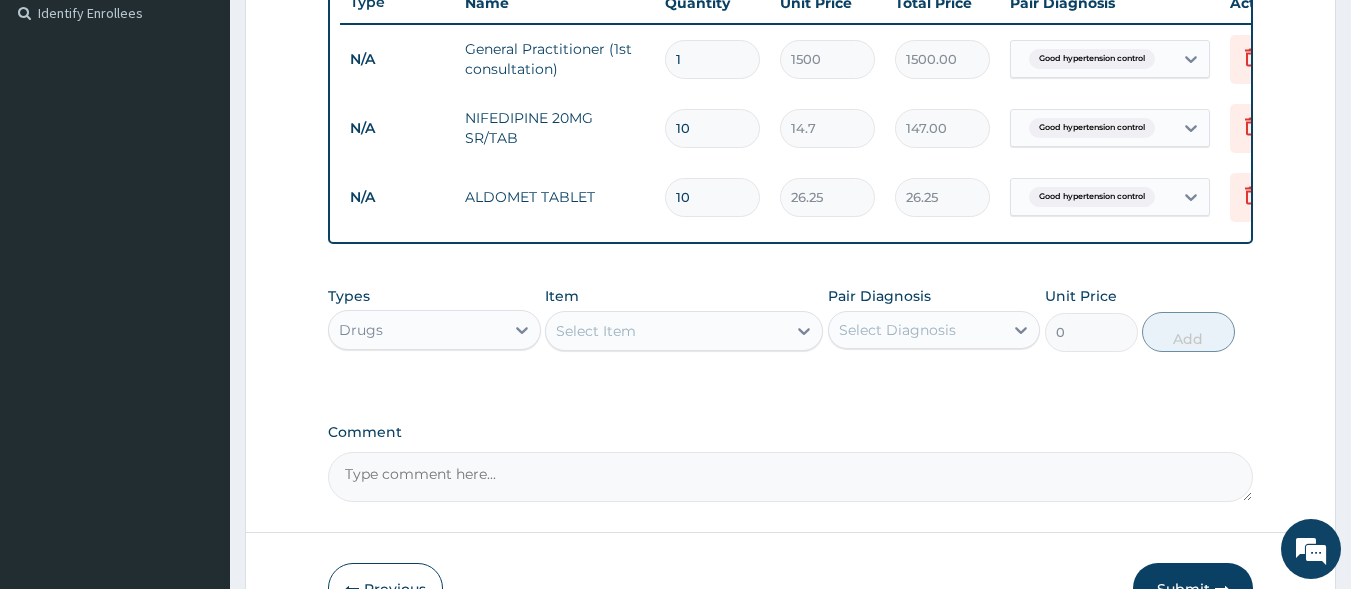 type on "262.50" 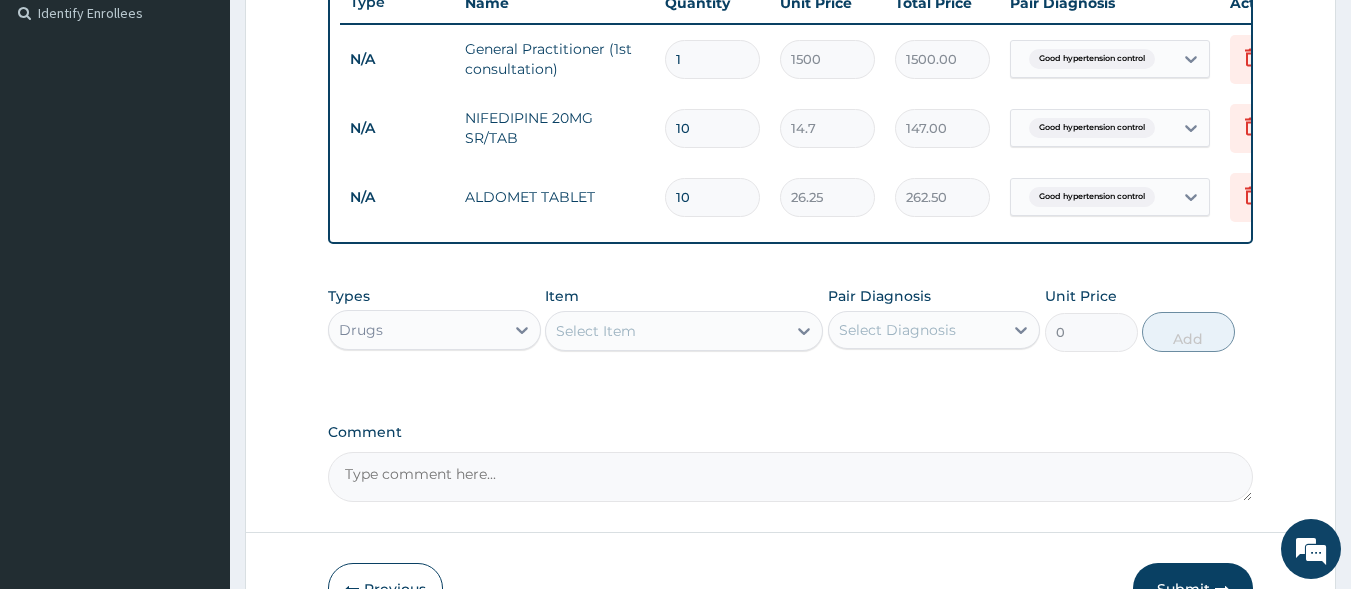 type on "10" 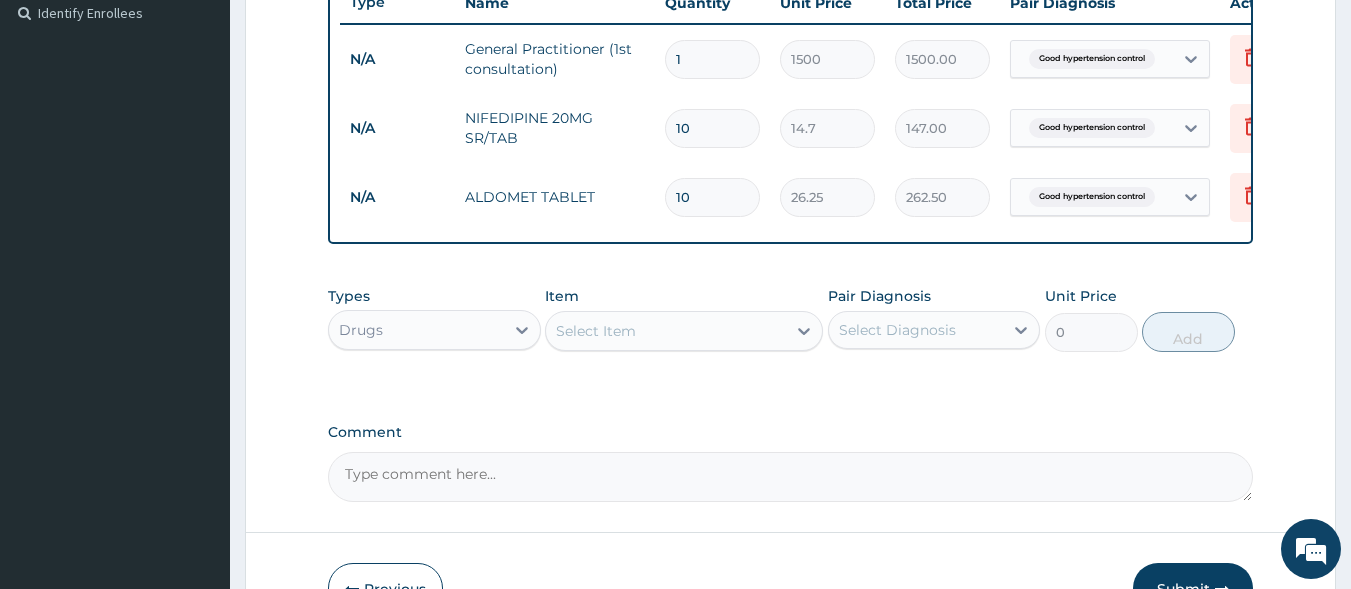 click on "Select Item" at bounding box center [596, 331] 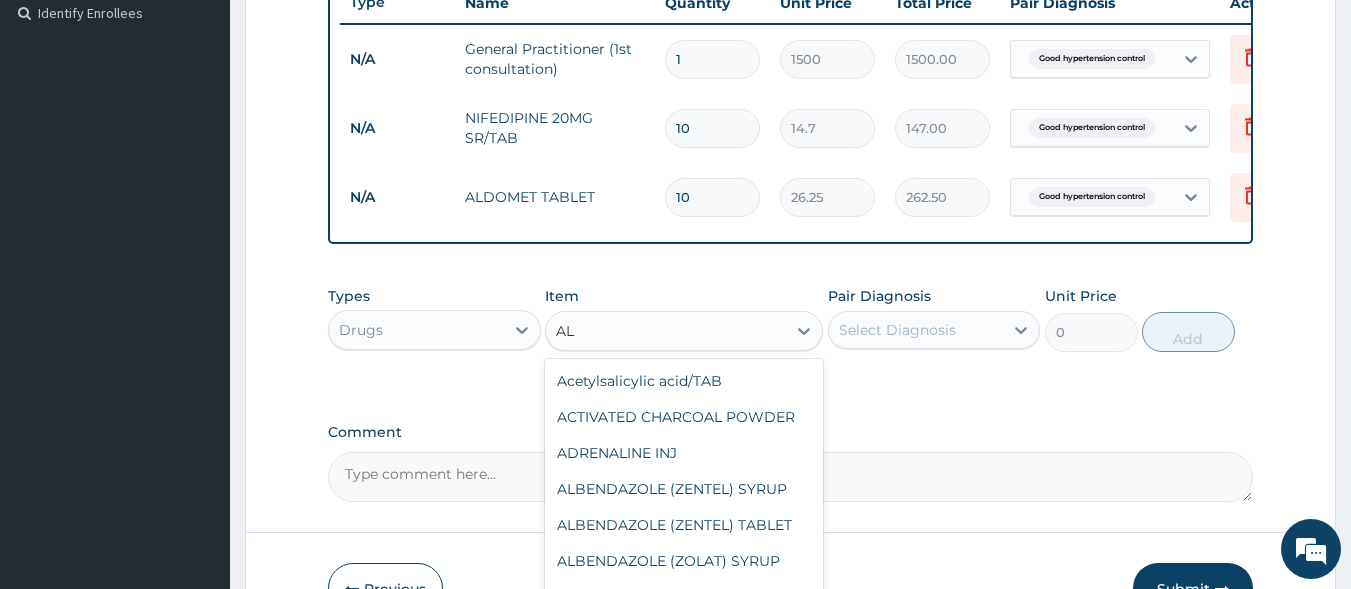 type on "A" 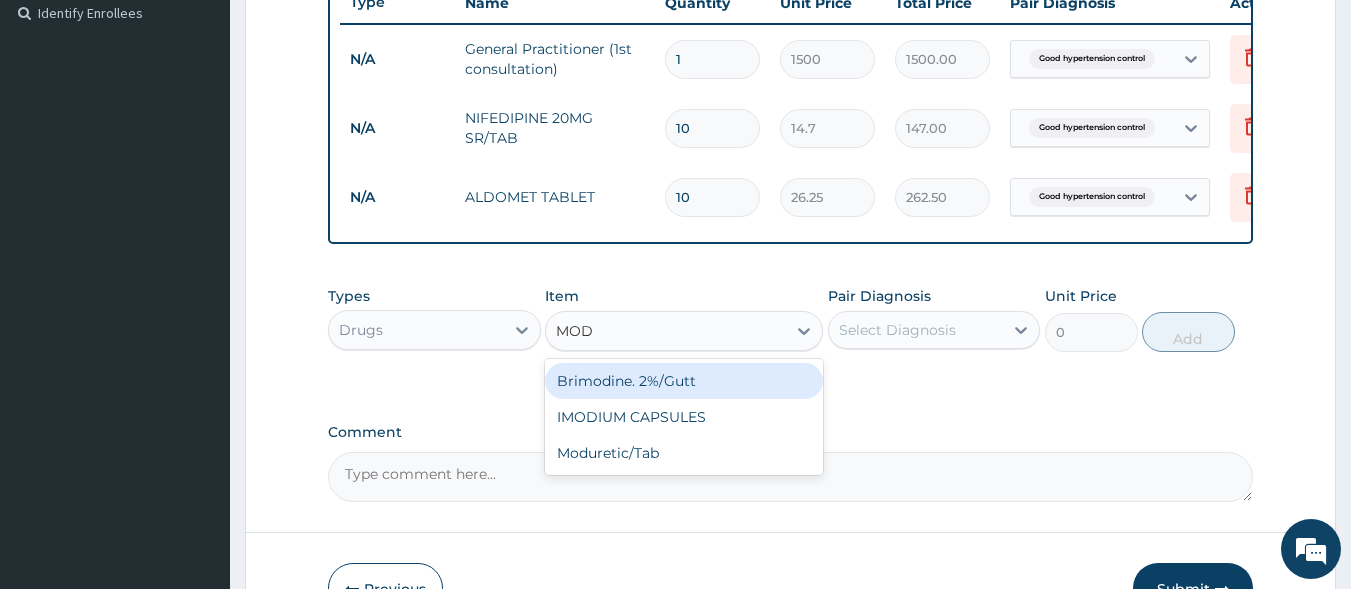 type on "MODU" 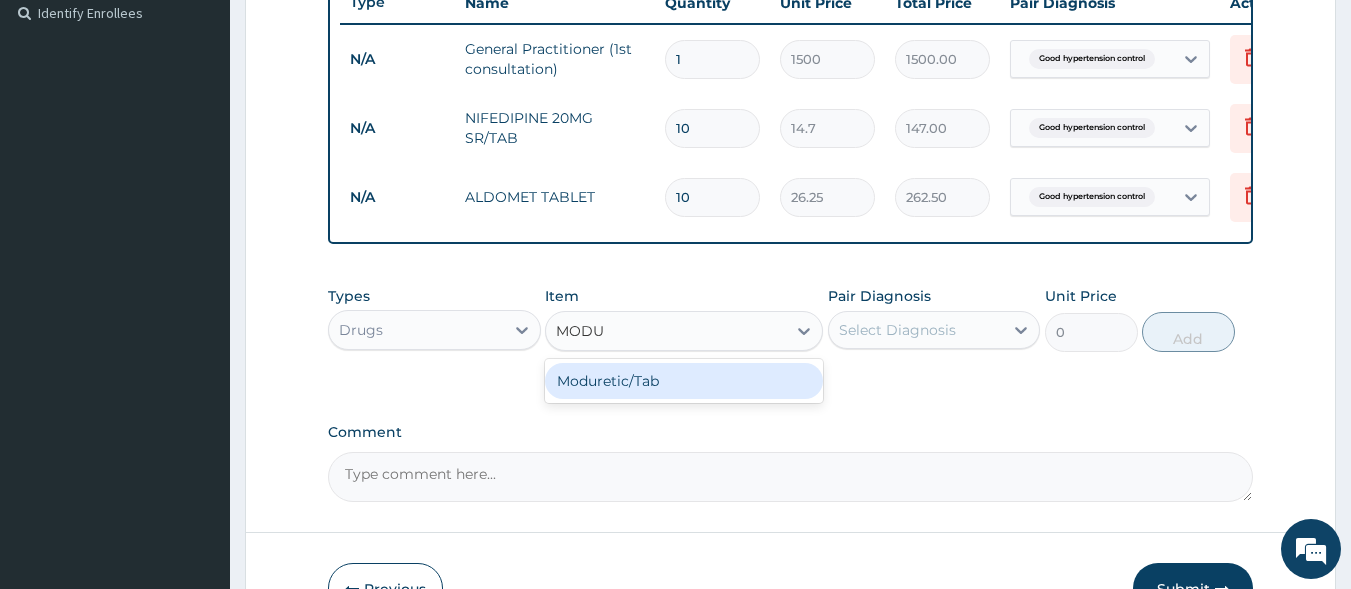 drag, startPoint x: 723, startPoint y: 395, endPoint x: 735, endPoint y: 393, distance: 12.165525 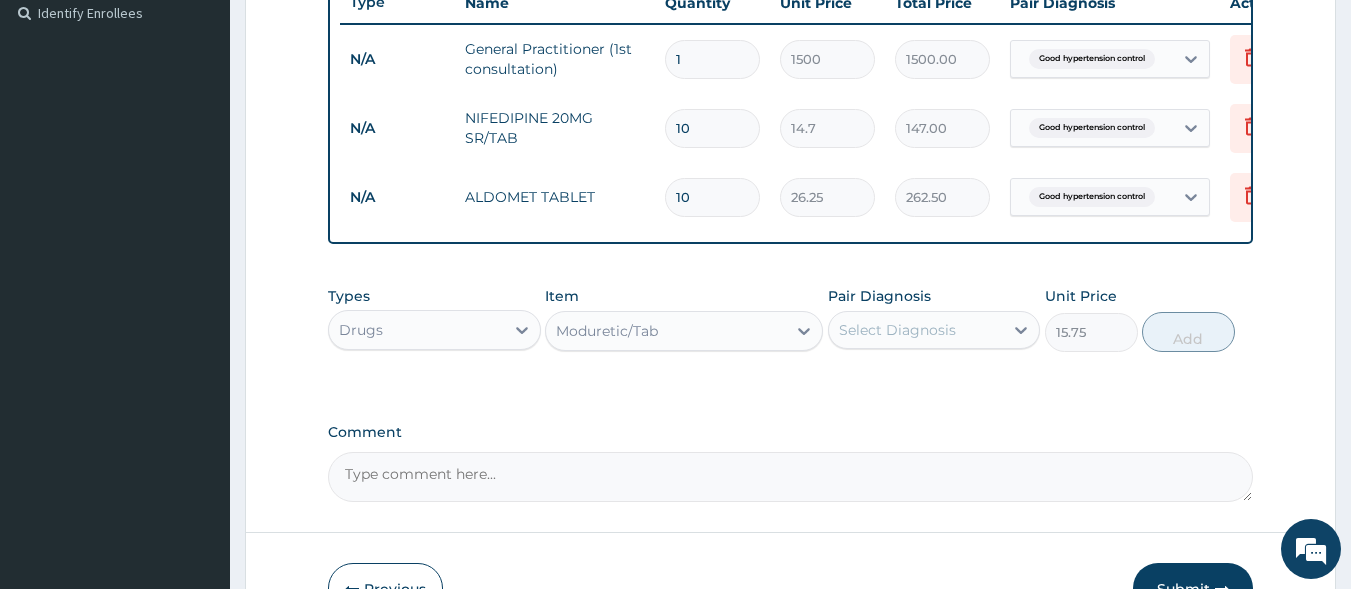 click on "Select Diagnosis" at bounding box center (916, 330) 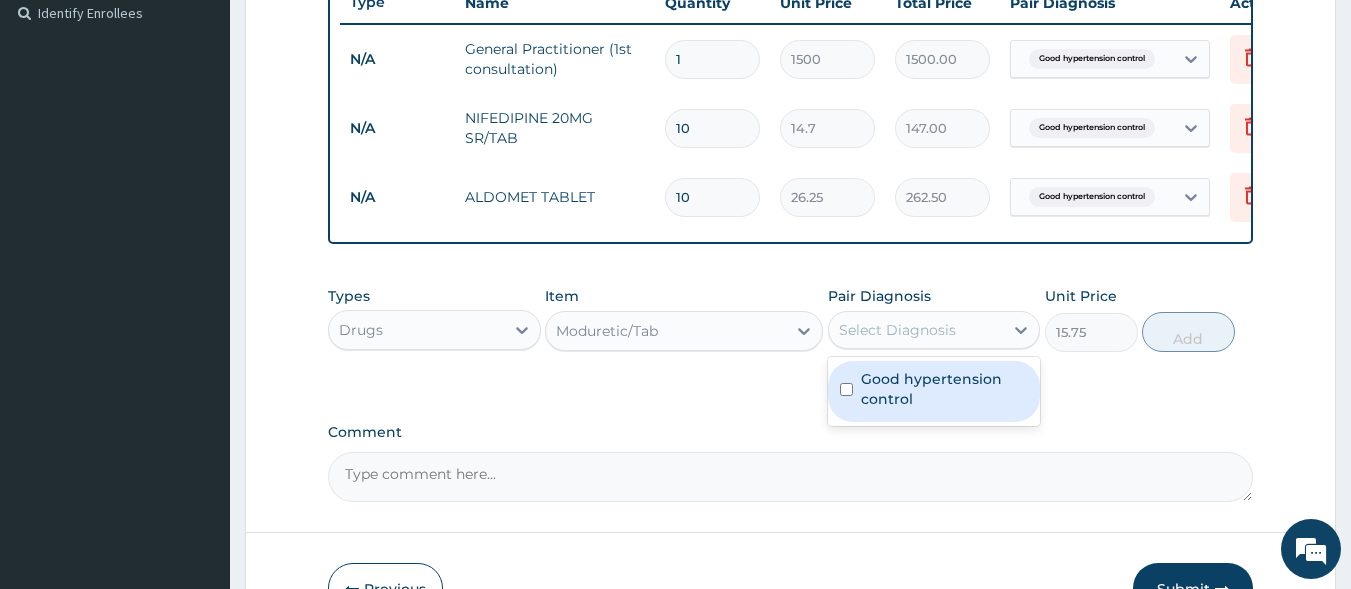 drag, startPoint x: 918, startPoint y: 396, endPoint x: 1225, endPoint y: 369, distance: 308.185 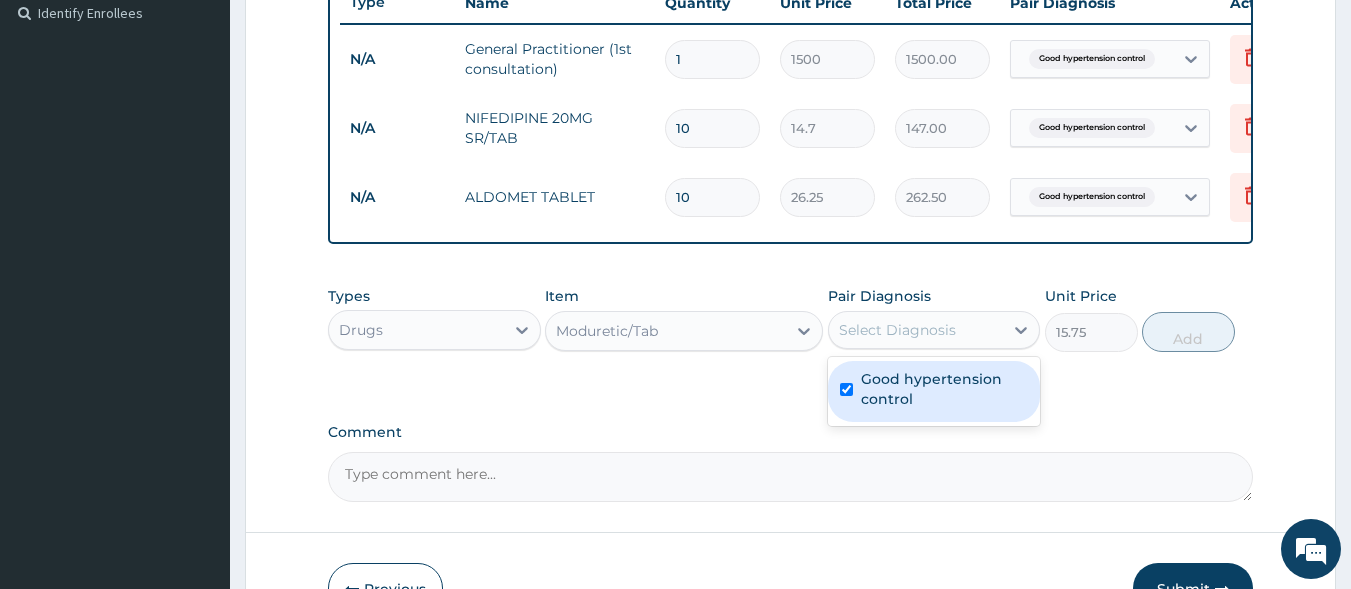 checkbox on "true" 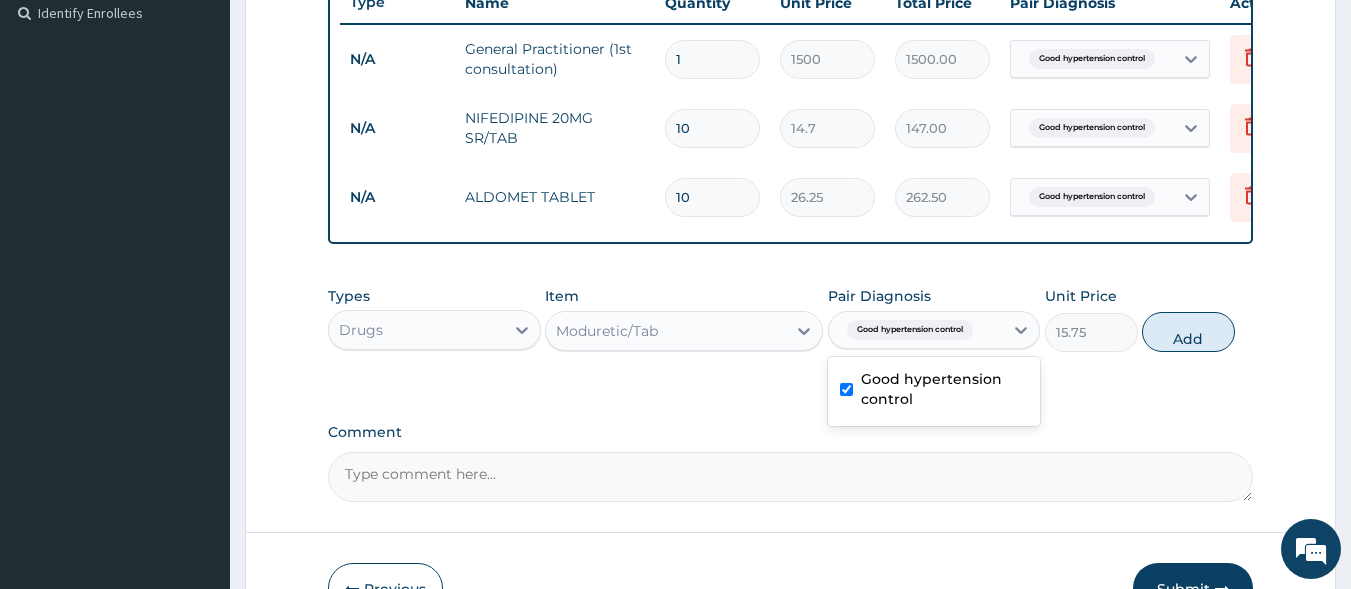 click on "Add" at bounding box center [1188, 332] 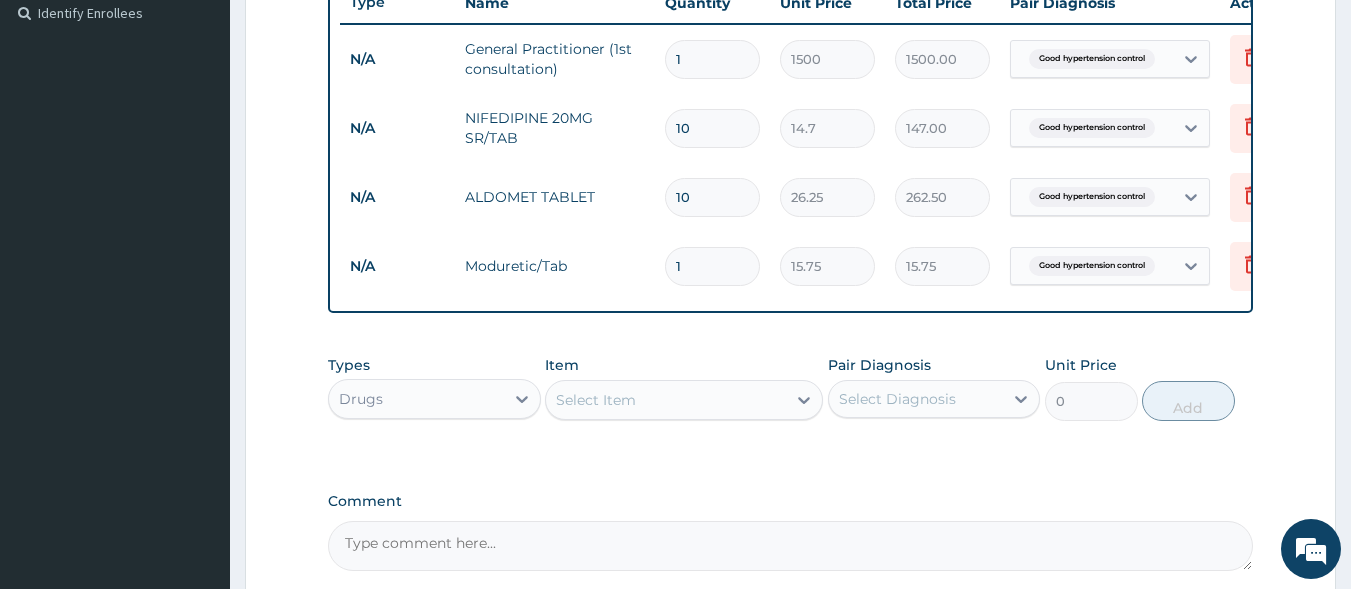 type 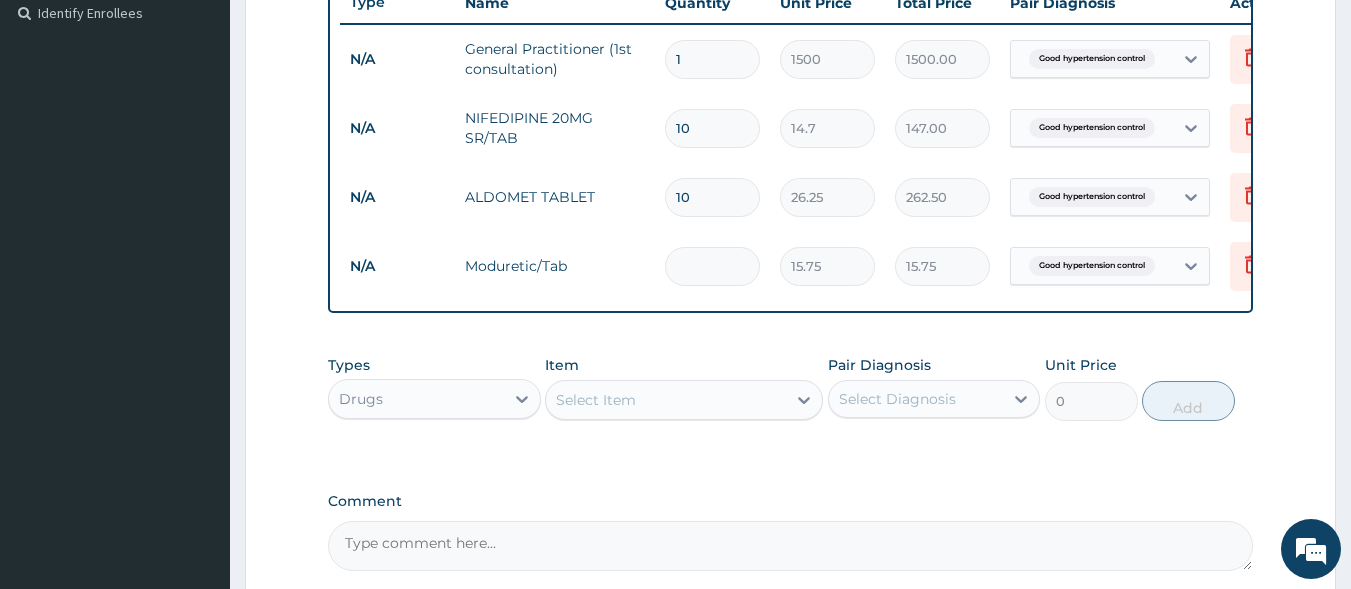 type on "0.00" 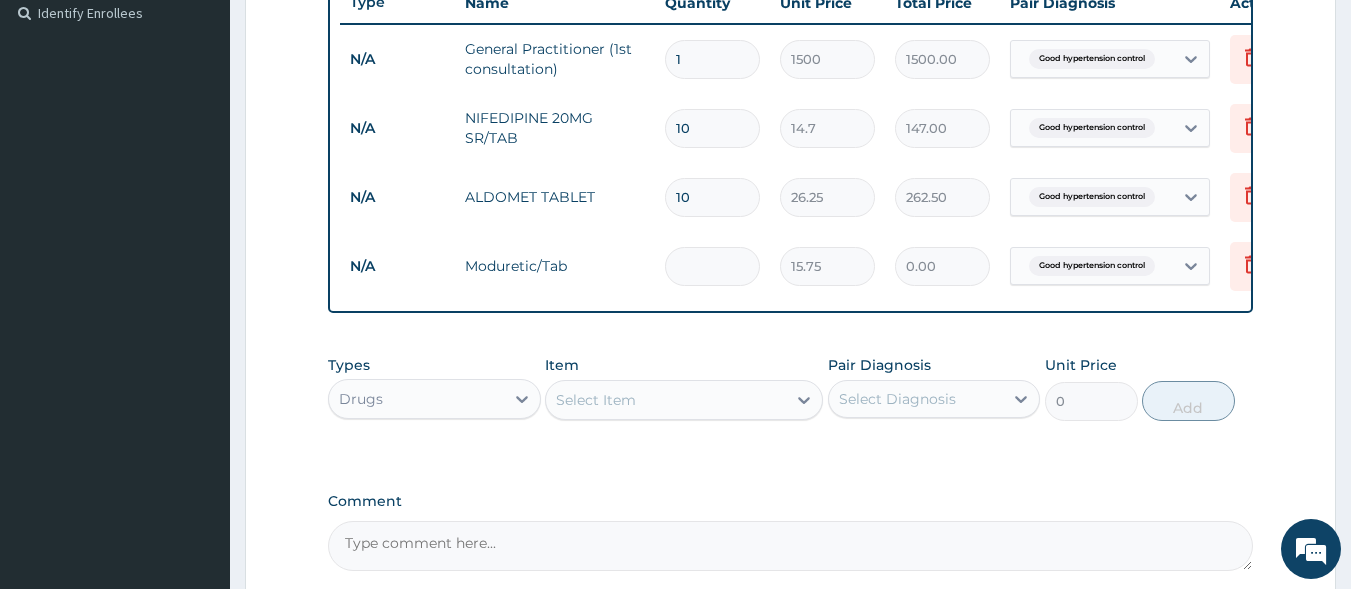 type on "3" 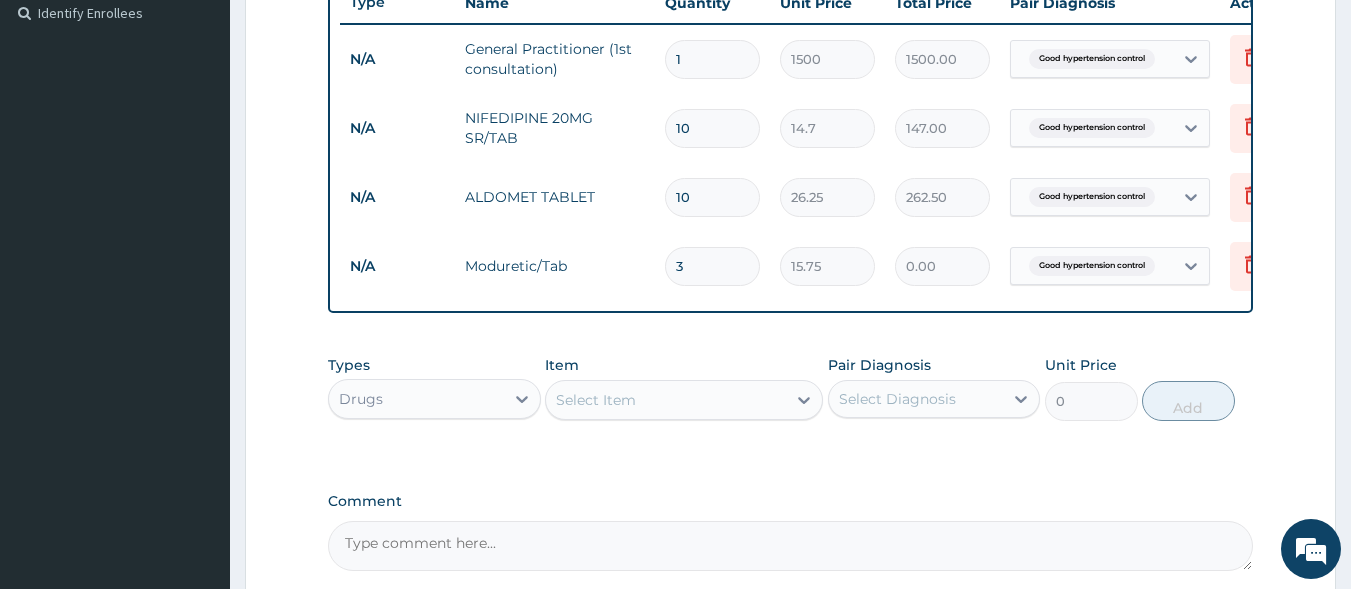 type on "47.25" 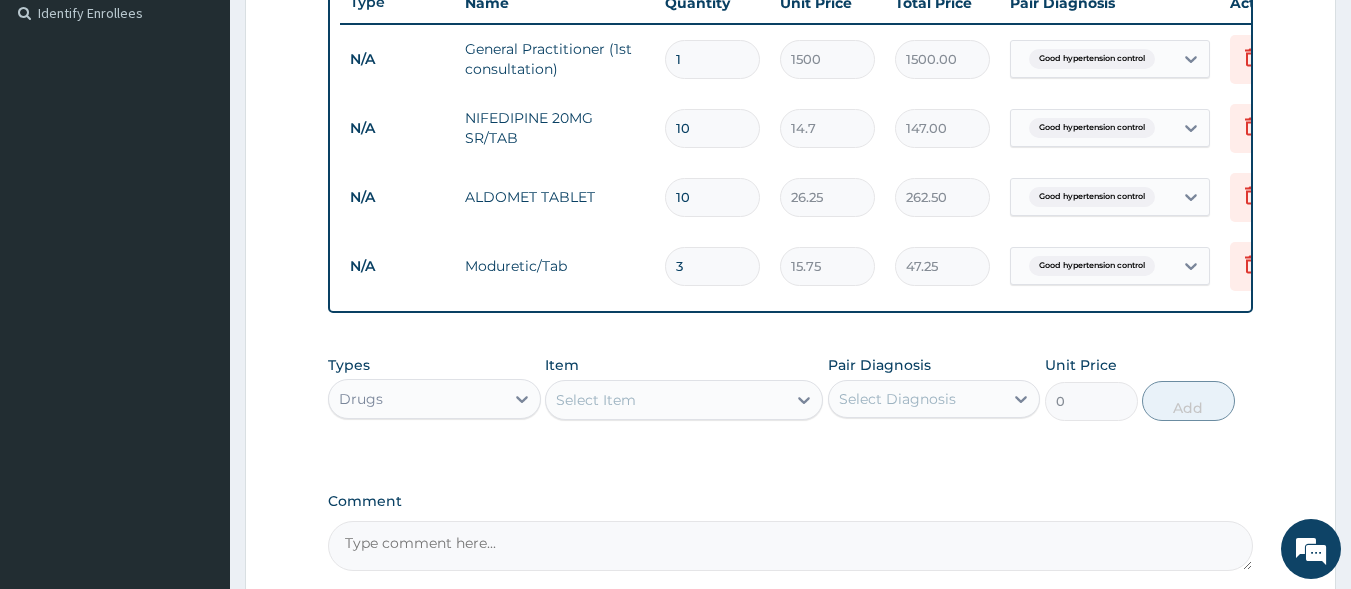 type on "30" 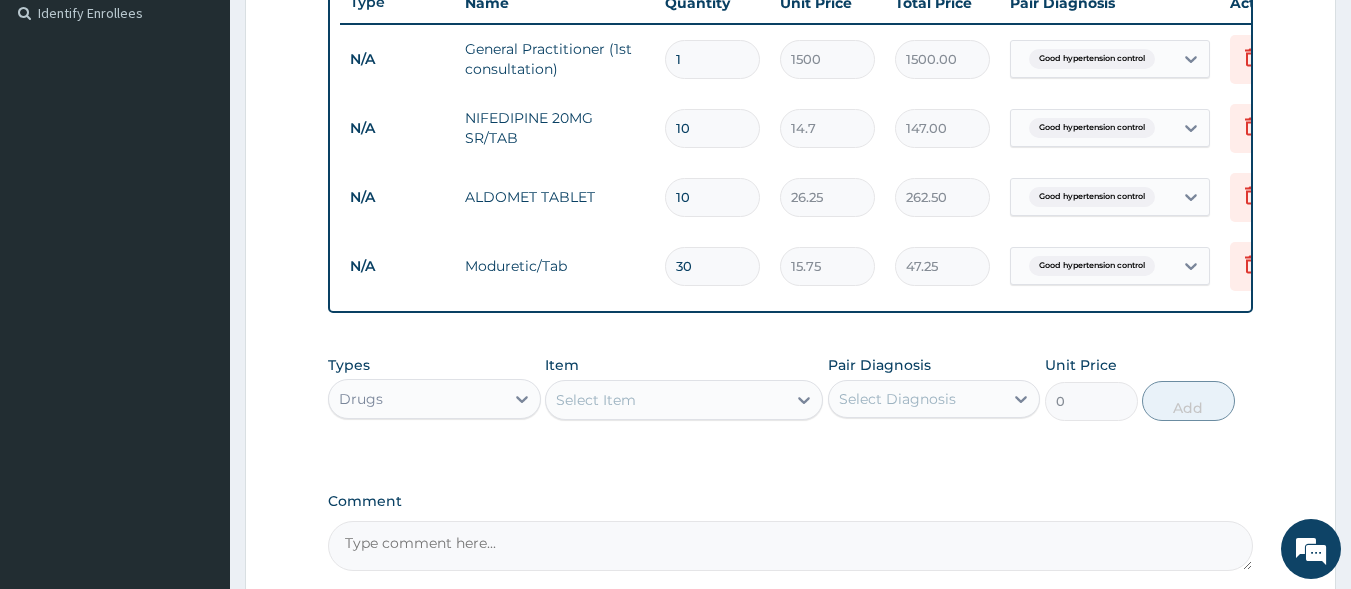 type on "472.50" 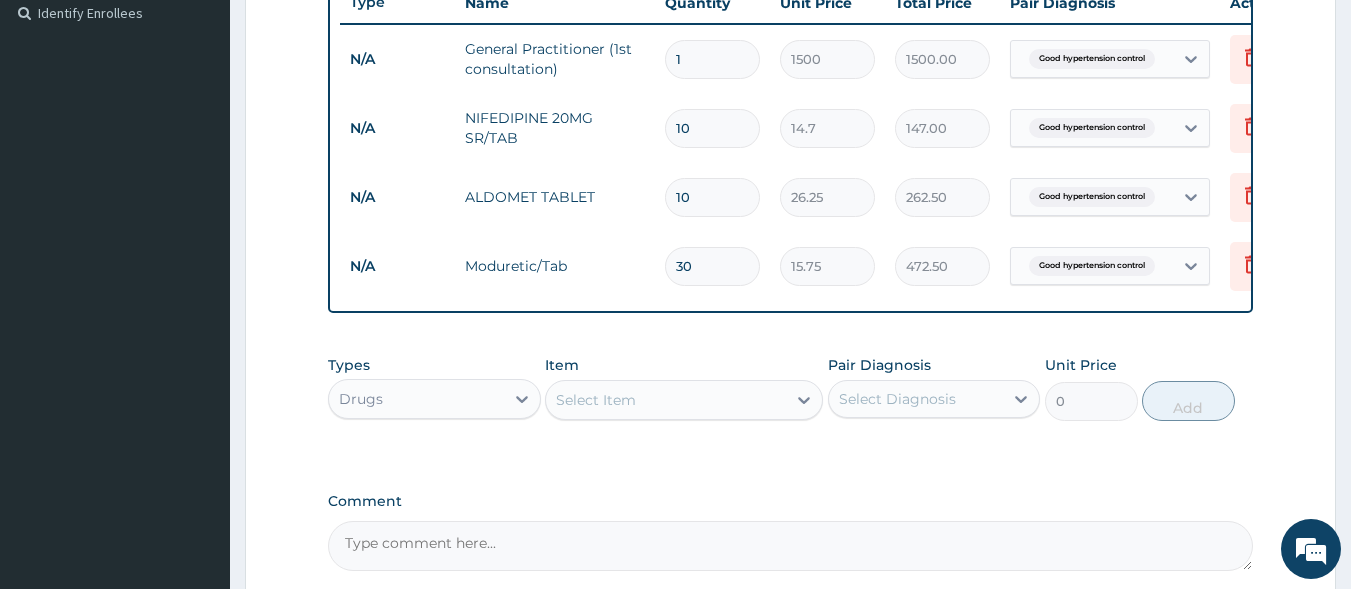 type on "30" 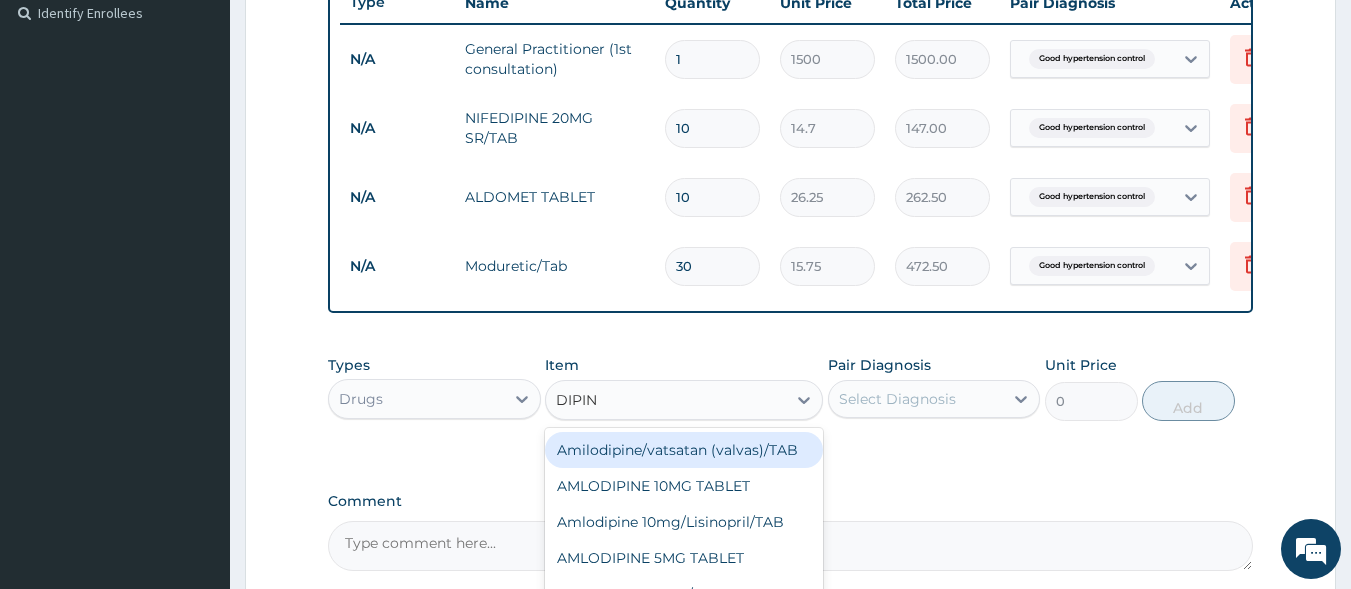 type on "DIPINE" 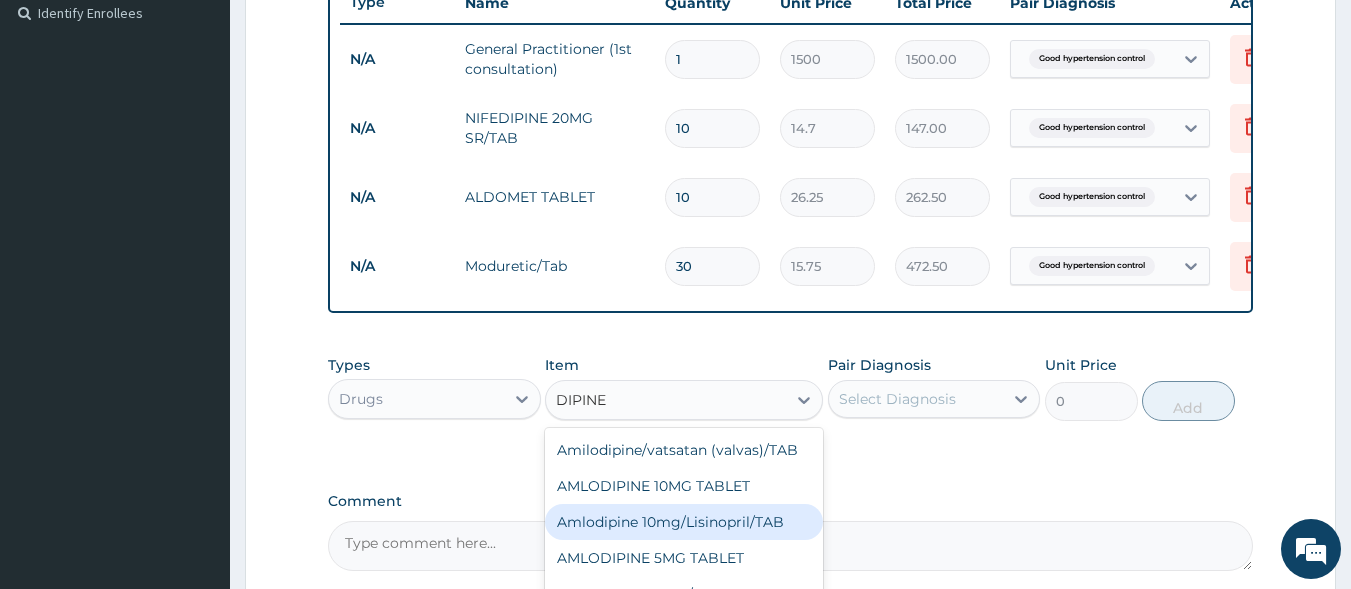 click on "Amlodipine 10mg/Lisinopril/TAB" at bounding box center [684, 522] 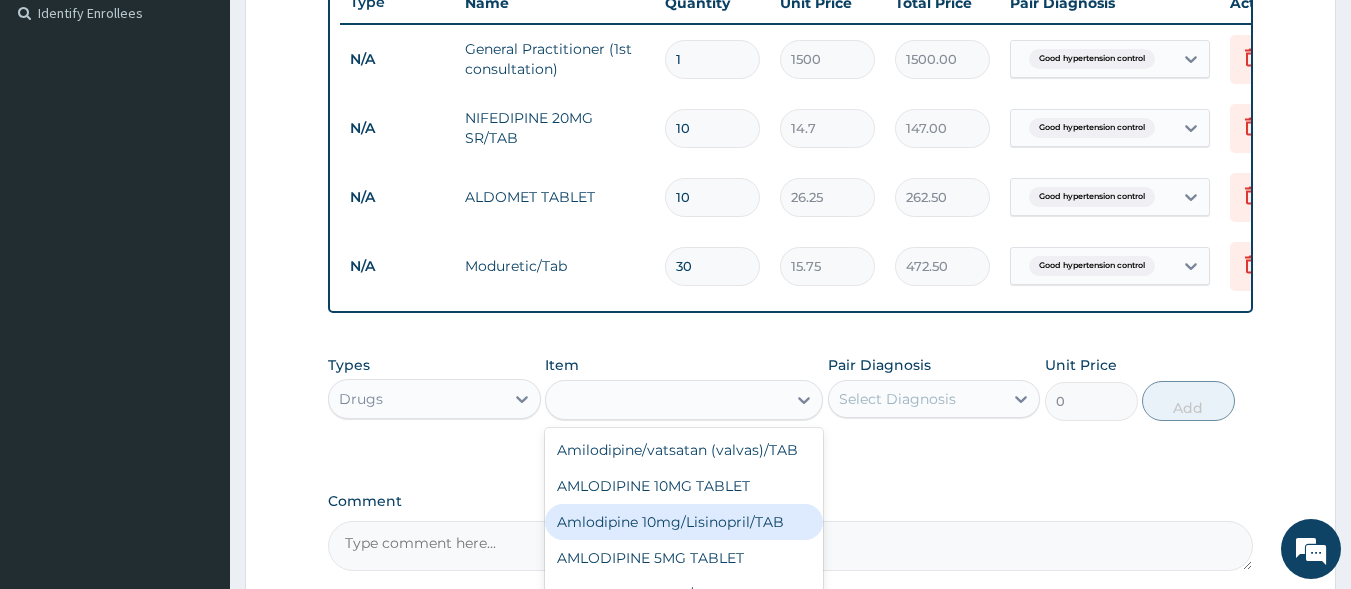 type on "8.4" 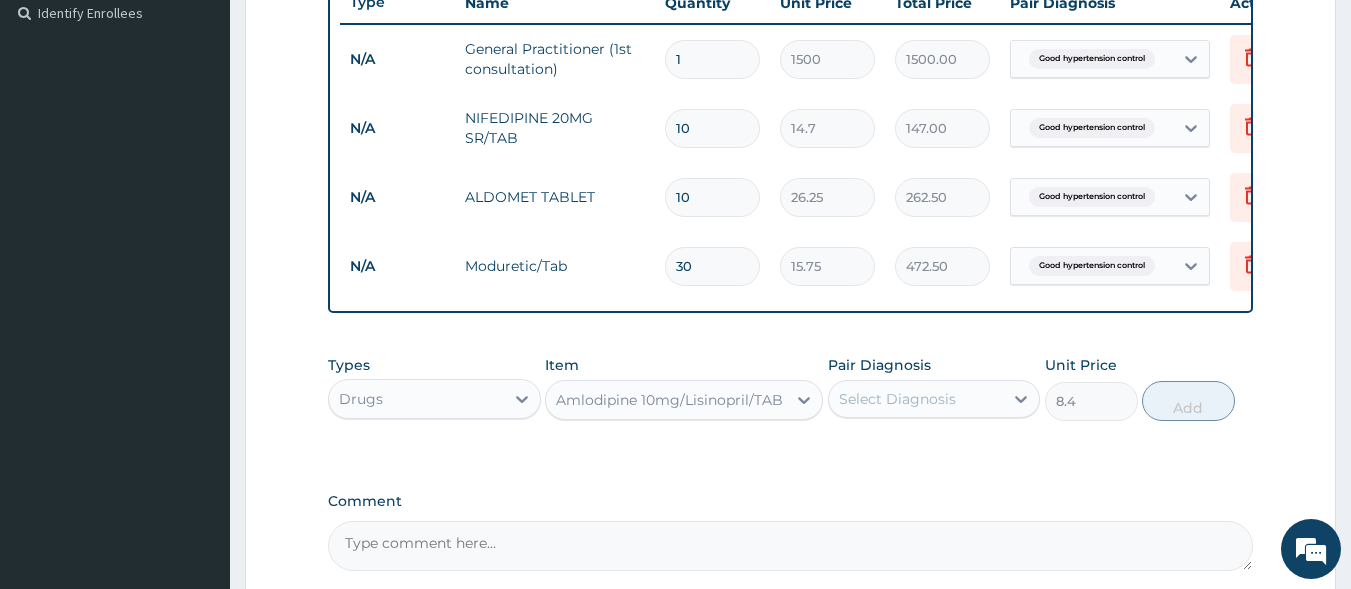 click on "Select Diagnosis" at bounding box center [916, 399] 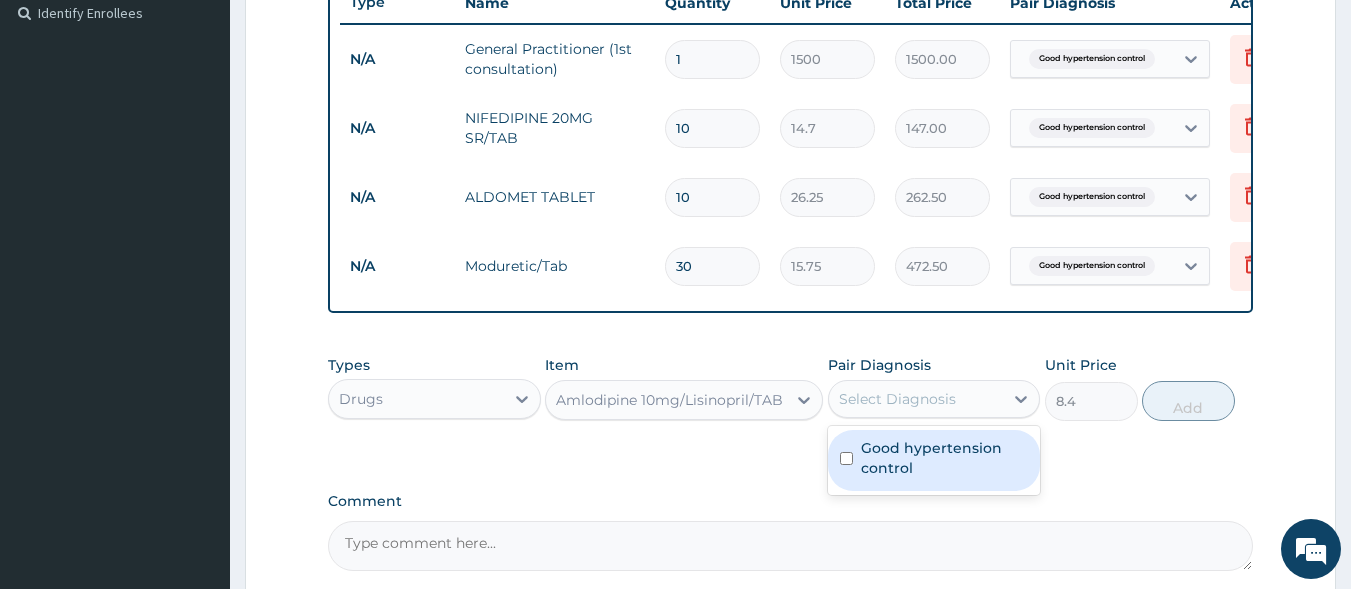 drag, startPoint x: 971, startPoint y: 484, endPoint x: 1013, endPoint y: 458, distance: 49.396355 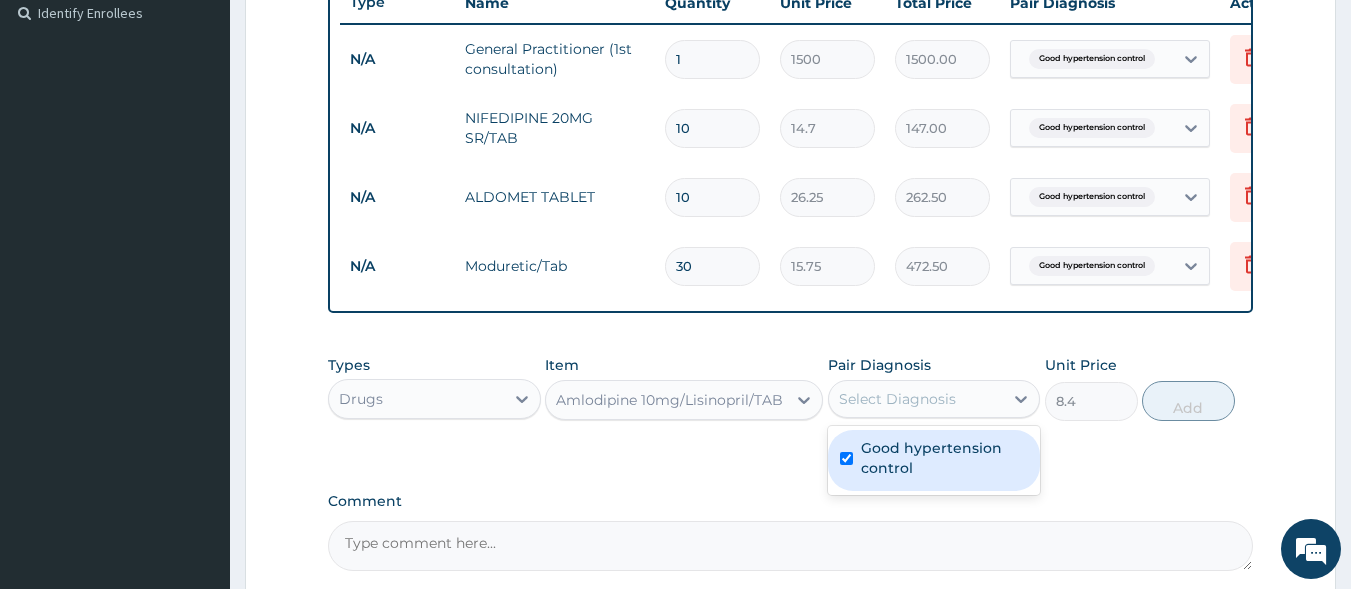 checkbox on "true" 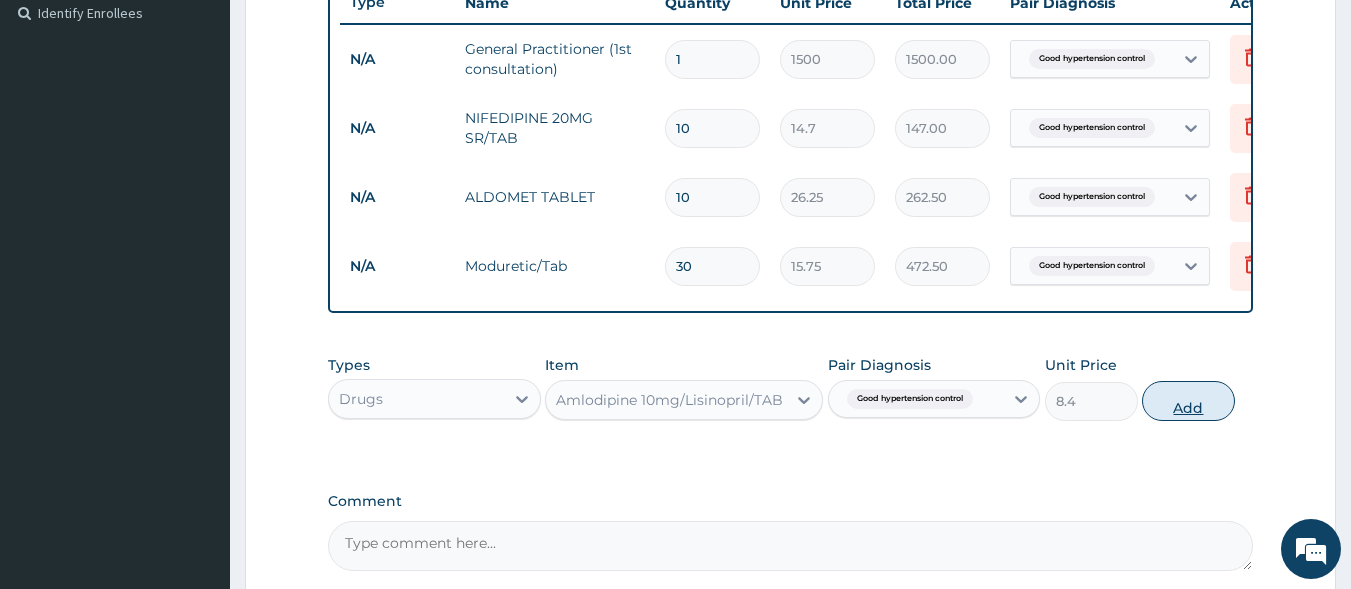 click on "Add" at bounding box center (1188, 401) 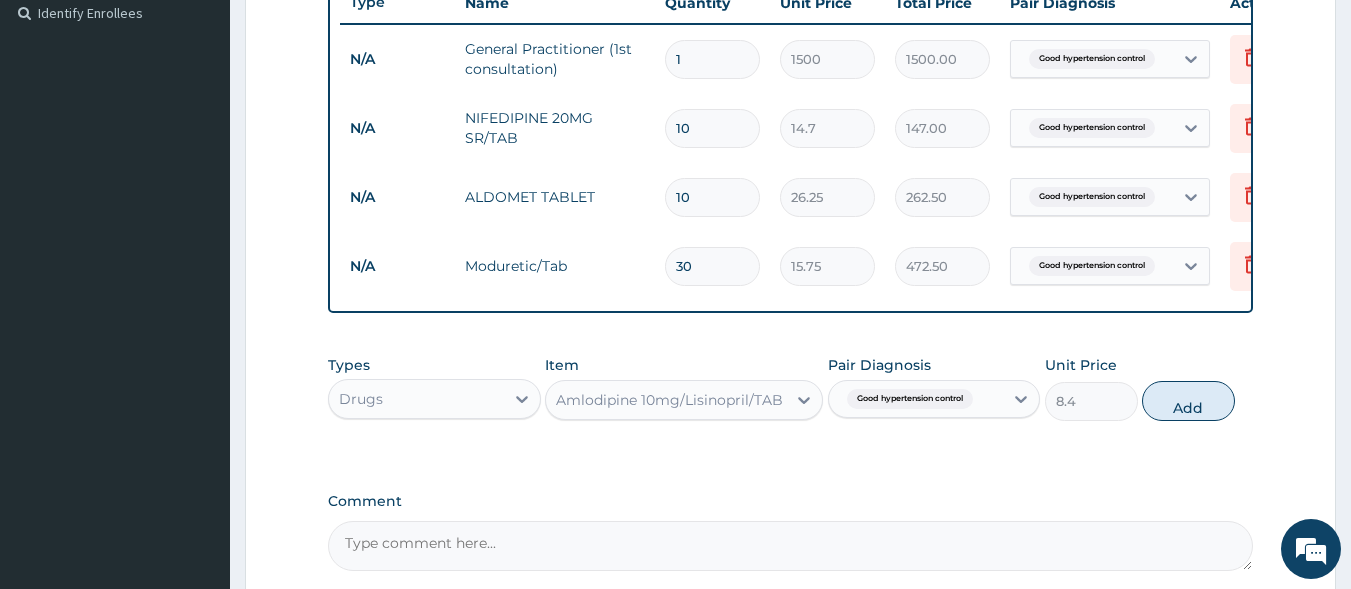 type on "0" 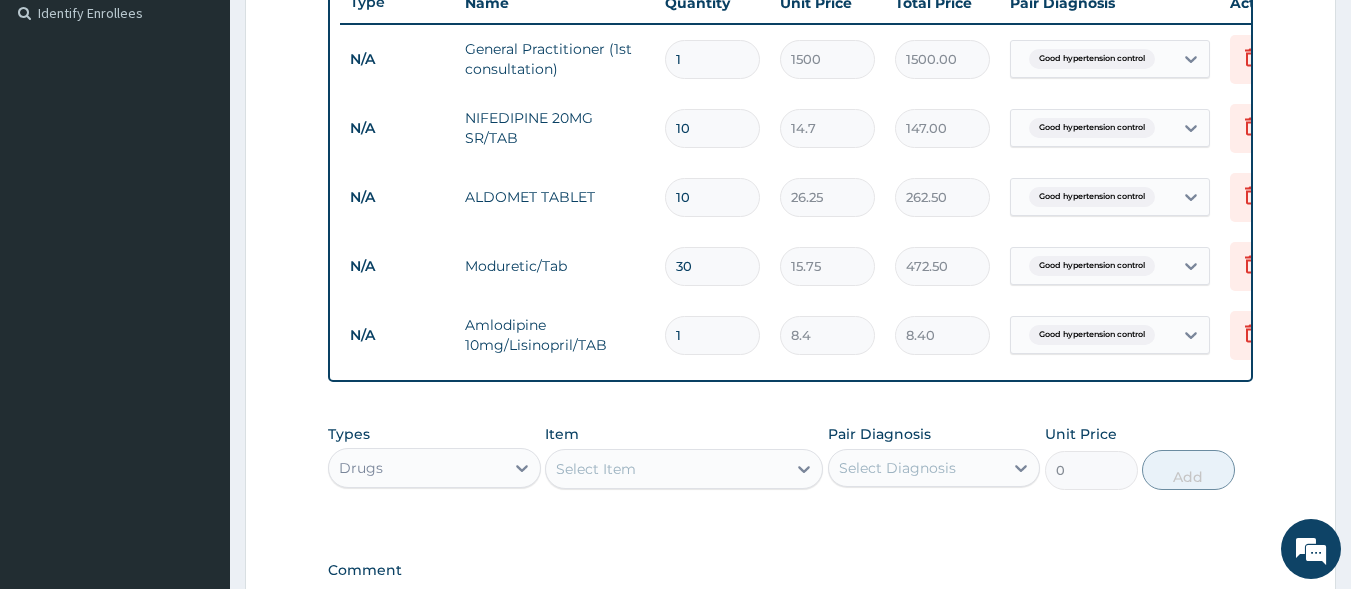 click on "Select Item" at bounding box center (666, 469) 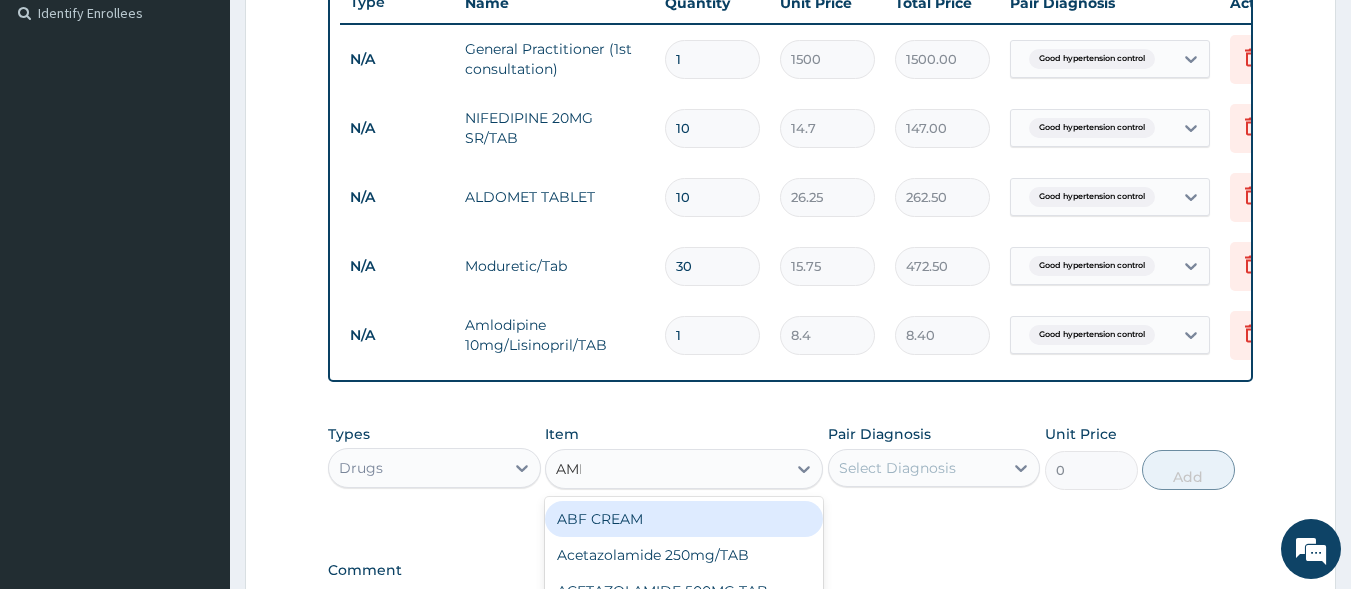 type on "AMLO" 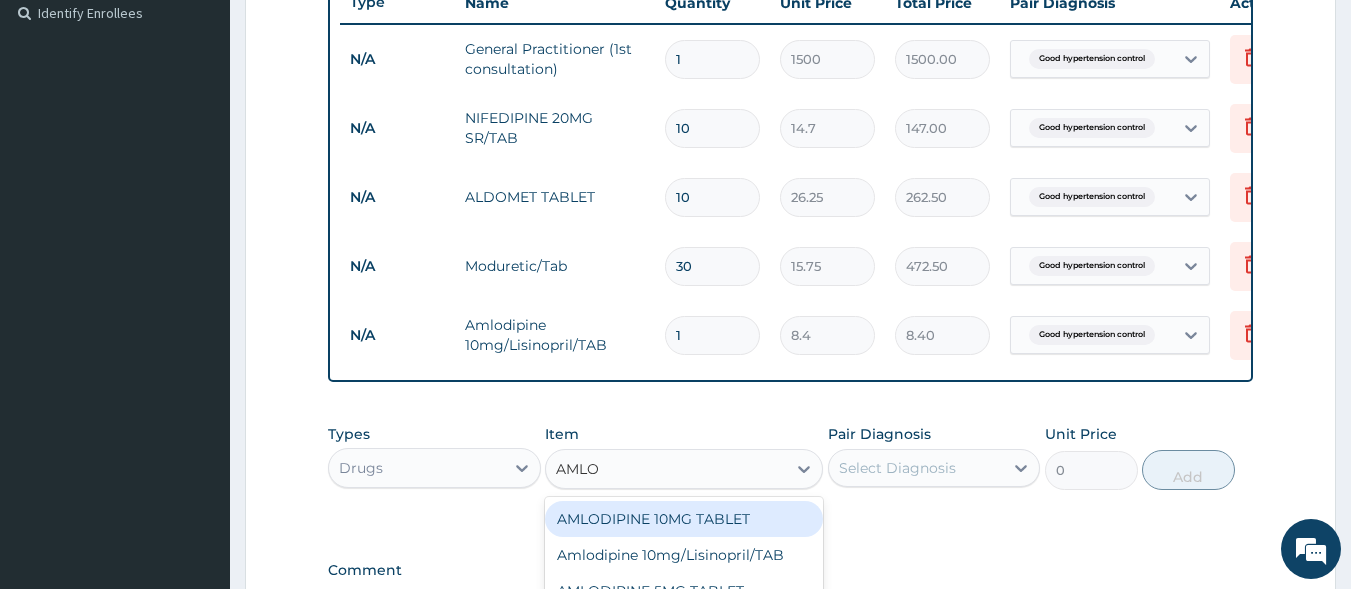 click on "AMLODIPINE 10MG TABLET" at bounding box center [684, 519] 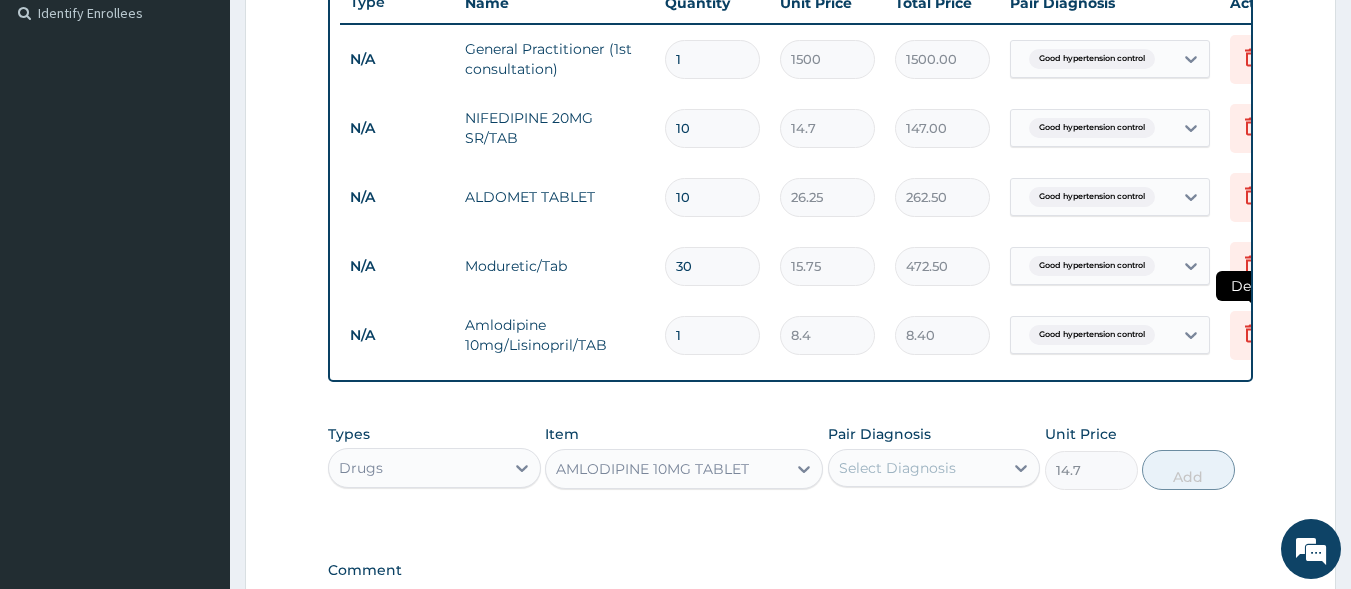 click 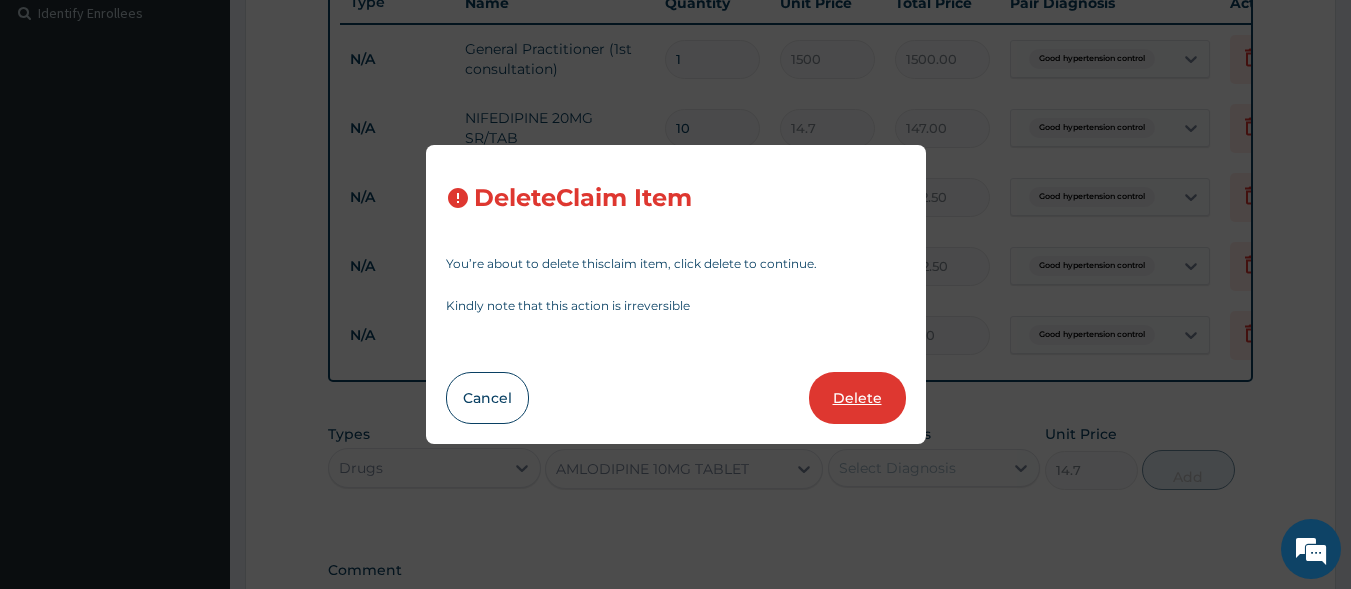 click on "Delete" at bounding box center [857, 398] 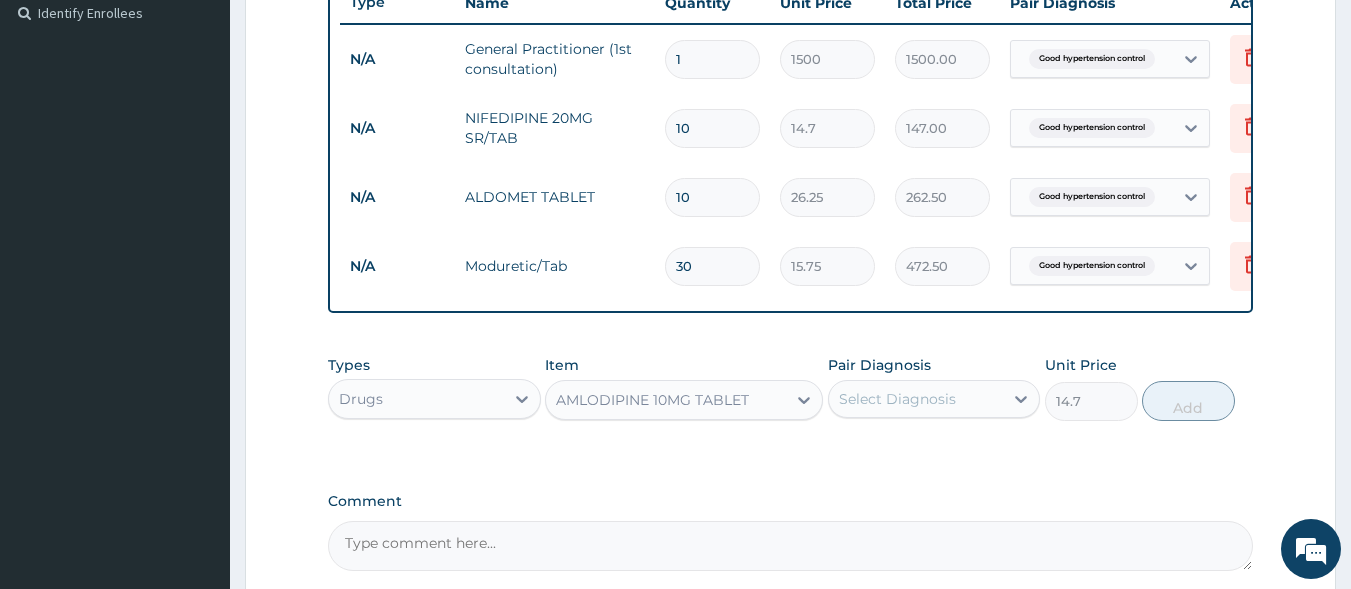 click on "Select Diagnosis" at bounding box center [897, 399] 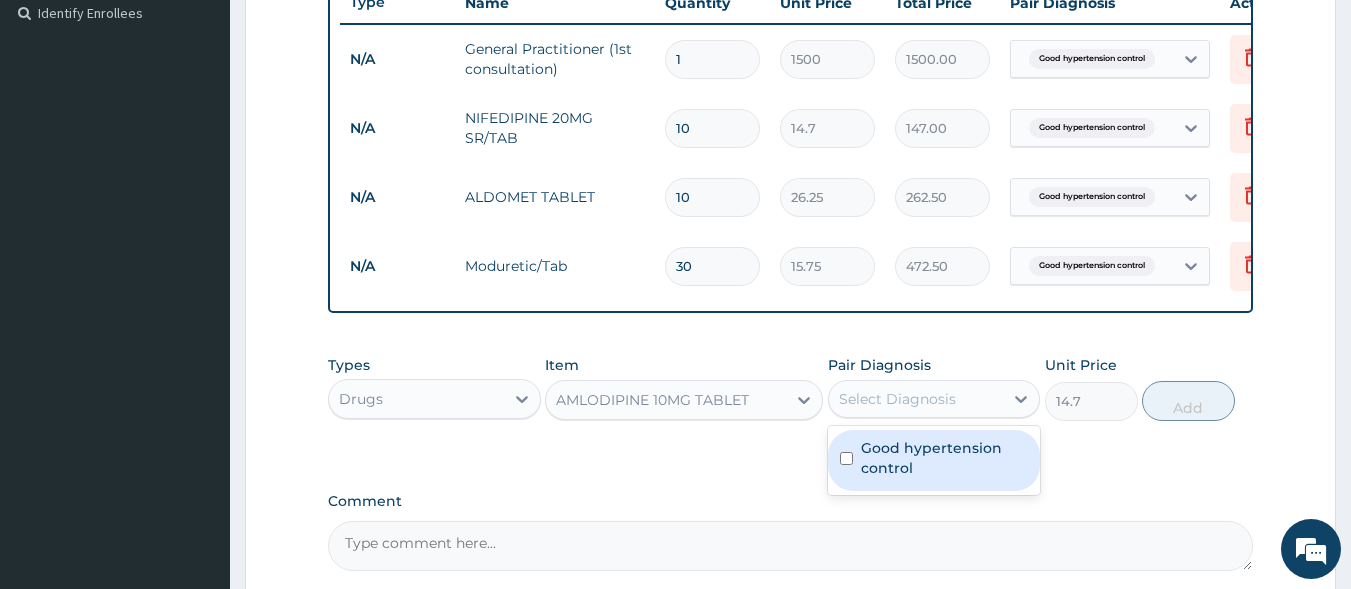 drag, startPoint x: 936, startPoint y: 464, endPoint x: 1025, endPoint y: 456, distance: 89.358826 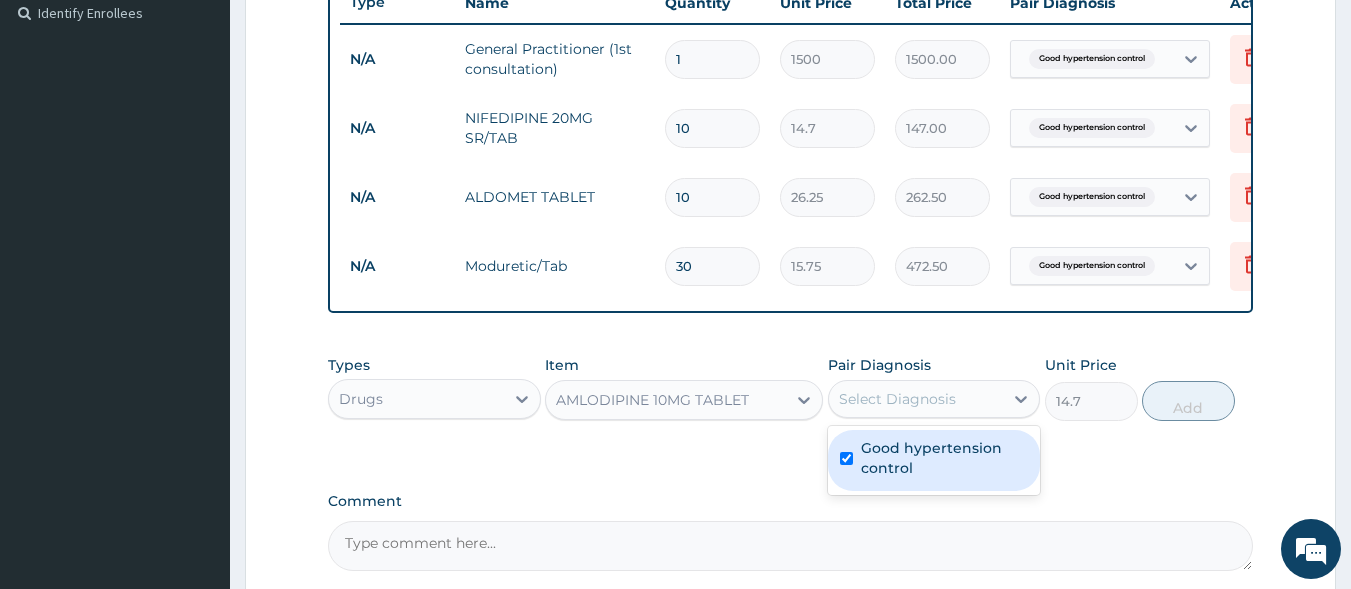 checkbox on "true" 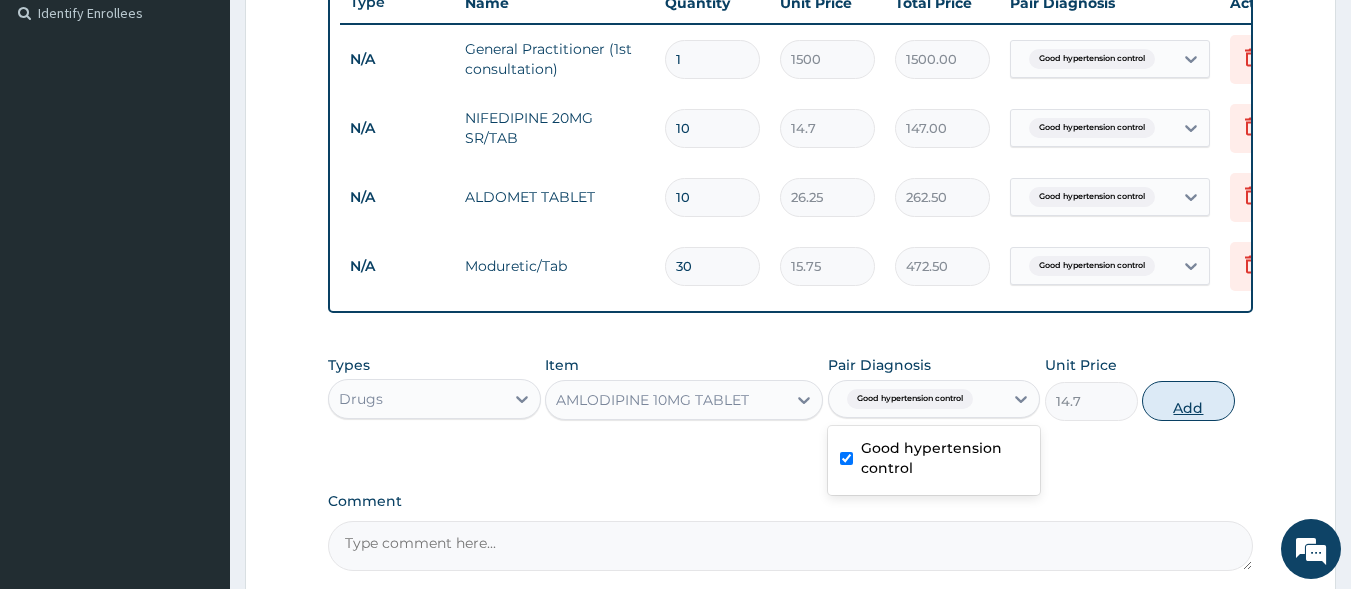 click on "Add" at bounding box center (1188, 401) 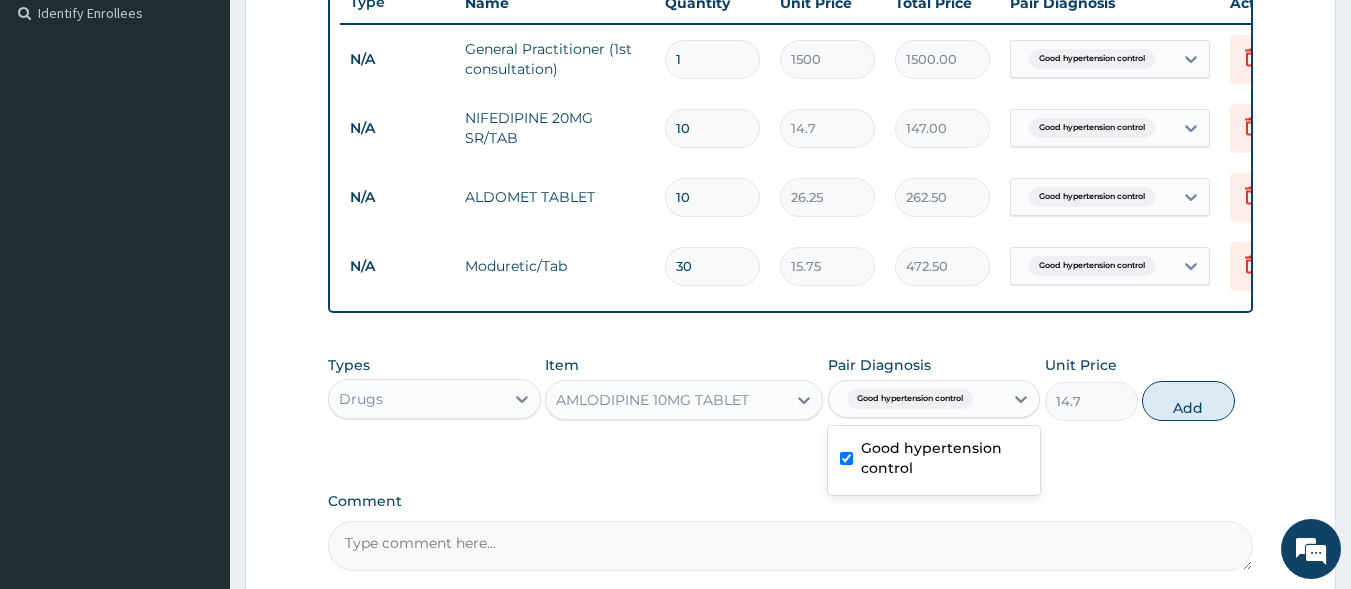 type on "0" 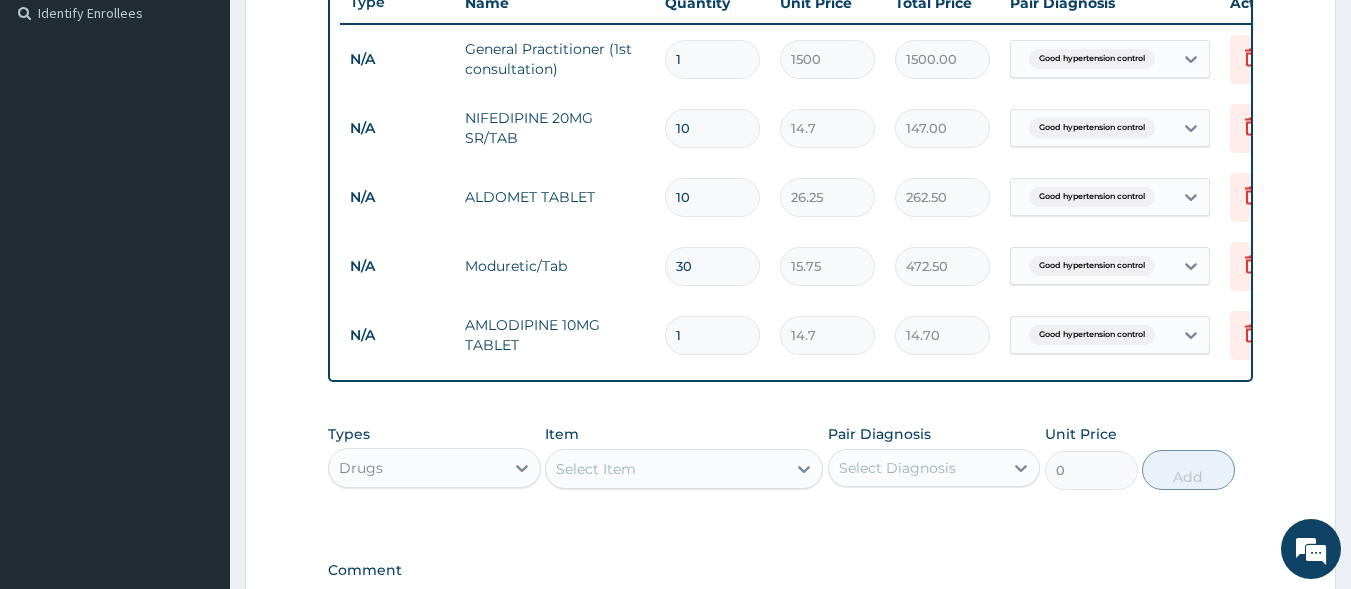 type 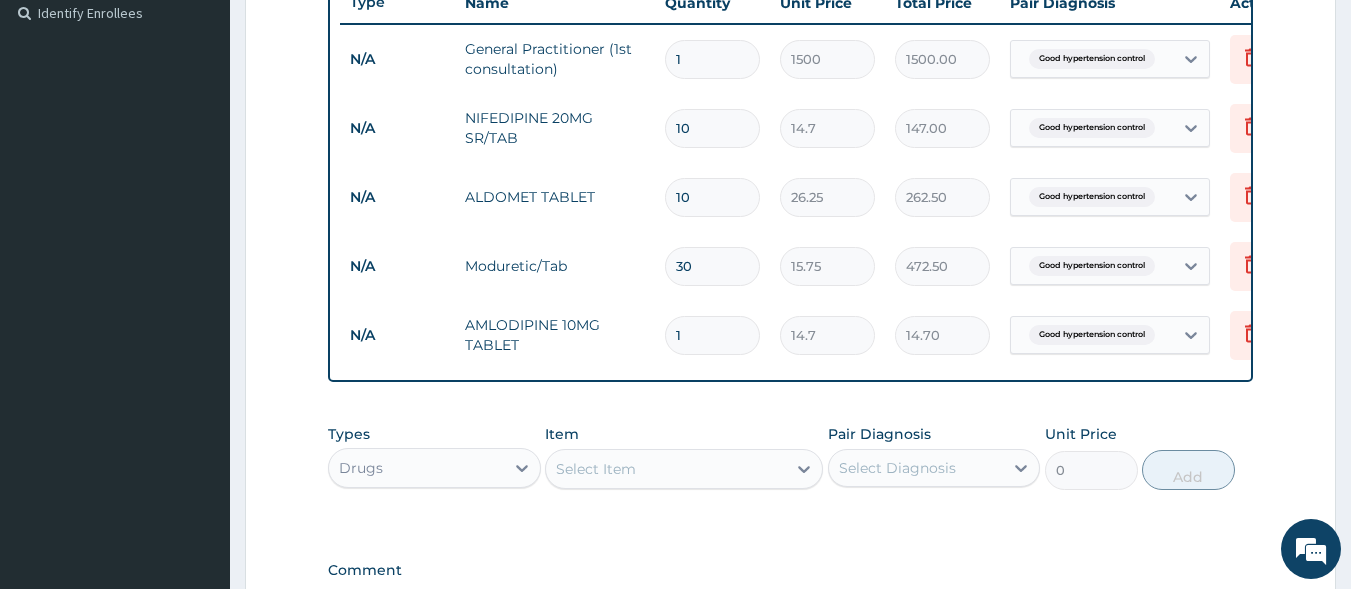 type on "0.00" 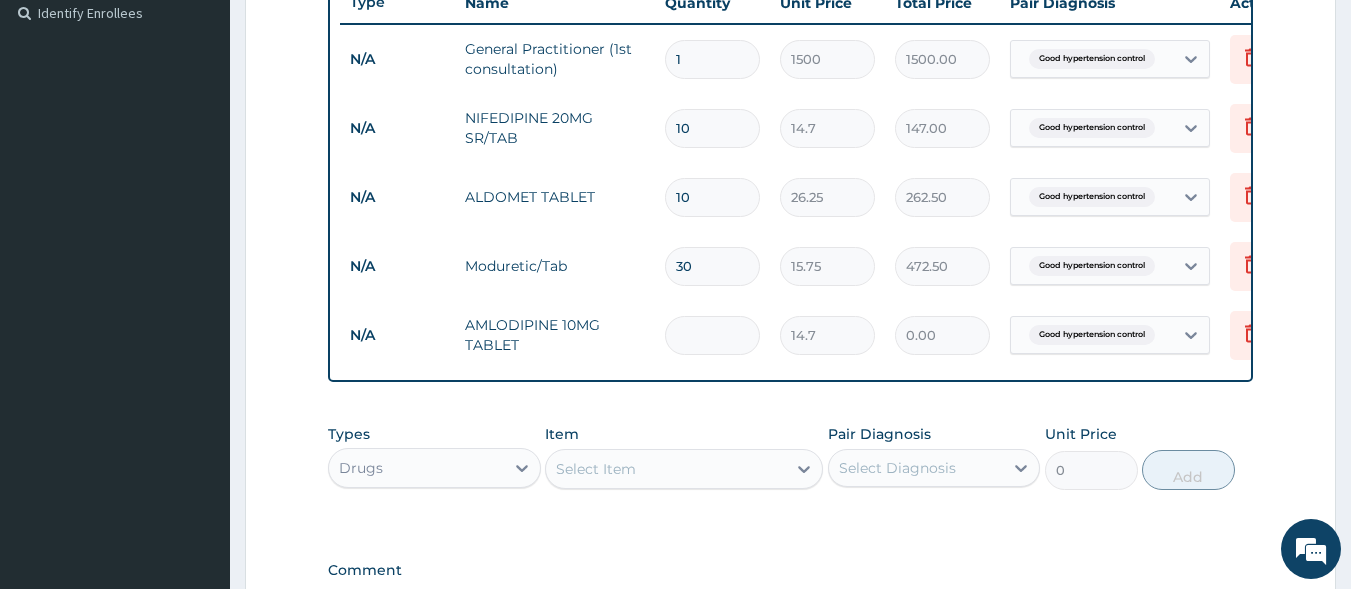 type on "3" 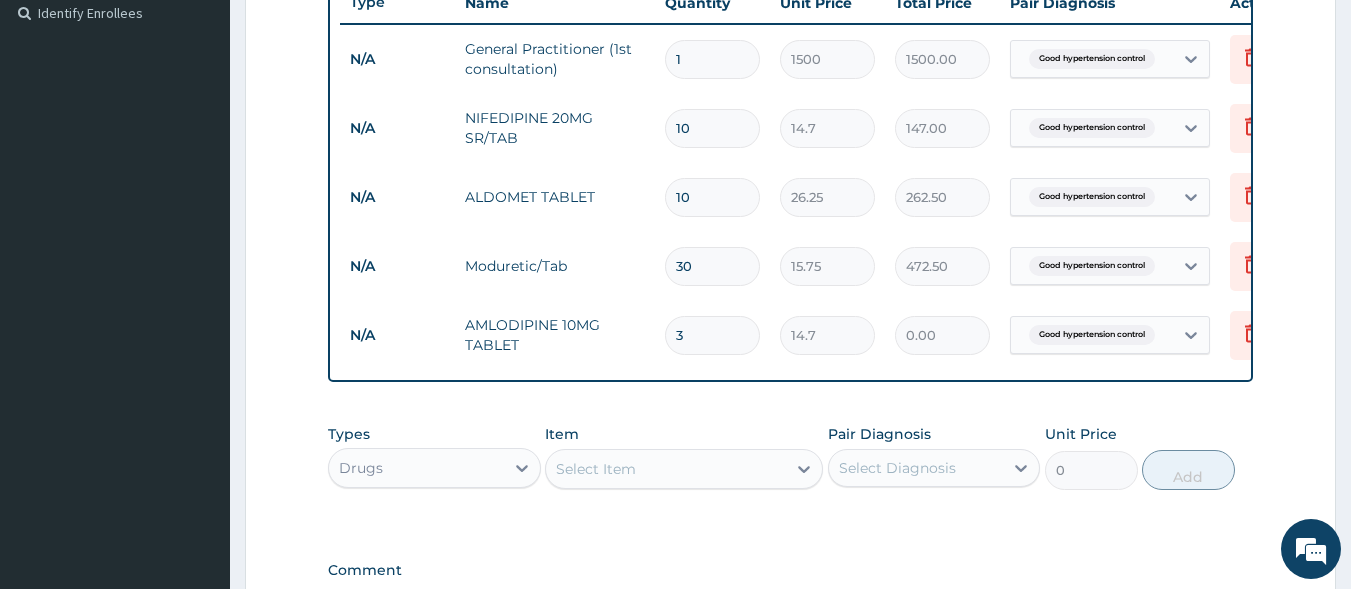 type on "44.10" 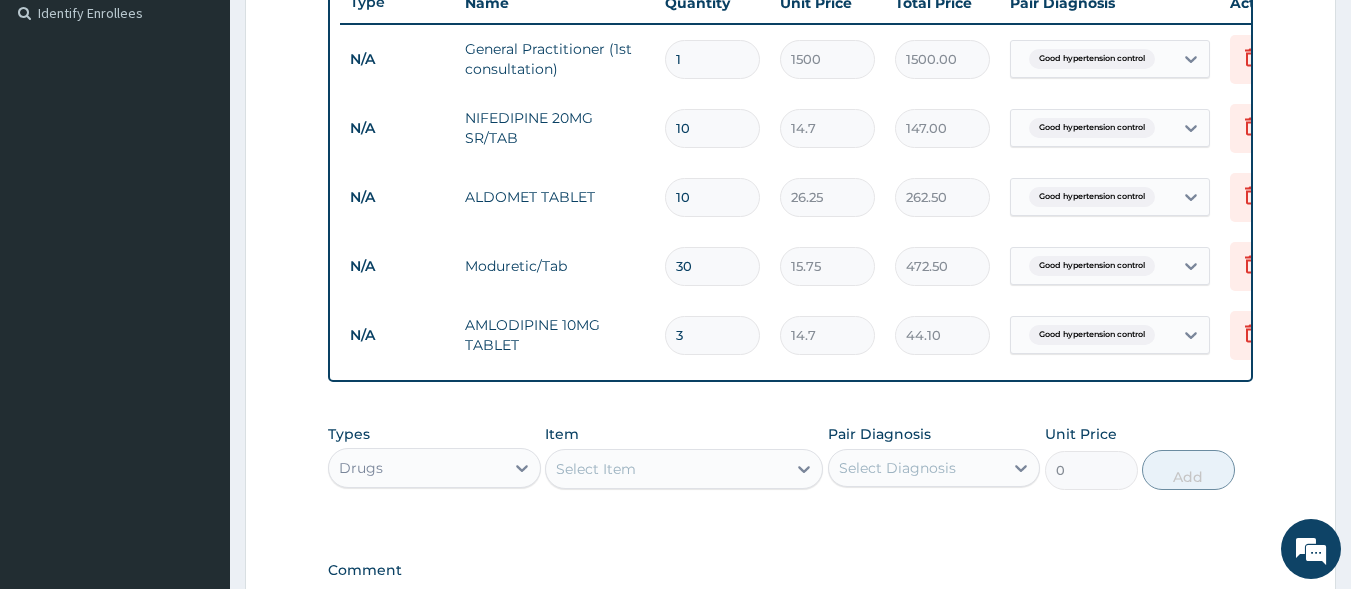 type on "30" 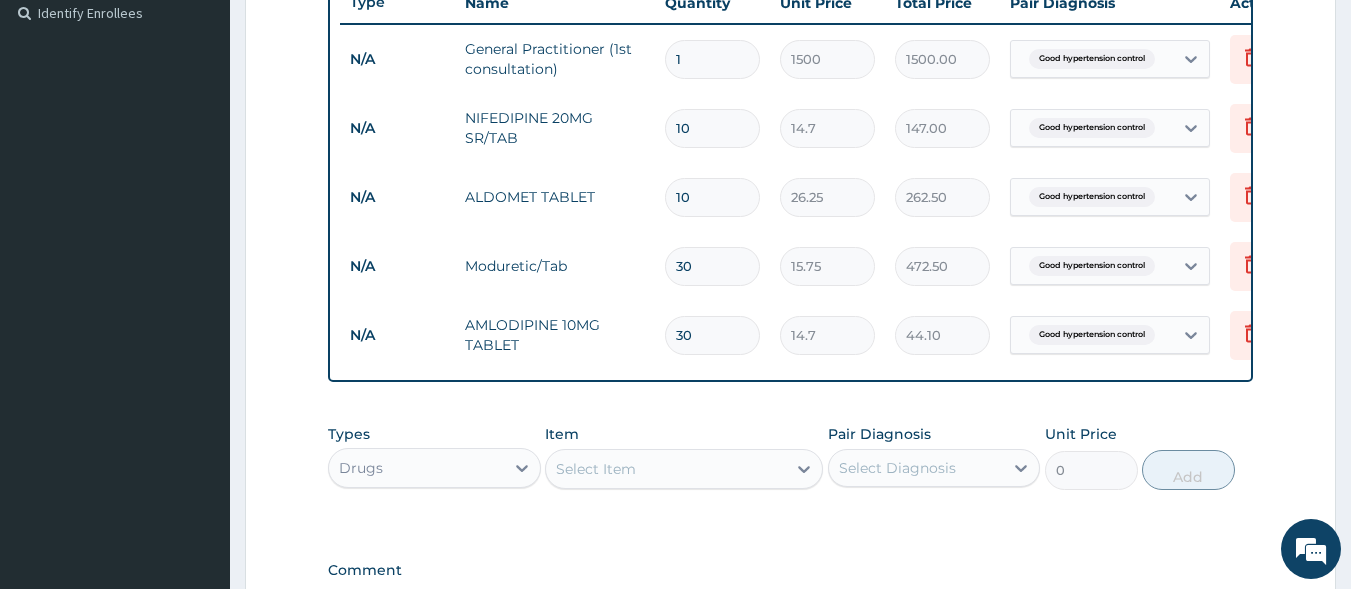 type on "441.00" 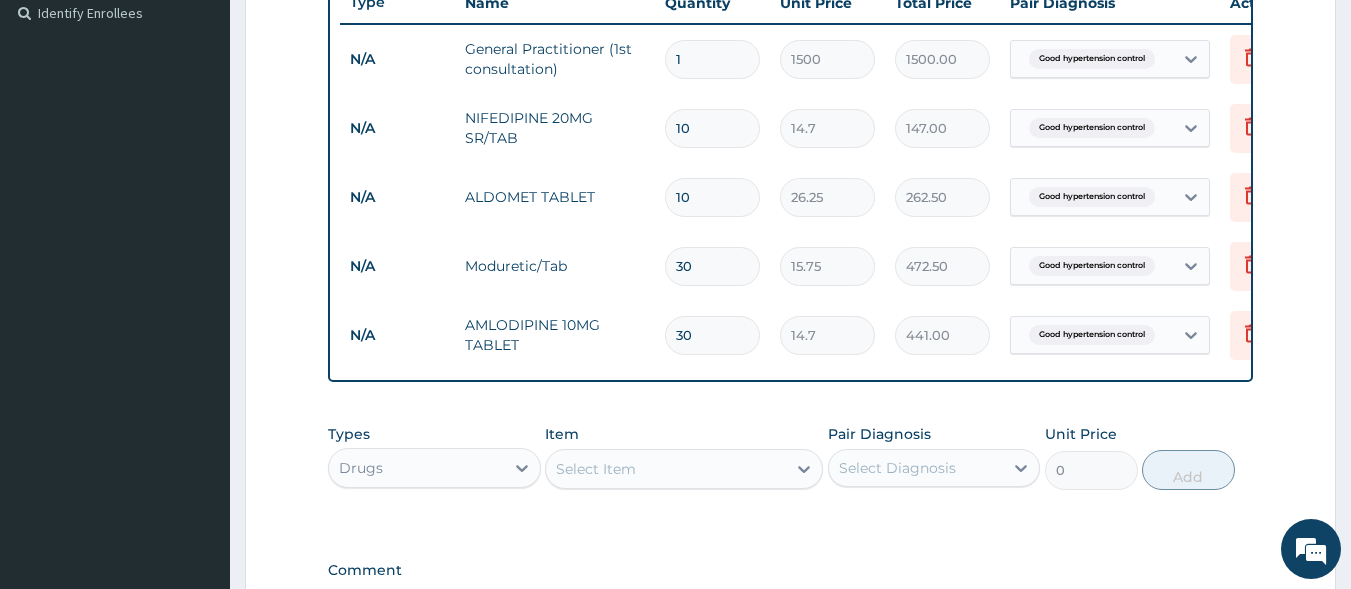 scroll, scrollTop: 833, scrollLeft: 0, axis: vertical 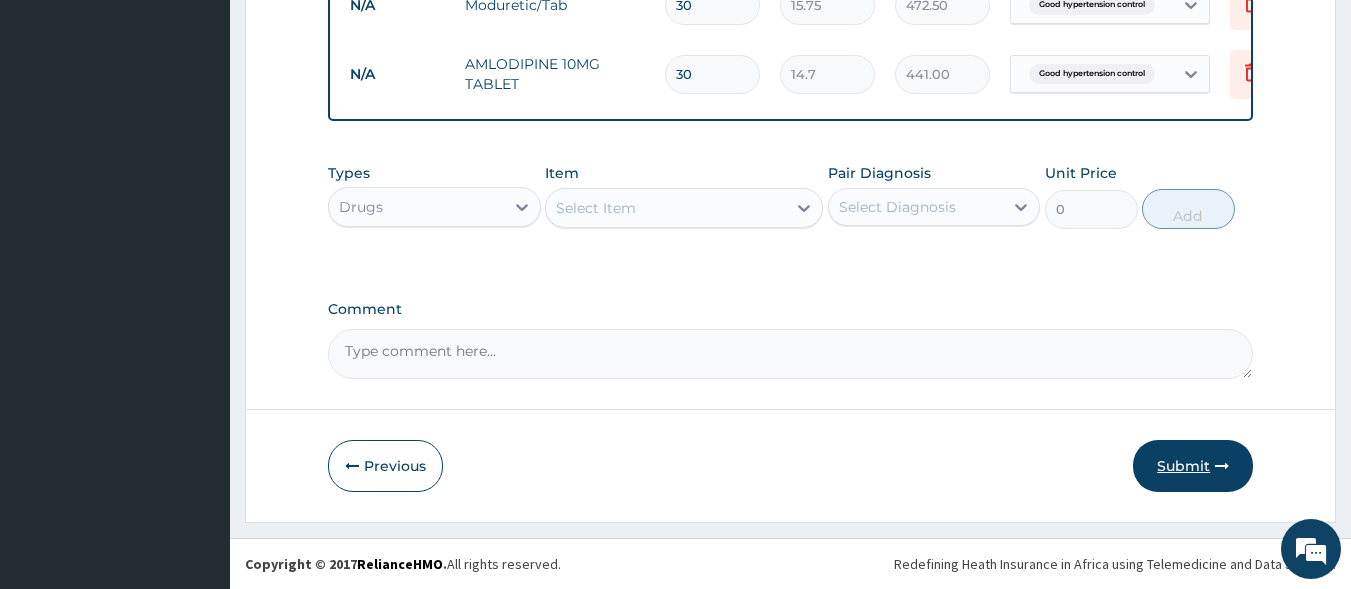 click on "Submit" at bounding box center (1193, 466) 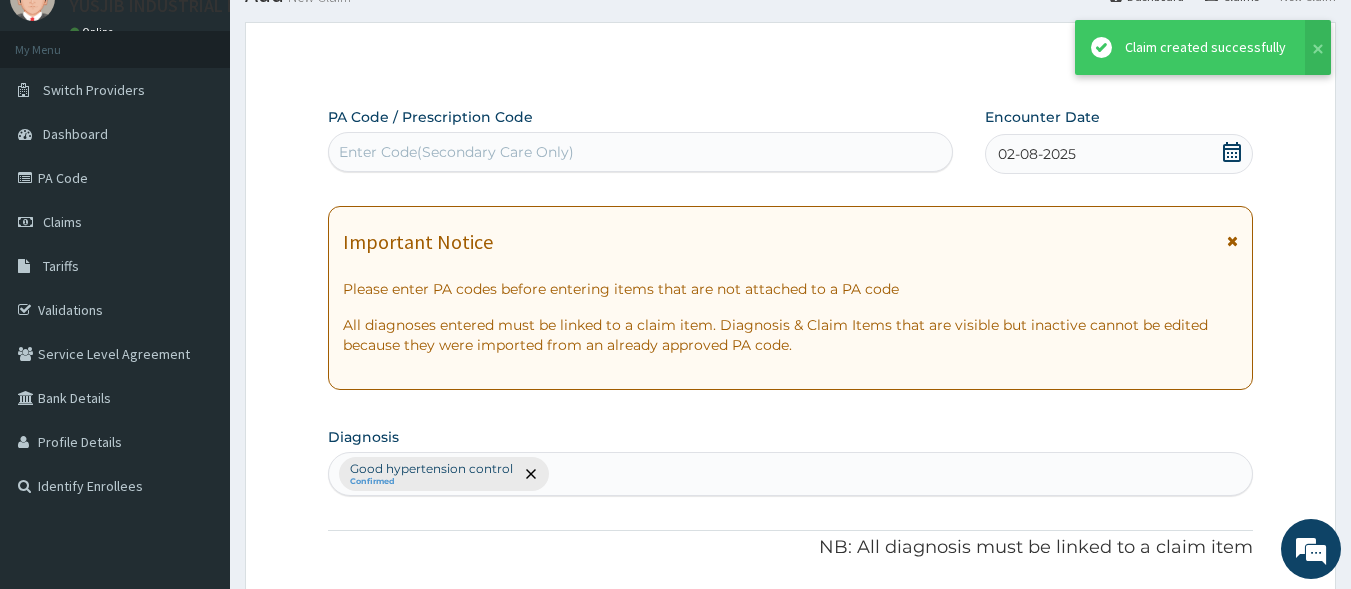 scroll, scrollTop: 833, scrollLeft: 0, axis: vertical 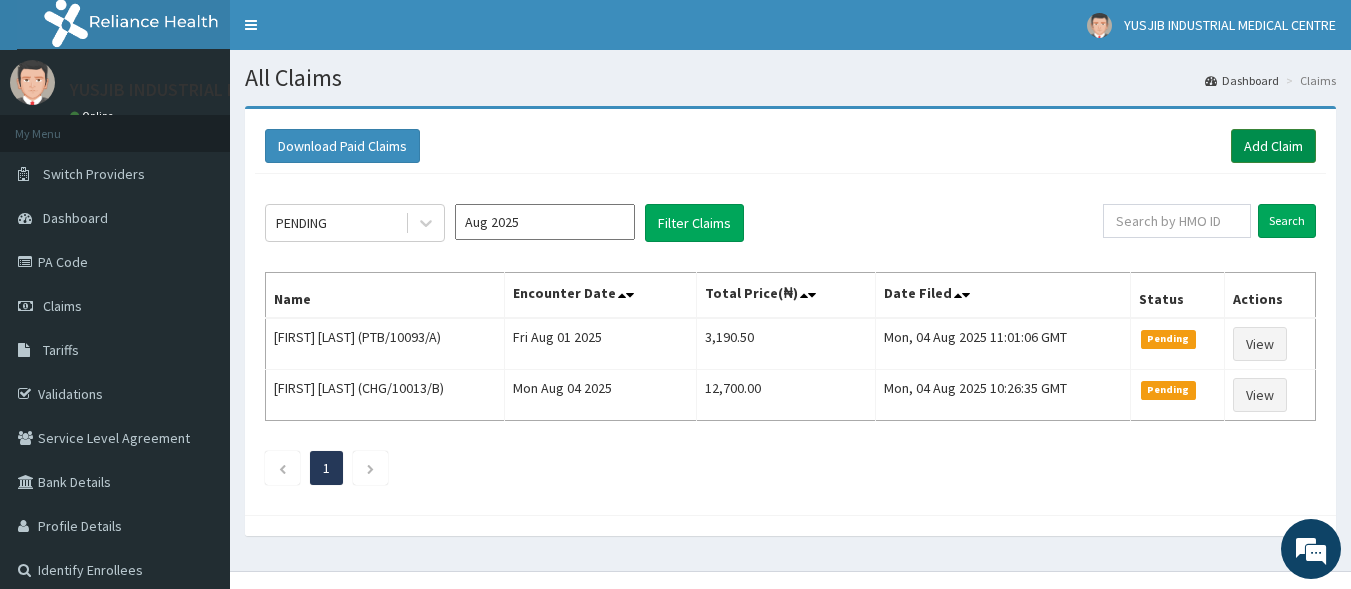 click on "Add Claim" at bounding box center [1273, 146] 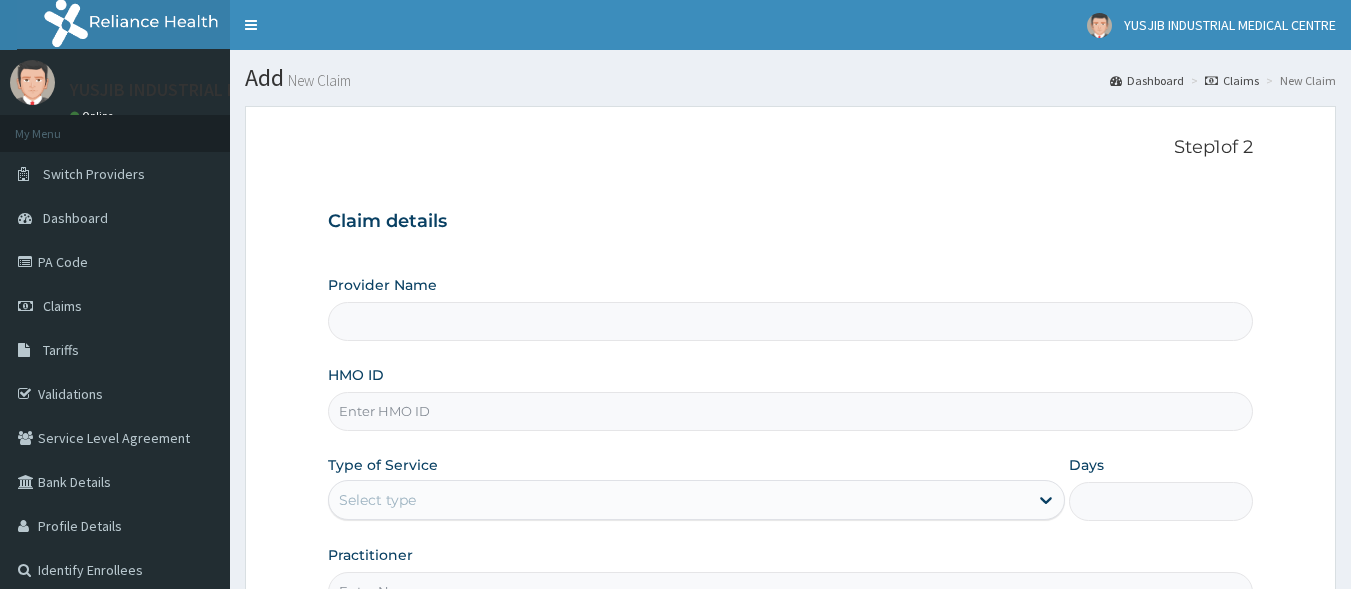 scroll, scrollTop: 0, scrollLeft: 0, axis: both 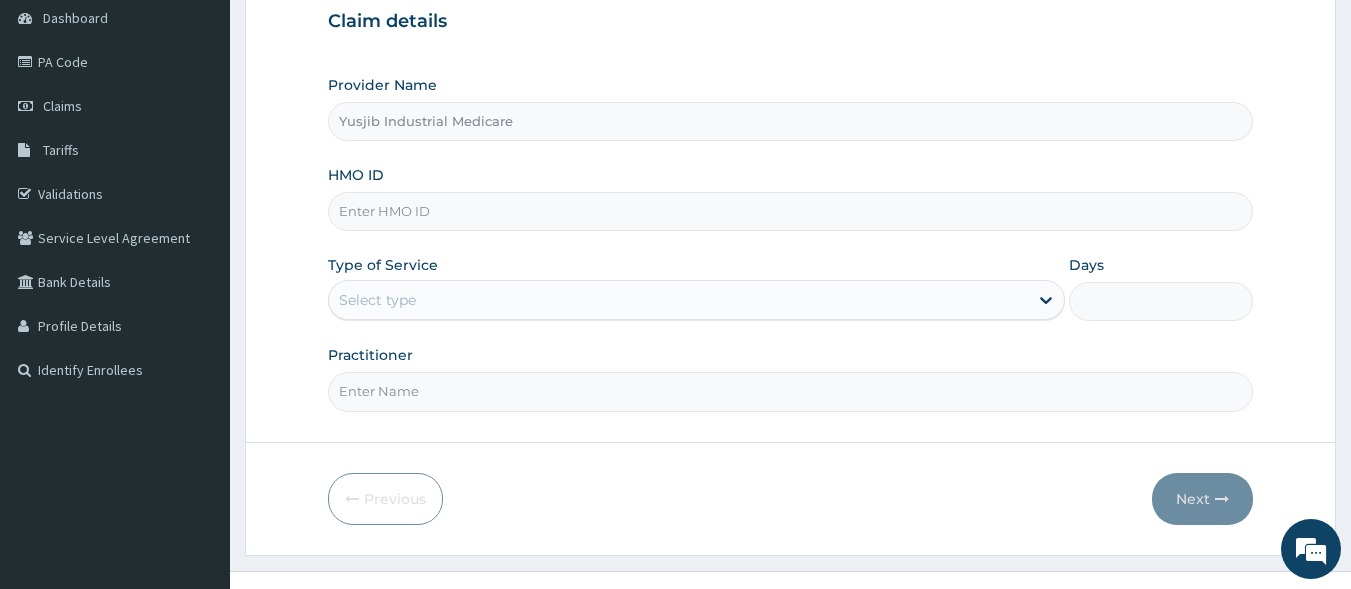 click on "HMO ID" at bounding box center (791, 211) 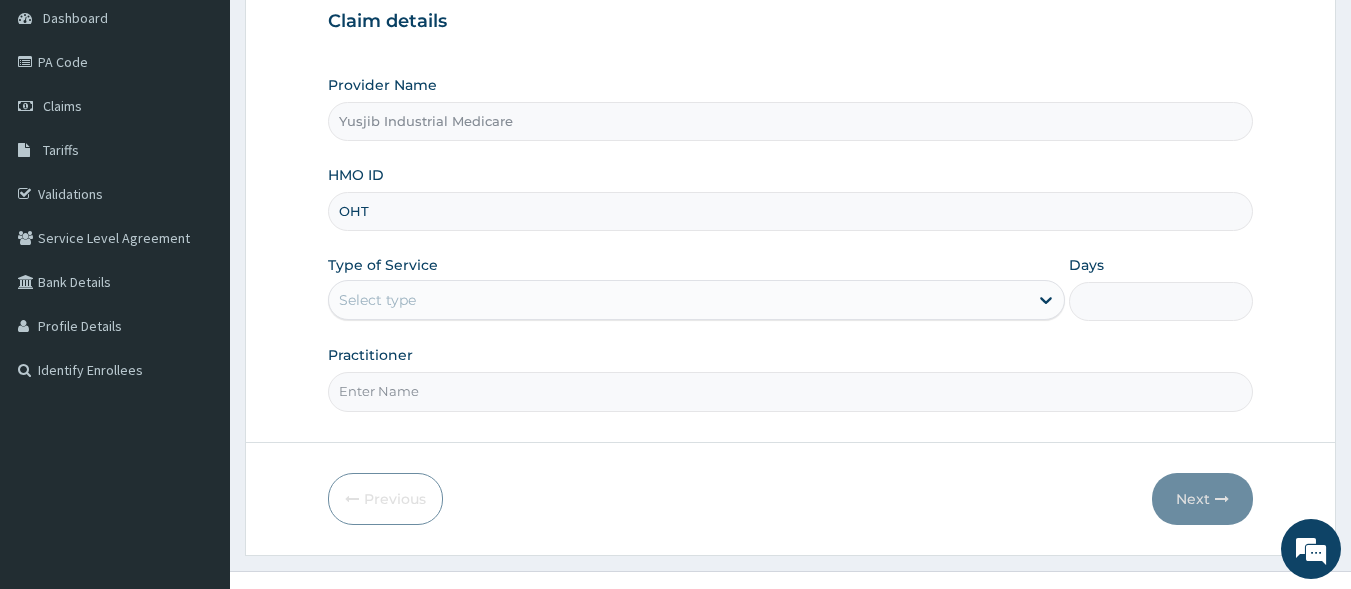 scroll, scrollTop: 0, scrollLeft: 0, axis: both 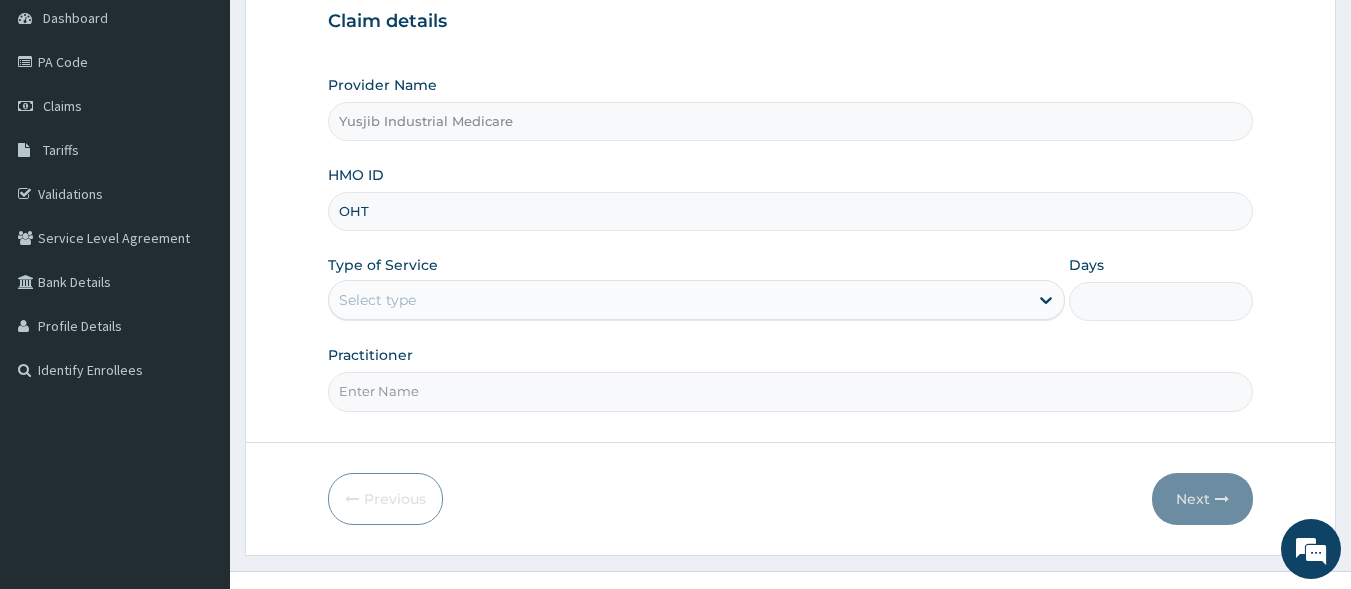 type on "OHT/10429/A" 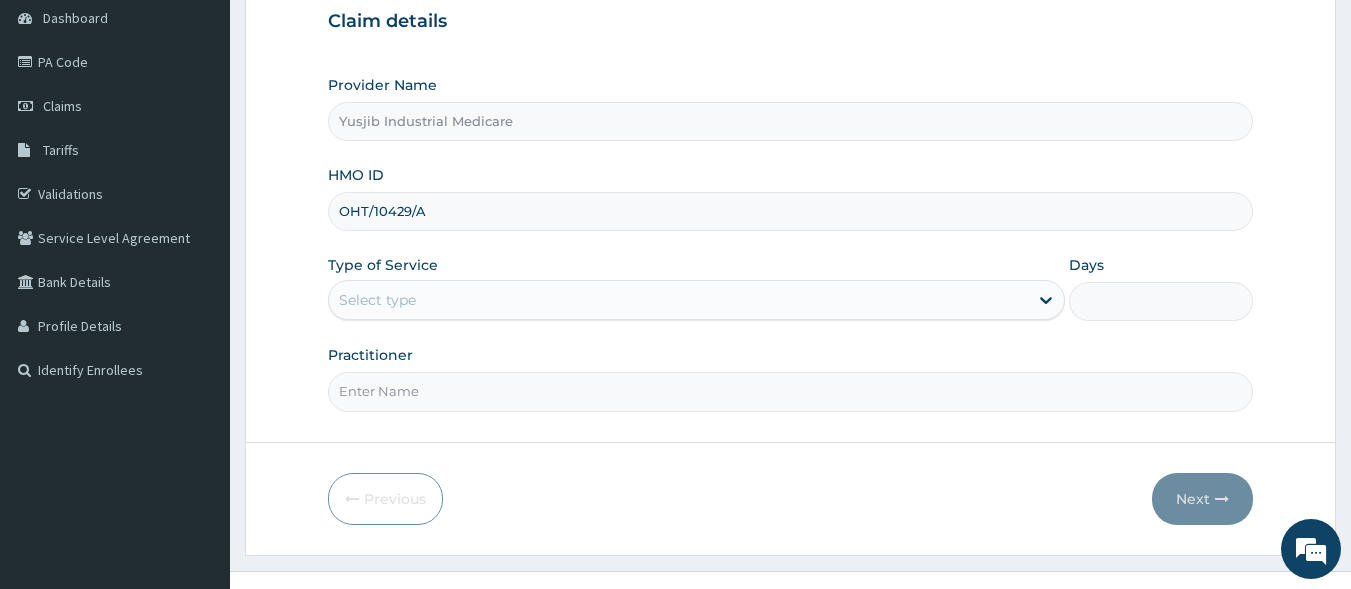 click on "Select type" at bounding box center (377, 300) 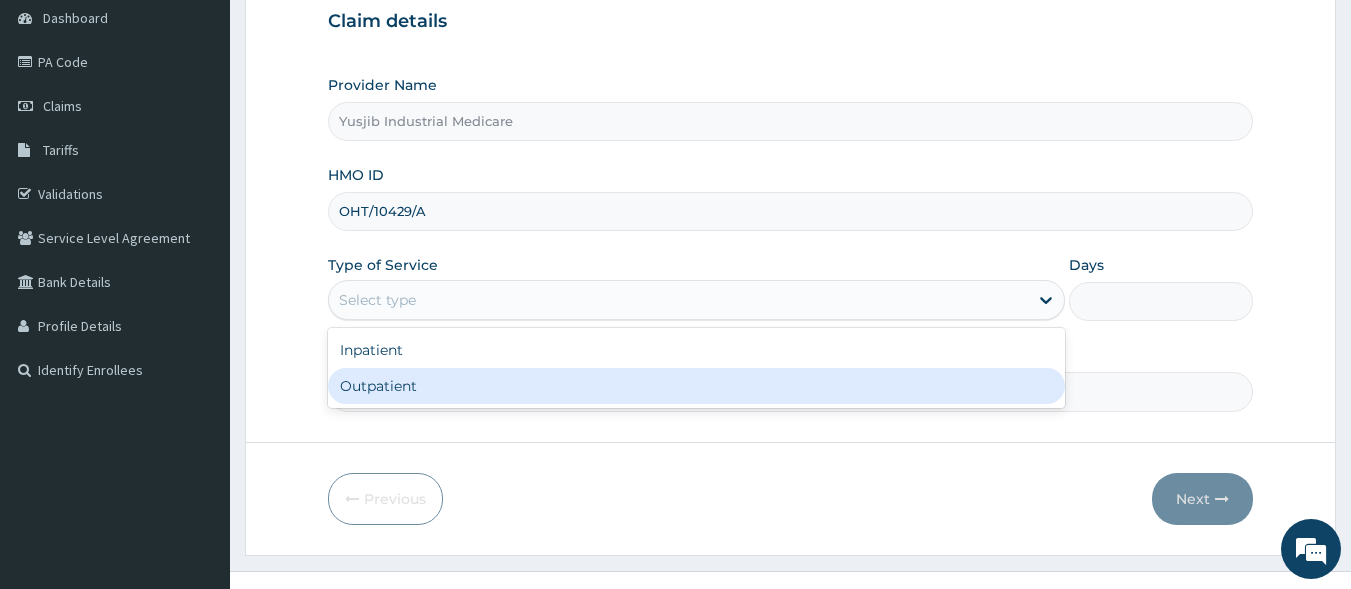 click on "Outpatient" at bounding box center (696, 386) 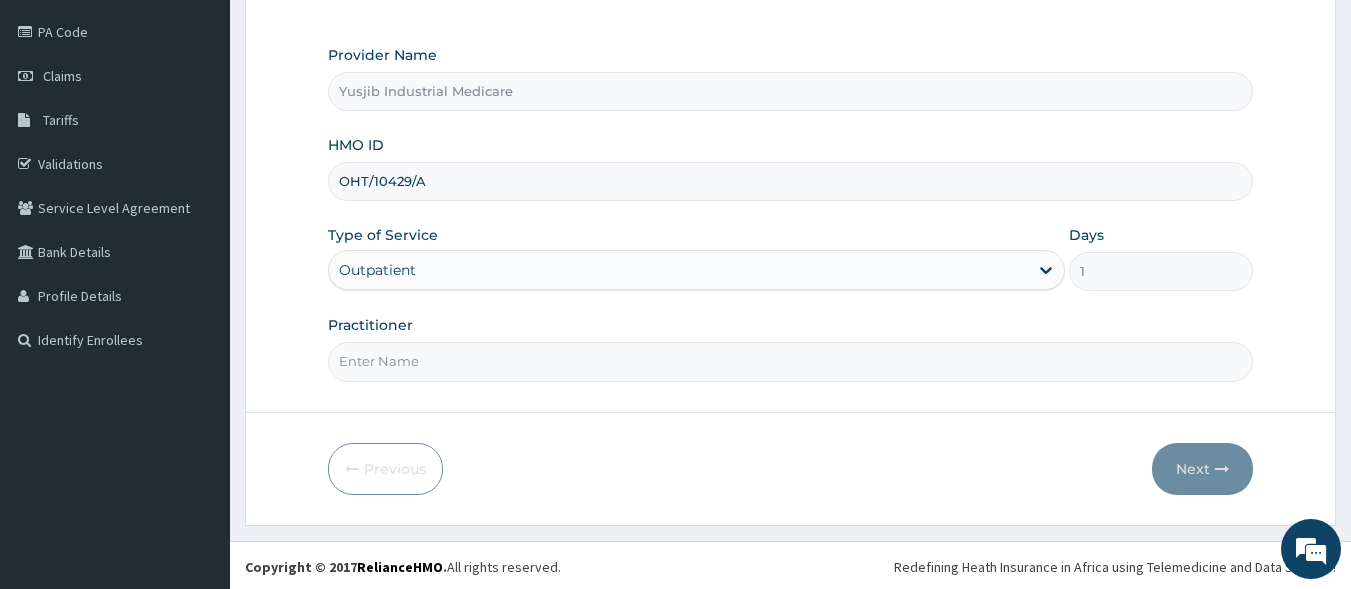 scroll, scrollTop: 233, scrollLeft: 0, axis: vertical 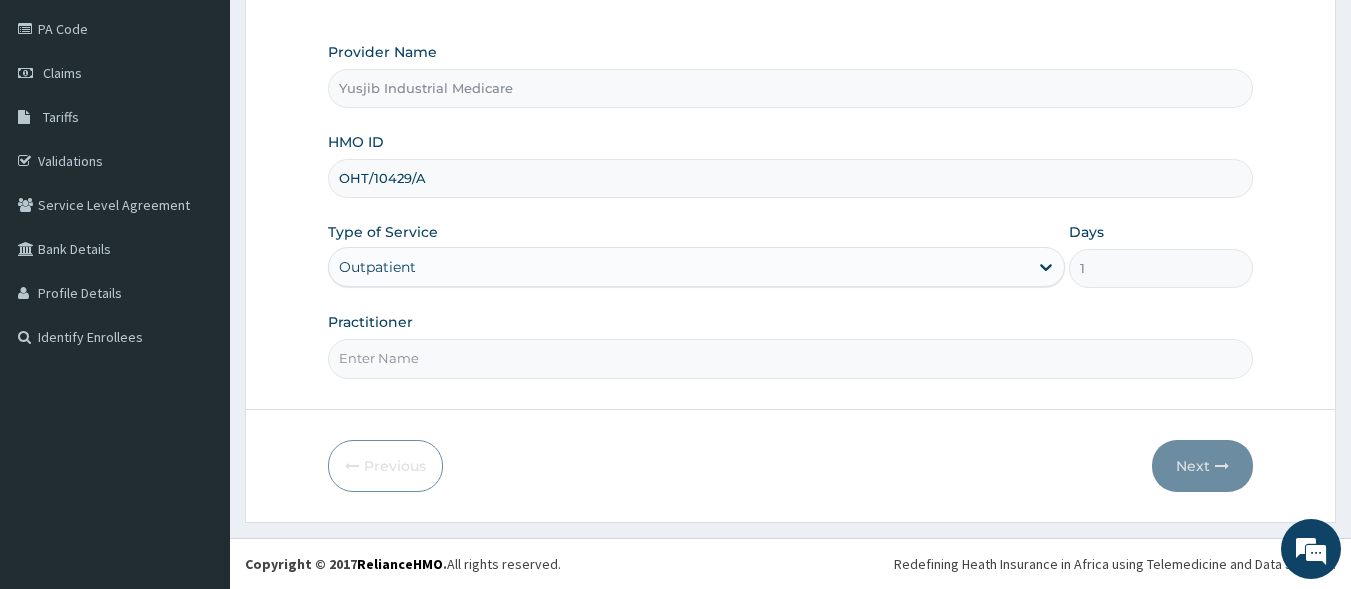 click on "Practitioner" at bounding box center [791, 358] 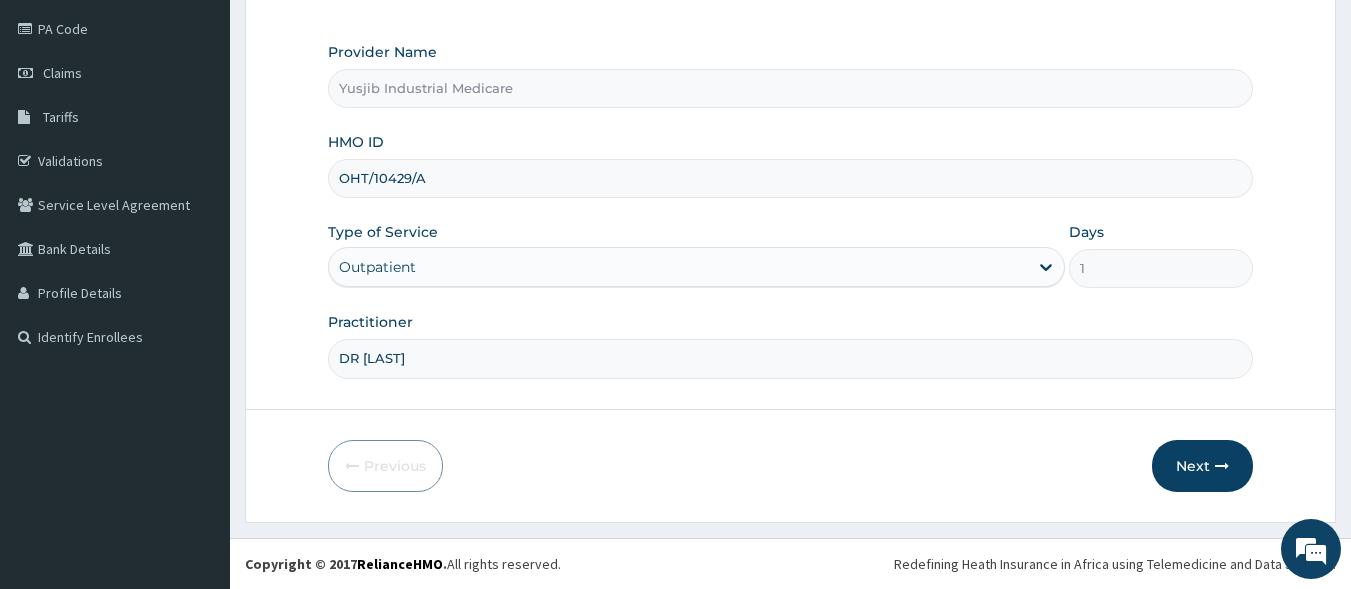 click on "DR YUSUF" at bounding box center (791, 358) 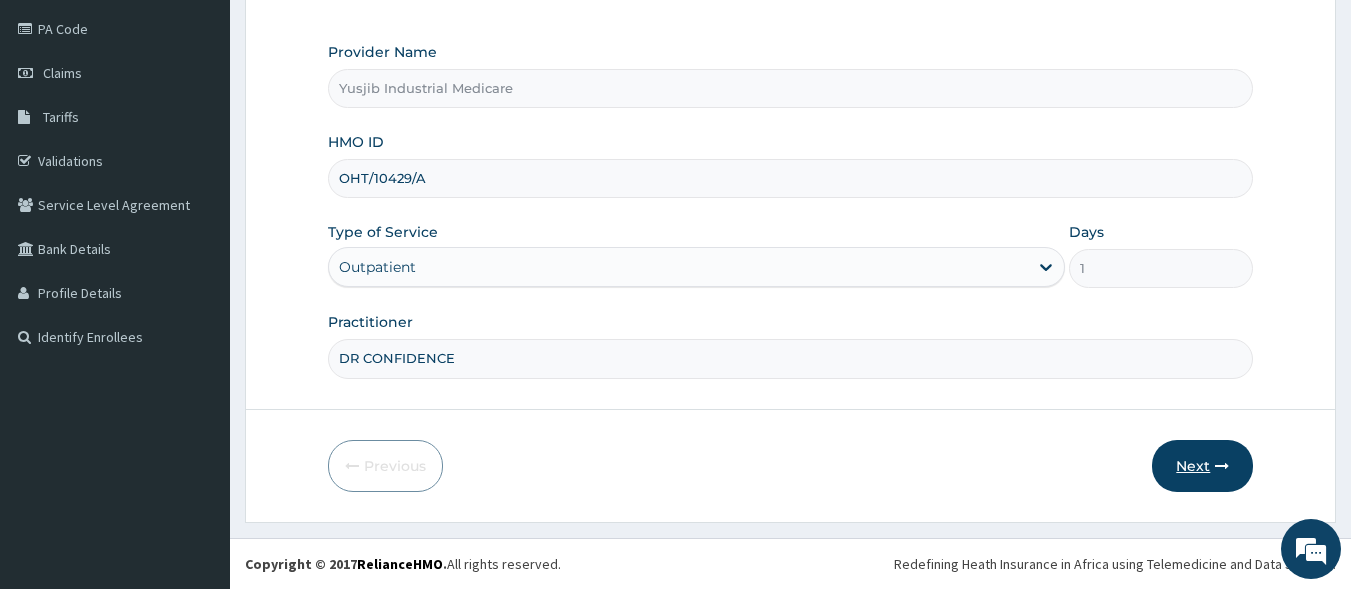 type on "DR CONFIDENCE" 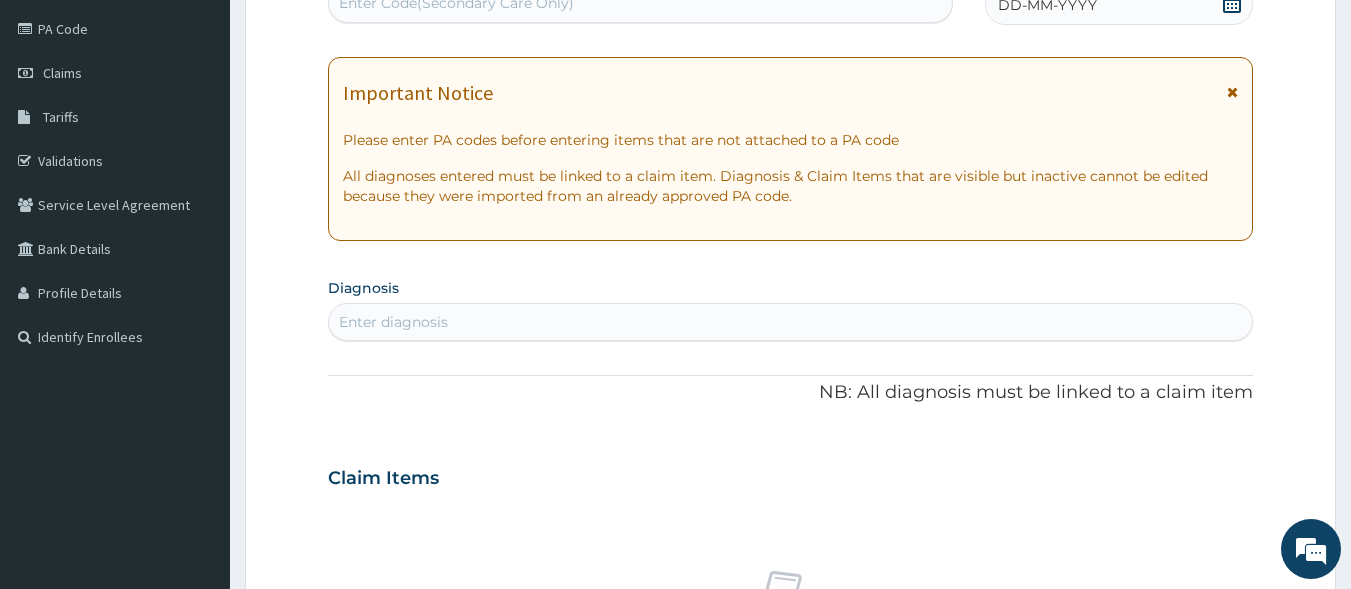 click on "Important Notice" at bounding box center [791, 98] 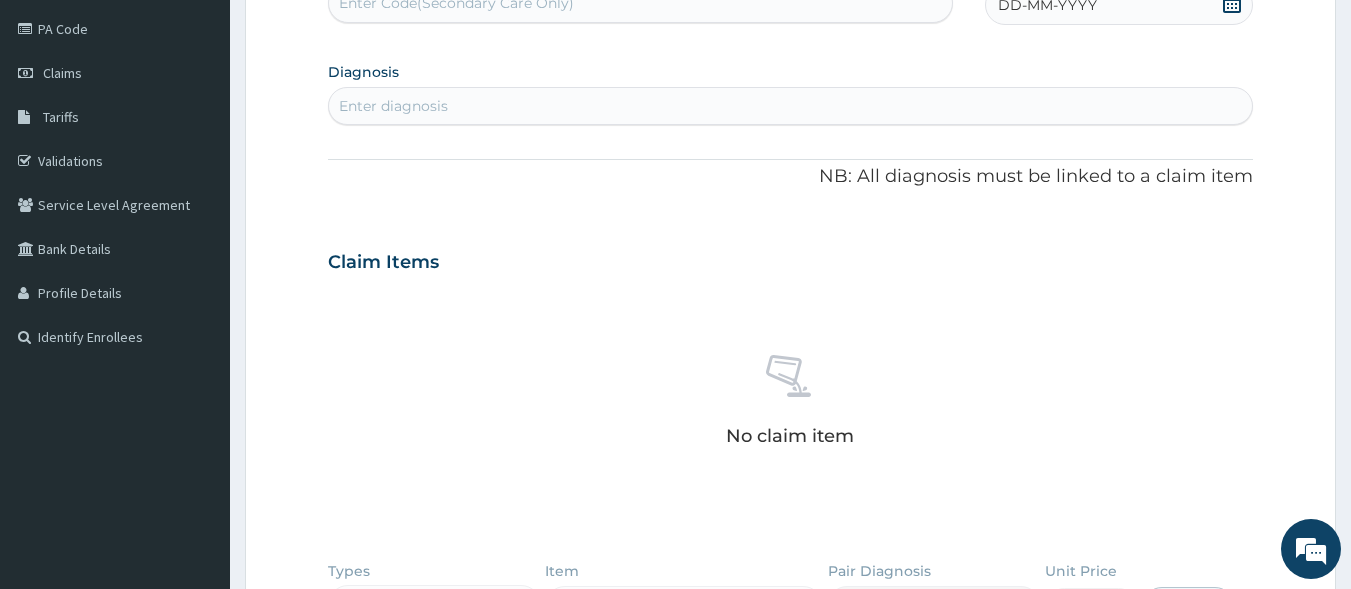 click on "DD-MM-YYYY" at bounding box center (1047, 5) 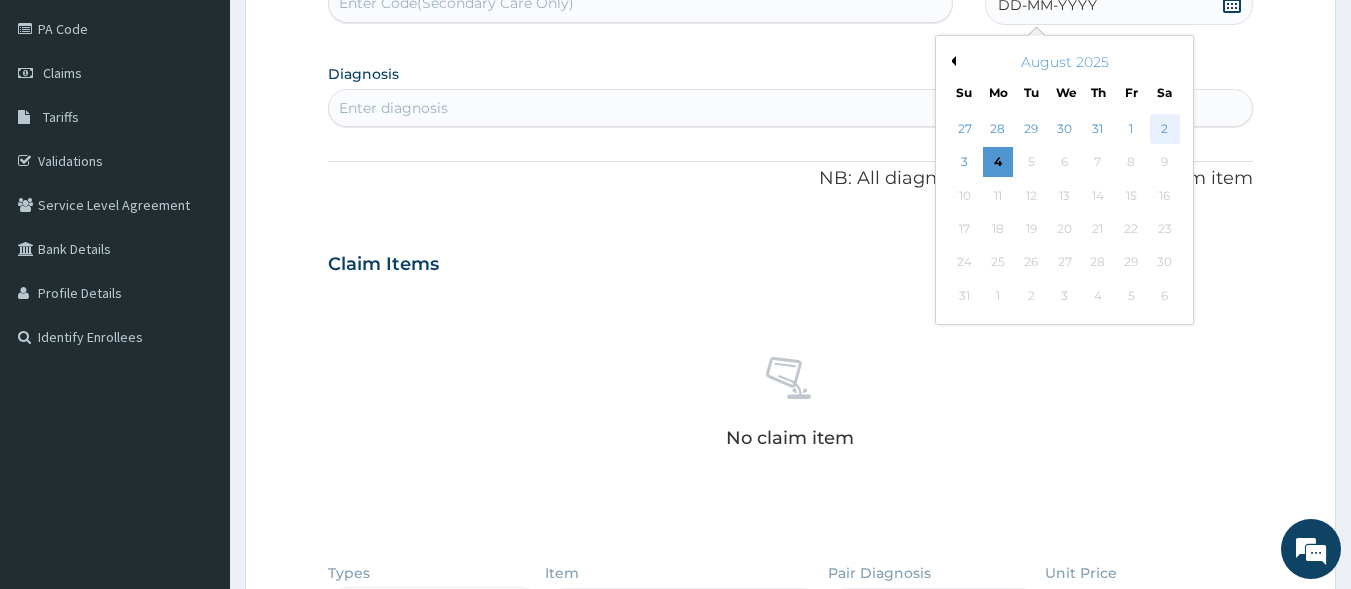 click on "2" at bounding box center [1165, 129] 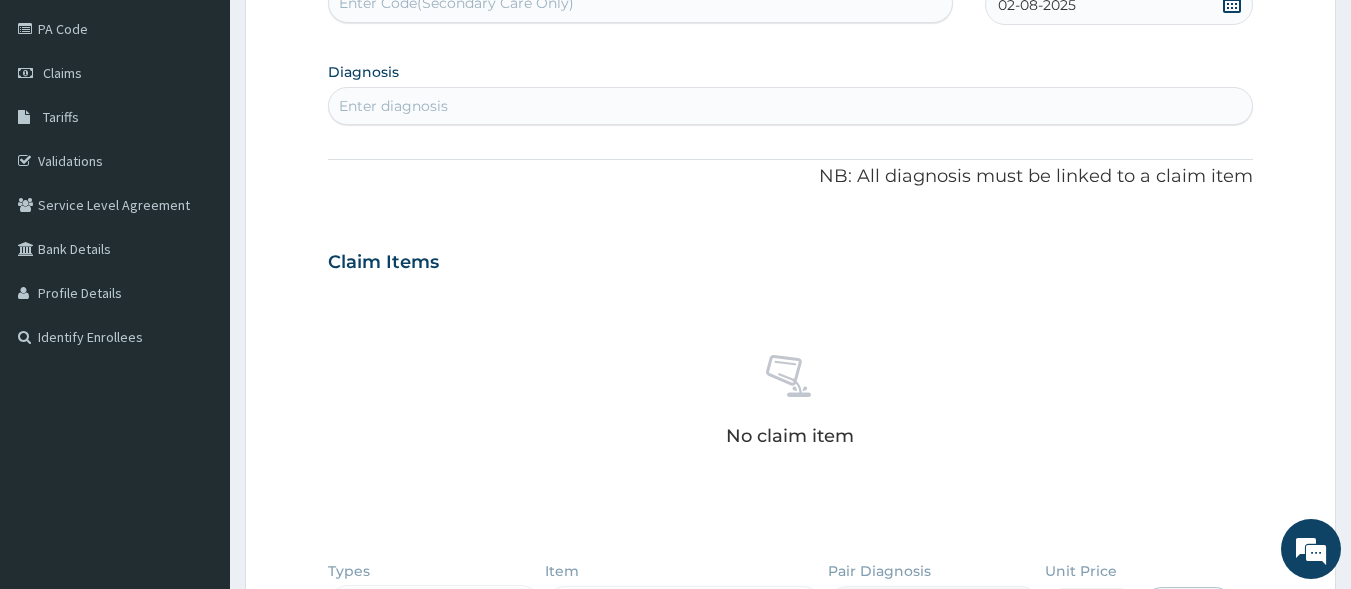 click on "Enter diagnosis" at bounding box center [791, 106] 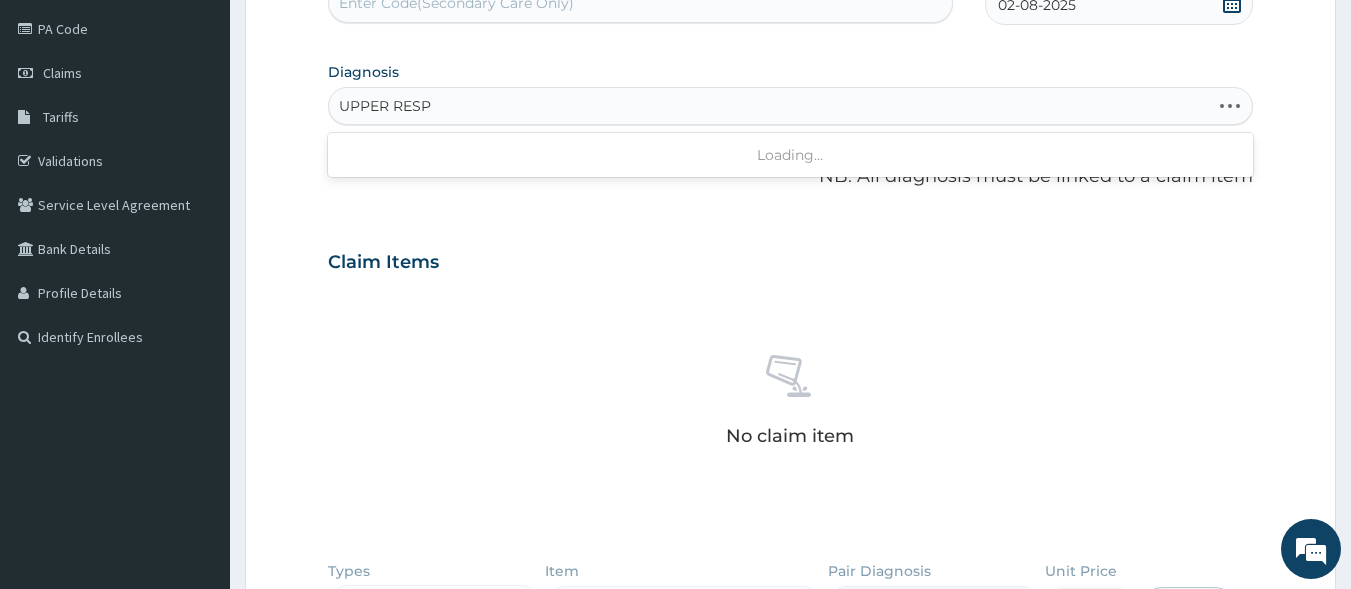 type on "UPPER RESPI" 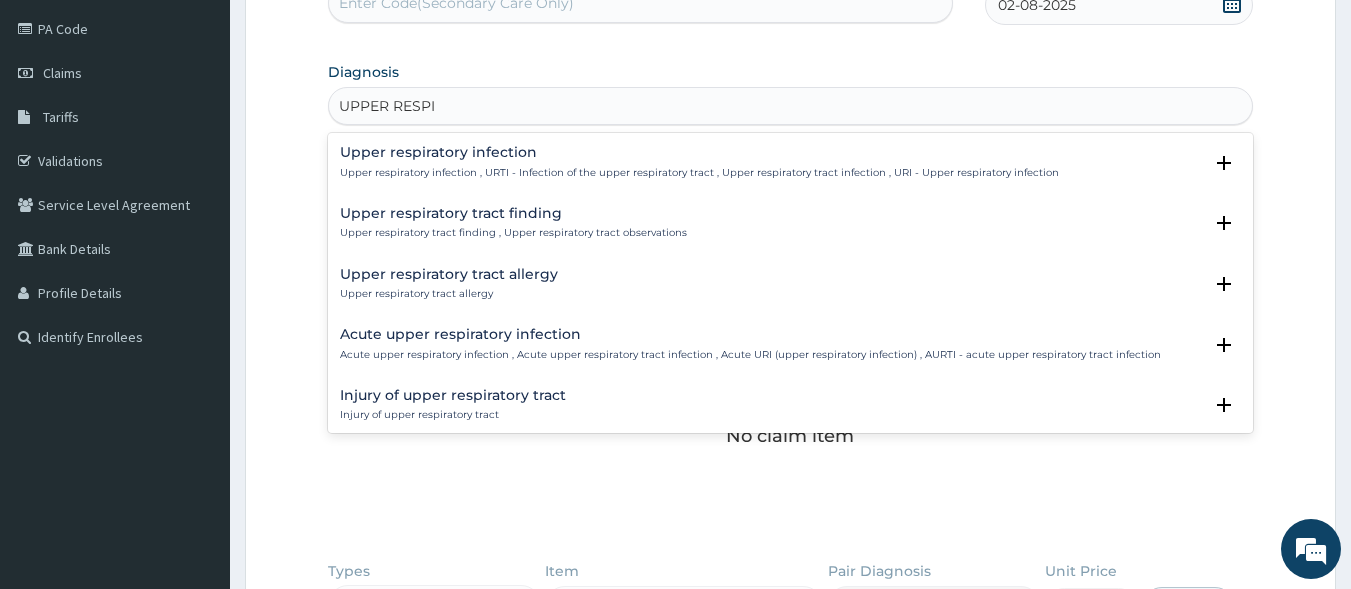 click on "Upper respiratory infection" at bounding box center (699, 152) 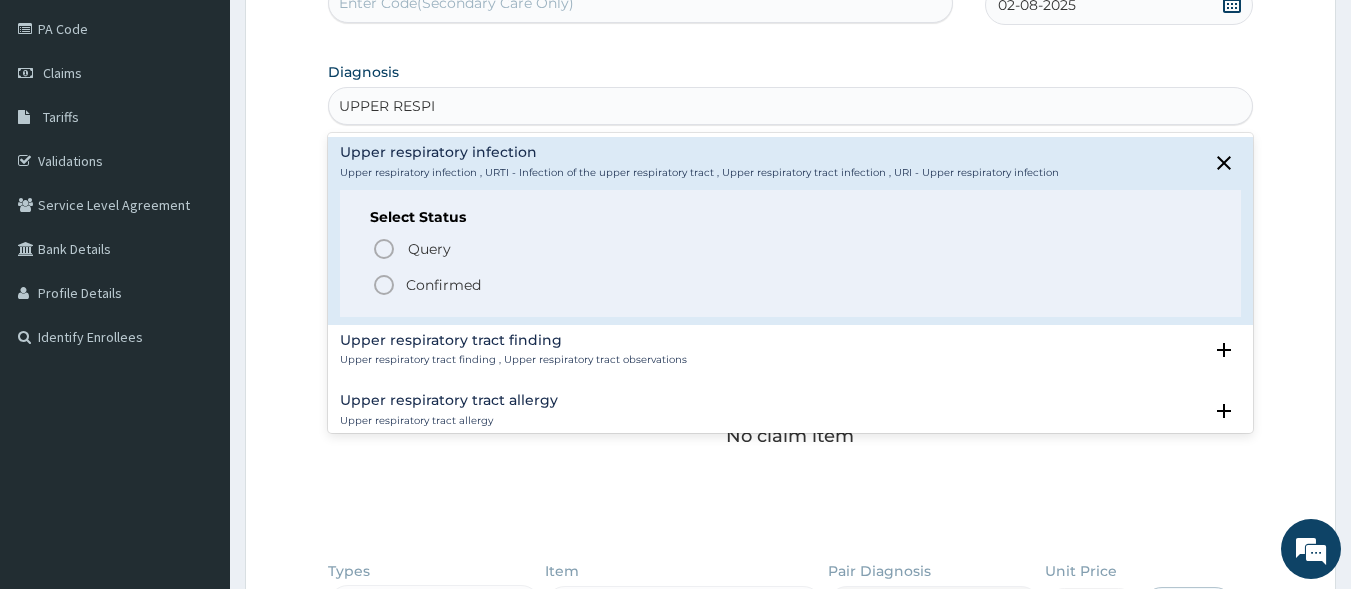 click 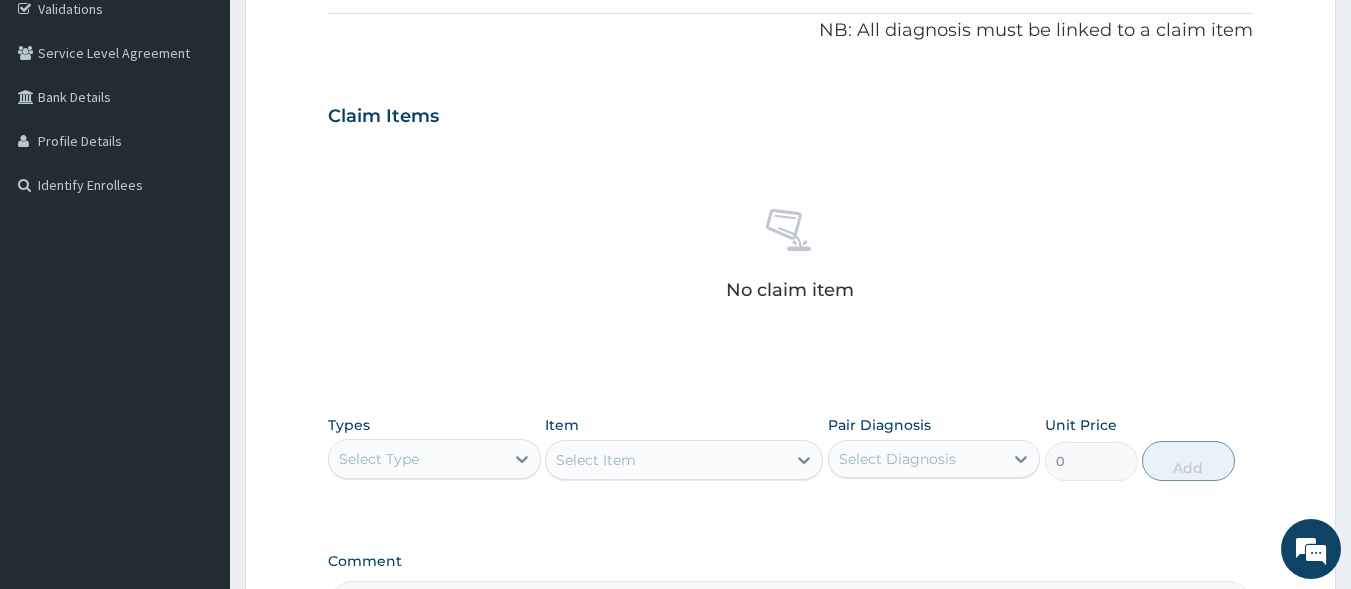 scroll, scrollTop: 637, scrollLeft: 0, axis: vertical 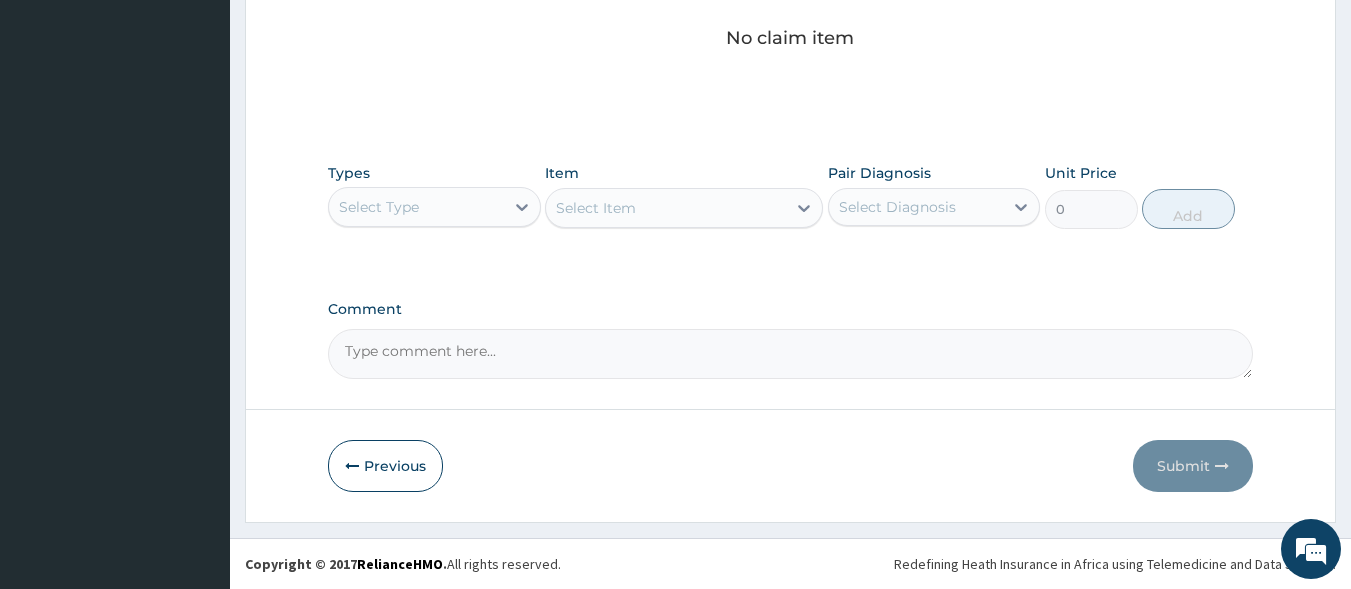 click on "Select Type" at bounding box center (416, 207) 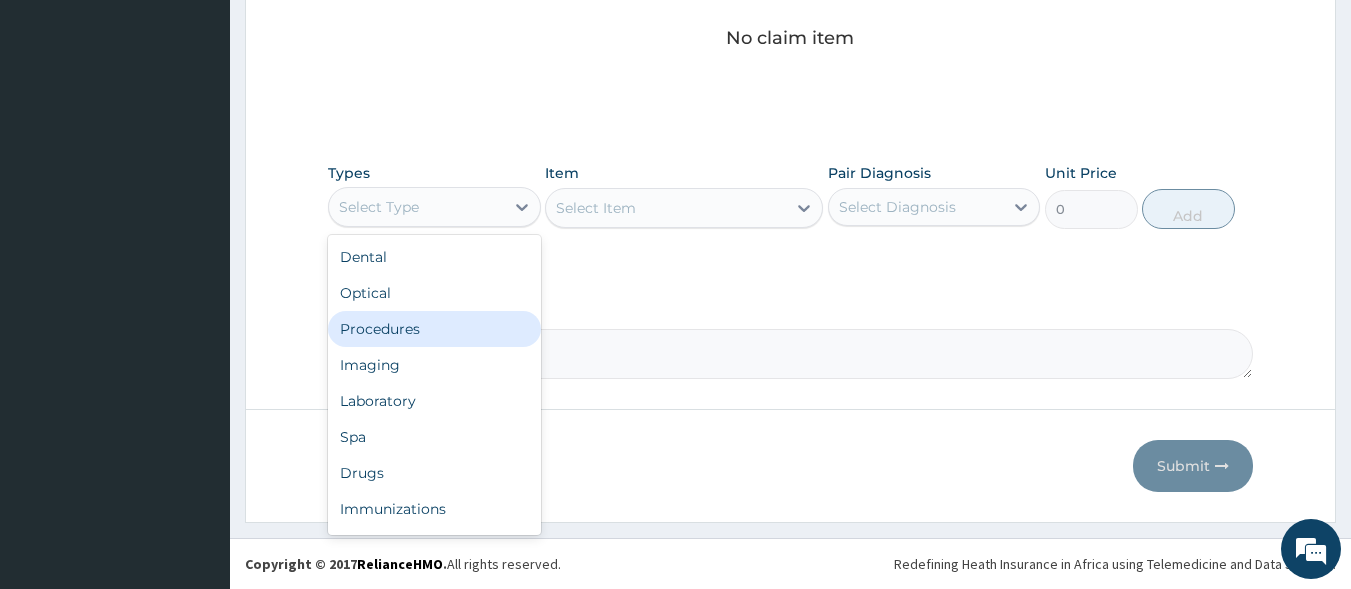 click on "Procedures" at bounding box center (434, 329) 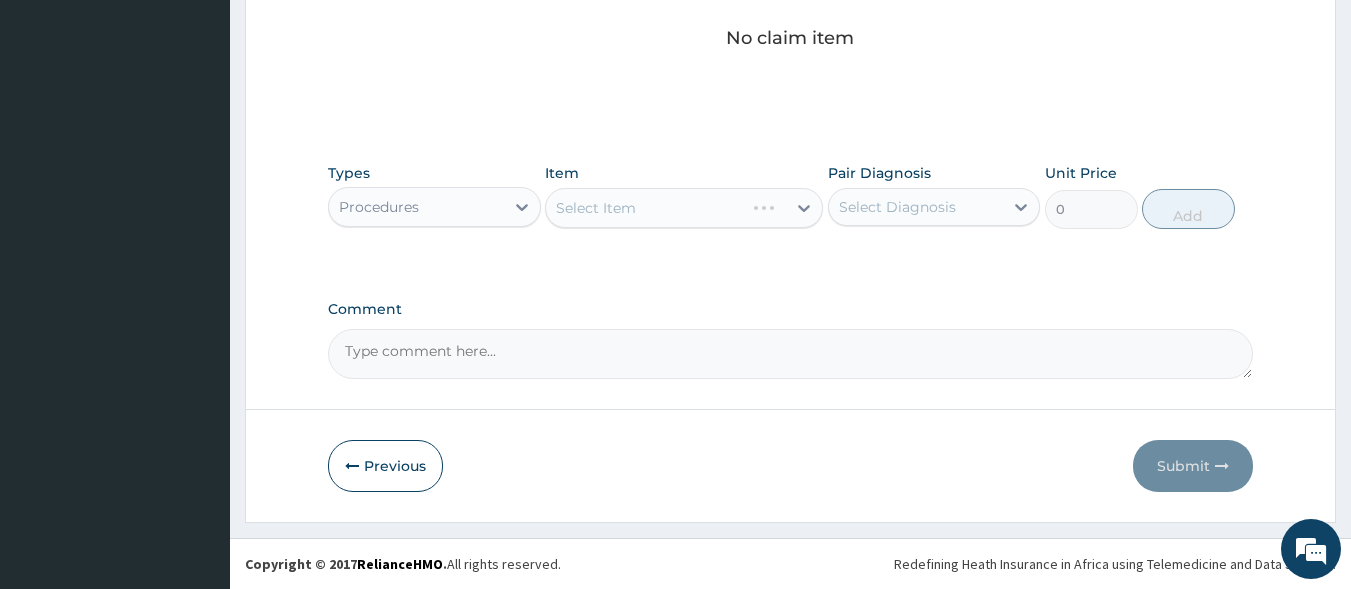 click on "Select Item" at bounding box center (684, 208) 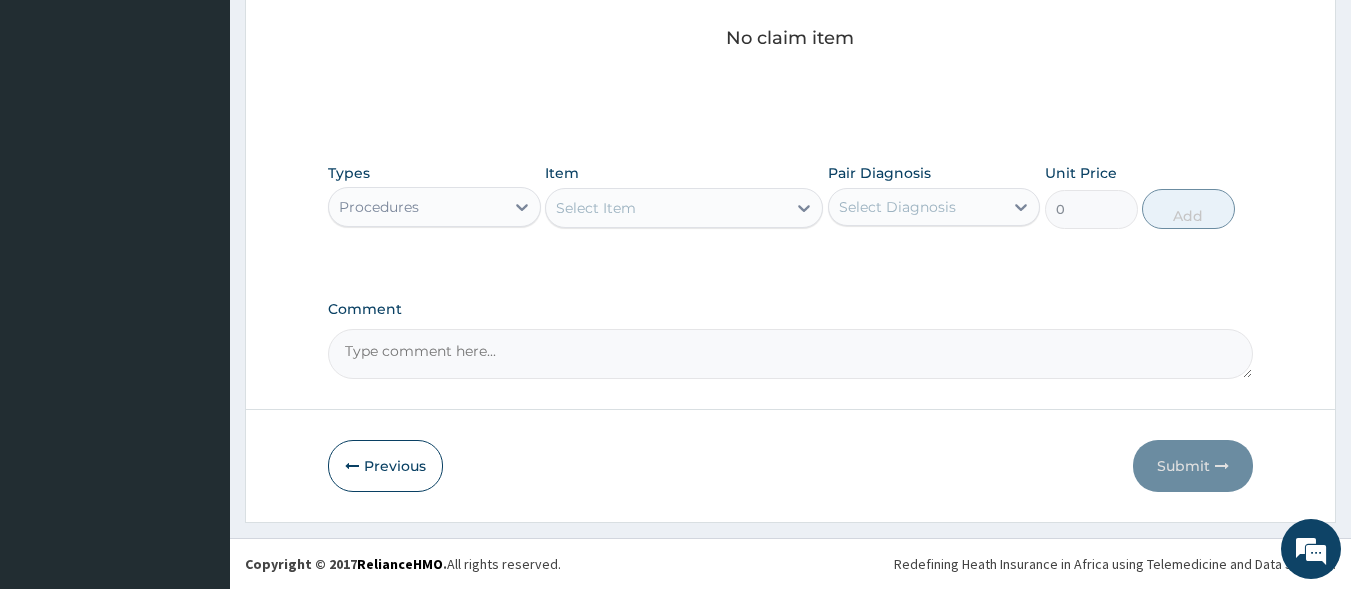 click on "Select Item" at bounding box center (666, 208) 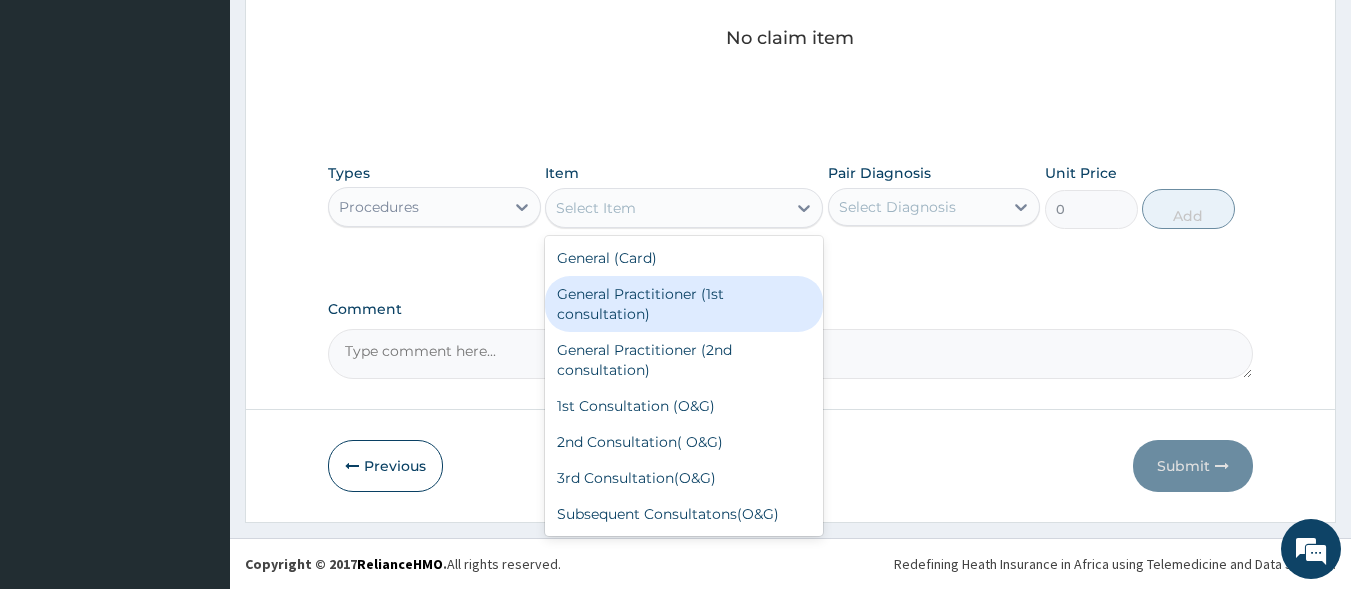 click on "General Practitioner (1st consultation)" at bounding box center [684, 304] 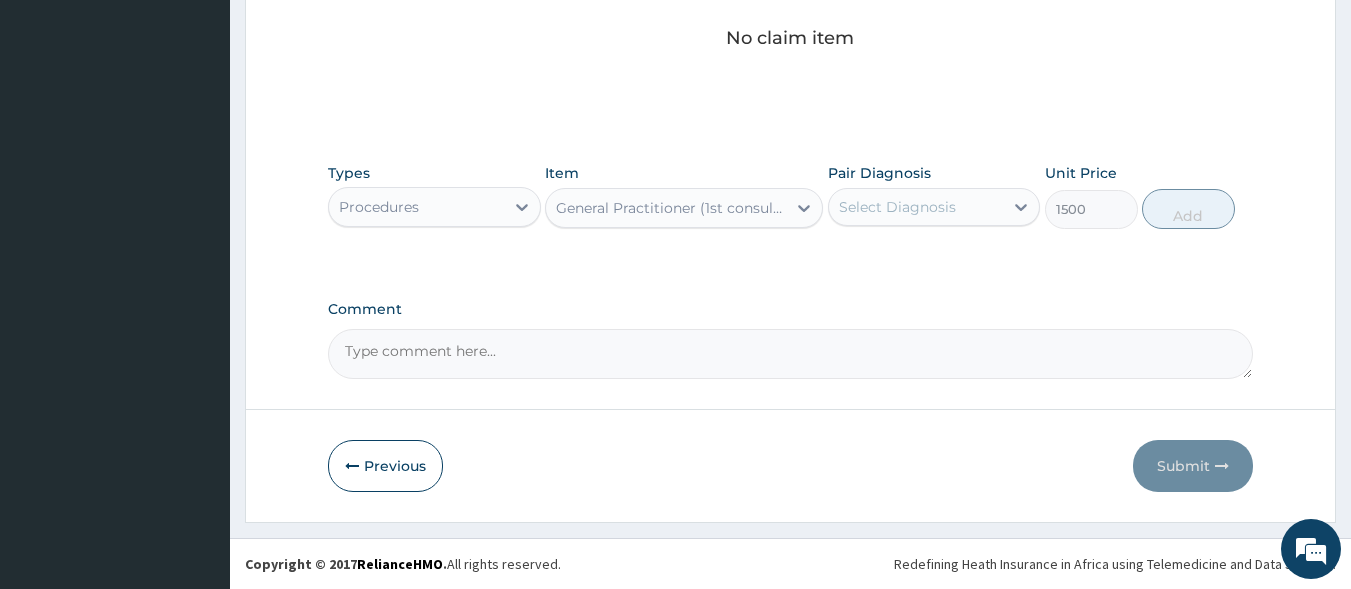 click on "Select Diagnosis" at bounding box center (897, 207) 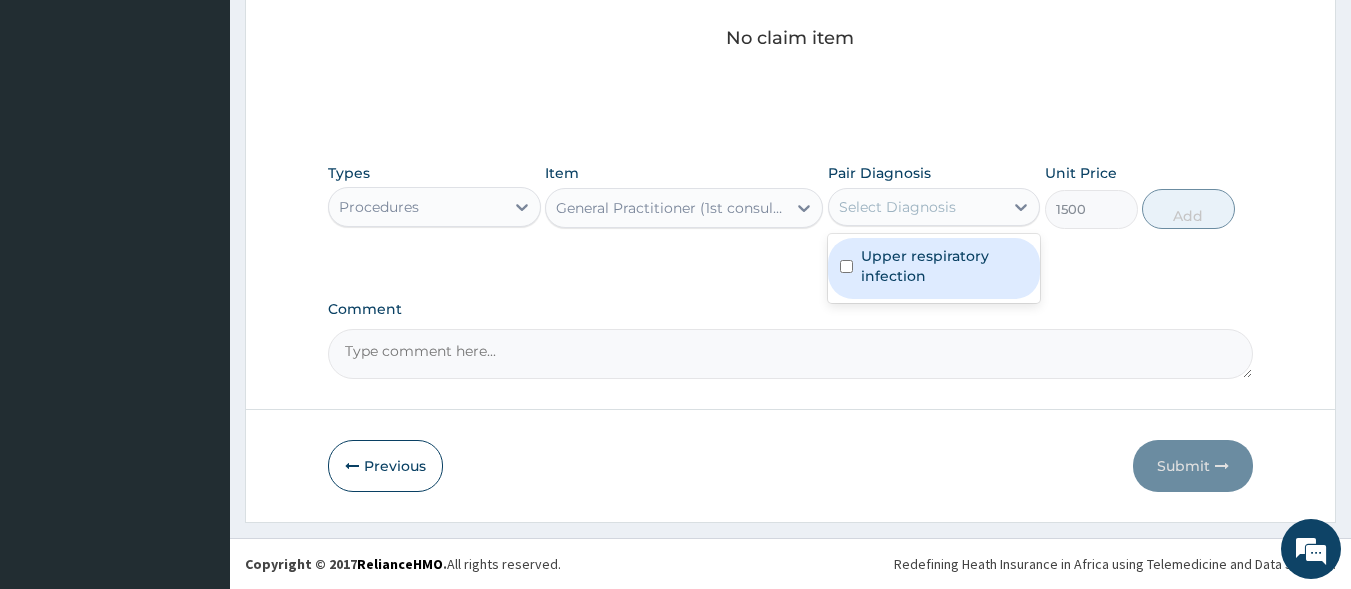 click on "Upper respiratory infection" at bounding box center [945, 266] 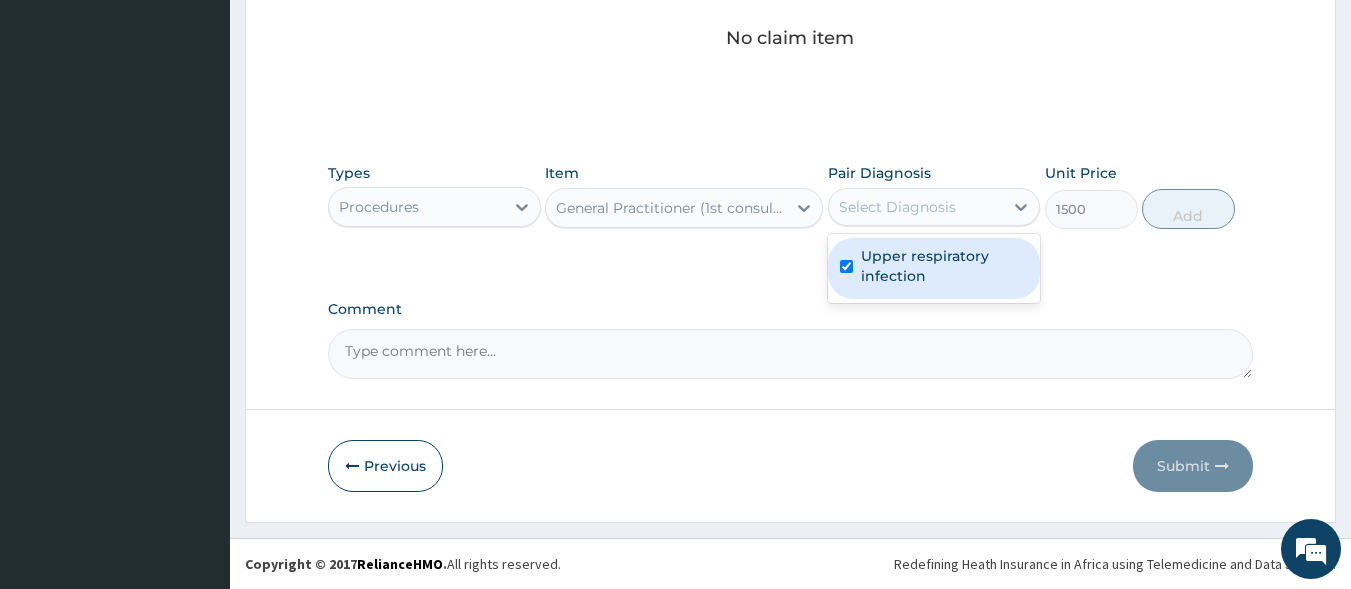 checkbox on "true" 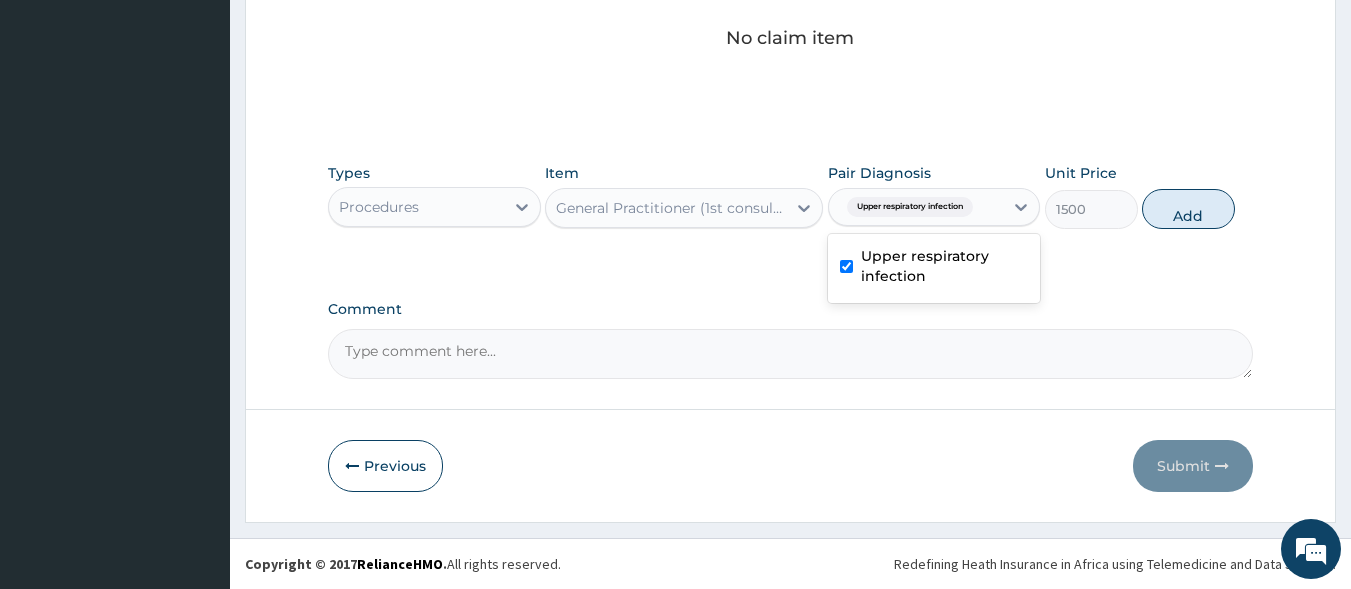 drag, startPoint x: 1178, startPoint y: 213, endPoint x: 661, endPoint y: 225, distance: 517.1392 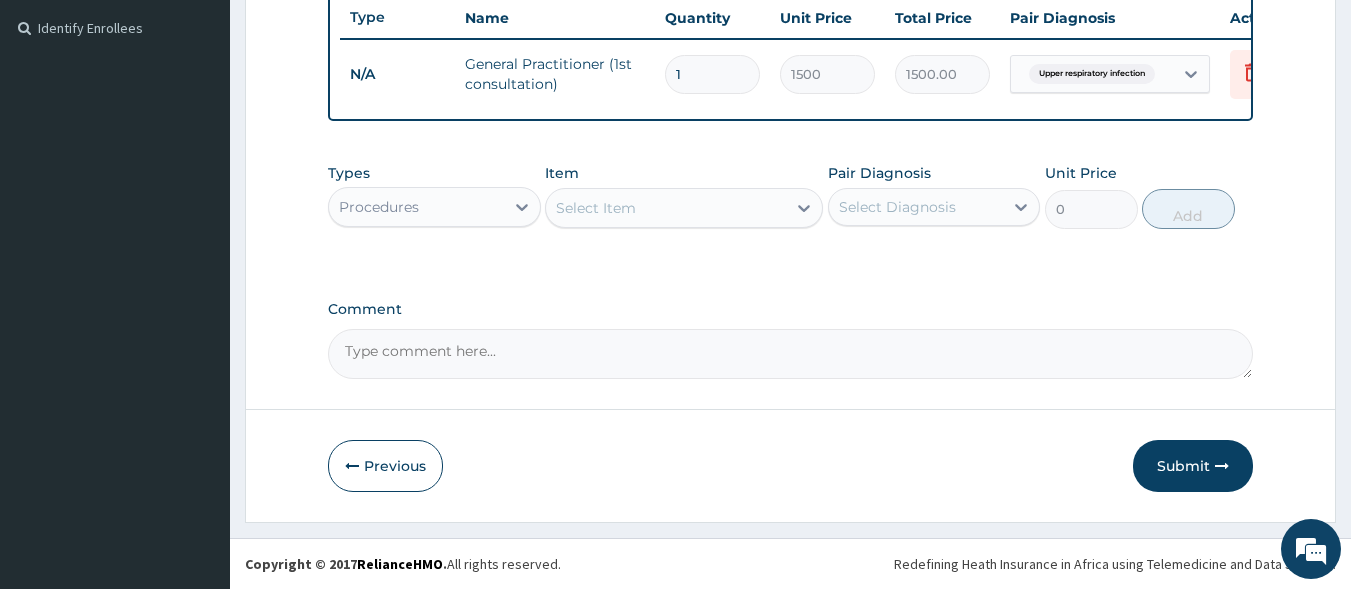 scroll, scrollTop: 557, scrollLeft: 0, axis: vertical 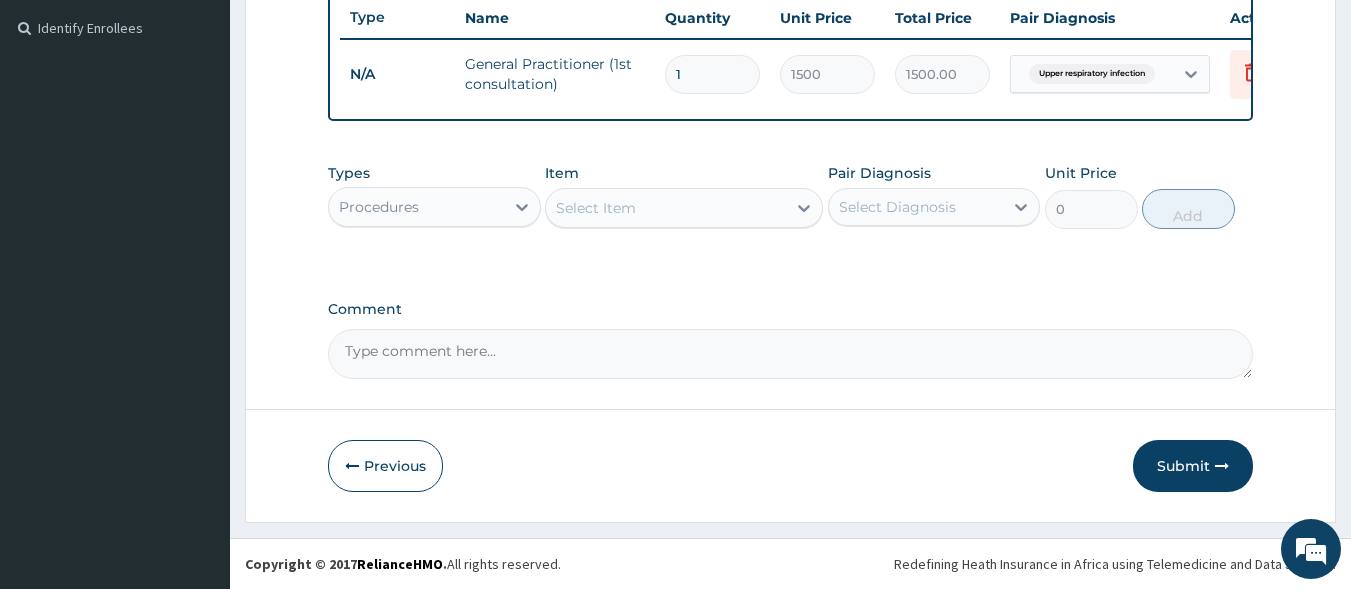click on "Procedures" at bounding box center (416, 207) 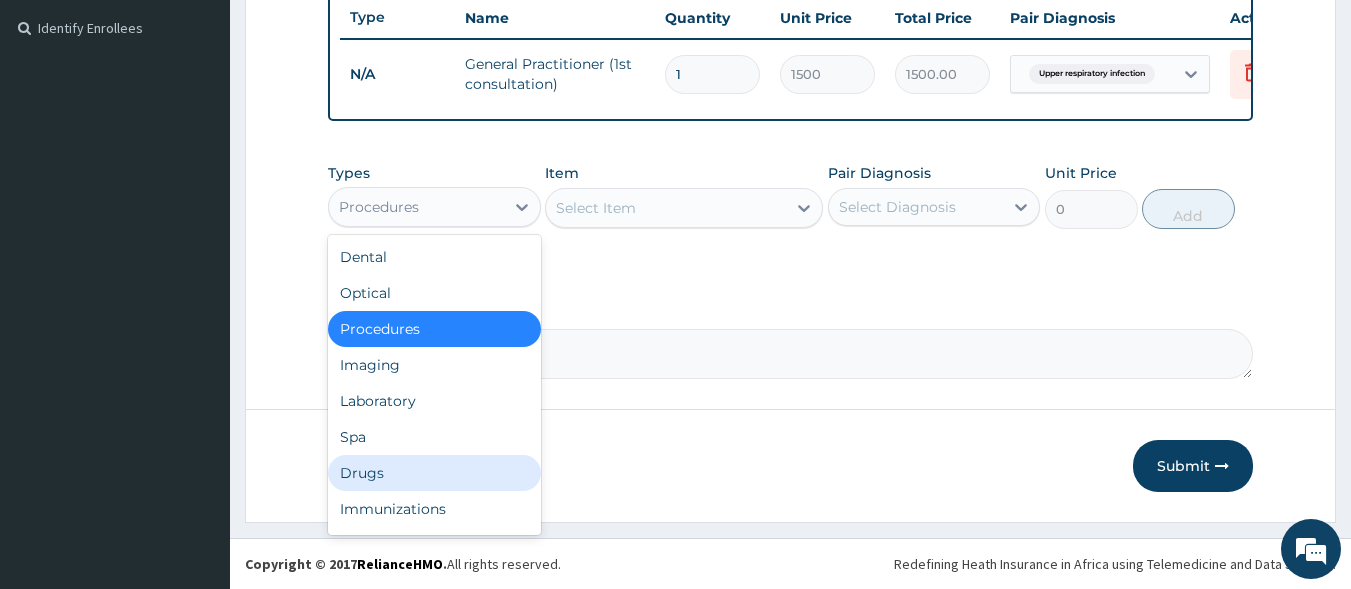 drag, startPoint x: 404, startPoint y: 473, endPoint x: 431, endPoint y: 440, distance: 42.638012 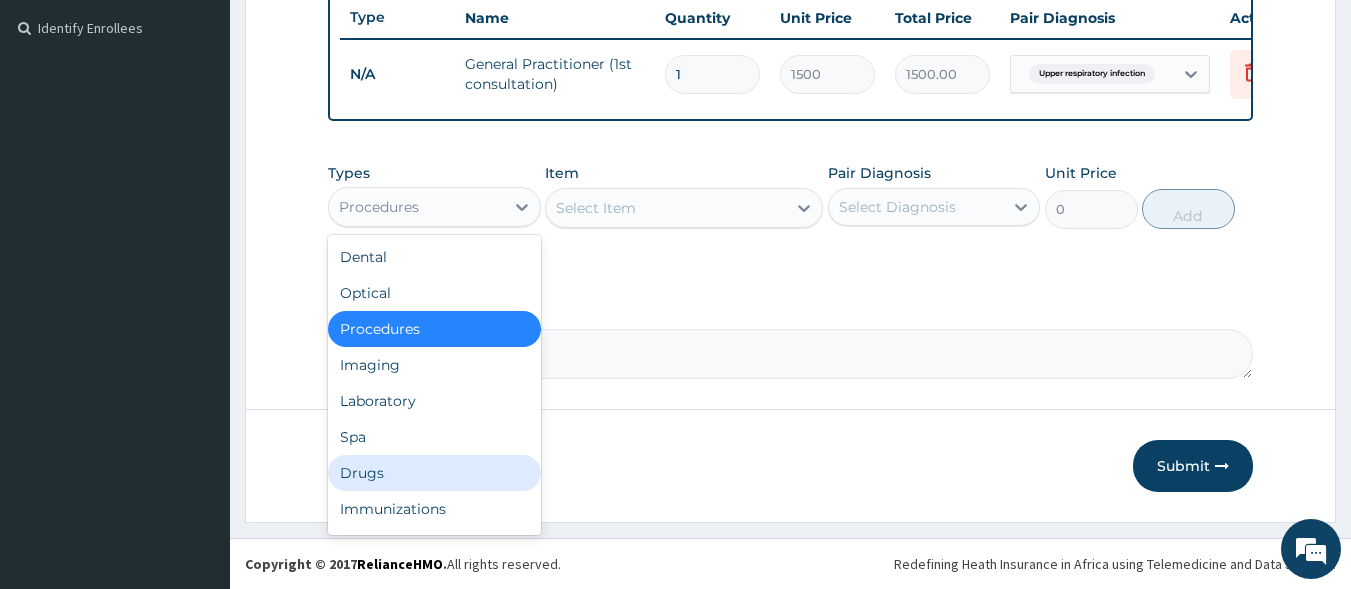 click on "Drugs" at bounding box center (434, 473) 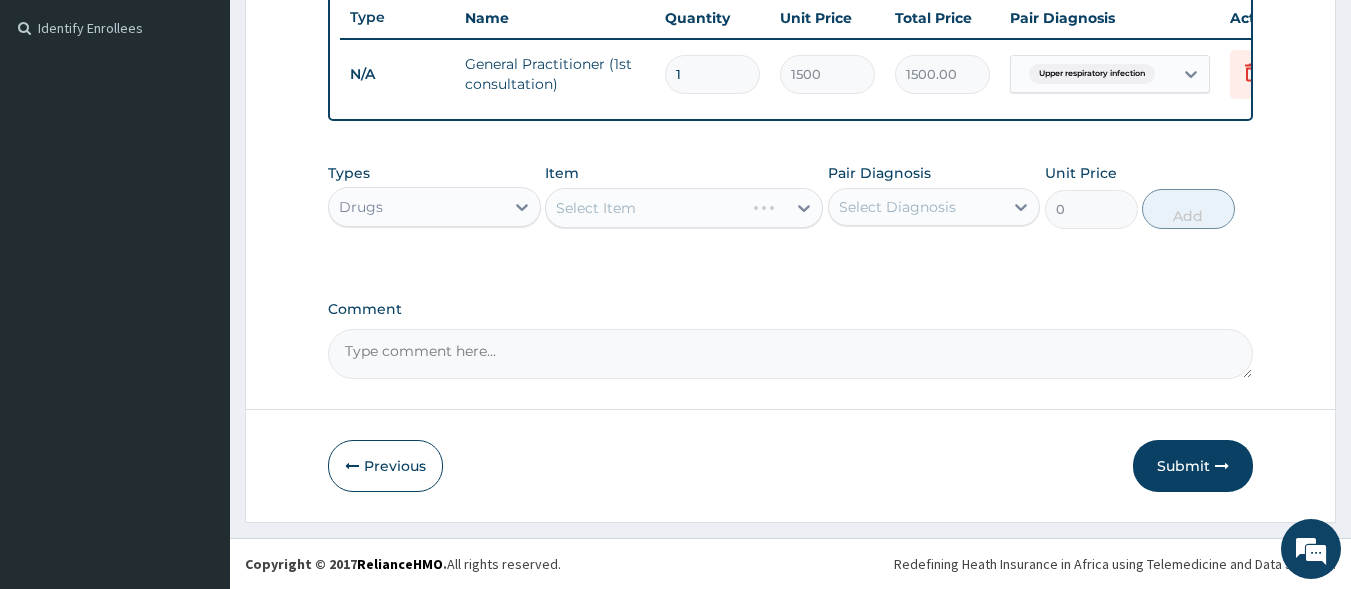 click on "Select Item" at bounding box center (684, 208) 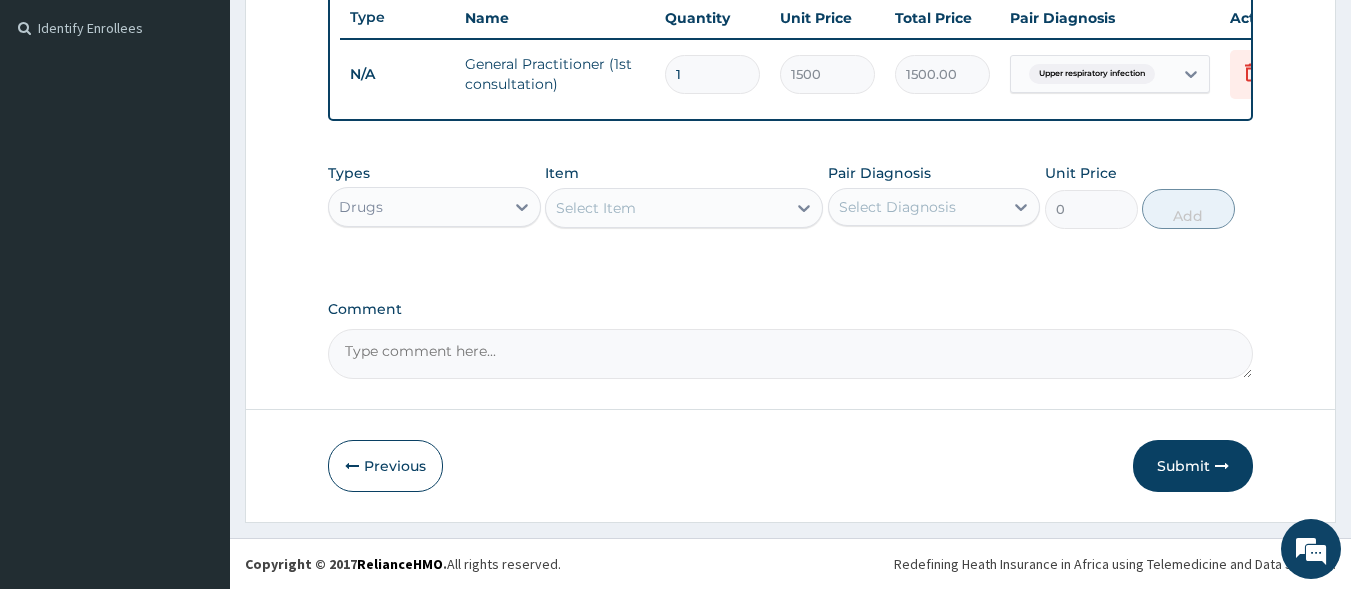 click on "Select Item" at bounding box center (666, 208) 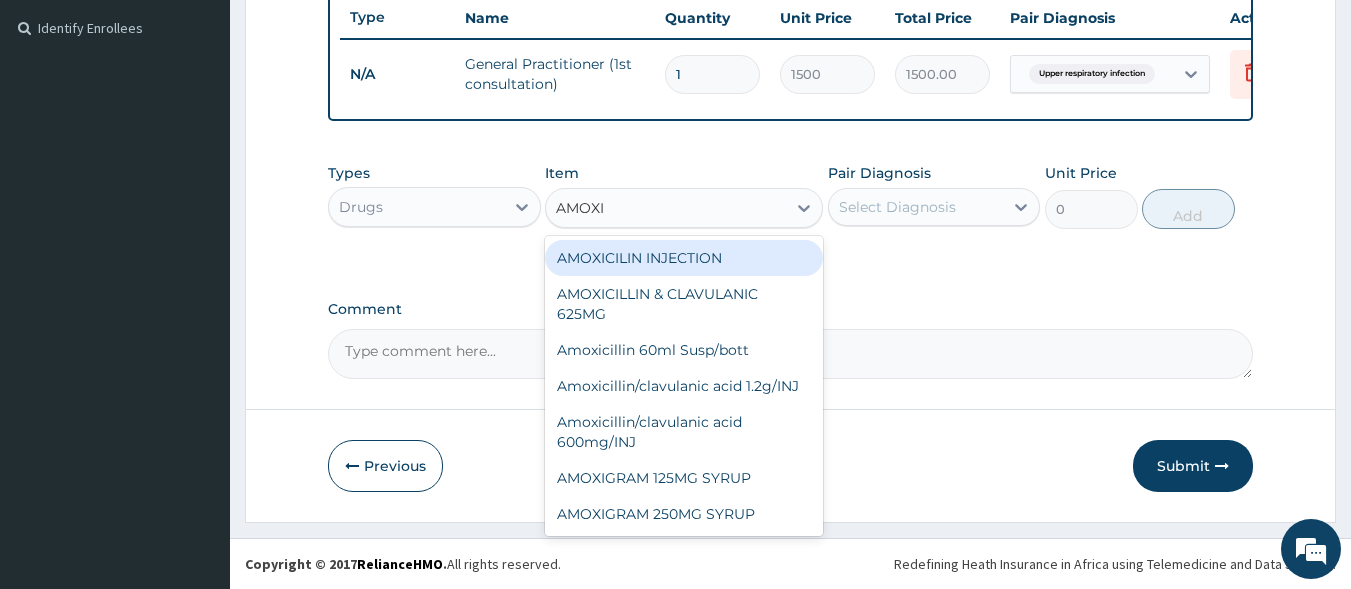 type on "AMOXIL" 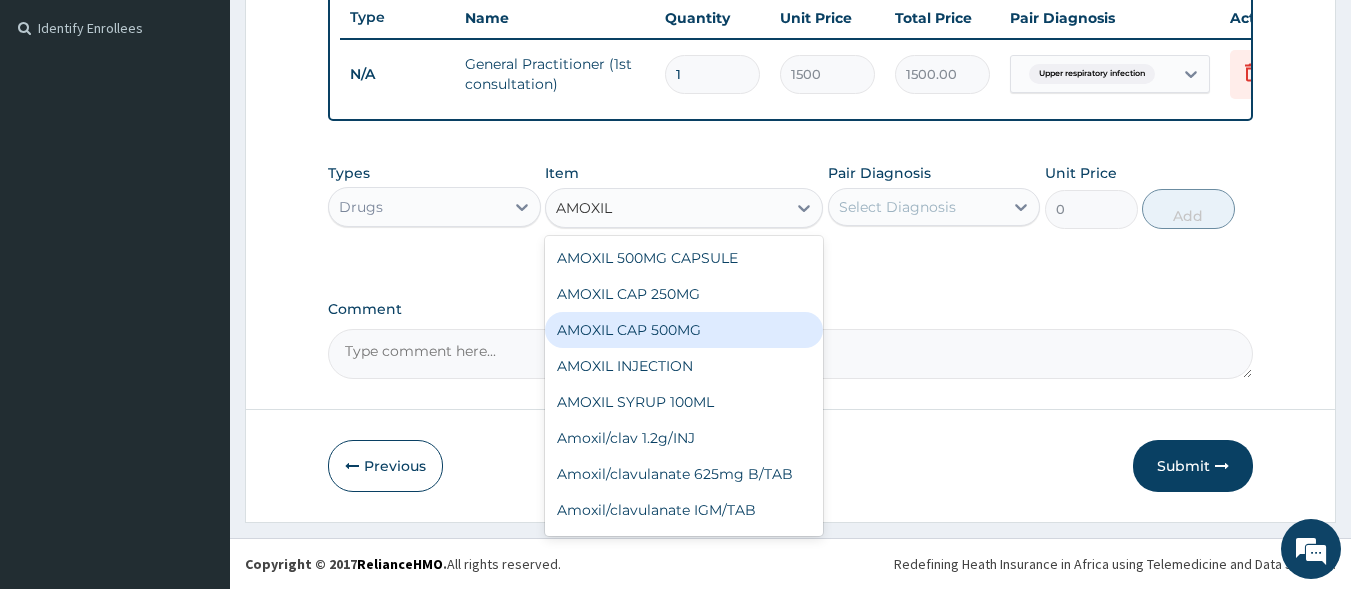 click on "AMOXIL CAP 500MG" at bounding box center [684, 330] 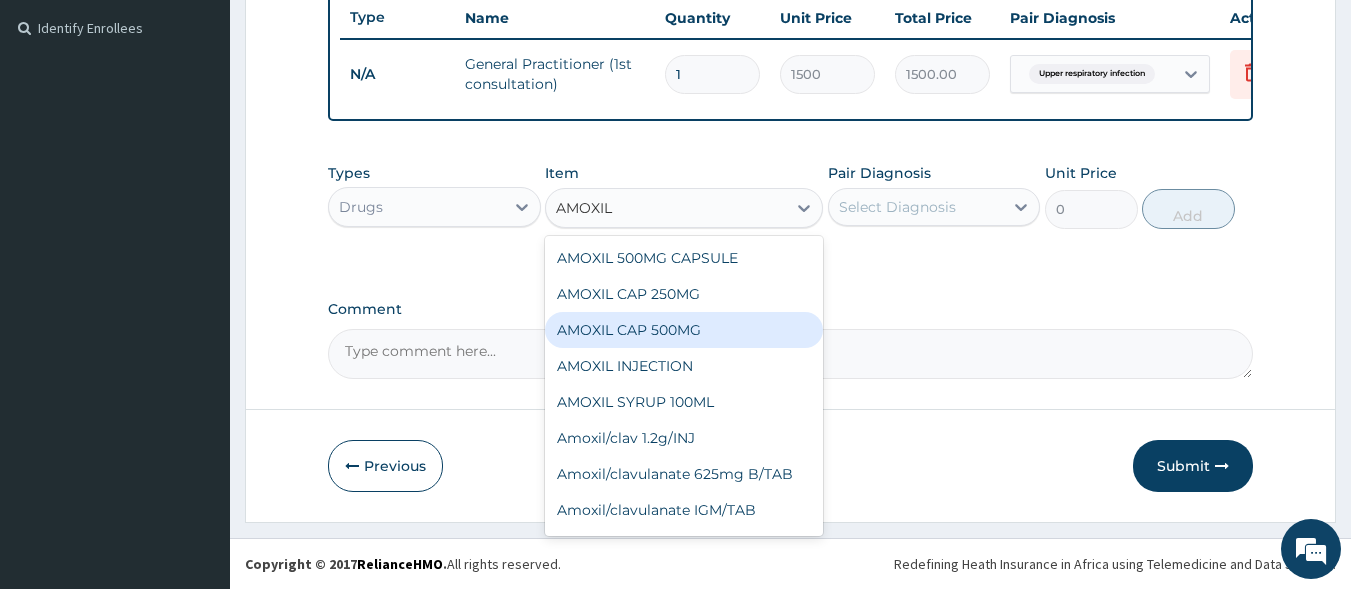 type 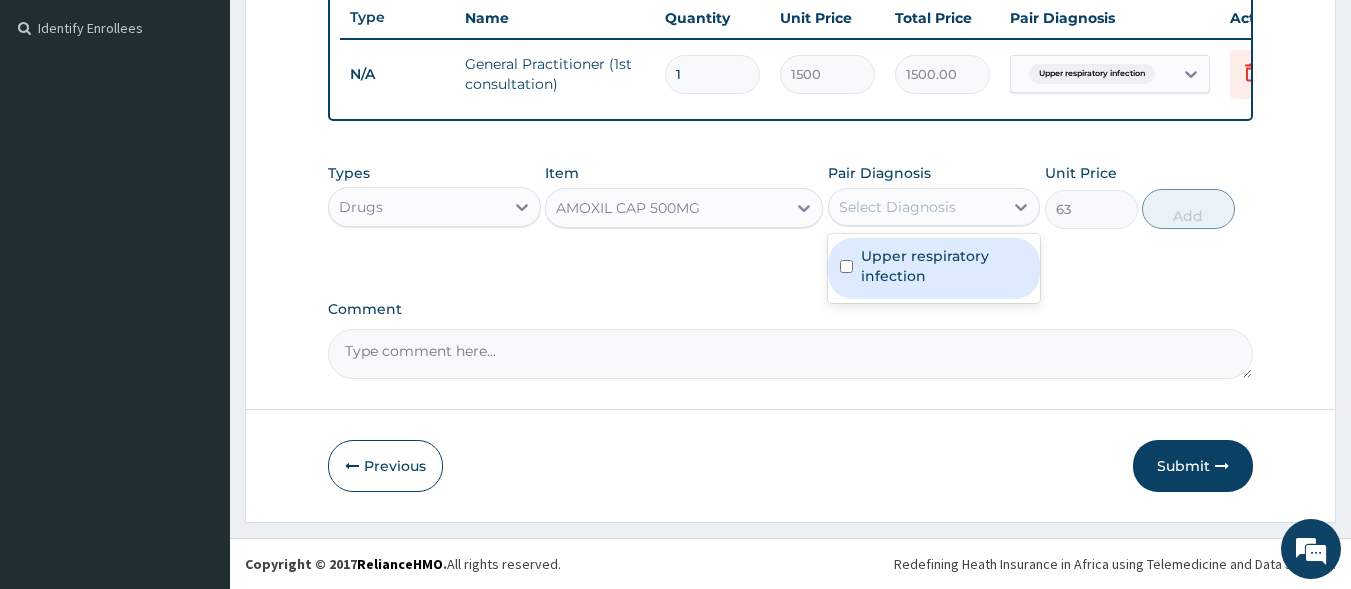 click on "Select Diagnosis" at bounding box center (916, 207) 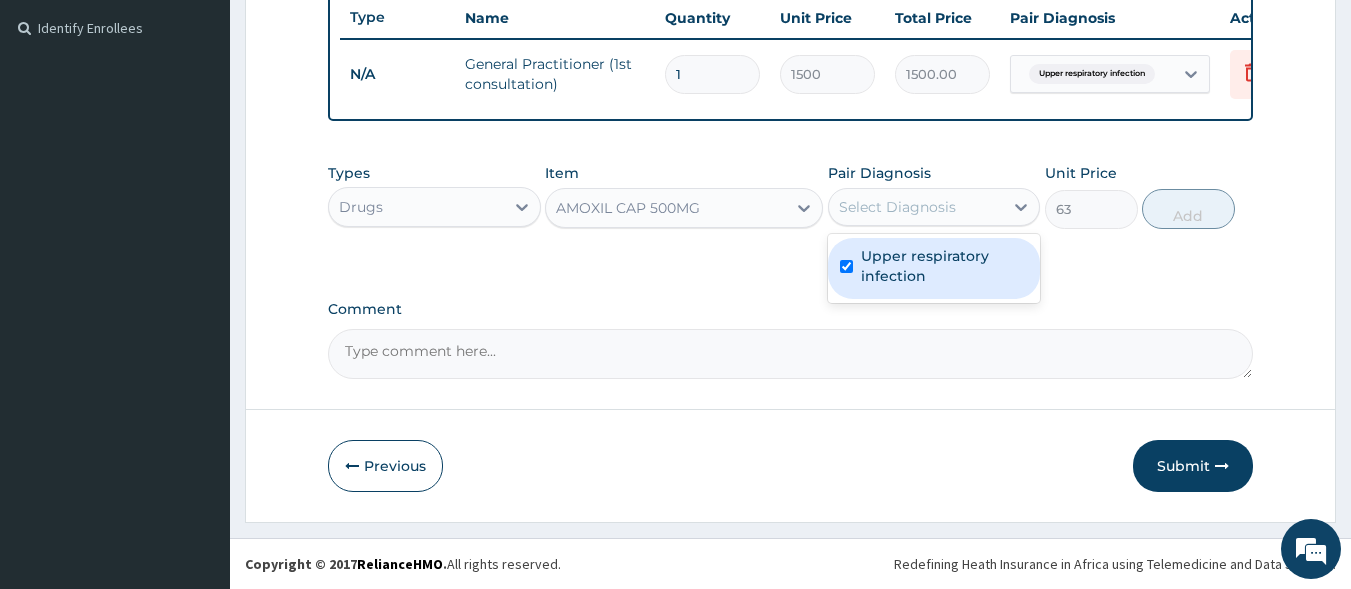checkbox on "true" 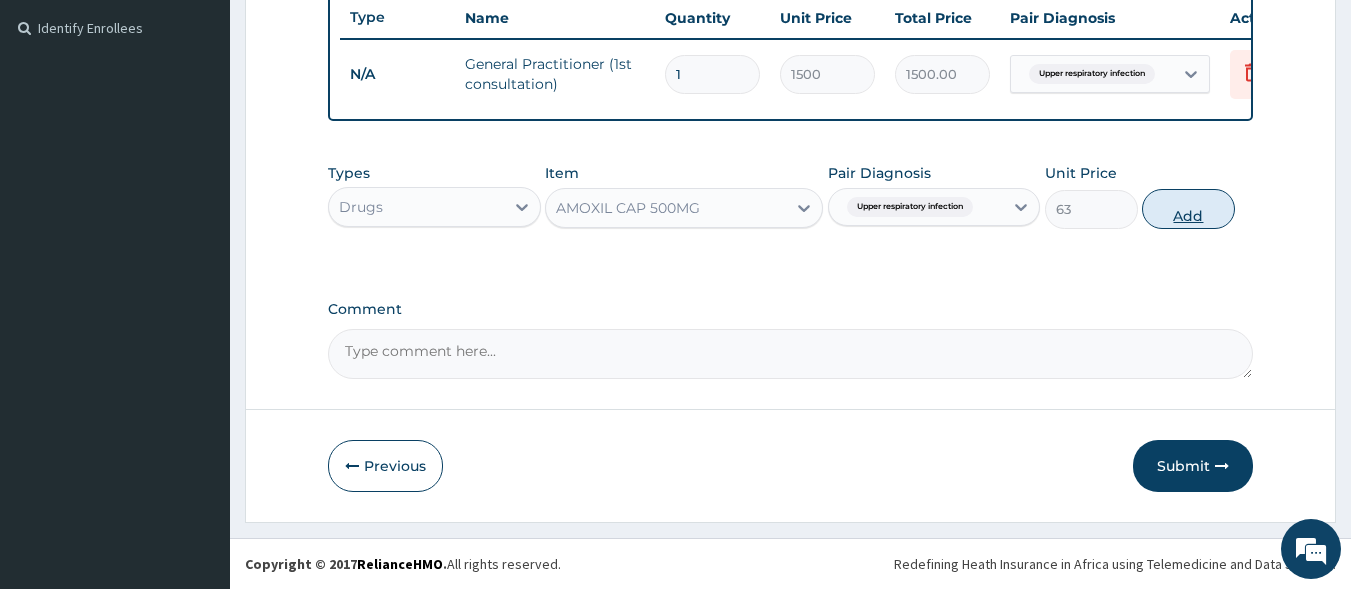 click on "Add" at bounding box center [1188, 209] 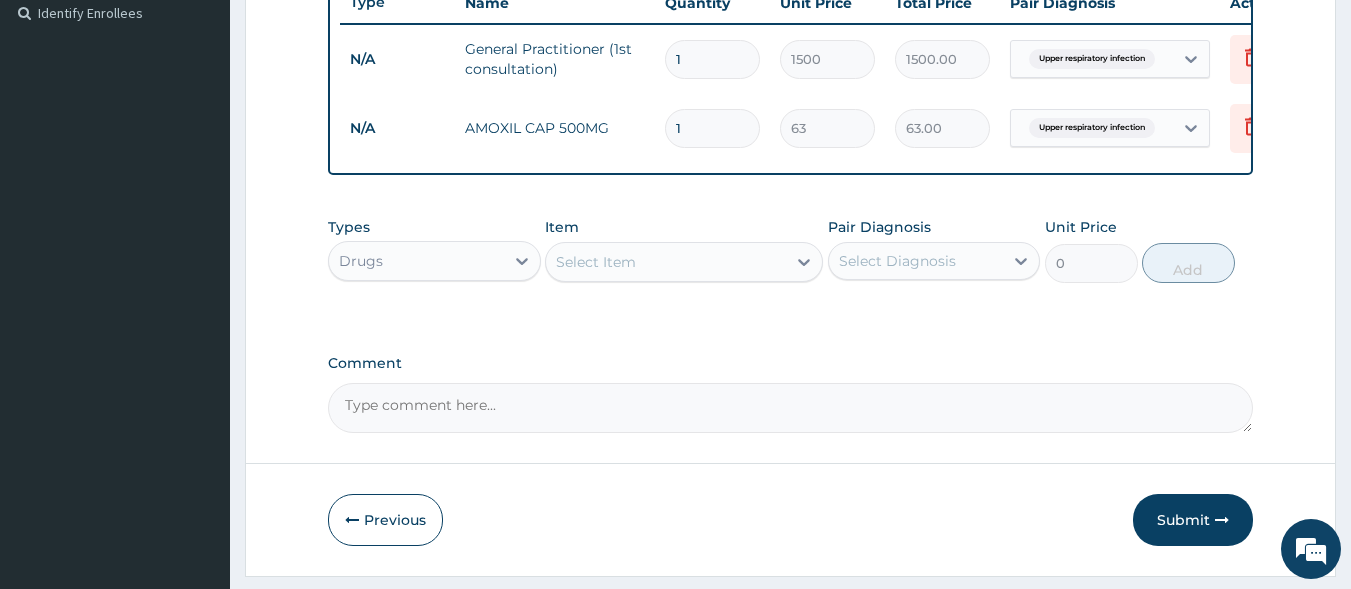 type on "15" 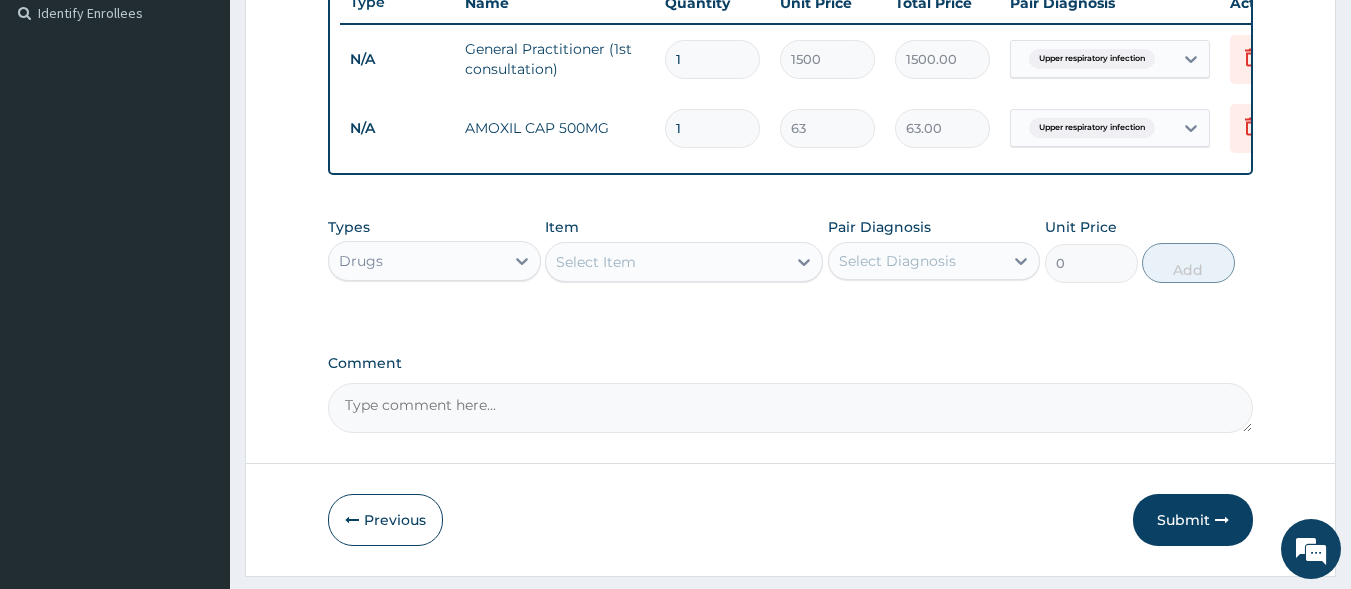 type on "945.00" 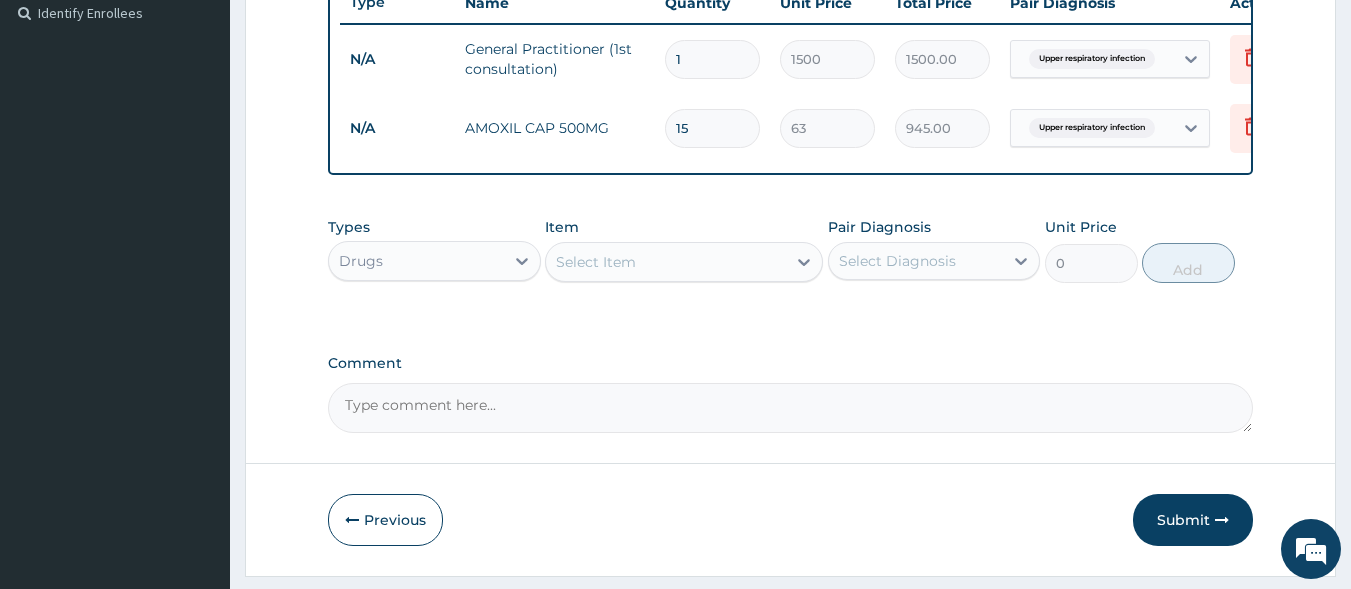 type on "15" 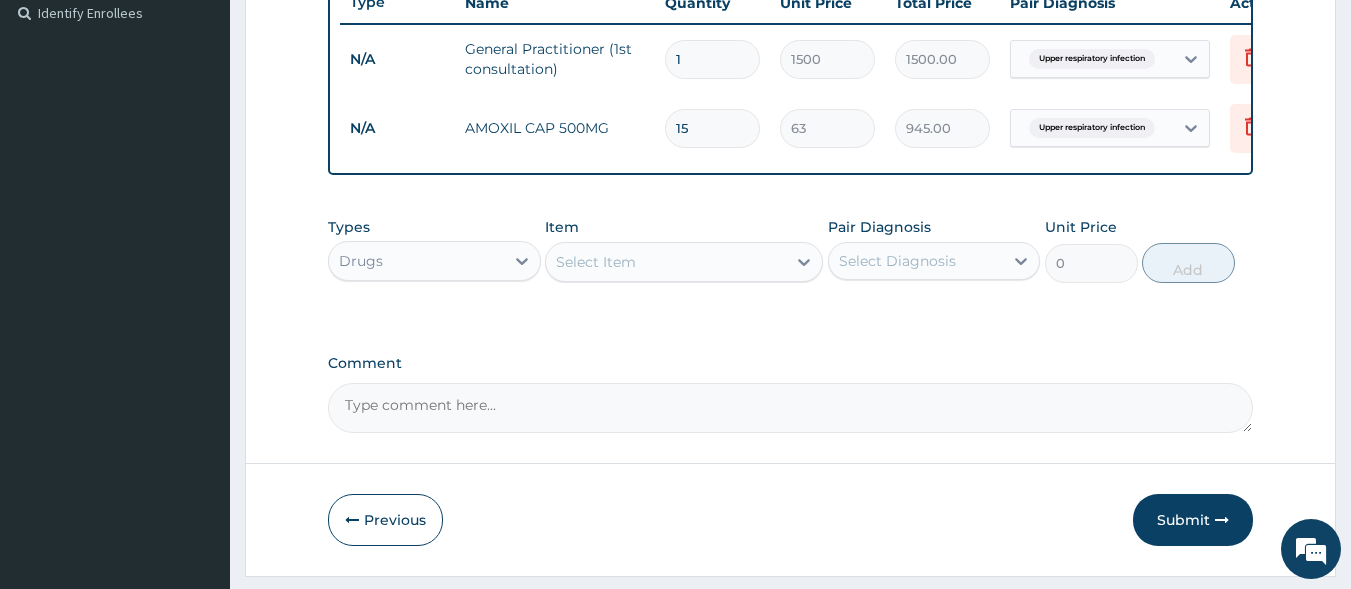 click on "Select Item" at bounding box center (666, 262) 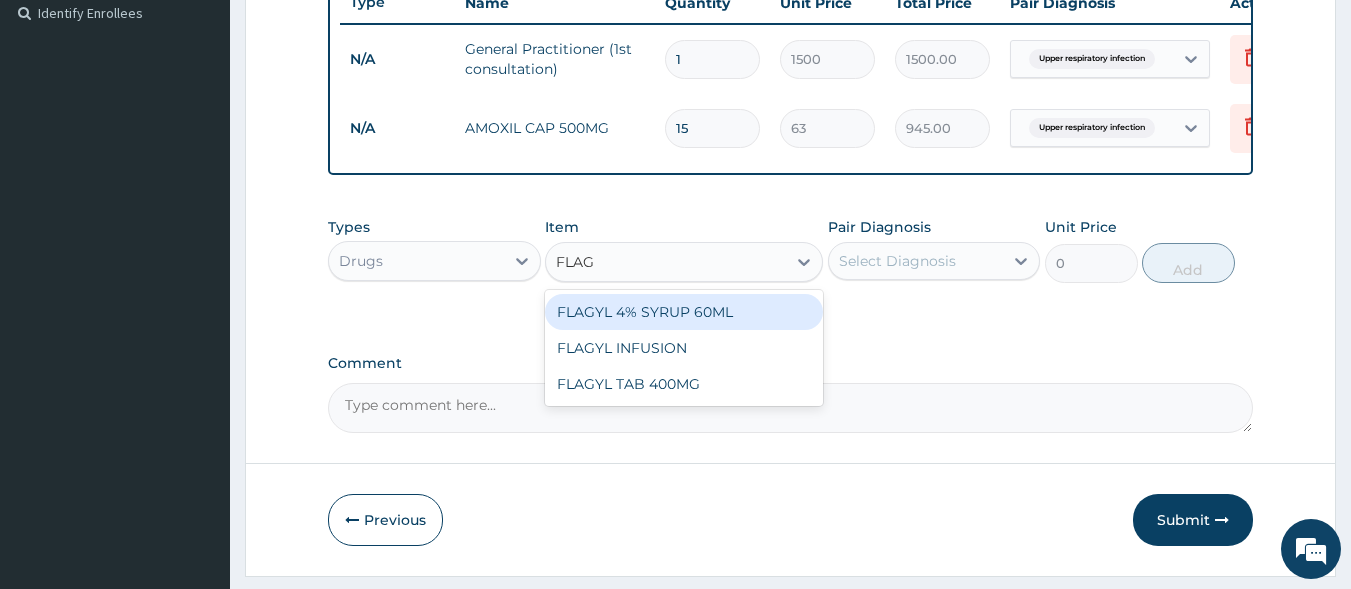 type on "FLAGY" 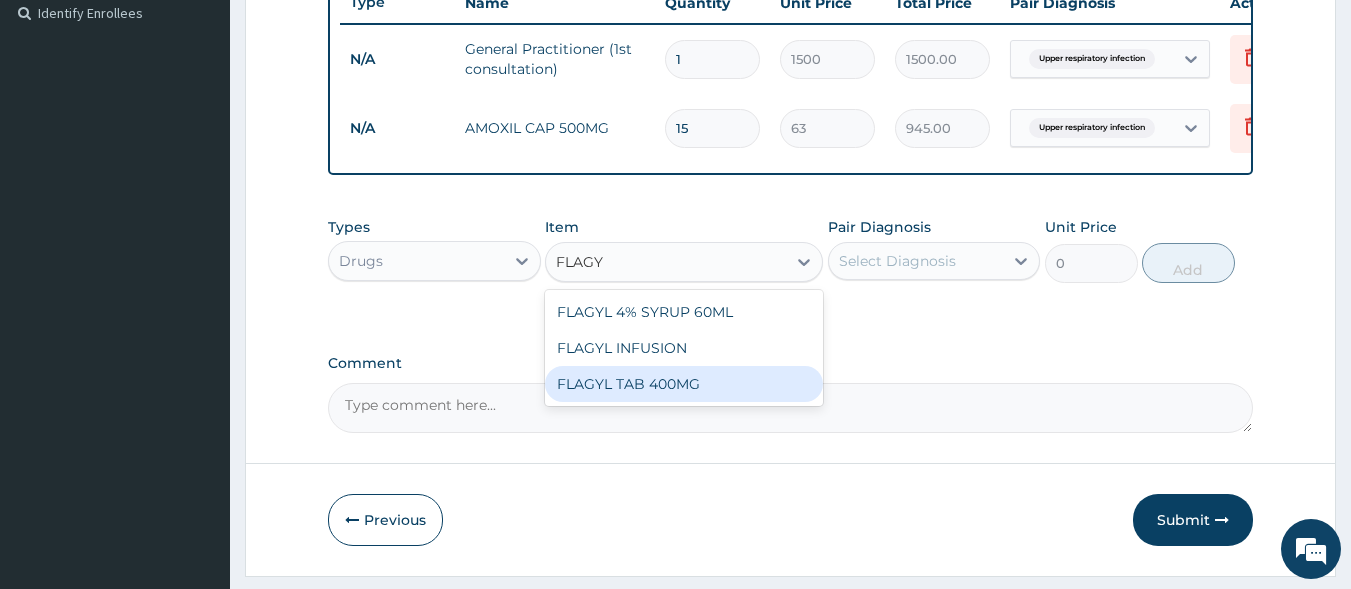 click on "FLAGYL TAB 400MG" at bounding box center (684, 384) 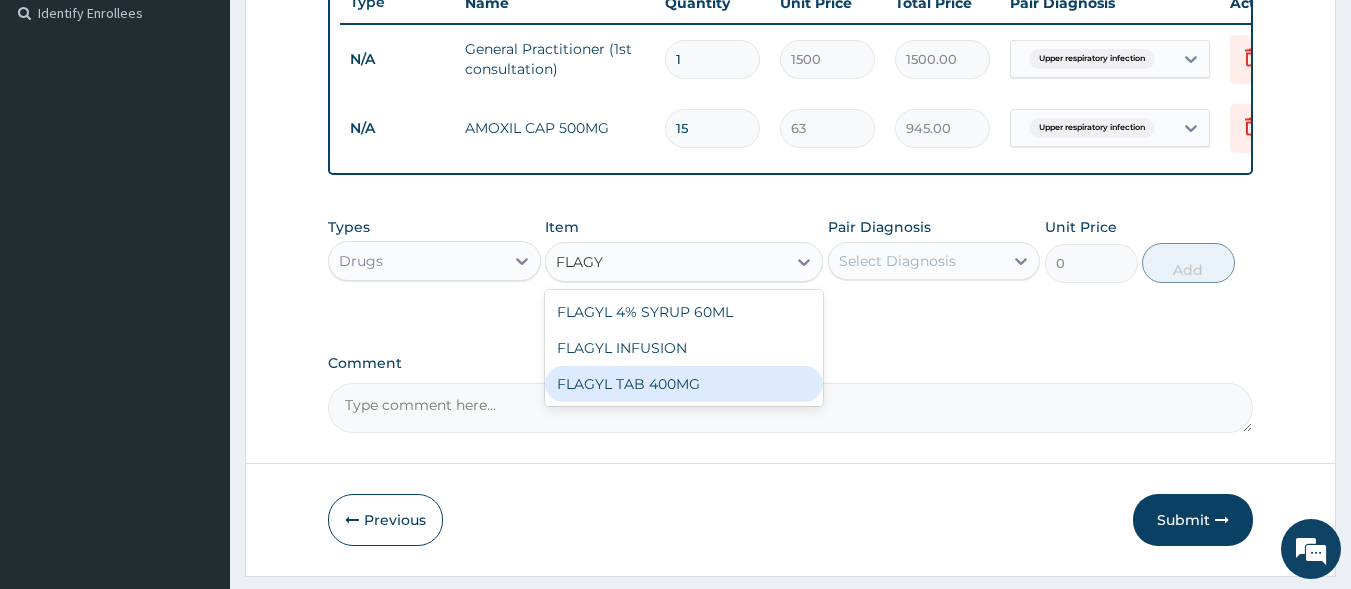 type 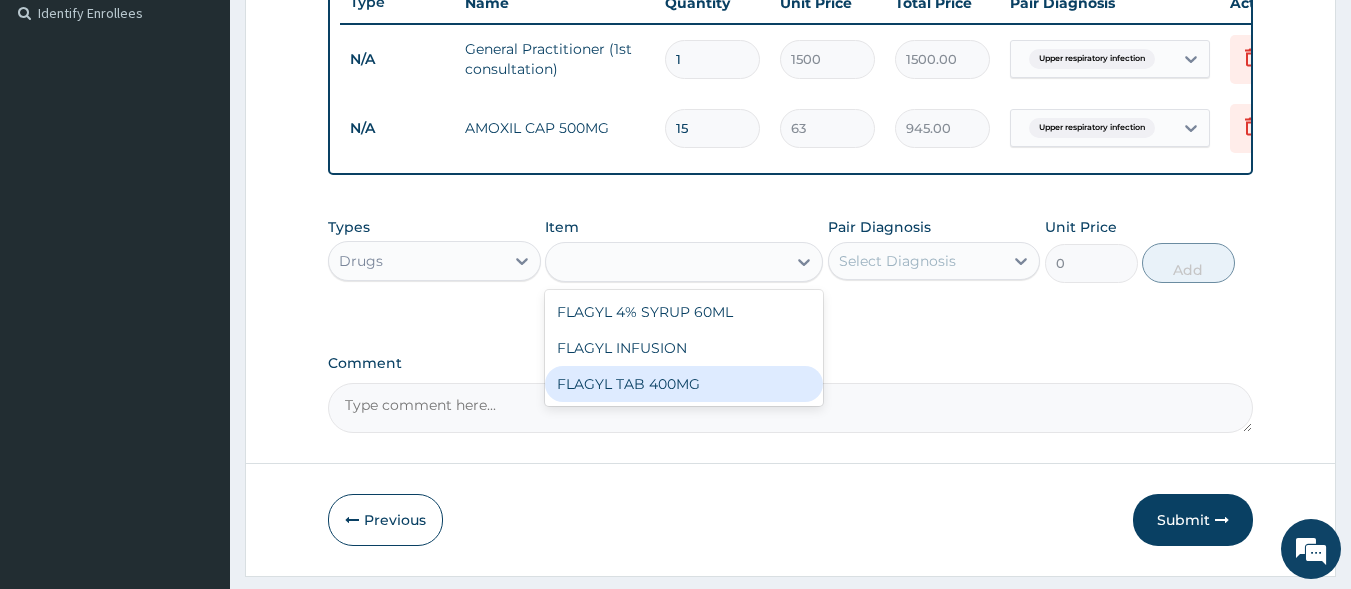 type on "26.25" 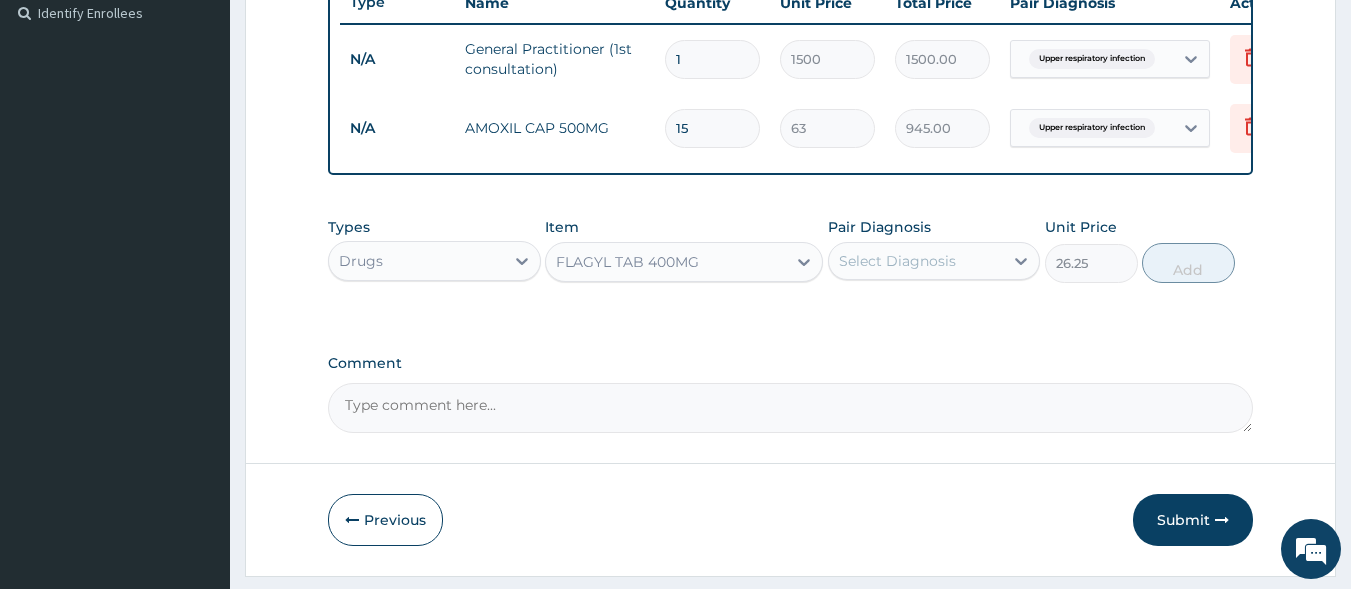 click on "Select Diagnosis" at bounding box center [897, 261] 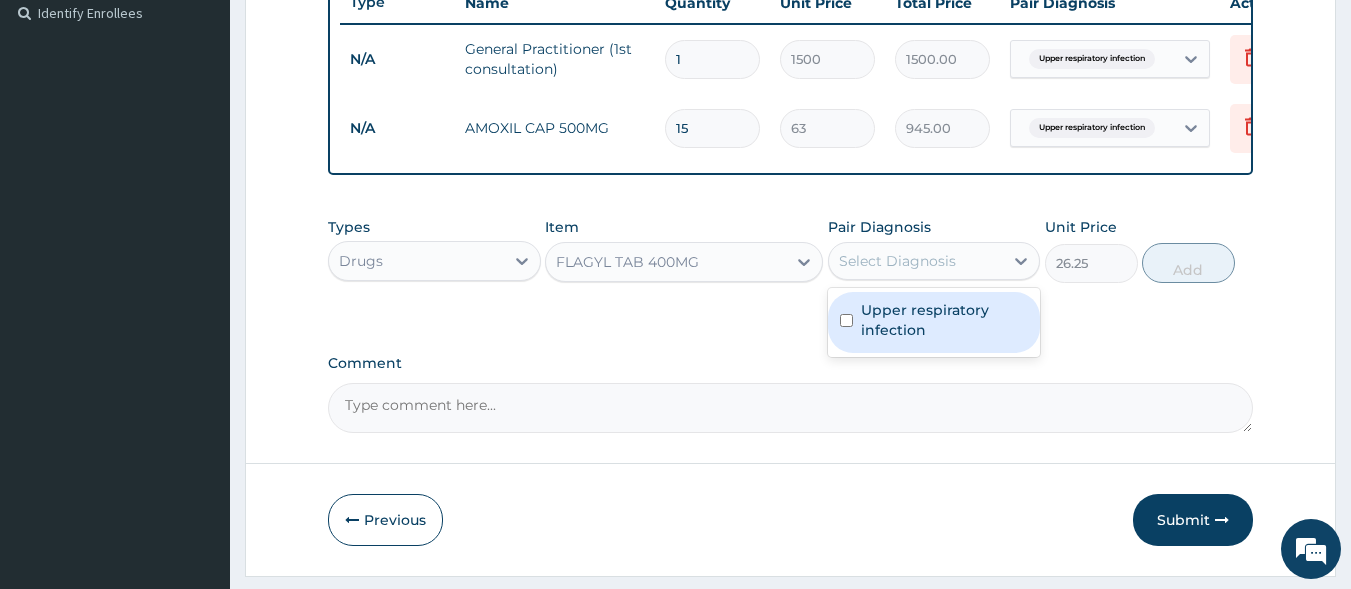 click on "Upper respiratory infection" at bounding box center [945, 320] 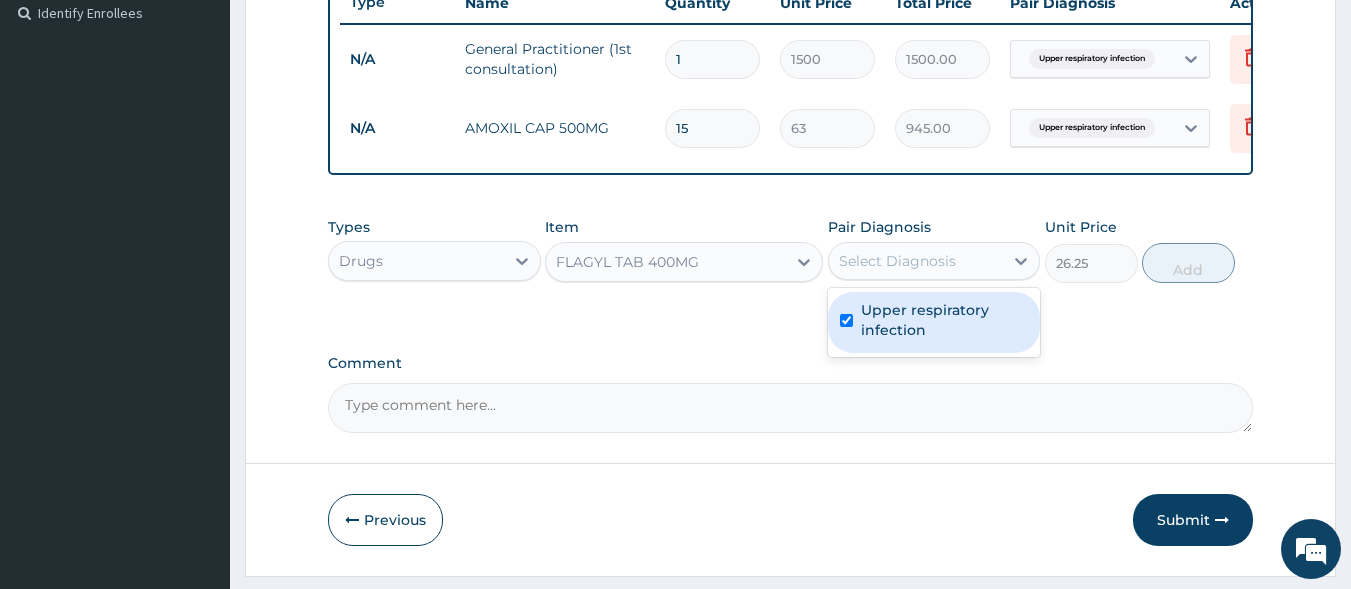 checkbox on "true" 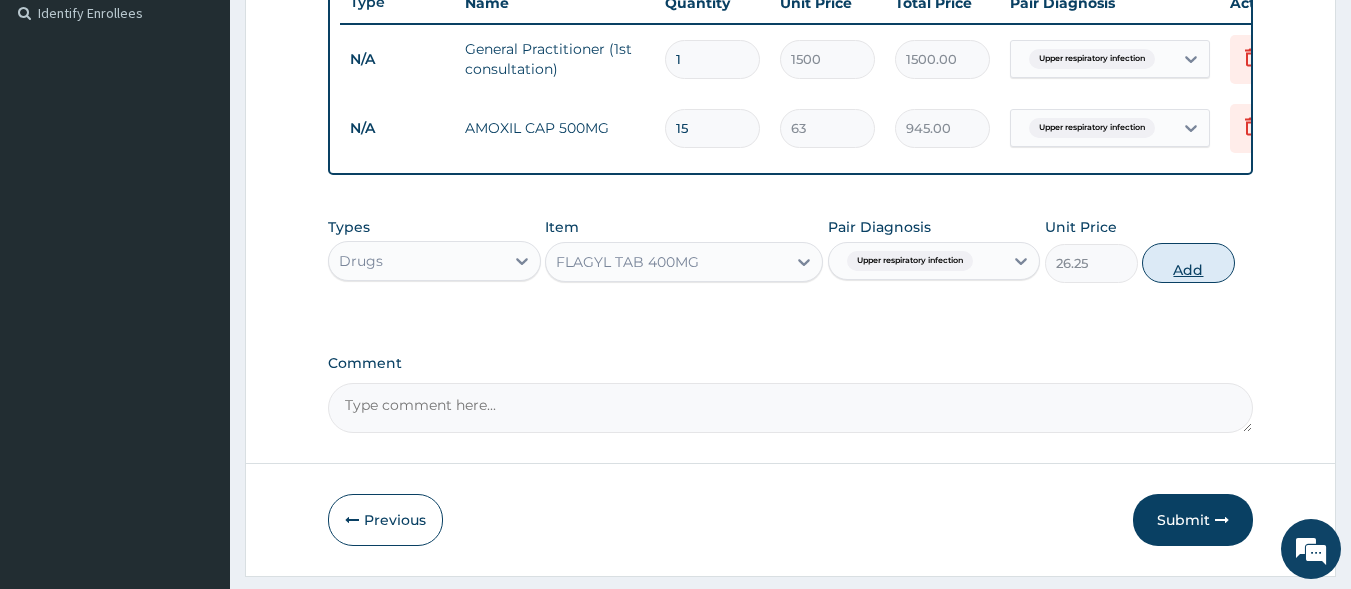 click on "Add" at bounding box center (1188, 263) 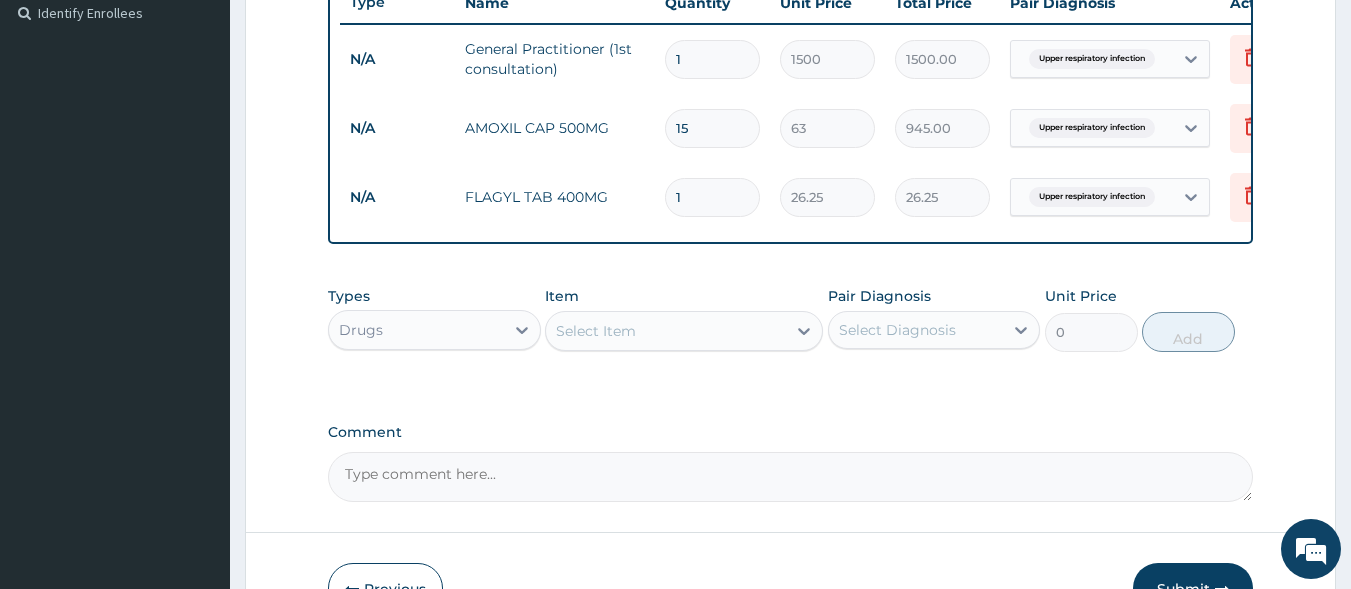 type on "15" 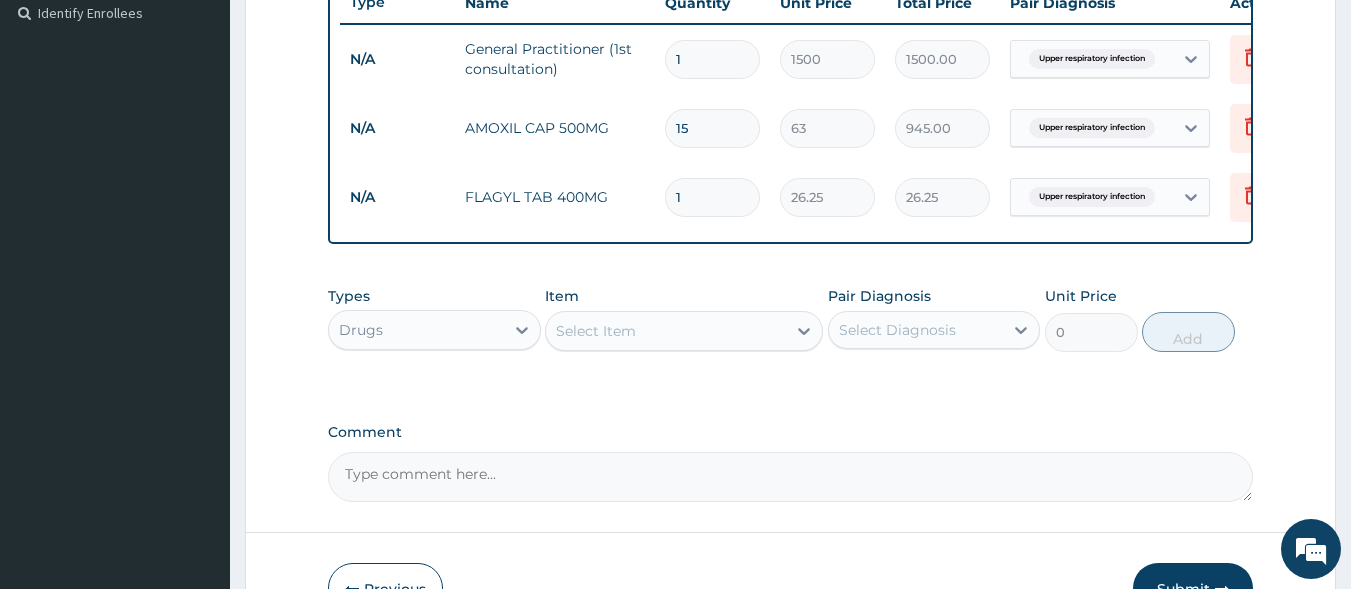 type on "393.75" 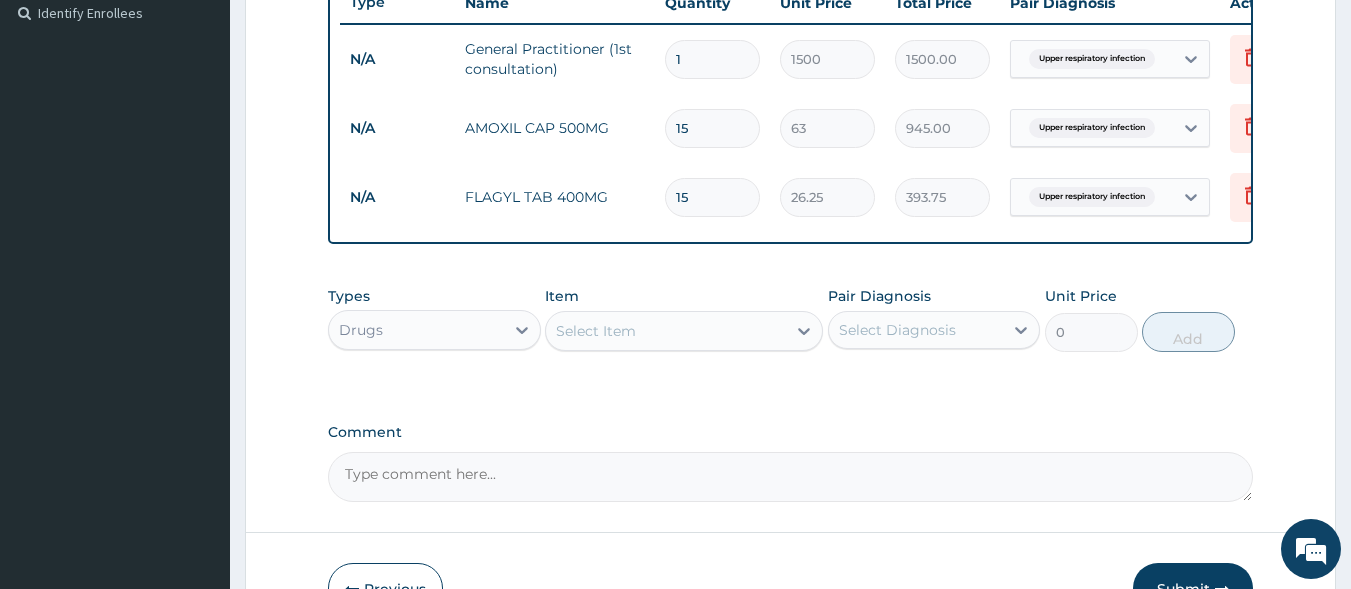 type on "15" 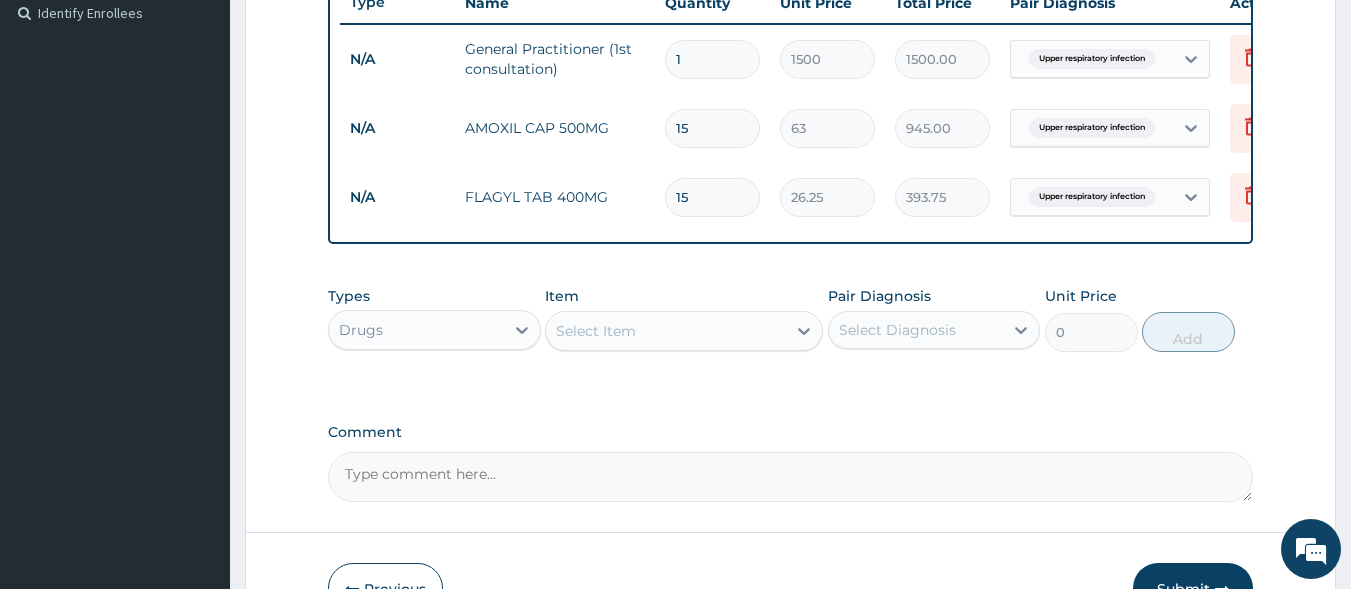 click on "Select Item" at bounding box center [666, 331] 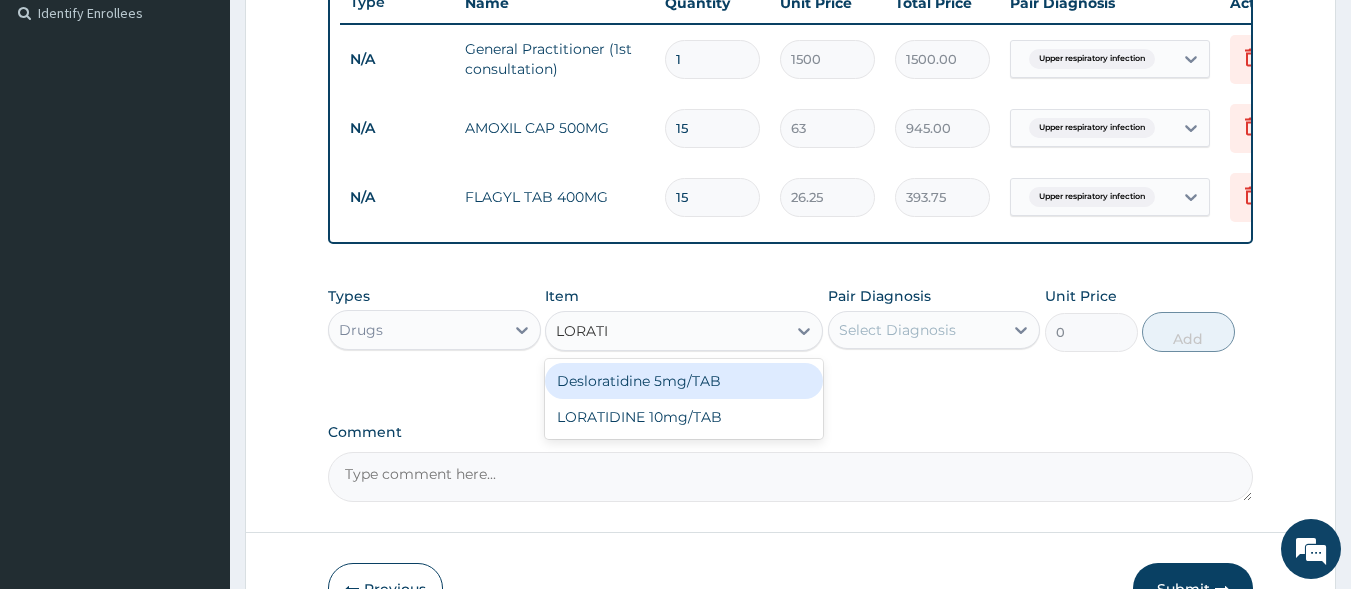 type on "LORATID" 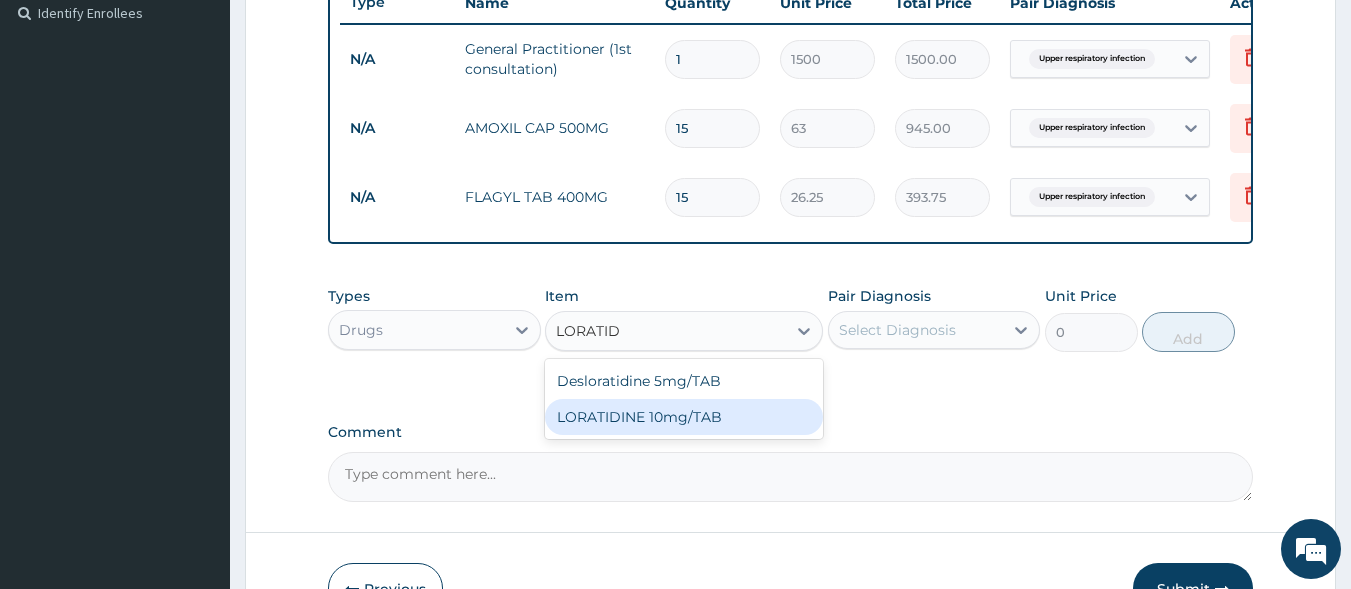 click on "LORATIDINE 10mg/TAB" at bounding box center (684, 417) 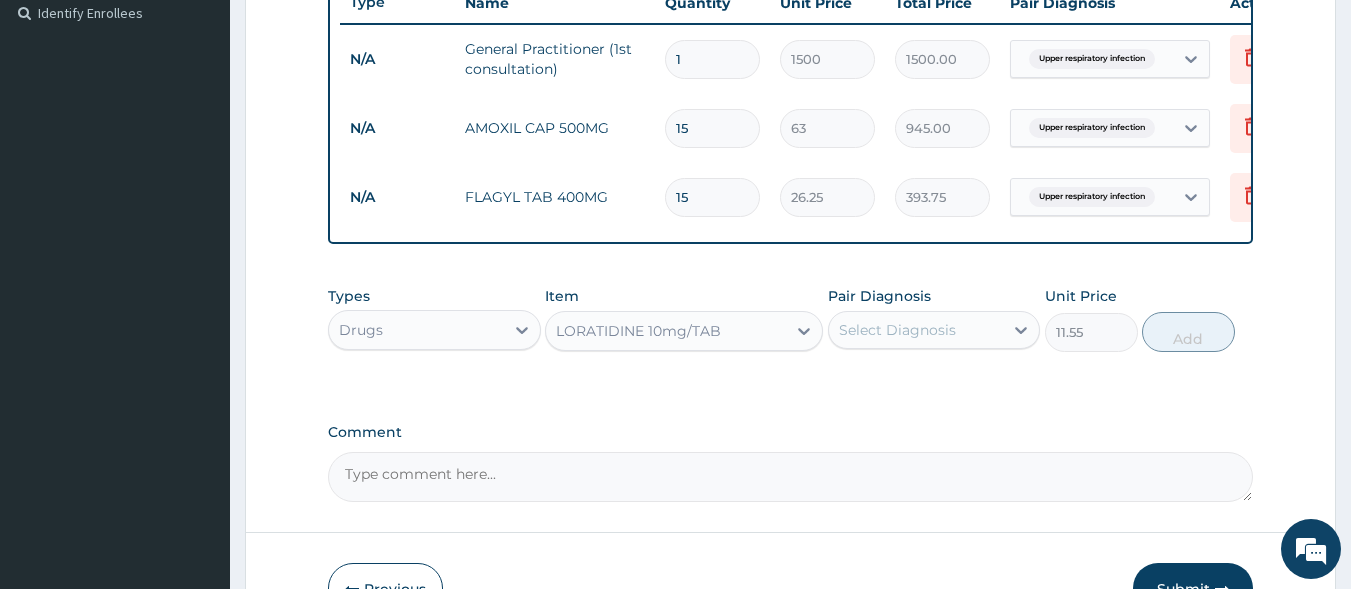 click on "Select Diagnosis" at bounding box center [916, 330] 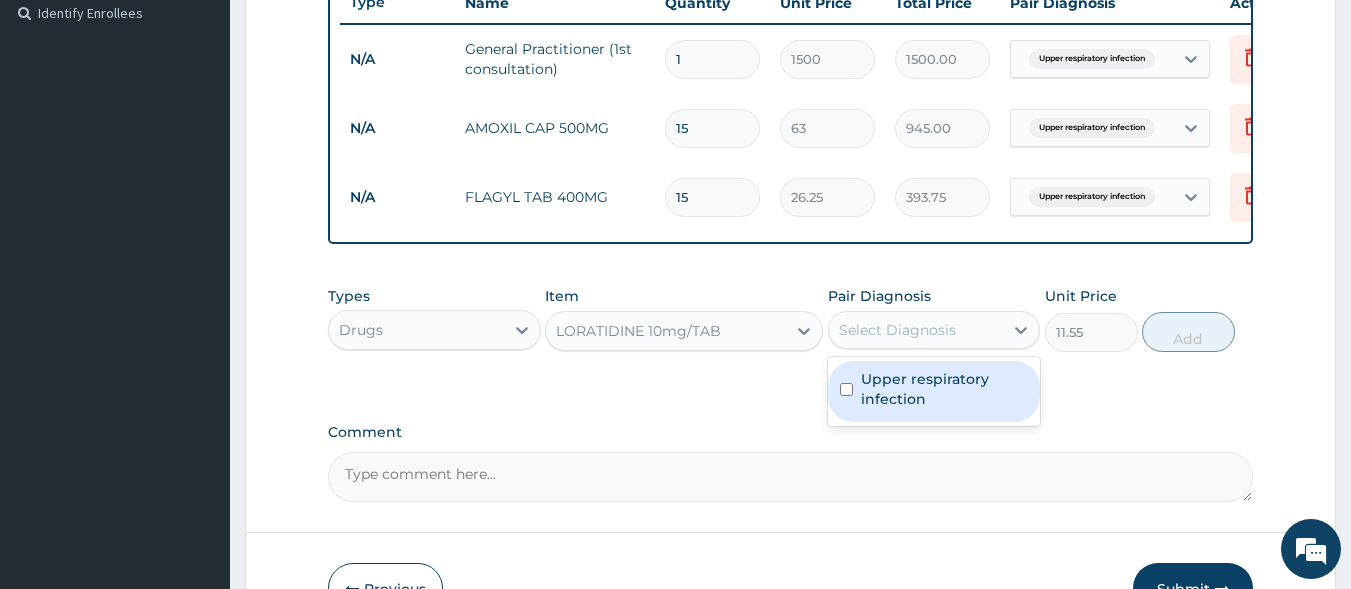 click on "Upper respiratory infection" at bounding box center [945, 389] 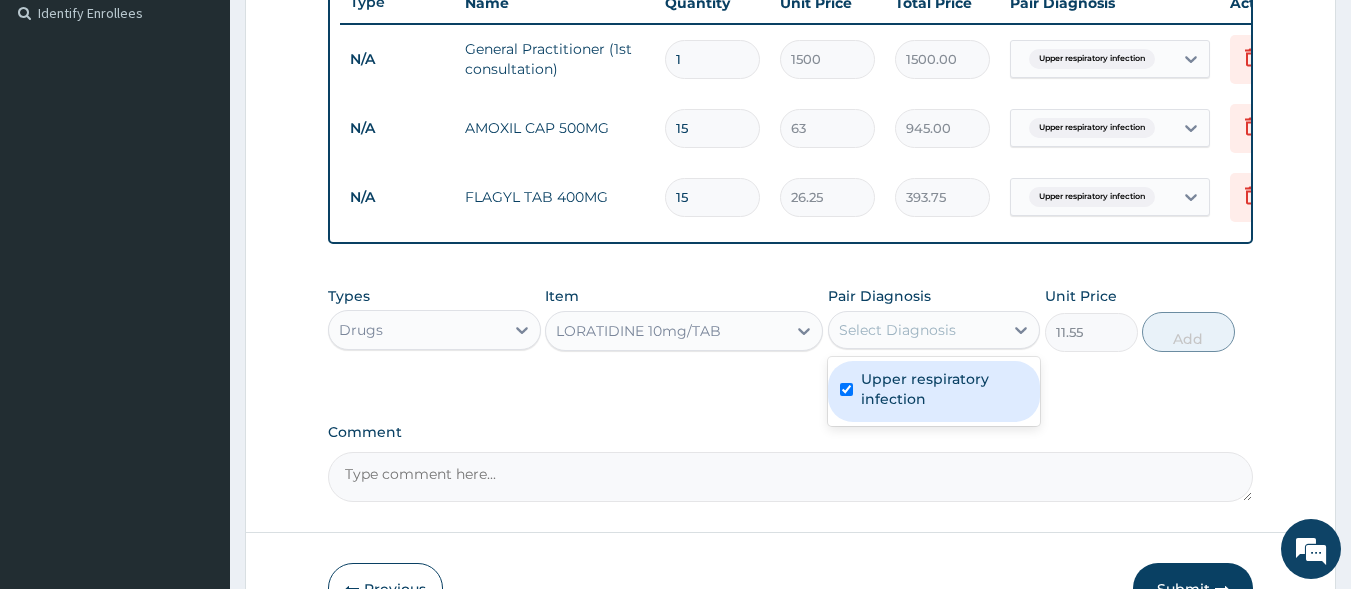 checkbox on "true" 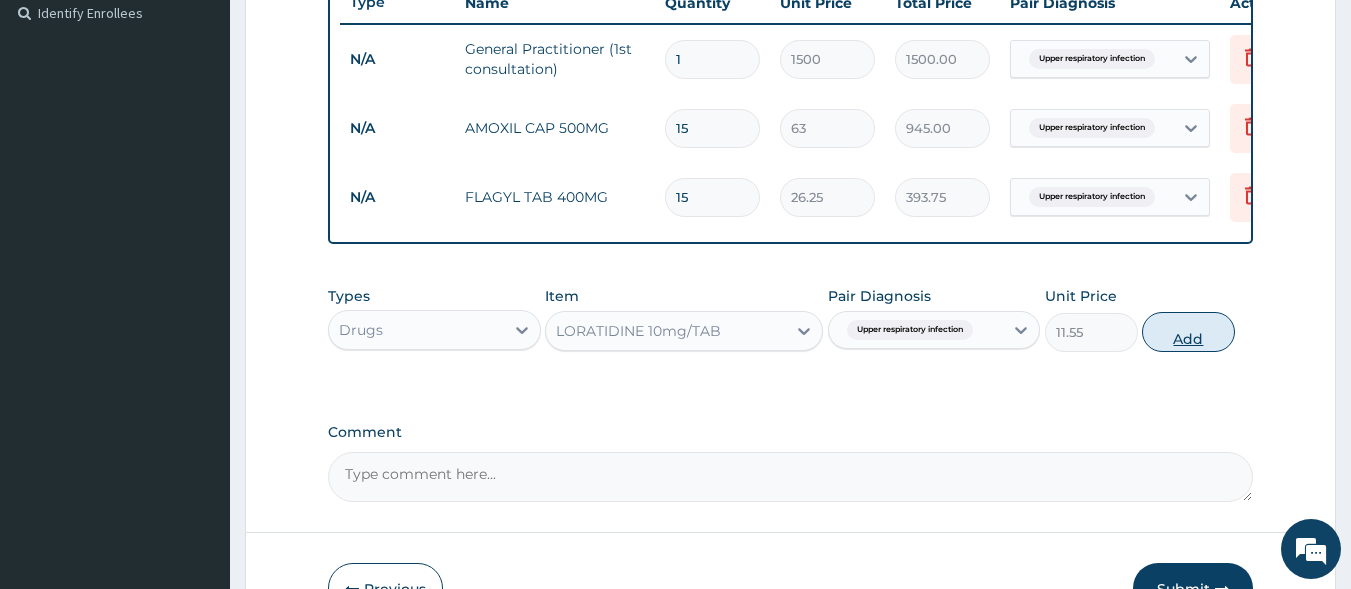click on "Add" at bounding box center (1188, 332) 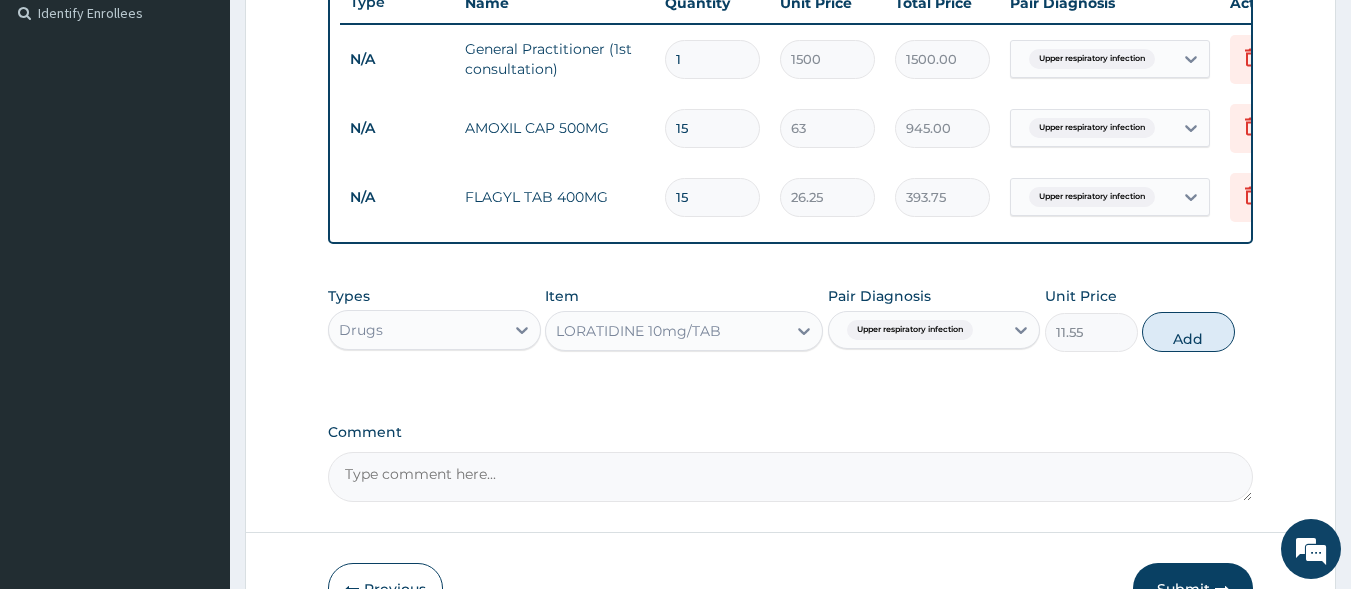 type on "0" 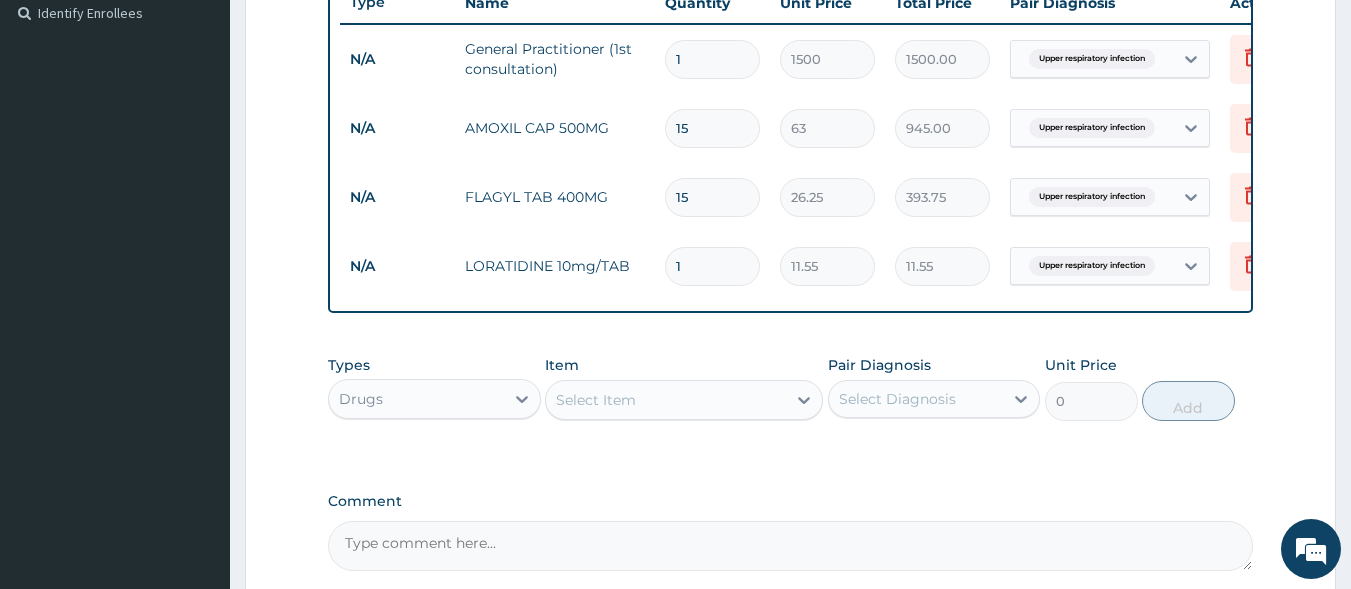 type on "10" 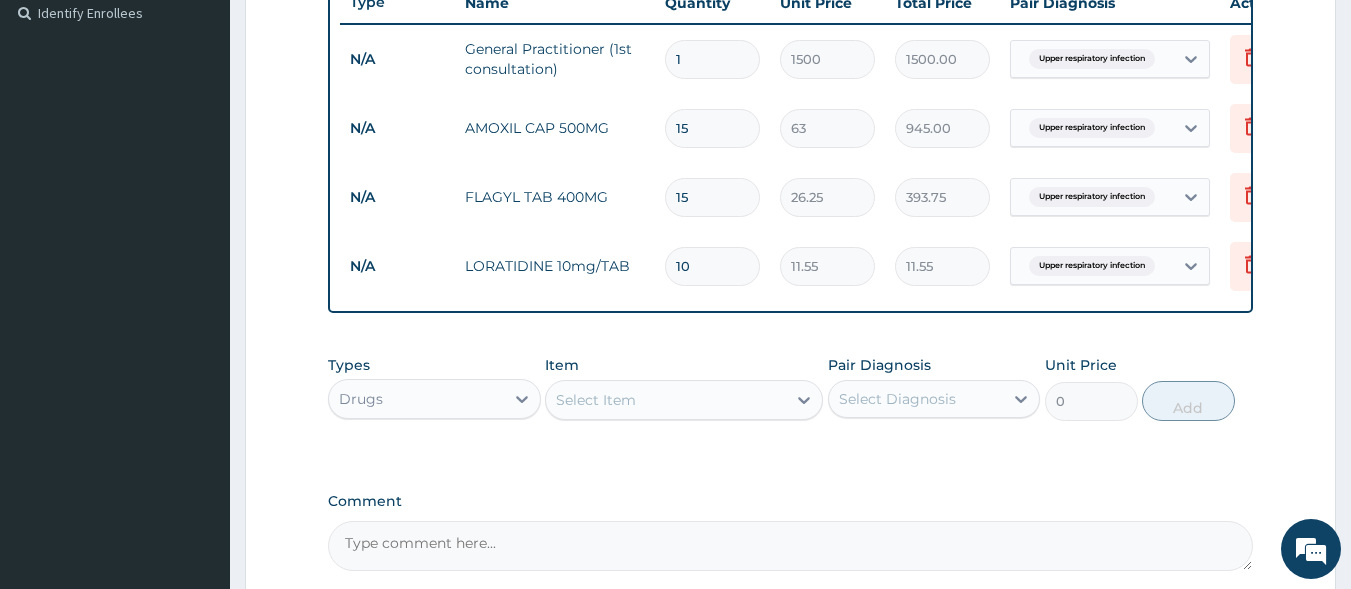 type on "115.50" 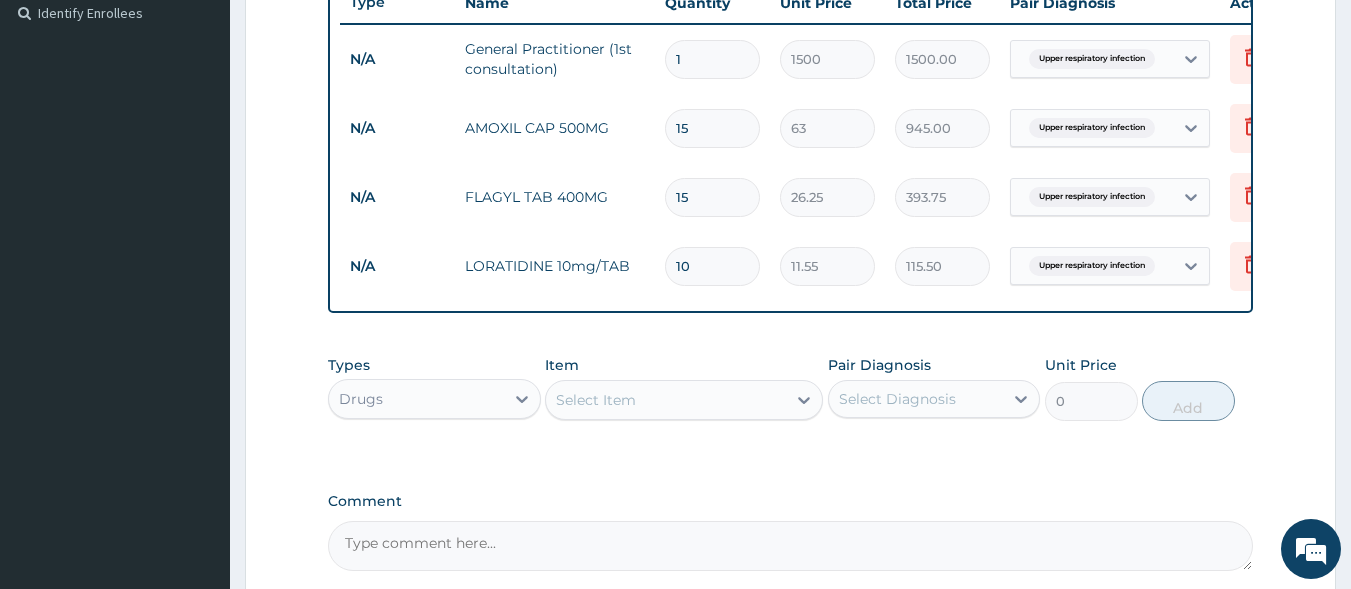 type on "10" 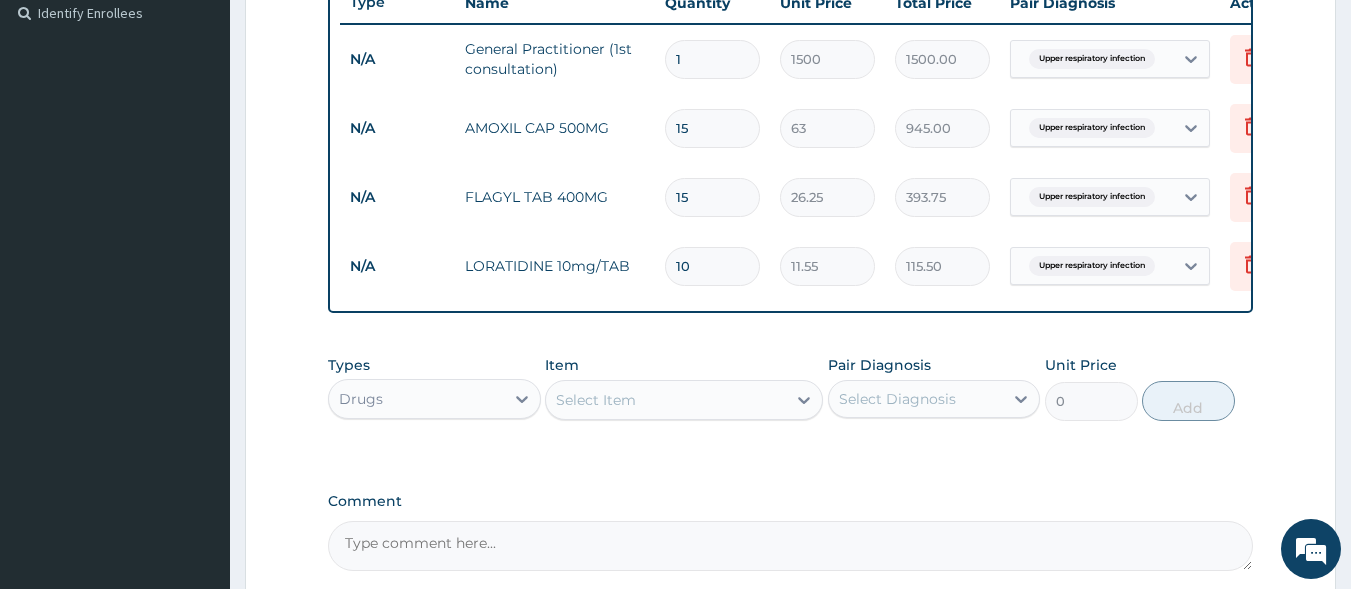 click on "Select Item" at bounding box center [666, 400] 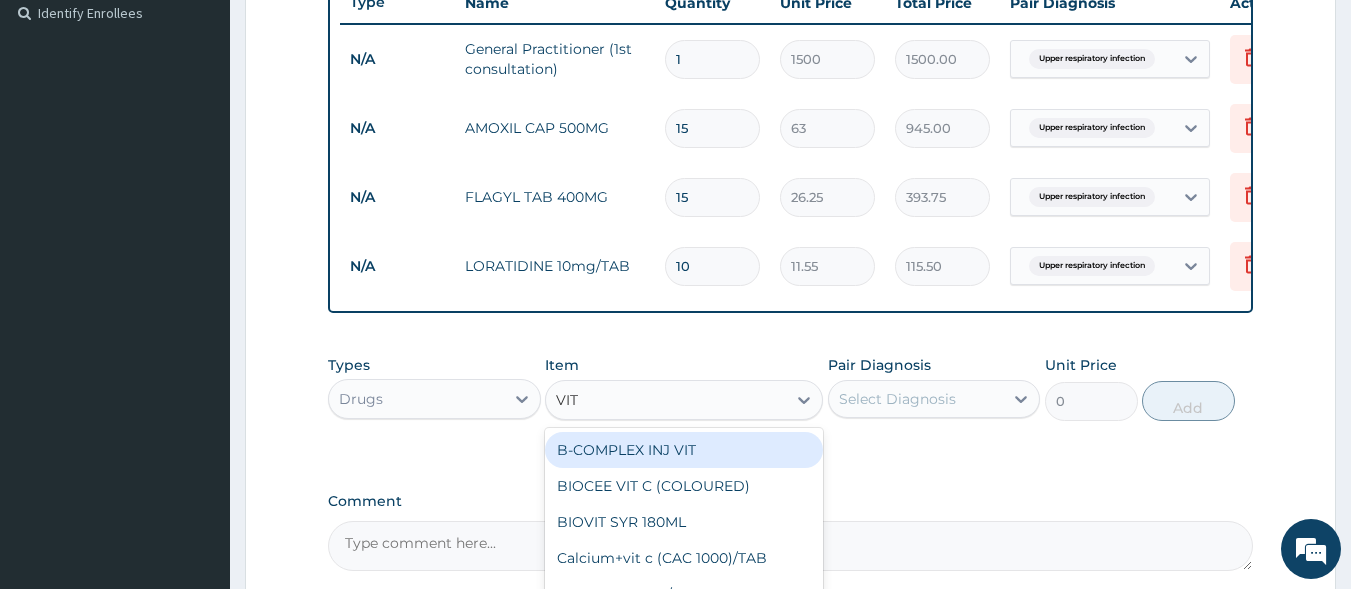 type on "VIT C" 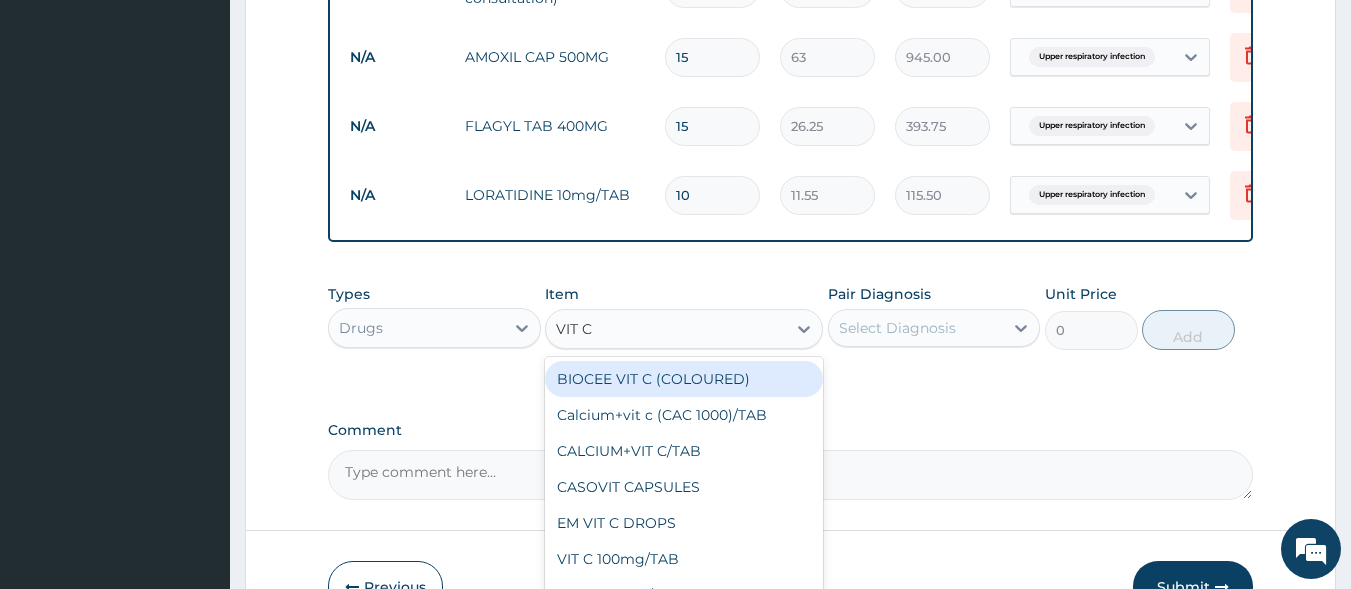 scroll, scrollTop: 764, scrollLeft: 0, axis: vertical 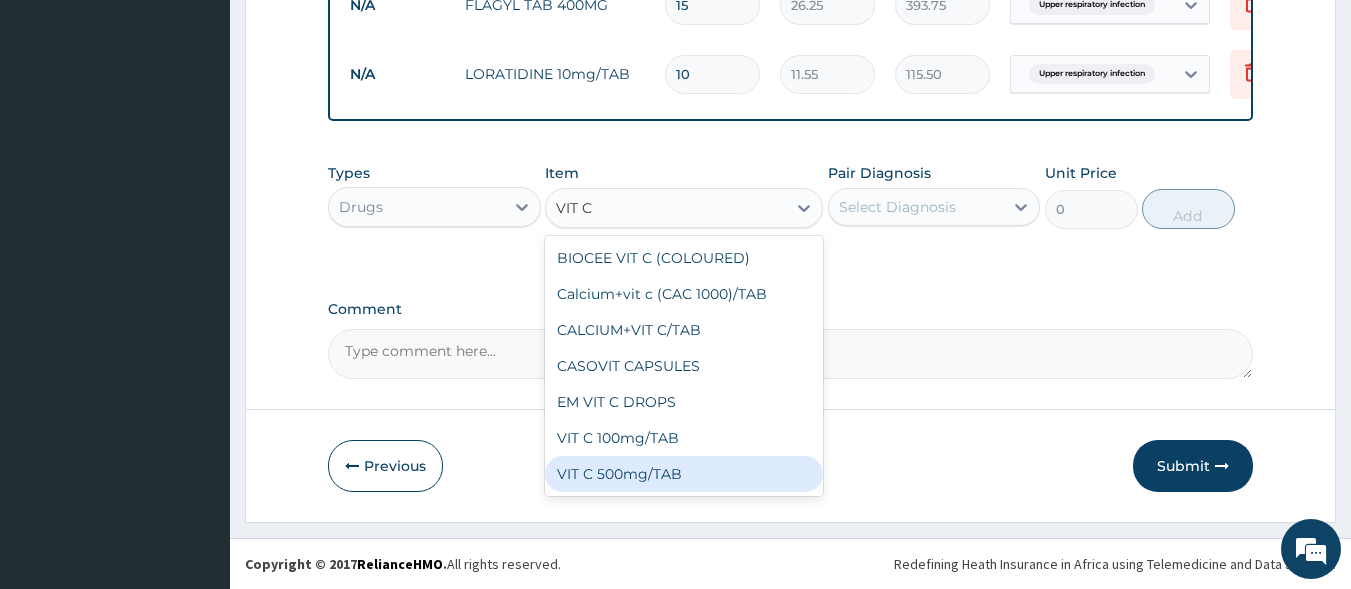 click on "VIT C 100mg/TAB" at bounding box center (684, 438) 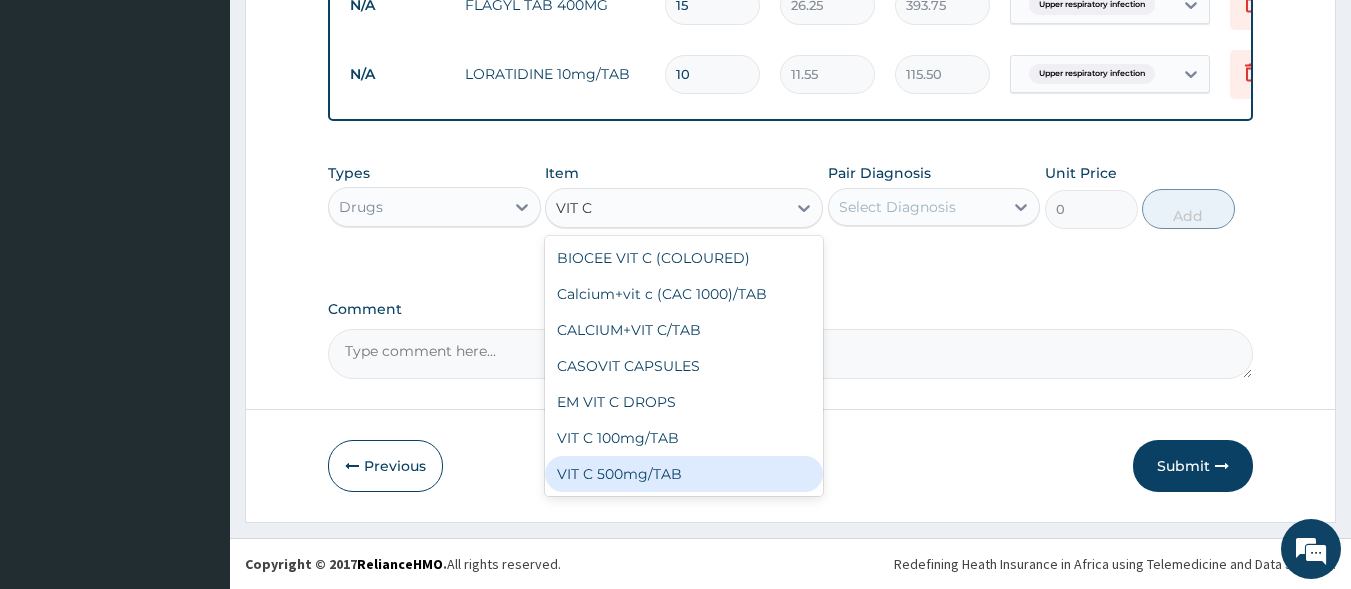 type 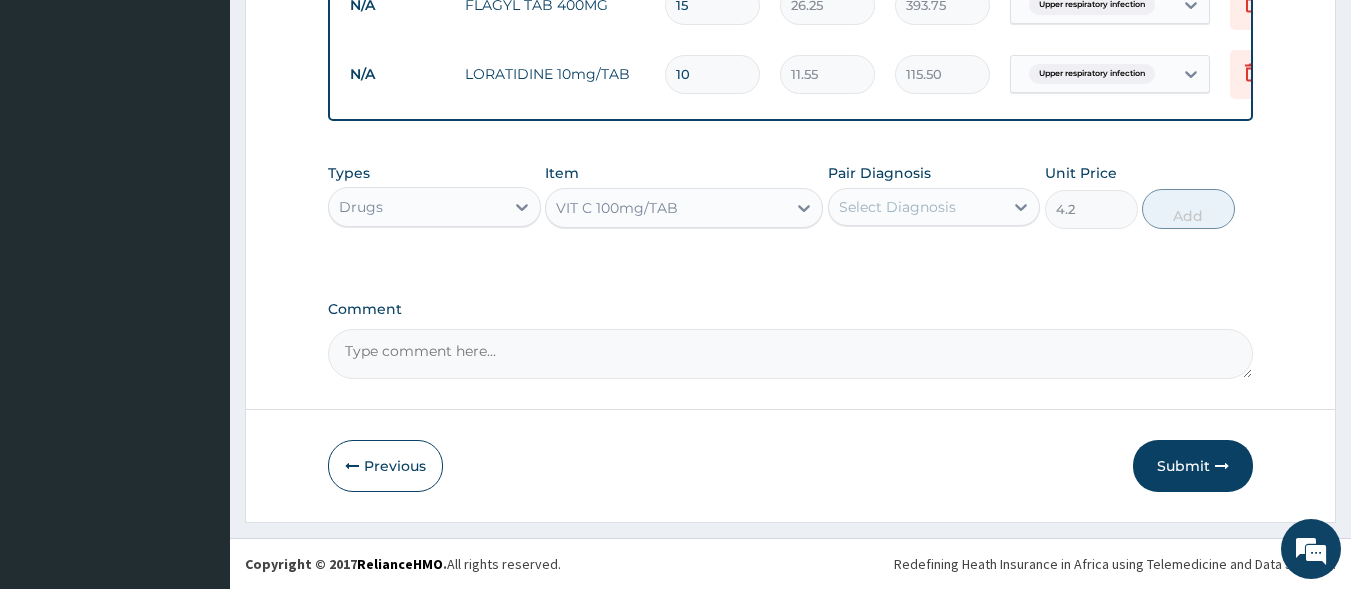 click on "Select Diagnosis" at bounding box center [897, 207] 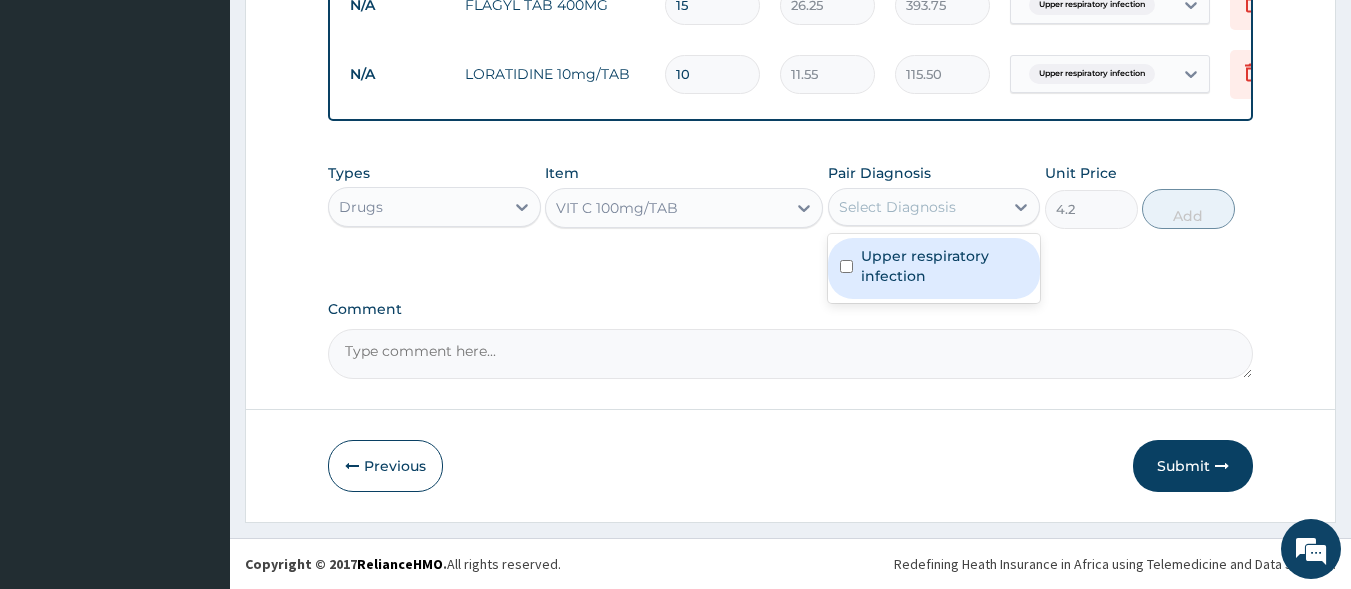 click on "Upper respiratory infection" at bounding box center (945, 266) 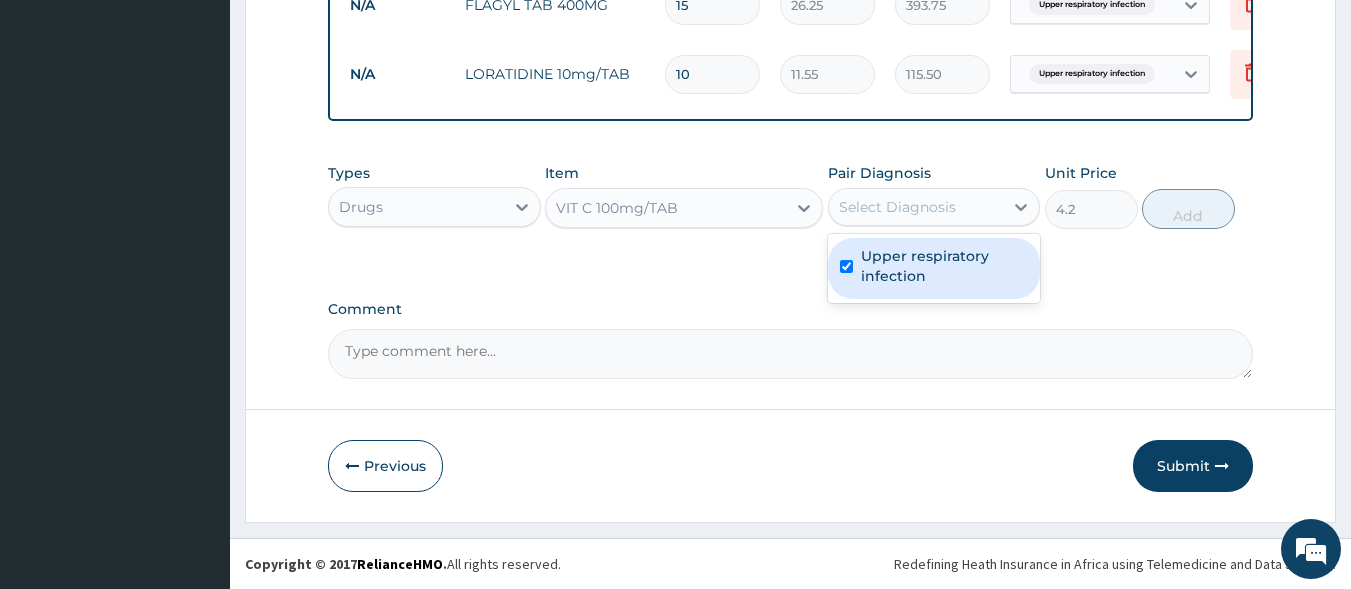 checkbox on "true" 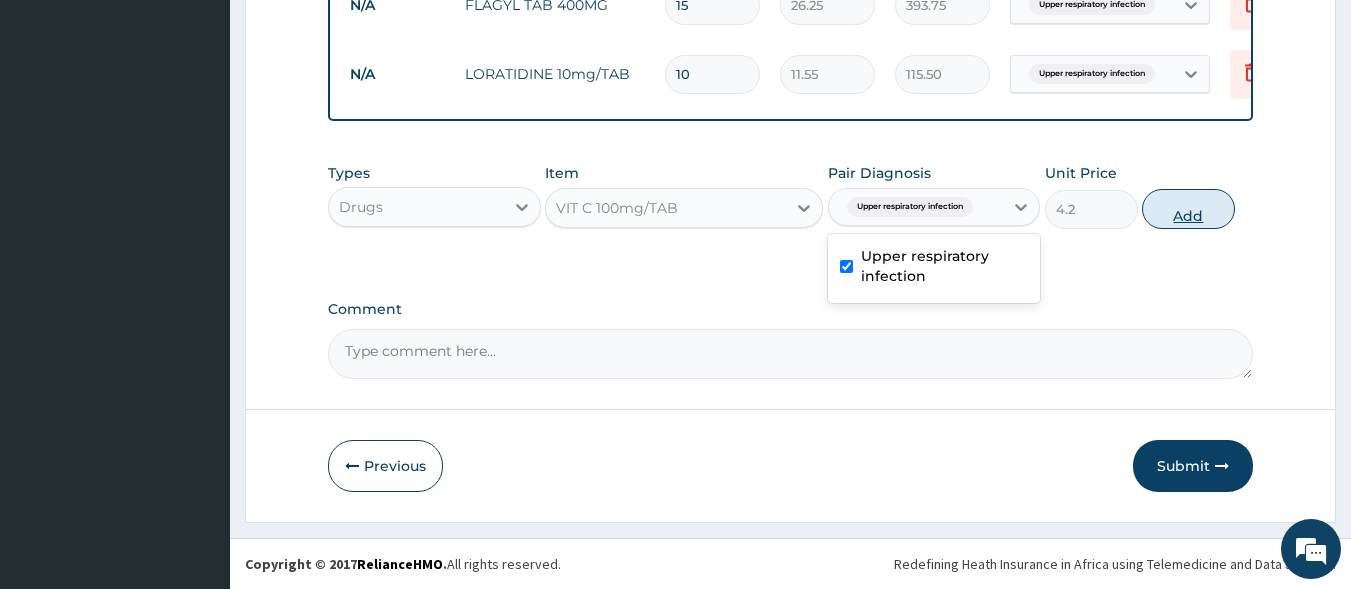 click on "Add" at bounding box center [1188, 209] 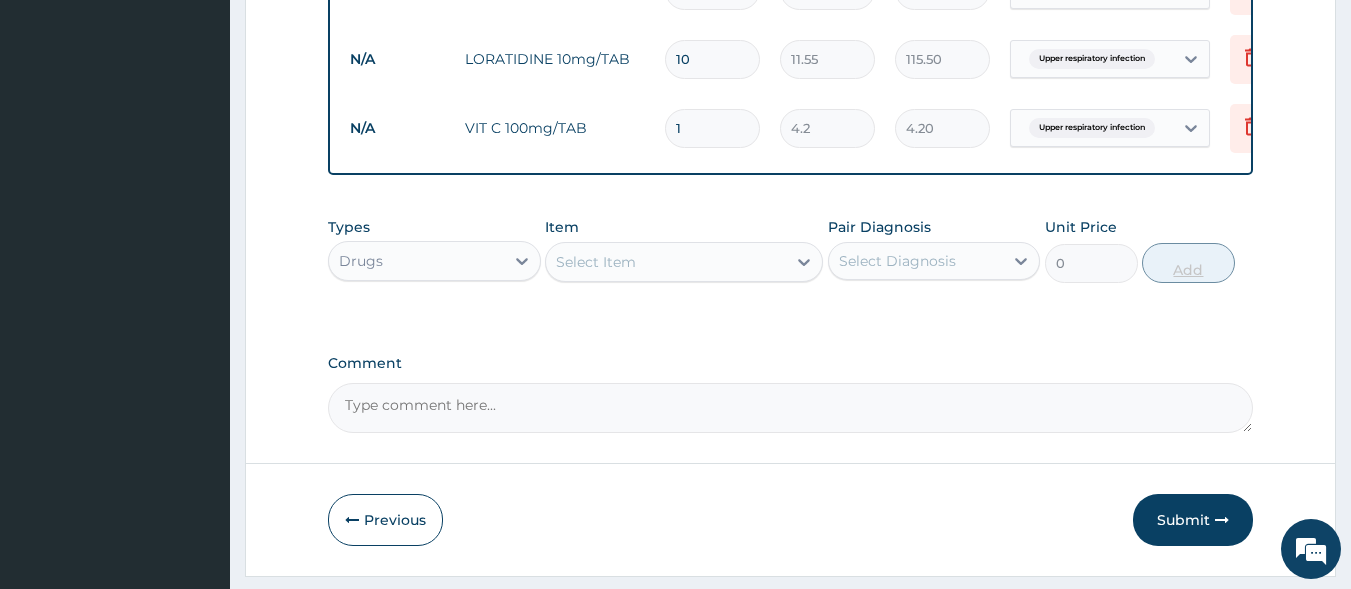 type 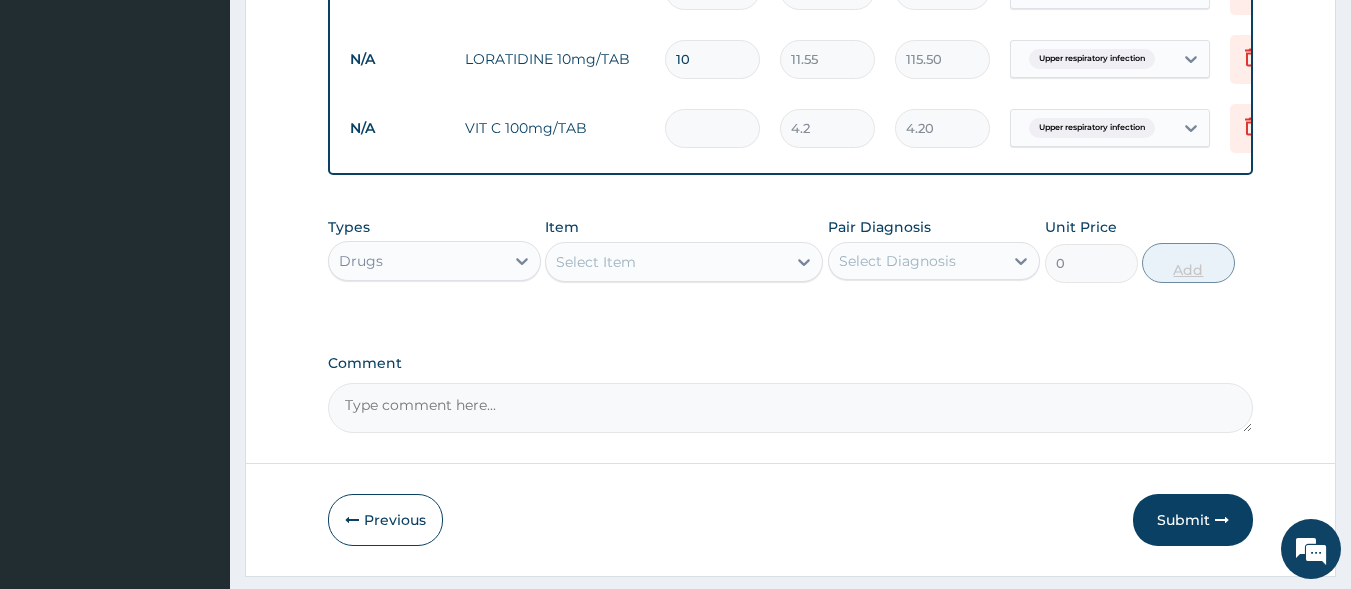 type on "0.00" 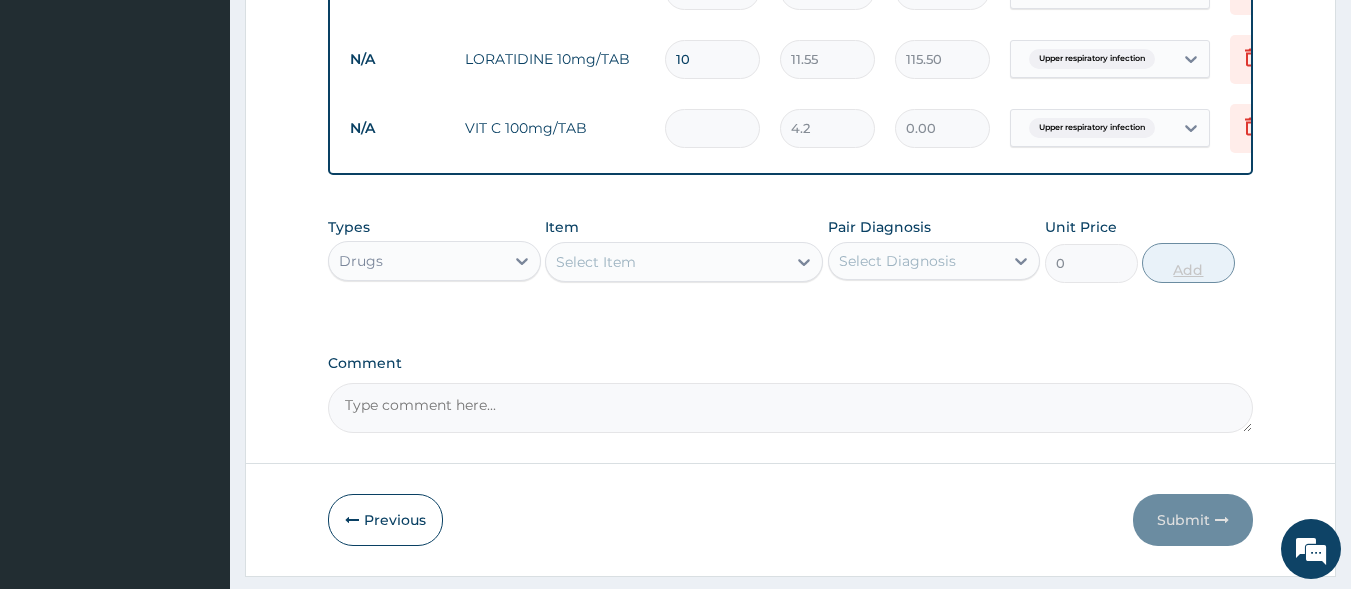 type on "6" 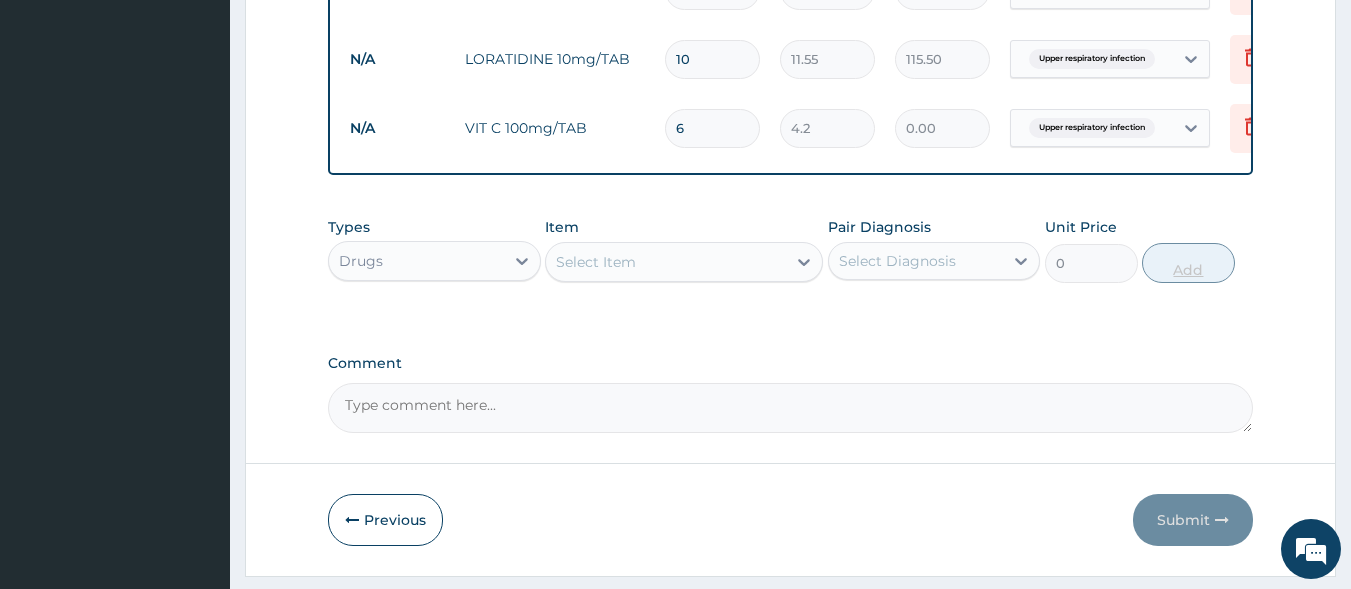 type on "25.20" 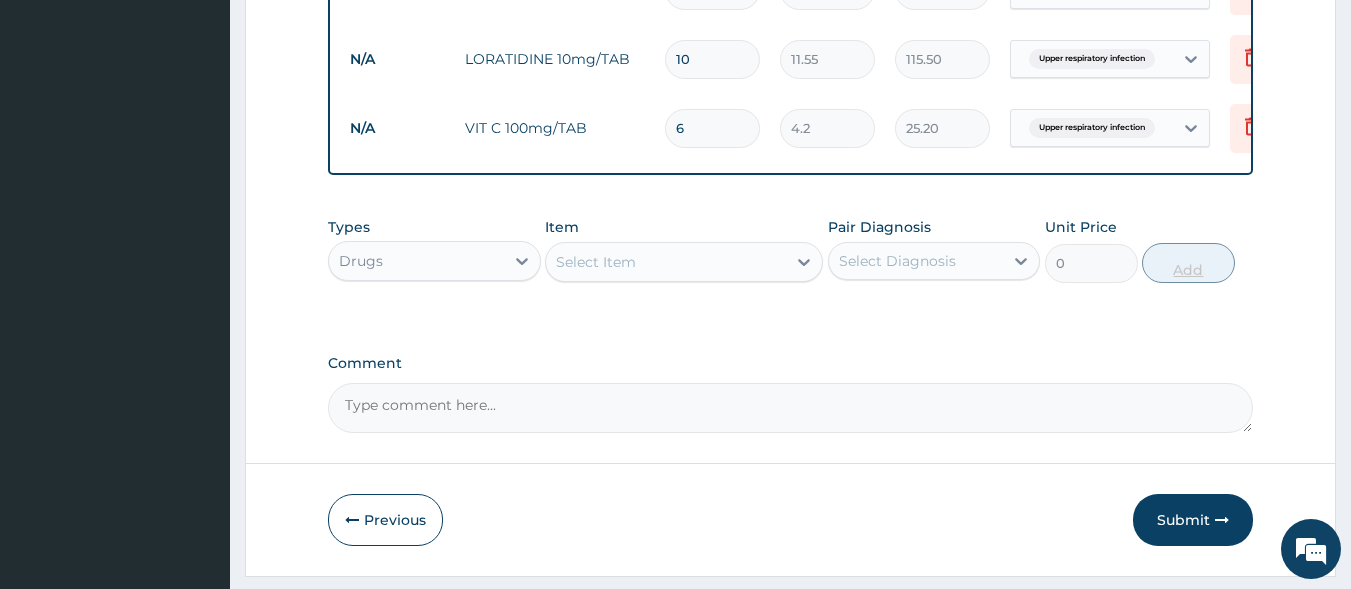 type on "60" 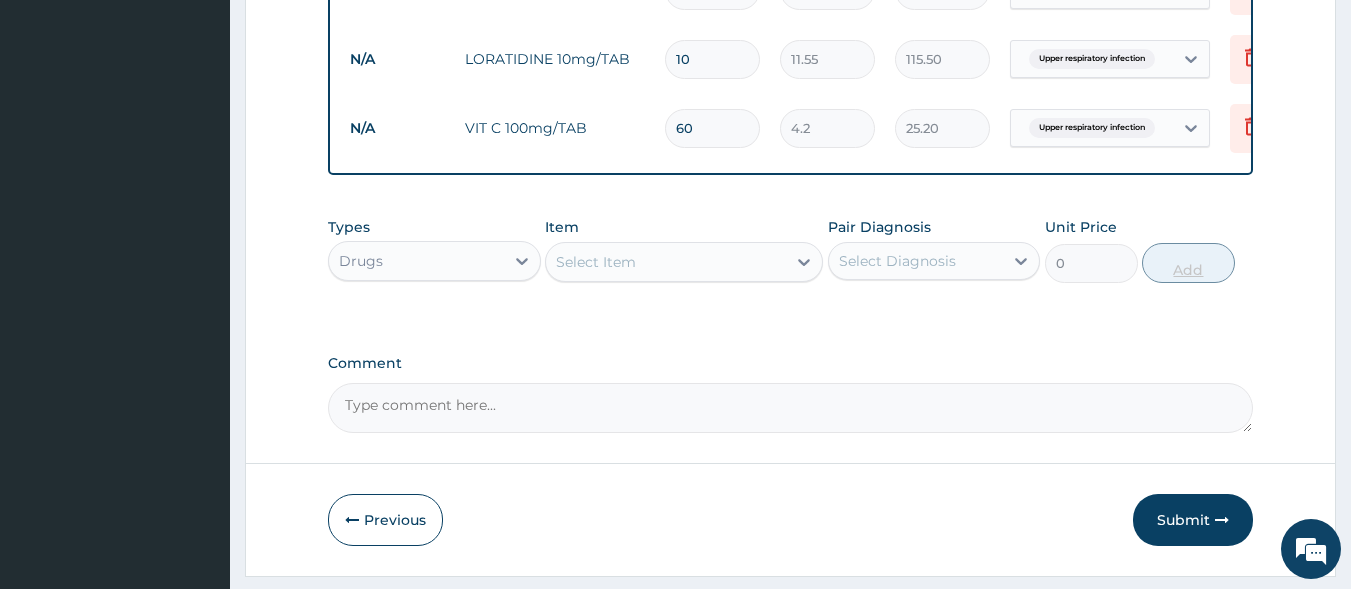 type on "252.00" 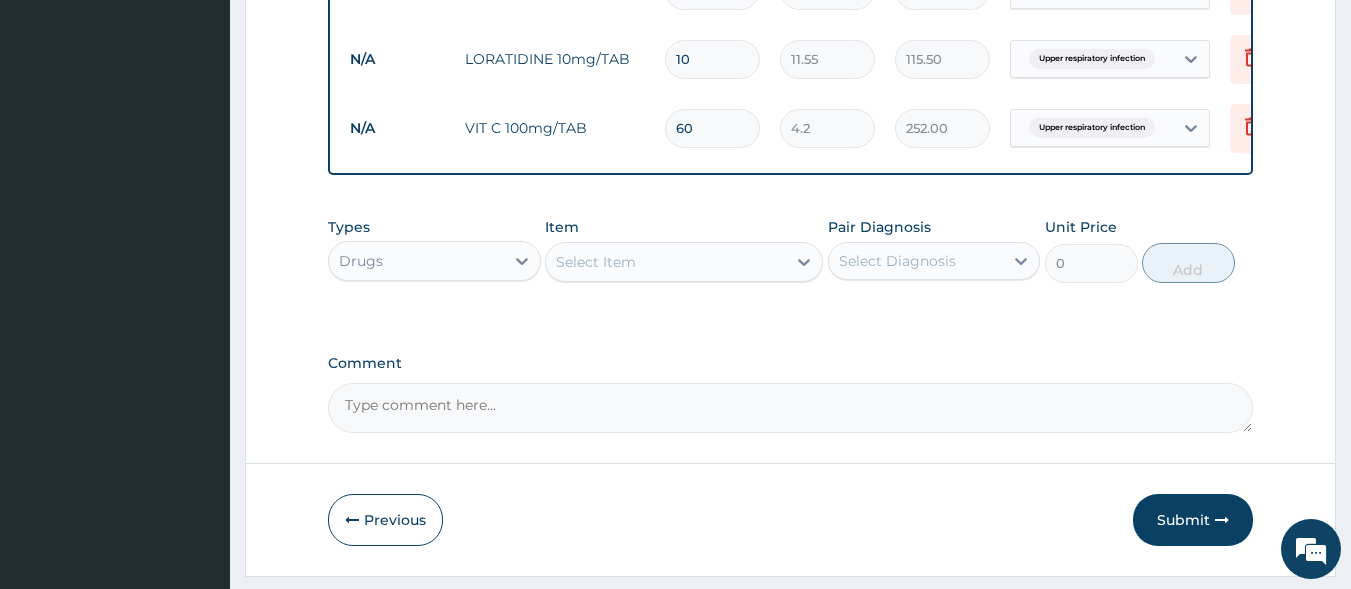 type on "60" 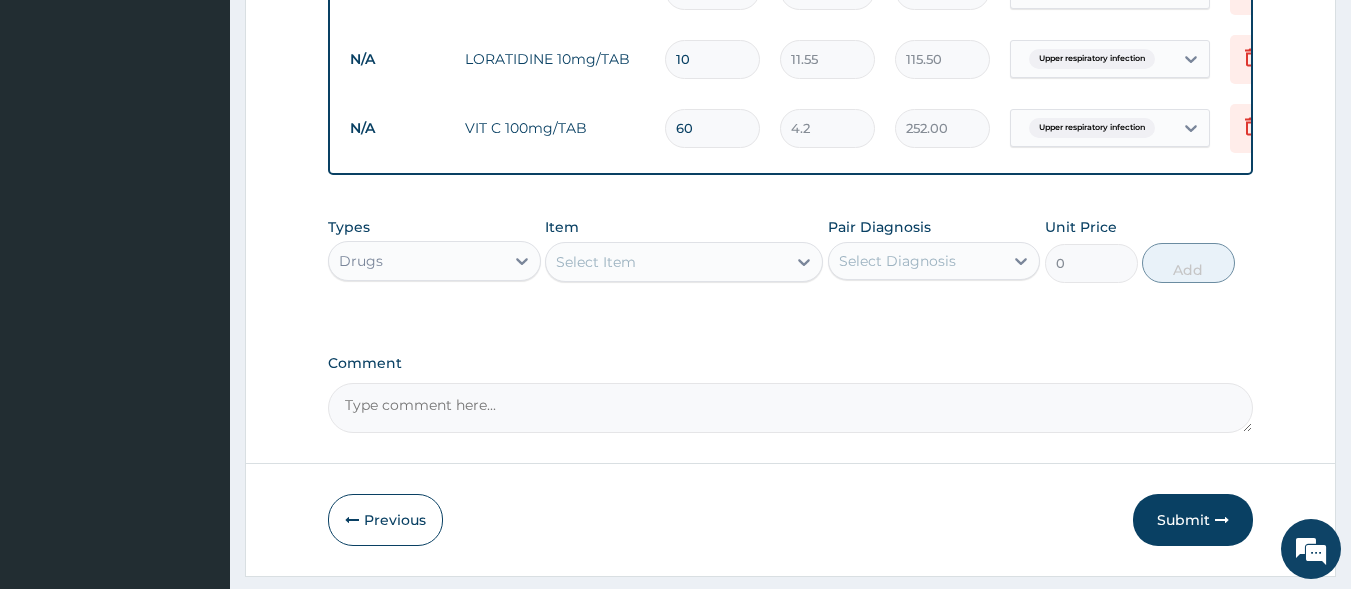 click on "Select Item" at bounding box center (666, 262) 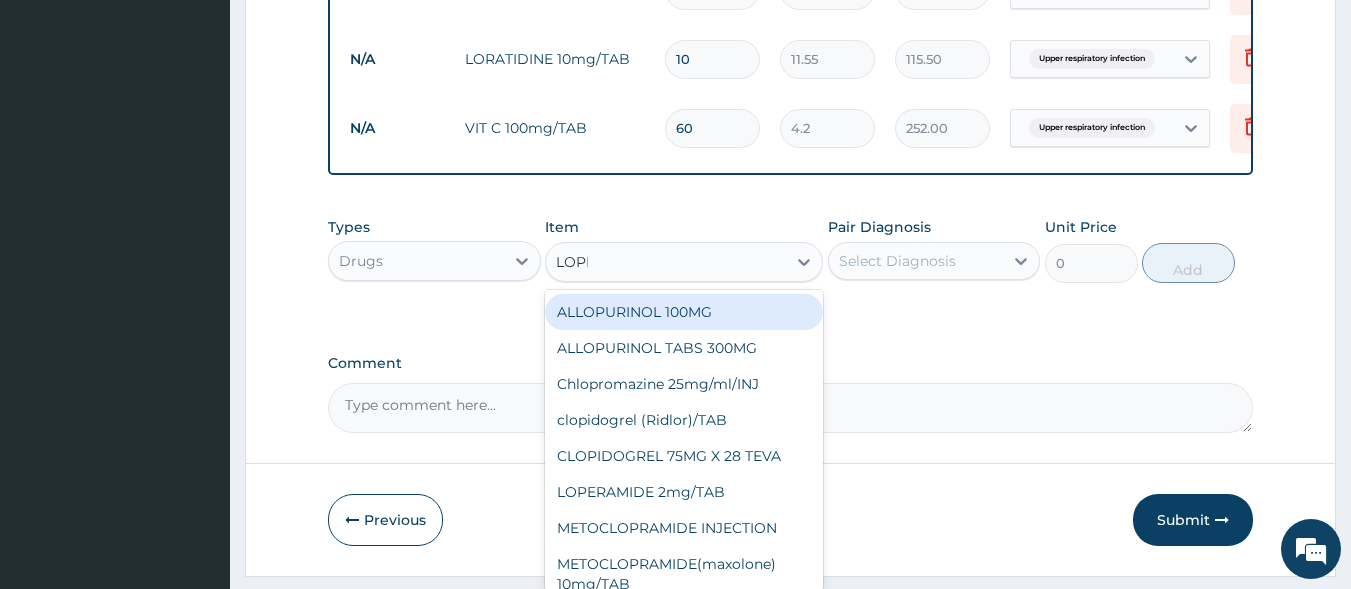 type on "LOPER" 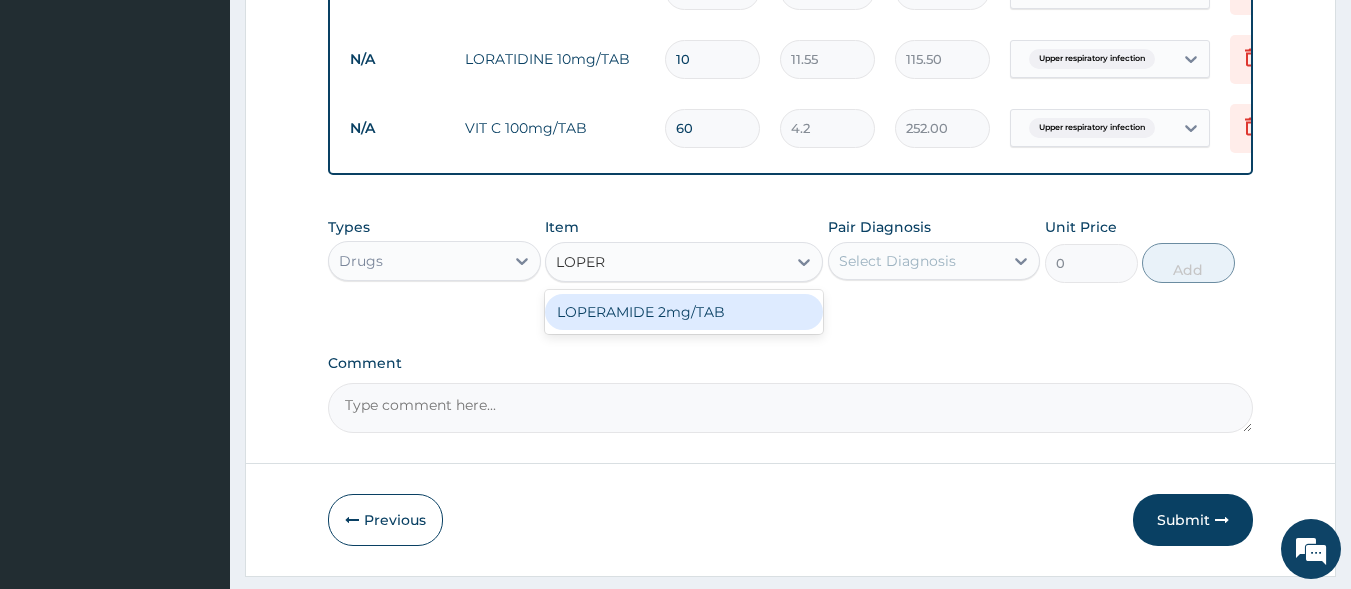 click on "LOPERAMIDE 2mg/TAB" at bounding box center [684, 312] 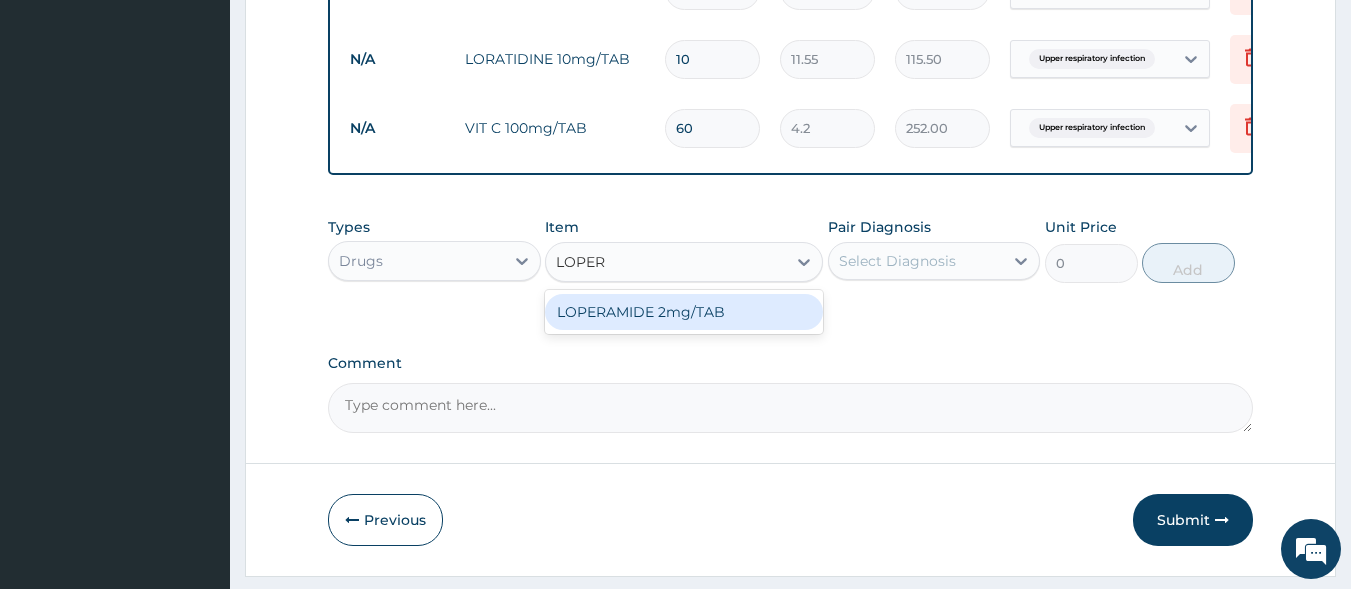 type 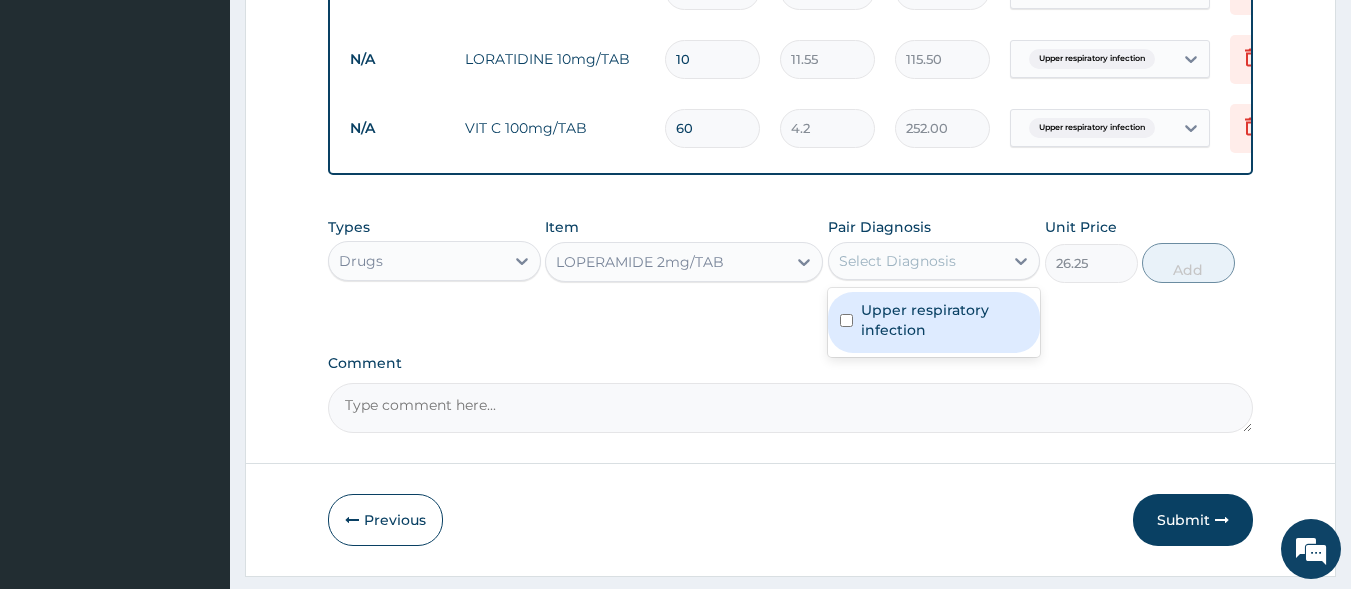 click on "Select Diagnosis" at bounding box center (916, 261) 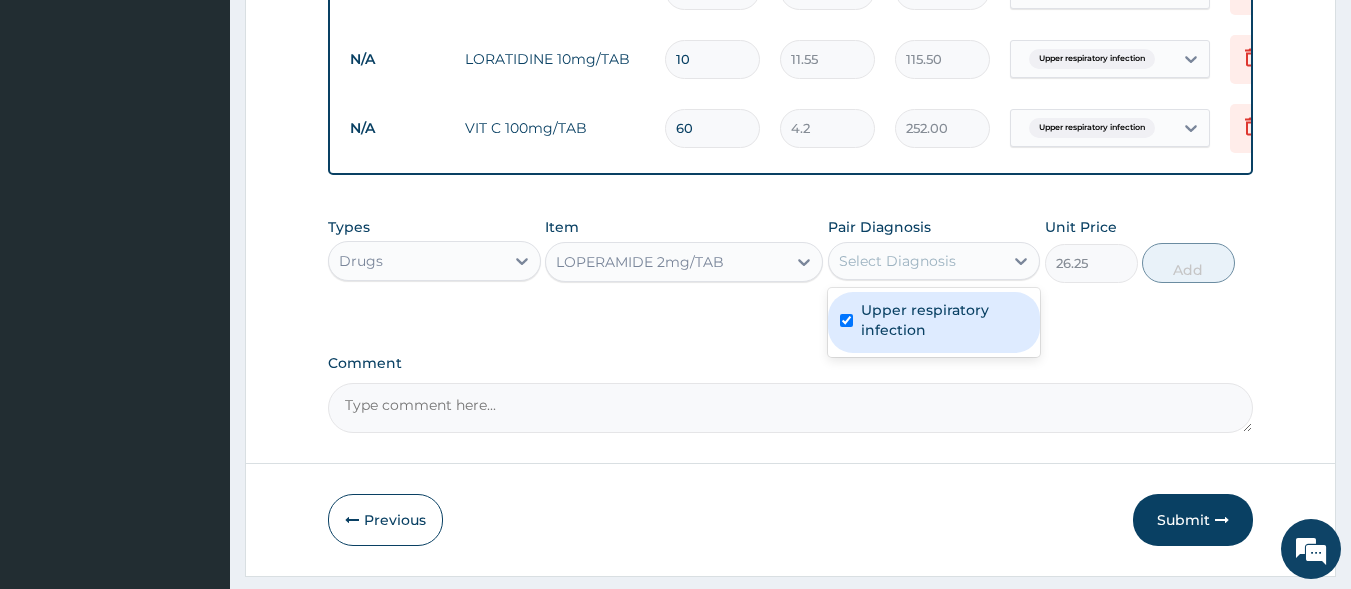 checkbox on "true" 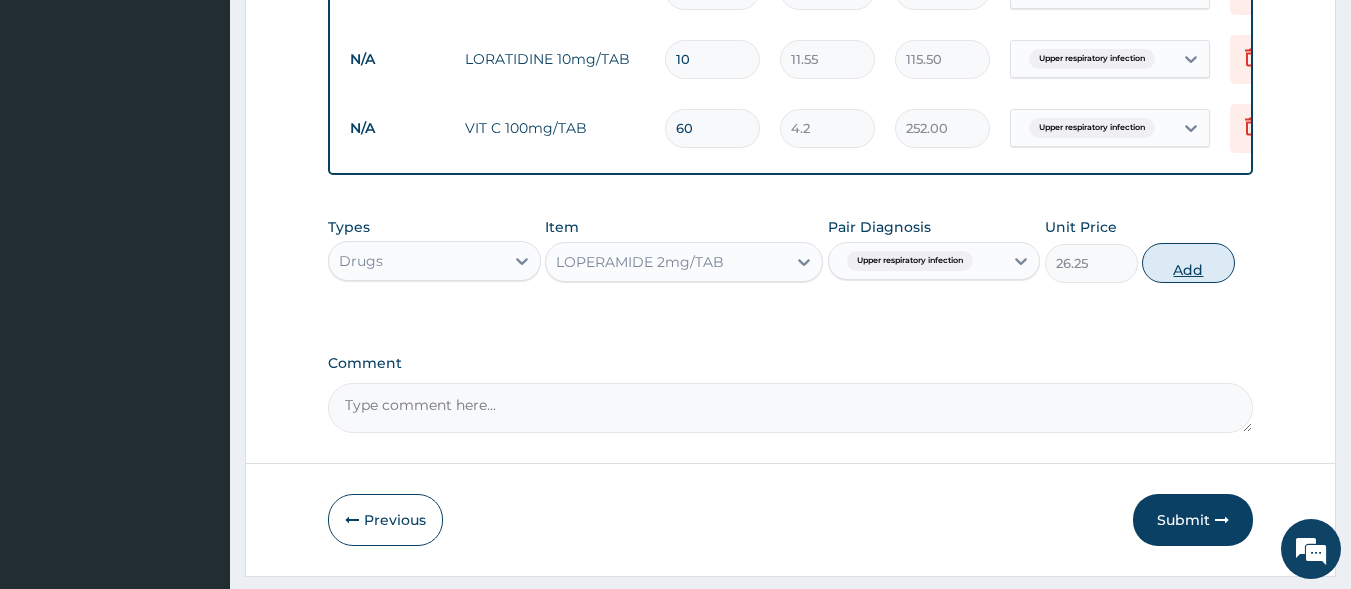 click on "Add" at bounding box center [1188, 263] 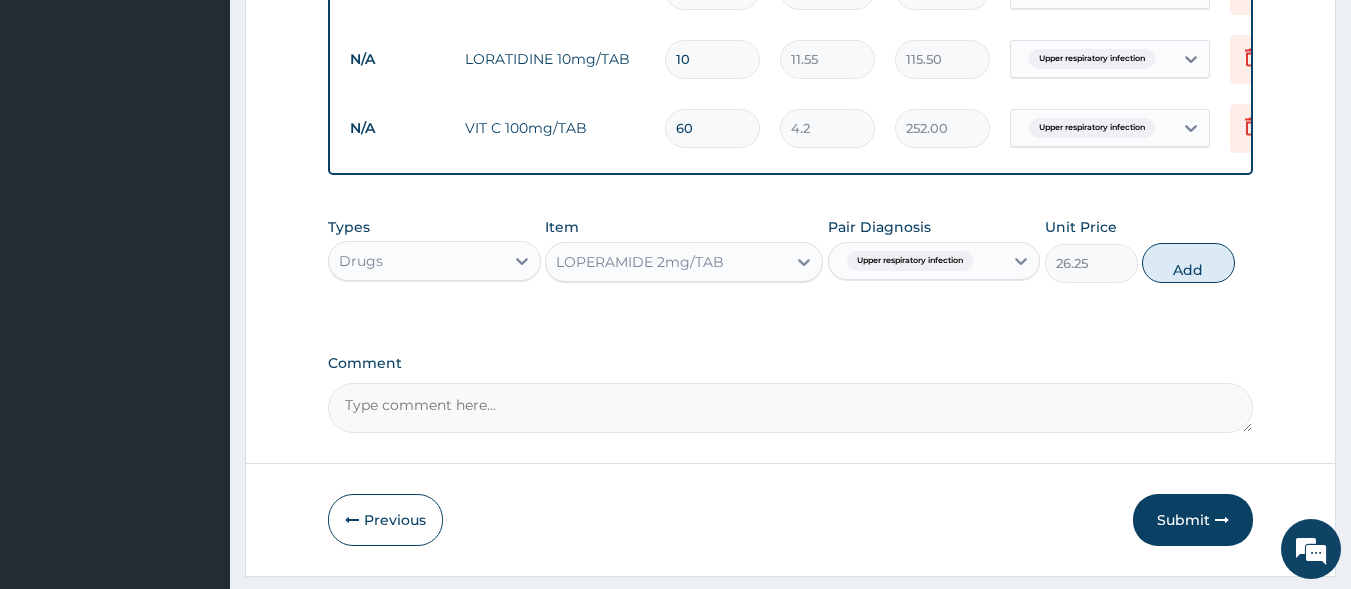 type on "0" 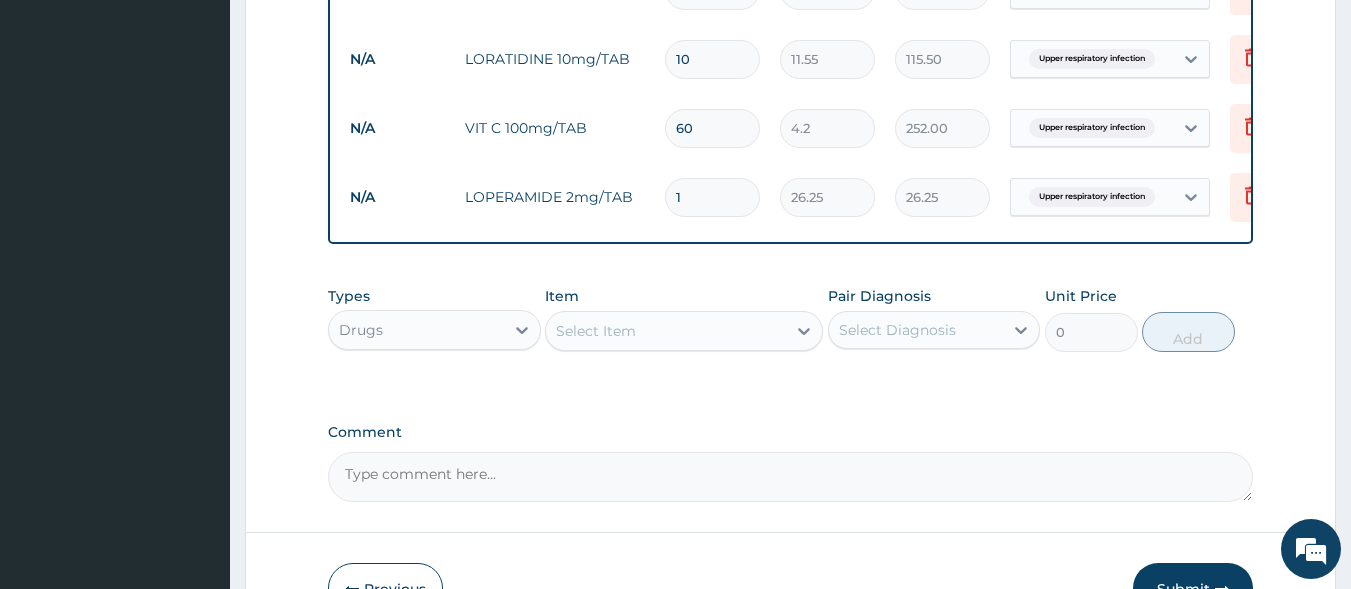 type 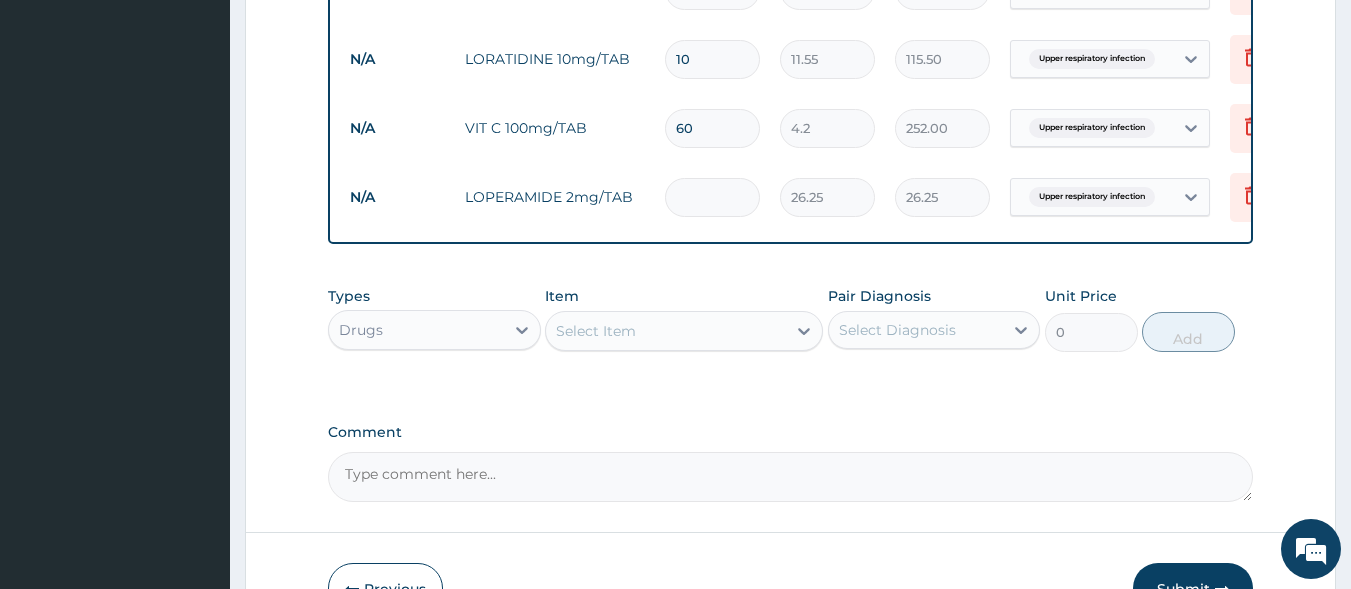 type on "0.00" 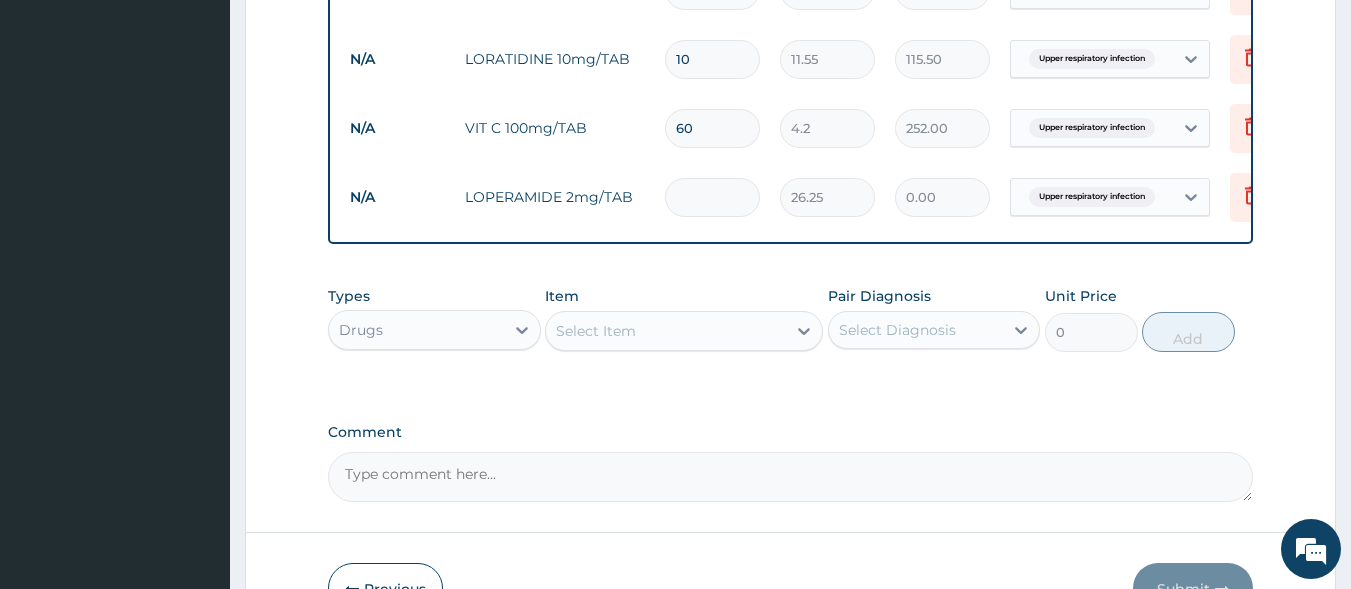 type on "5" 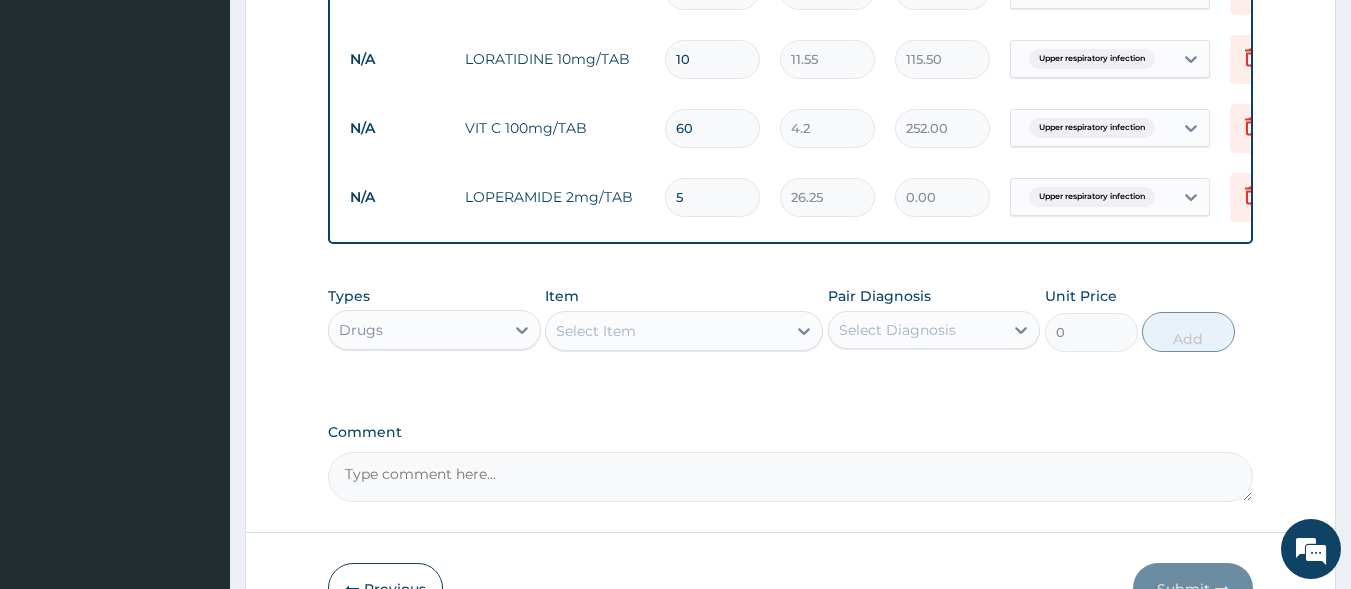 type on "131.25" 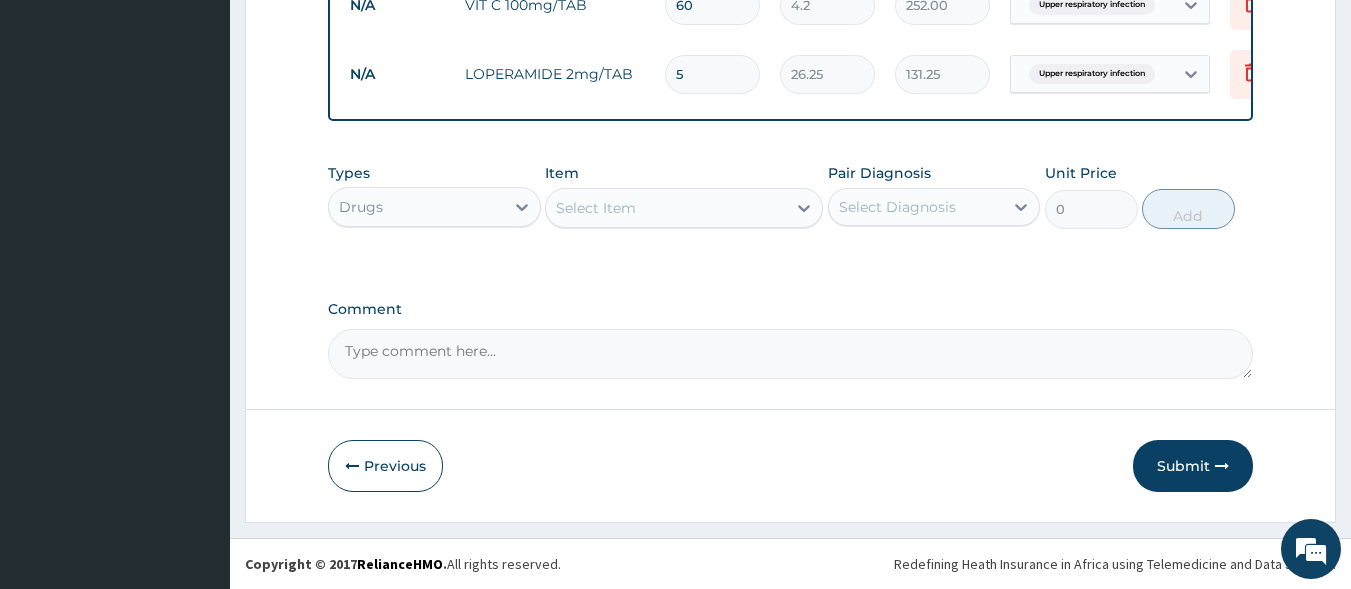 scroll, scrollTop: 902, scrollLeft: 0, axis: vertical 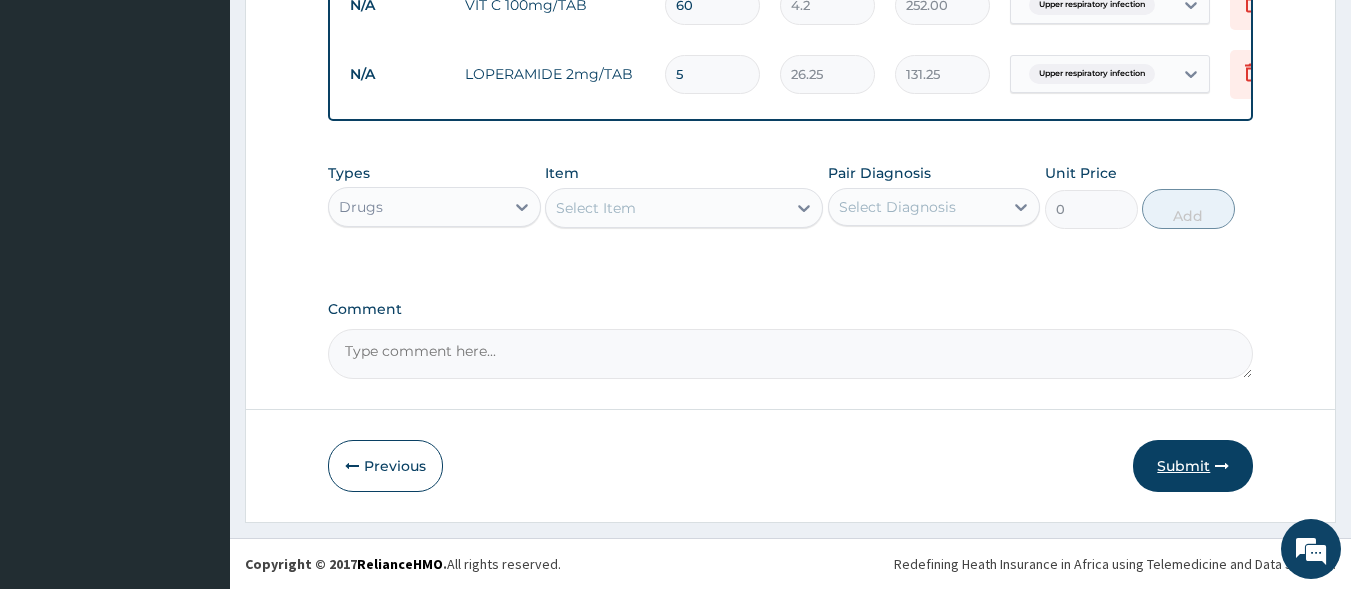click on "Submit" at bounding box center (1193, 466) 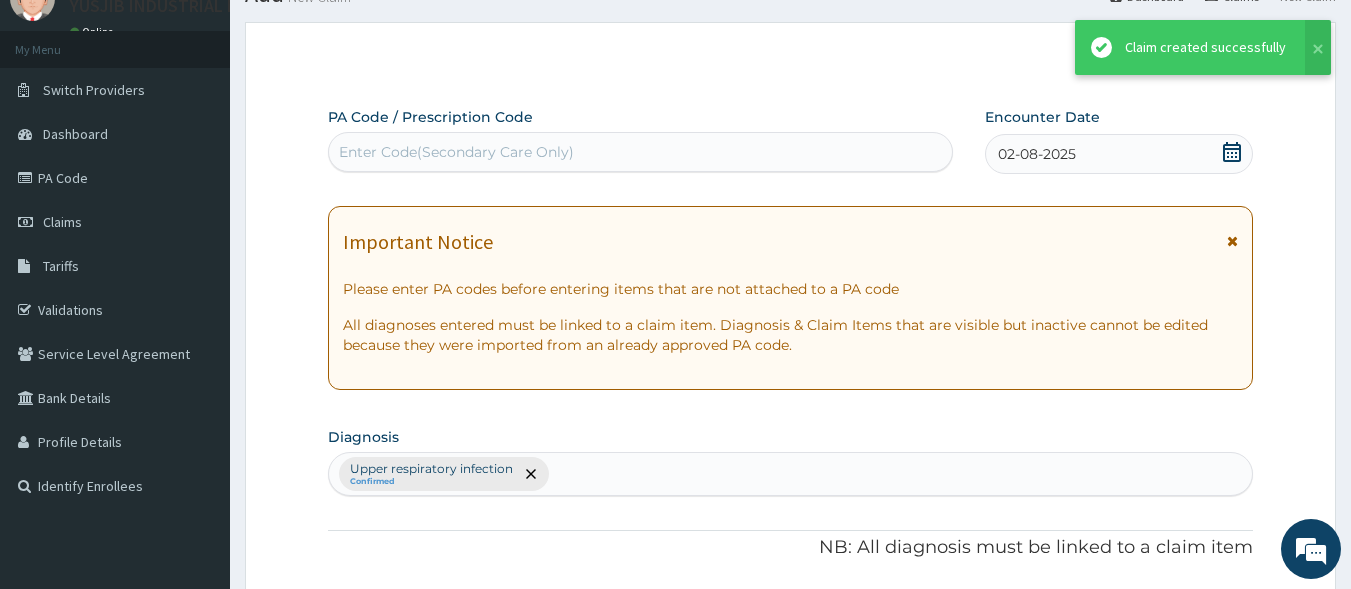 scroll, scrollTop: 902, scrollLeft: 0, axis: vertical 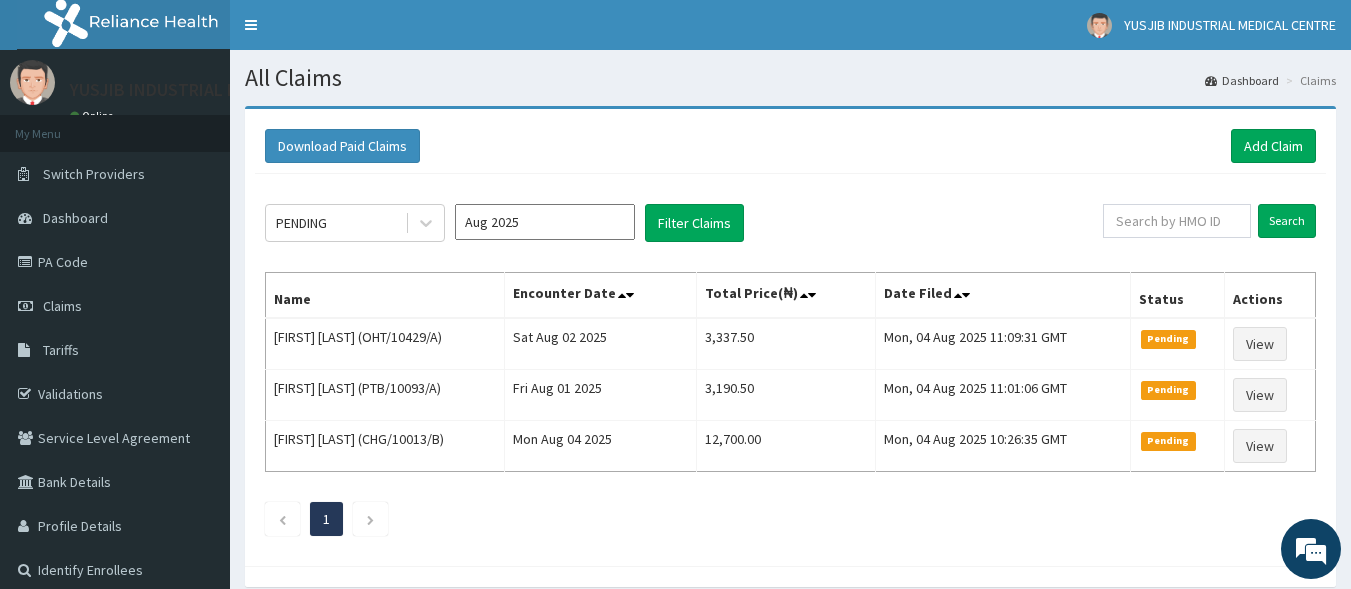 click on "Download Paid Claims Add Claim" at bounding box center [790, 146] 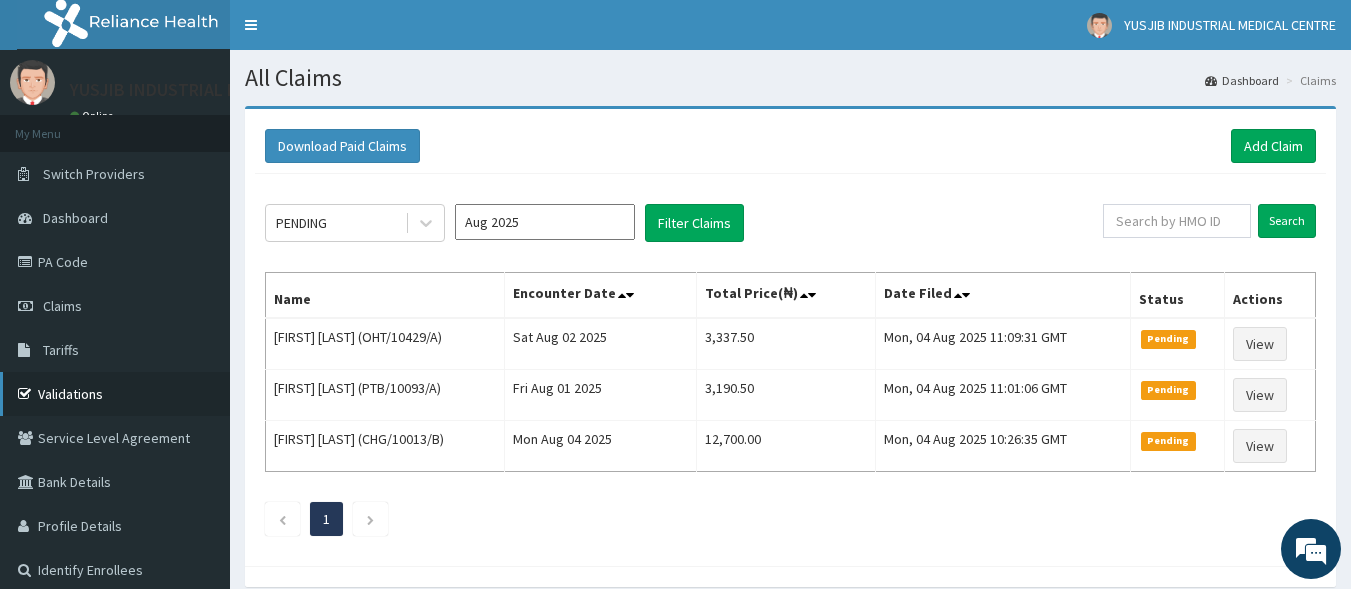 click on "Validations" at bounding box center [115, 394] 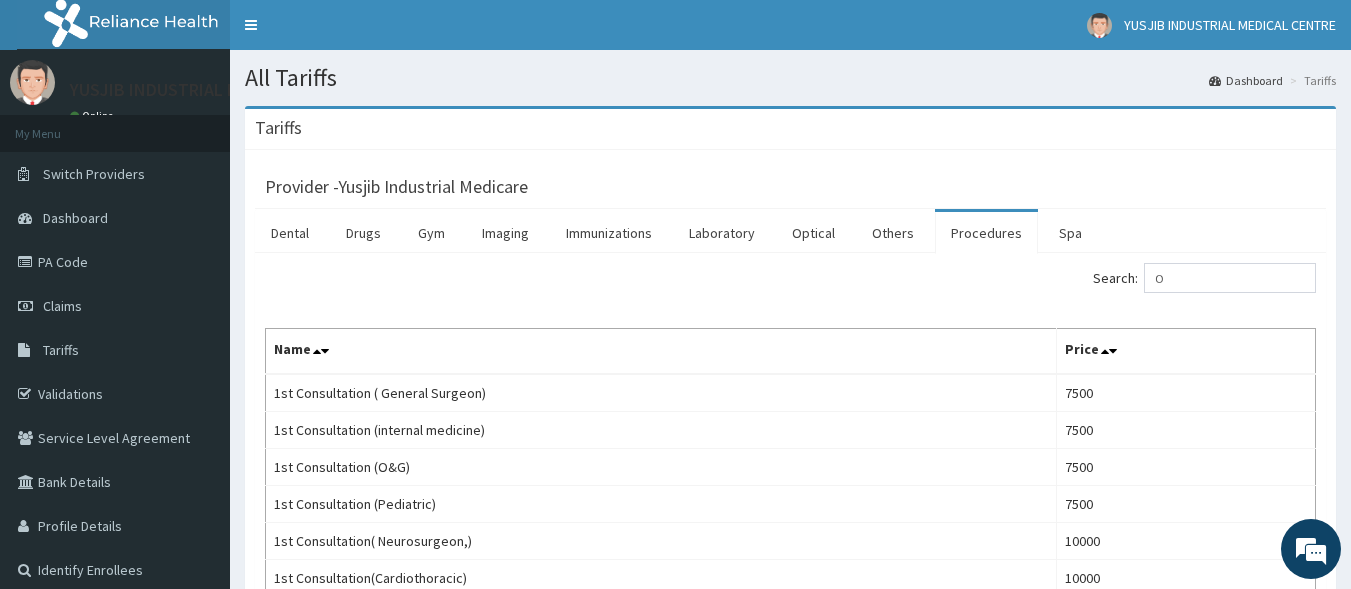 scroll, scrollTop: 0, scrollLeft: 0, axis: both 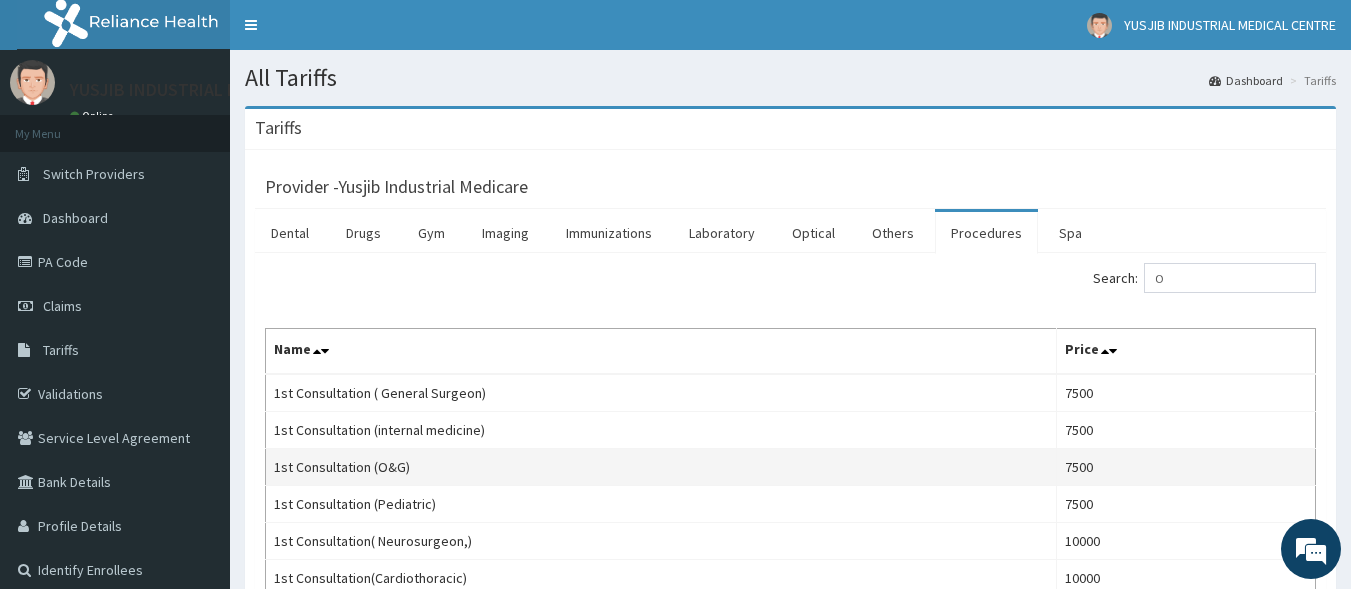drag, startPoint x: 687, startPoint y: 128, endPoint x: 666, endPoint y: 456, distance: 328.67157 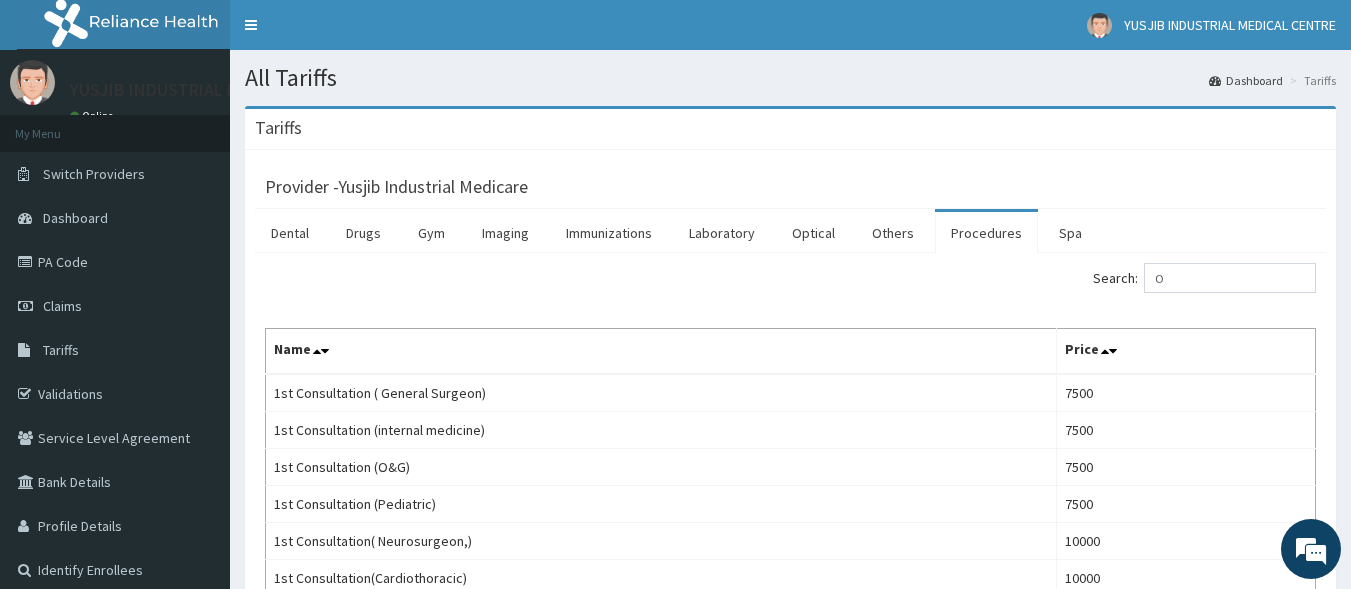 click on "Provider -  Yusjib Industrial Medicare" at bounding box center [790, 184] 